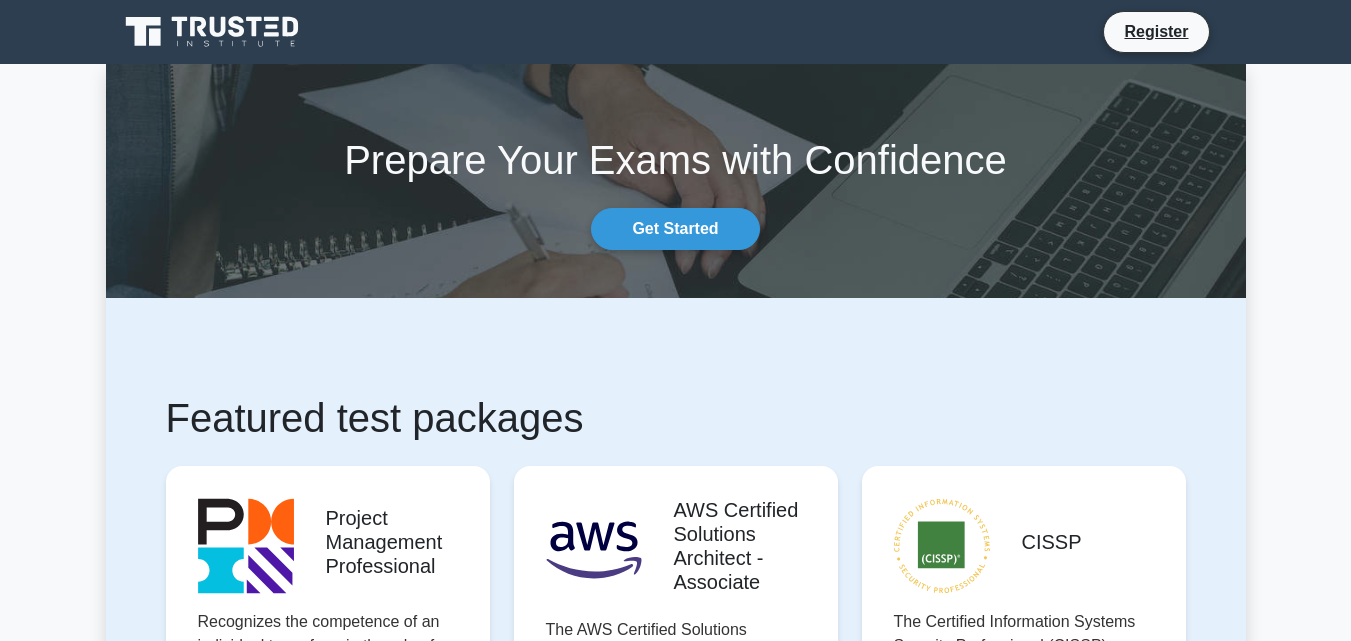 scroll, scrollTop: 0, scrollLeft: 0, axis: both 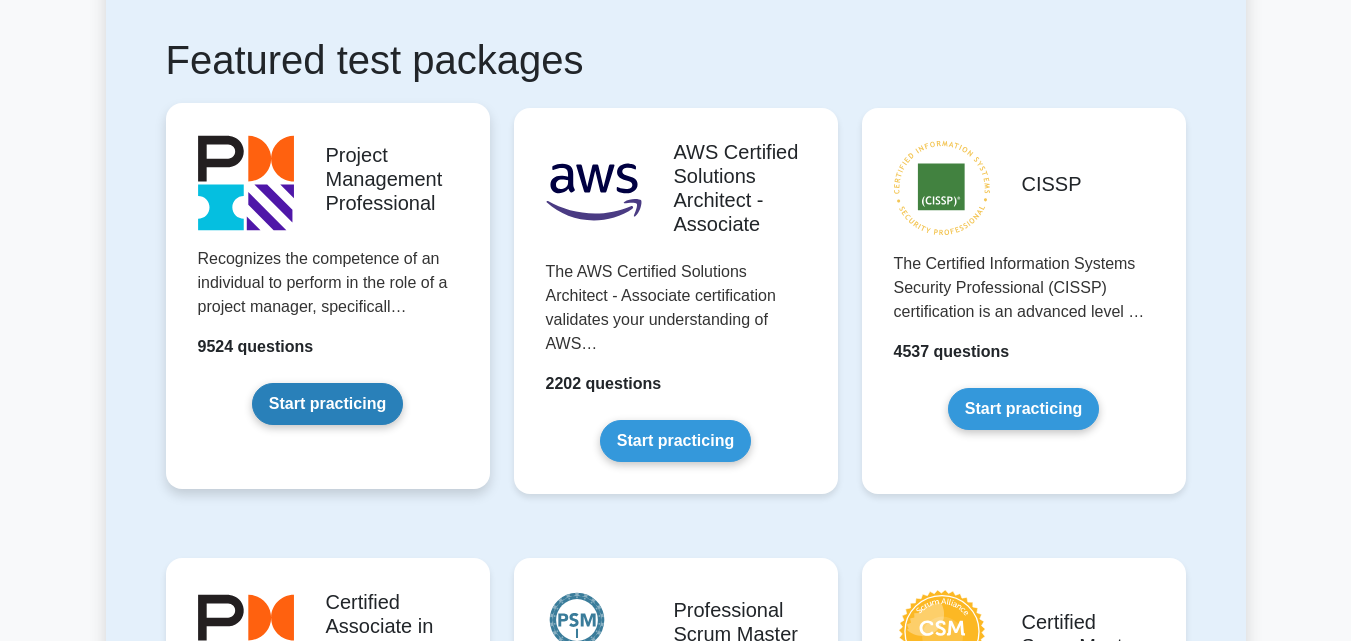 click on "Start practicing" at bounding box center [327, 404] 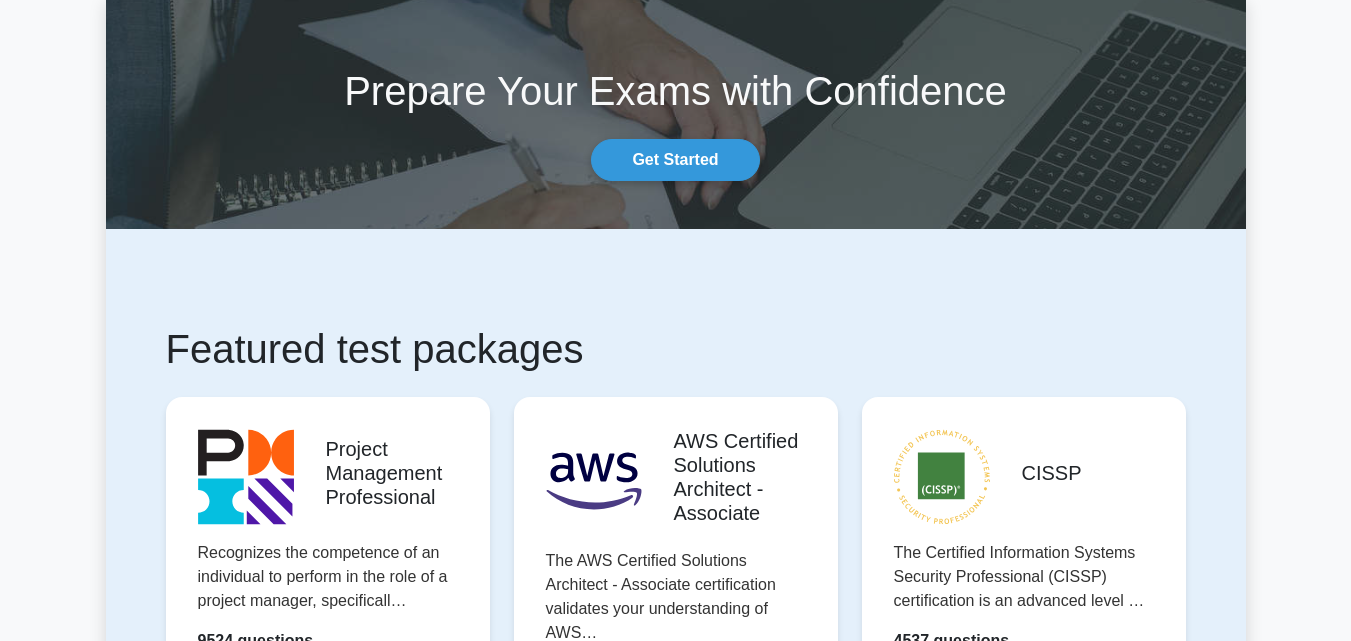 scroll, scrollTop: 0, scrollLeft: 0, axis: both 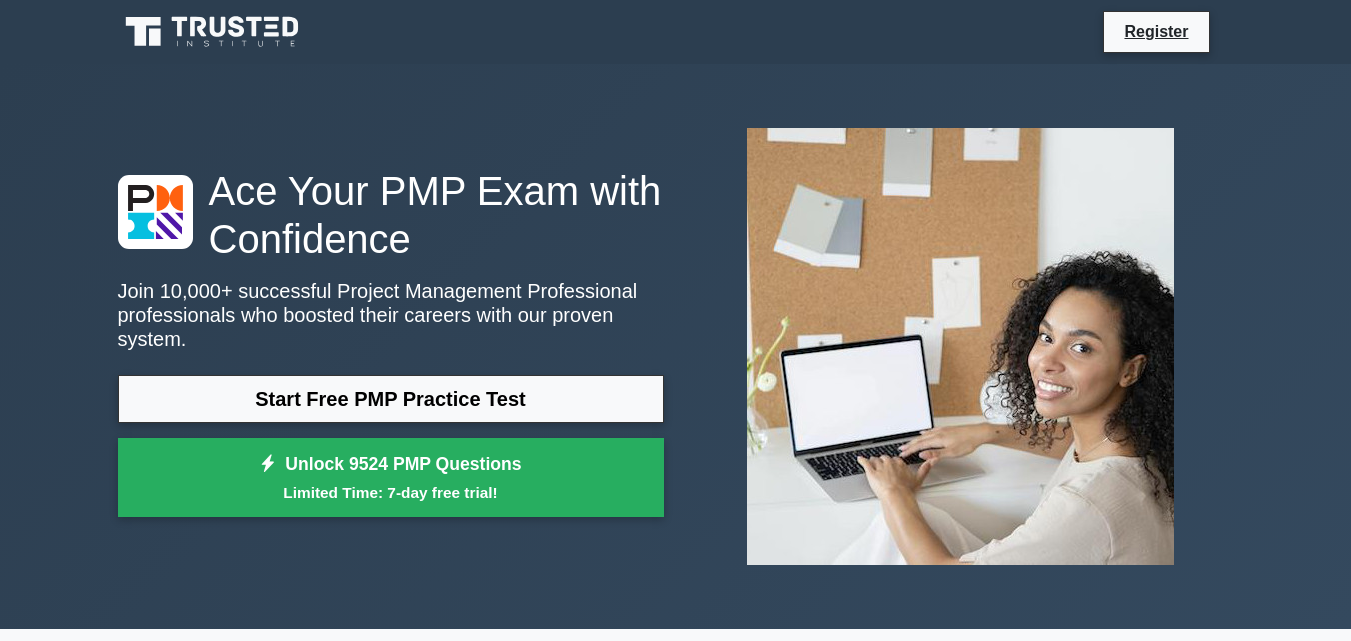 click on "Ace Your PMP Exam with Confidence
Join 10,000+ successful Project Management Professional professionals who boosted their careers with our proven system.
Start Free PMP Practice Test
Unlock 9524 PMP Questions
Limited Time: 7-day free trial!" at bounding box center (676, 346) 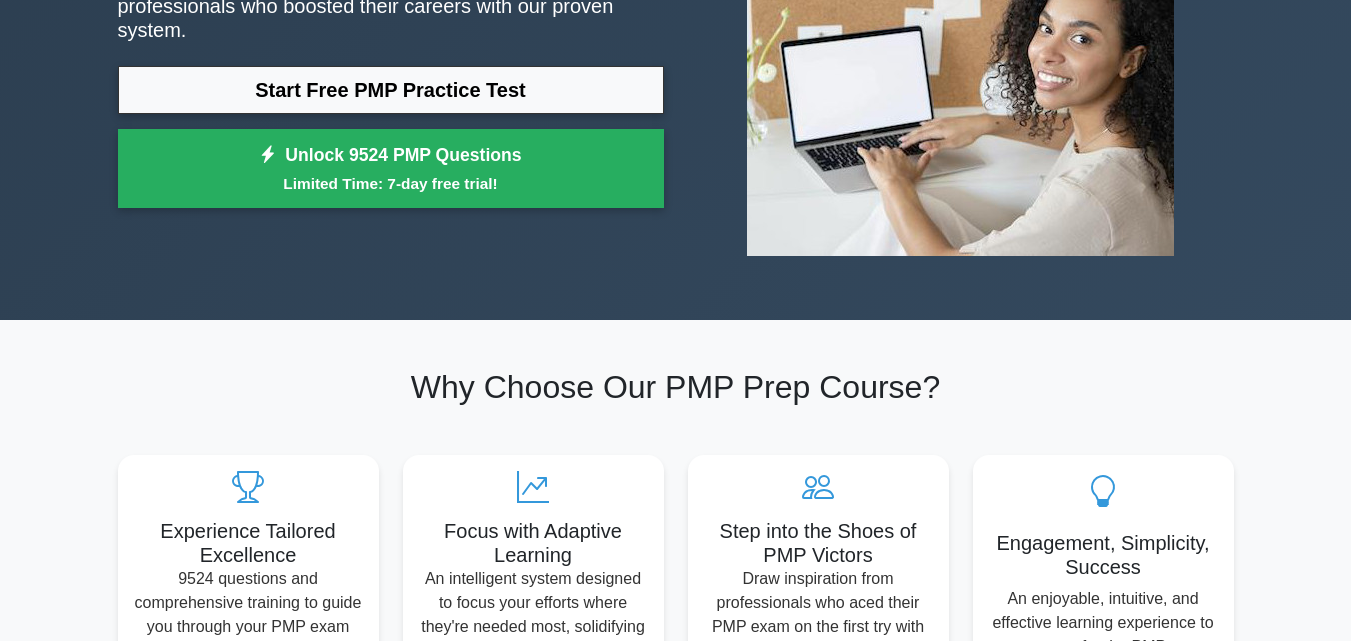 scroll, scrollTop: 80, scrollLeft: 0, axis: vertical 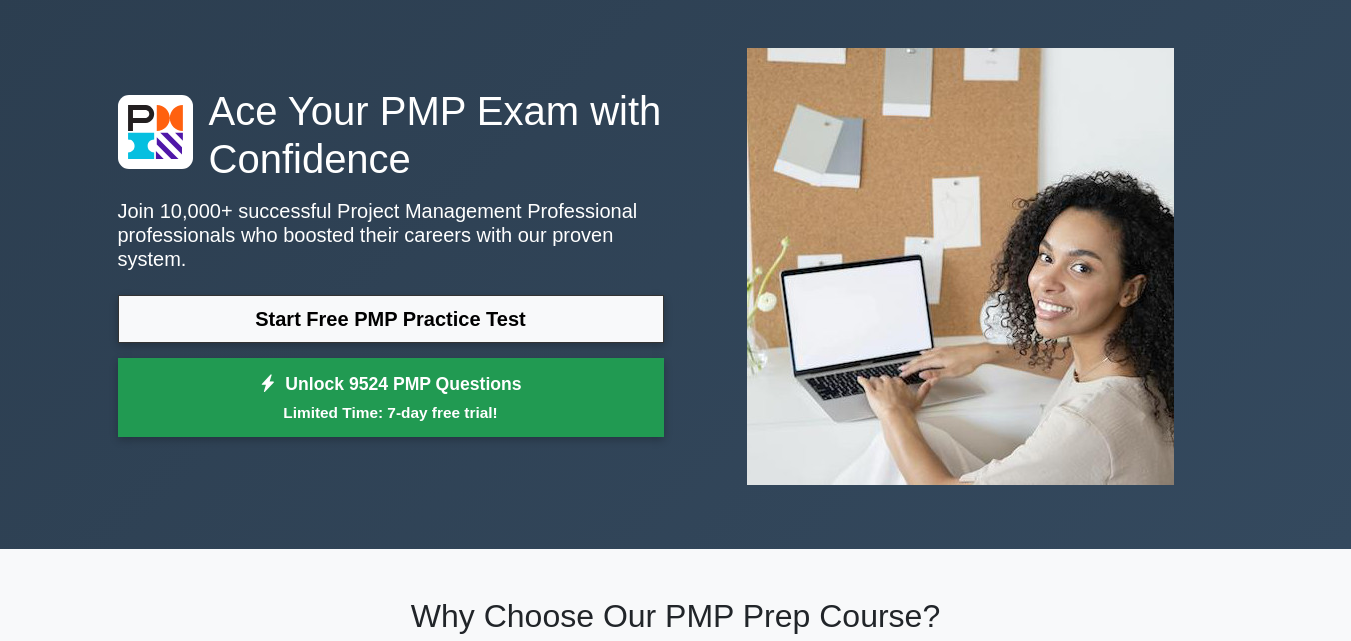 click on "Unlock 9524 PMP Questions
Limited Time: 7-day free trial!" at bounding box center [391, 398] 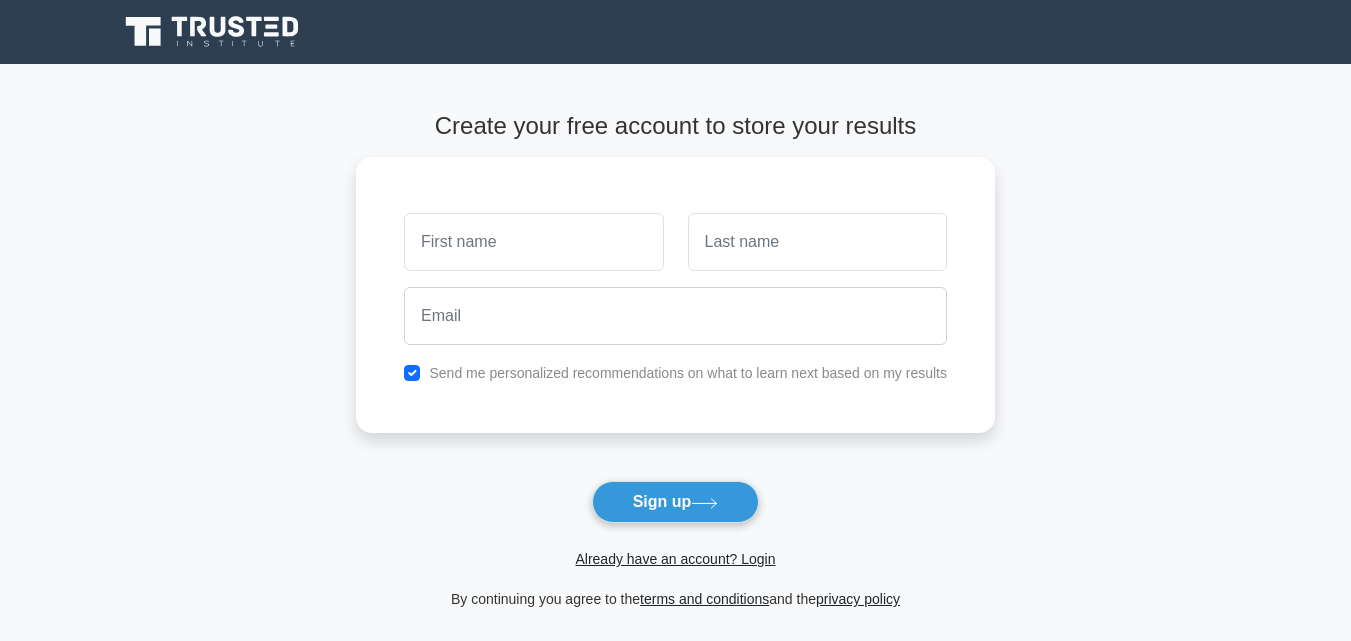 scroll, scrollTop: 0, scrollLeft: 0, axis: both 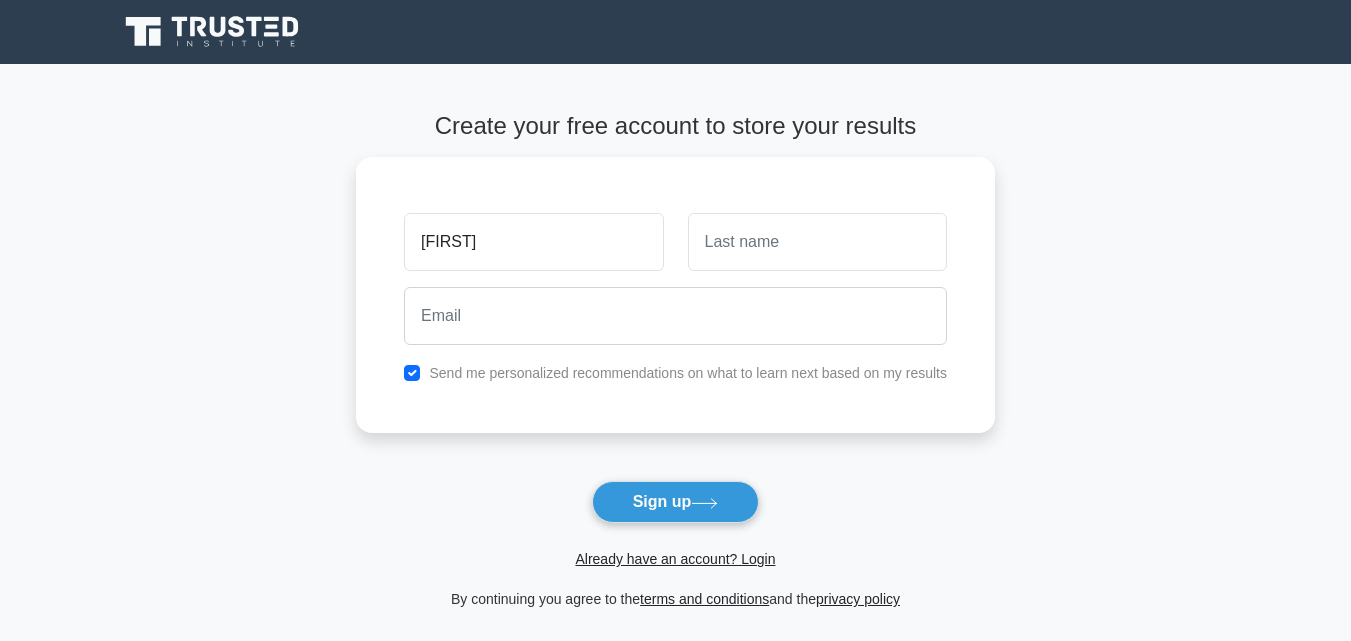 type on "Mohammad" 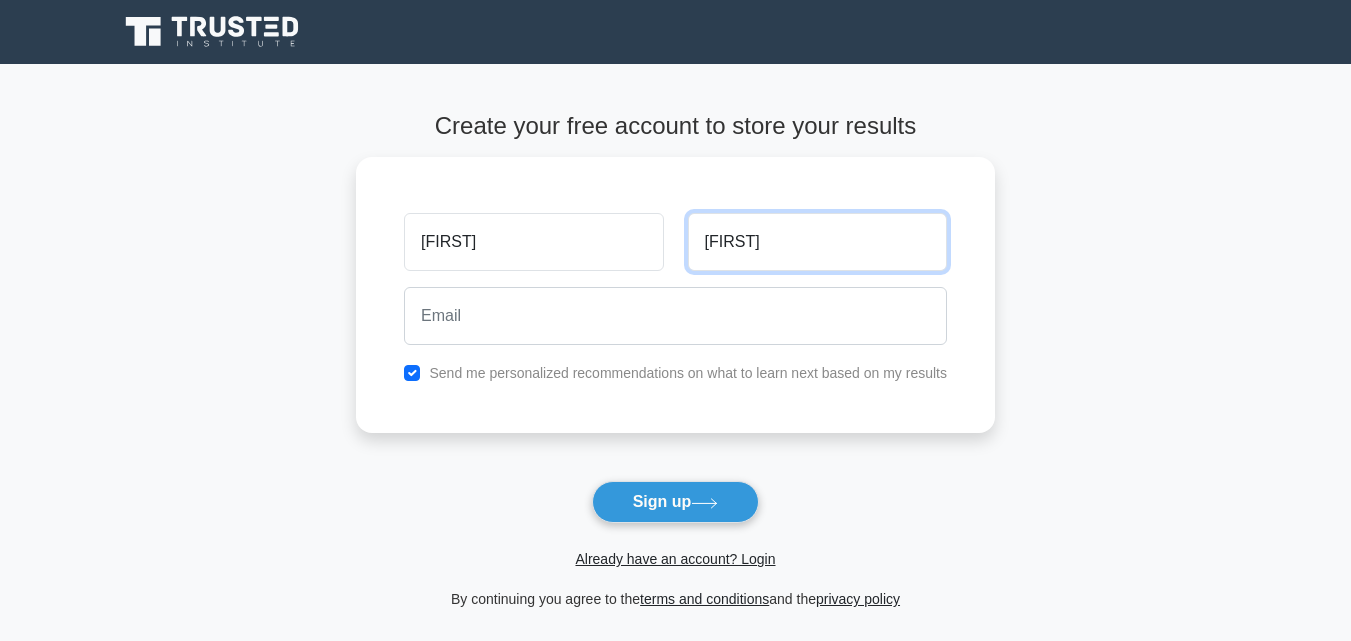 type on "guddu" 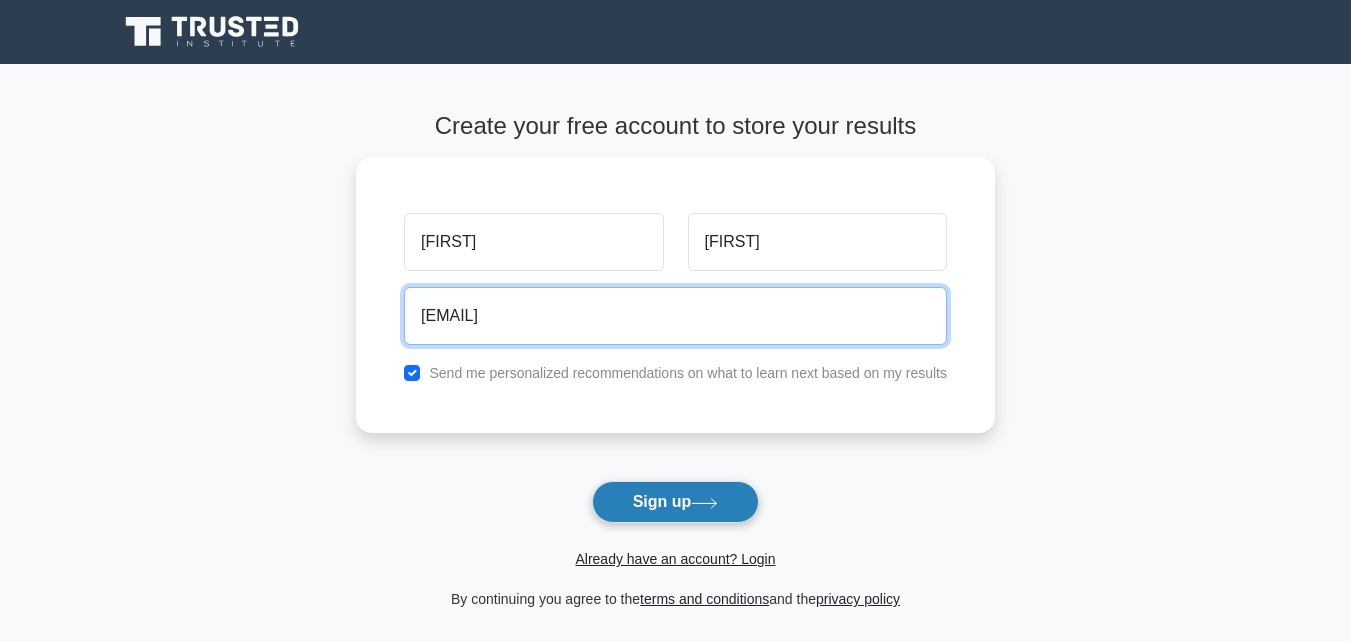 type on "mohammad7860@gmail.com" 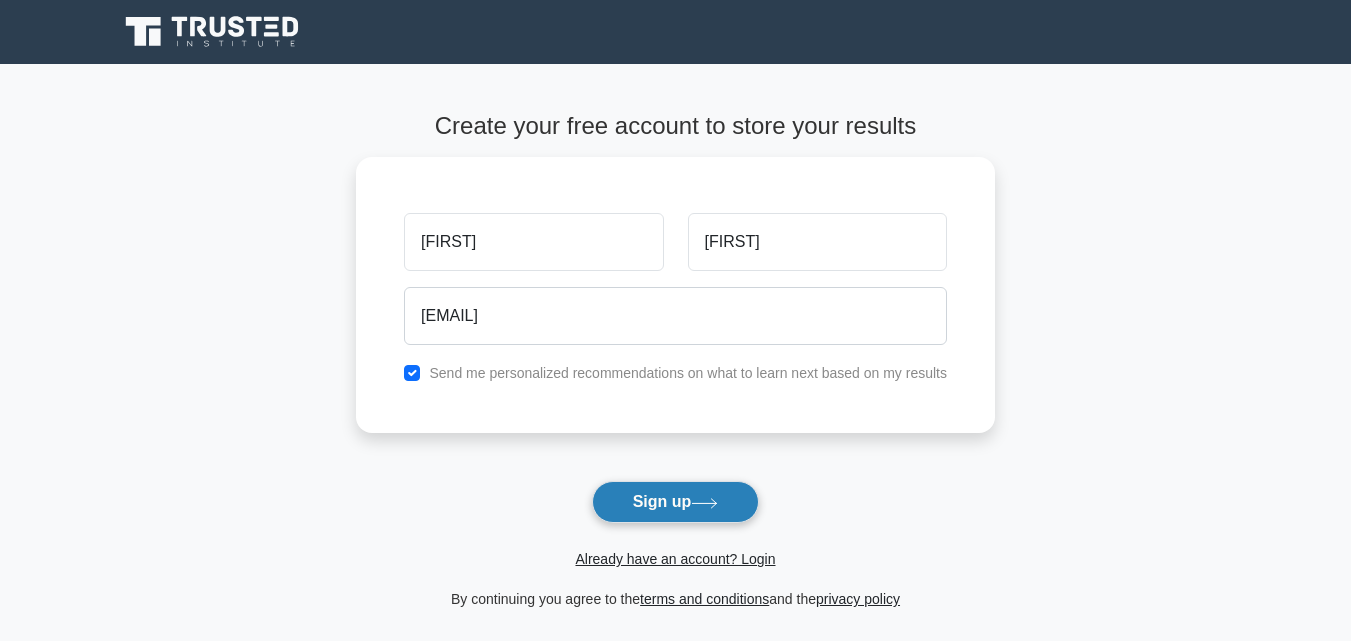 click at bounding box center [704, 503] 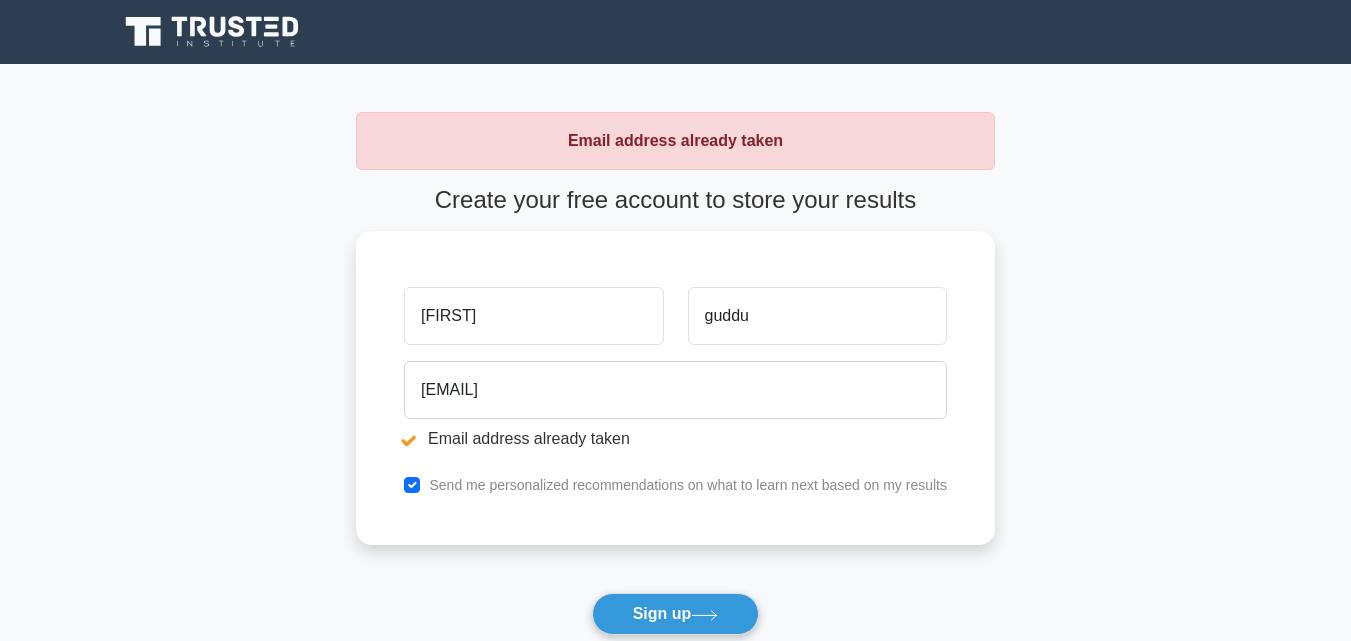 scroll, scrollTop: 0, scrollLeft: 0, axis: both 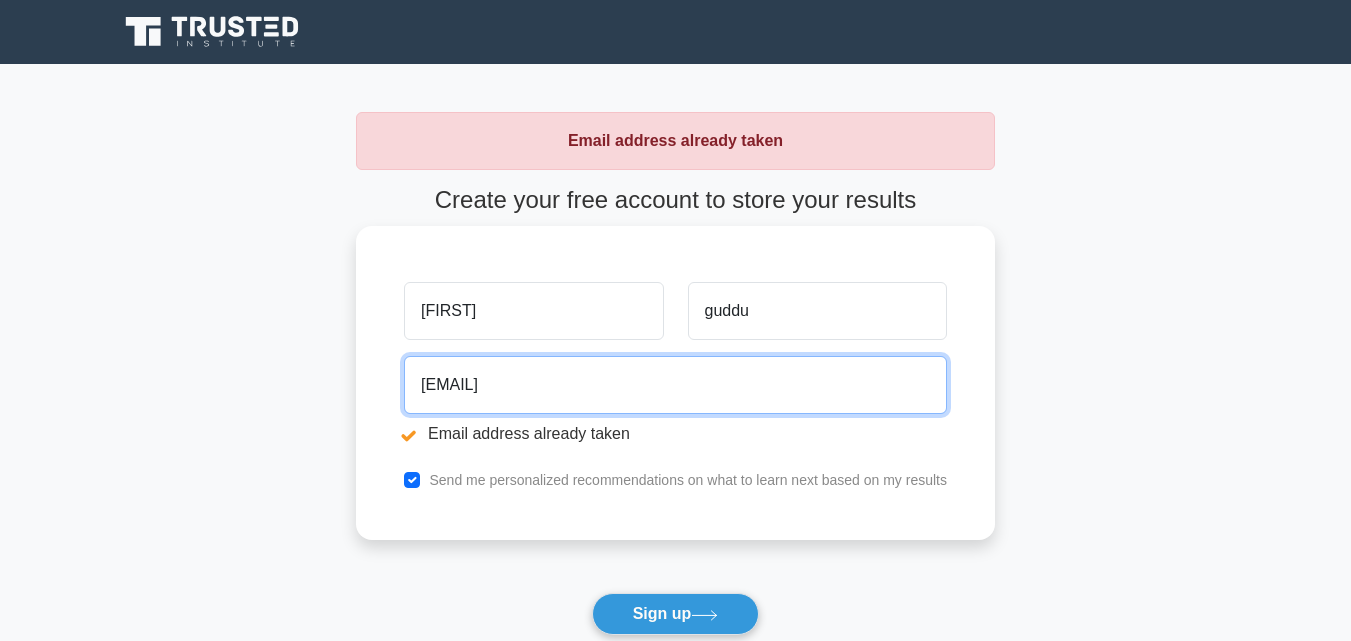 click on "mohammad7860@gmail.com" at bounding box center (675, 385) 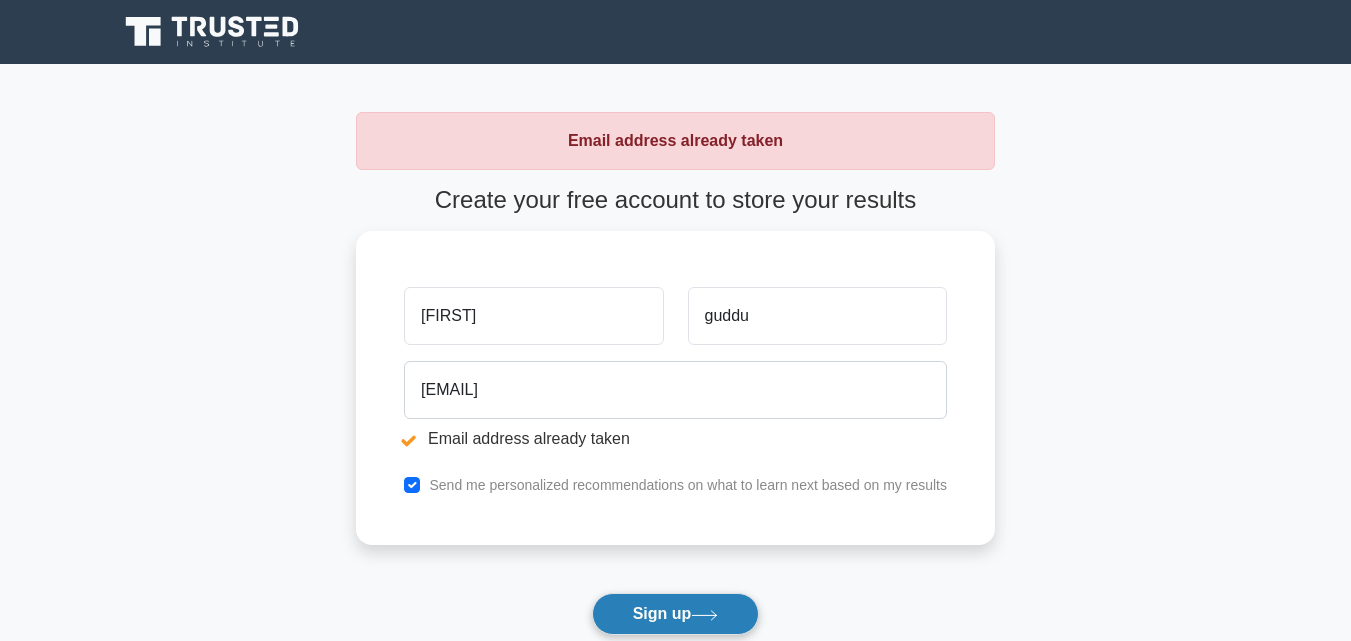 click on "Sign up" at bounding box center (676, 614) 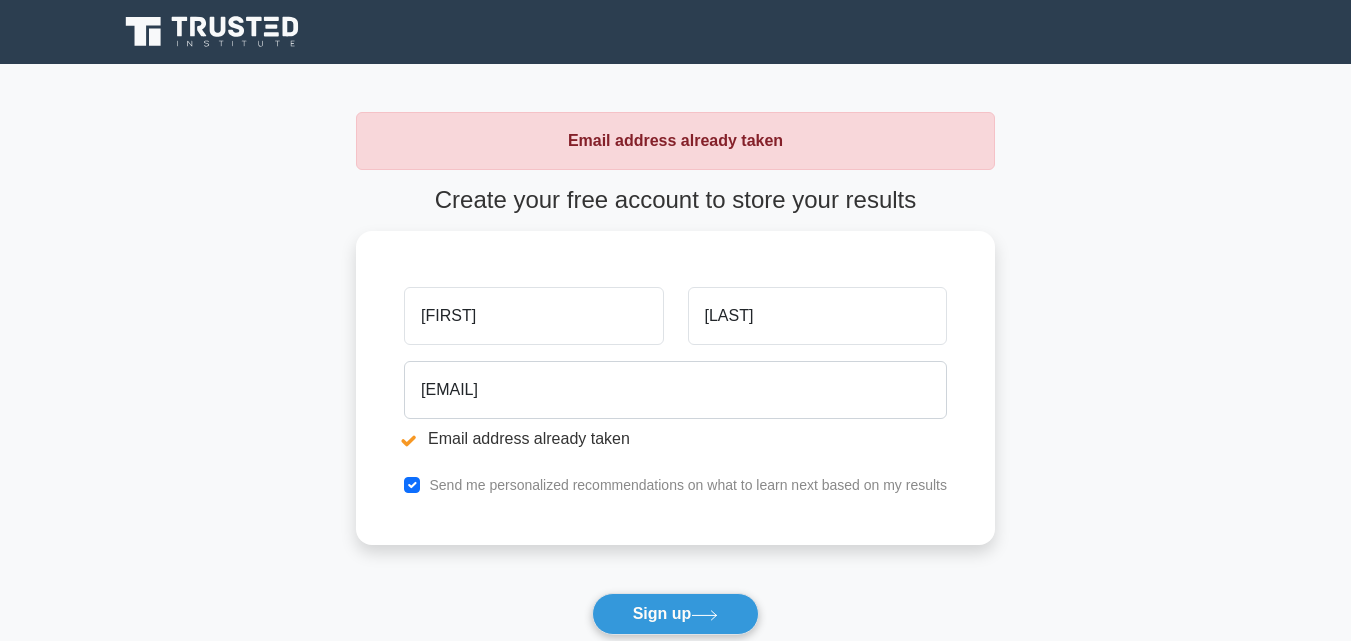 scroll, scrollTop: 0, scrollLeft: 0, axis: both 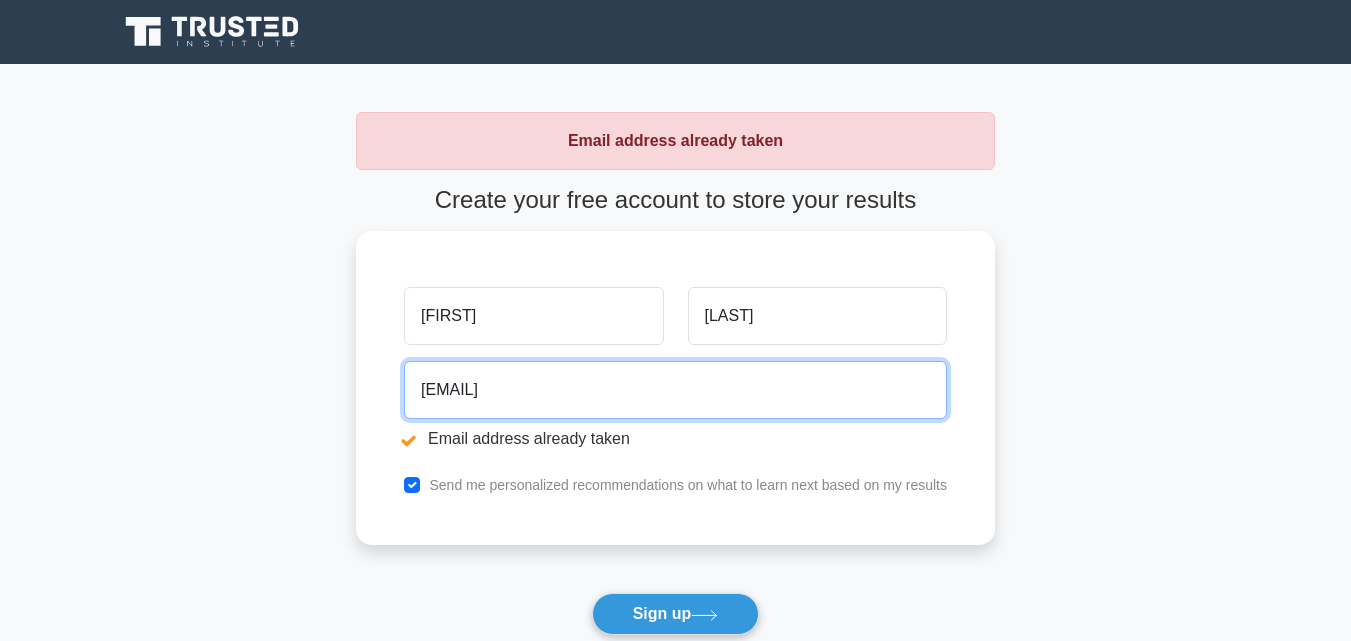 drag, startPoint x: 663, startPoint y: 388, endPoint x: 320, endPoint y: 393, distance: 343.03644 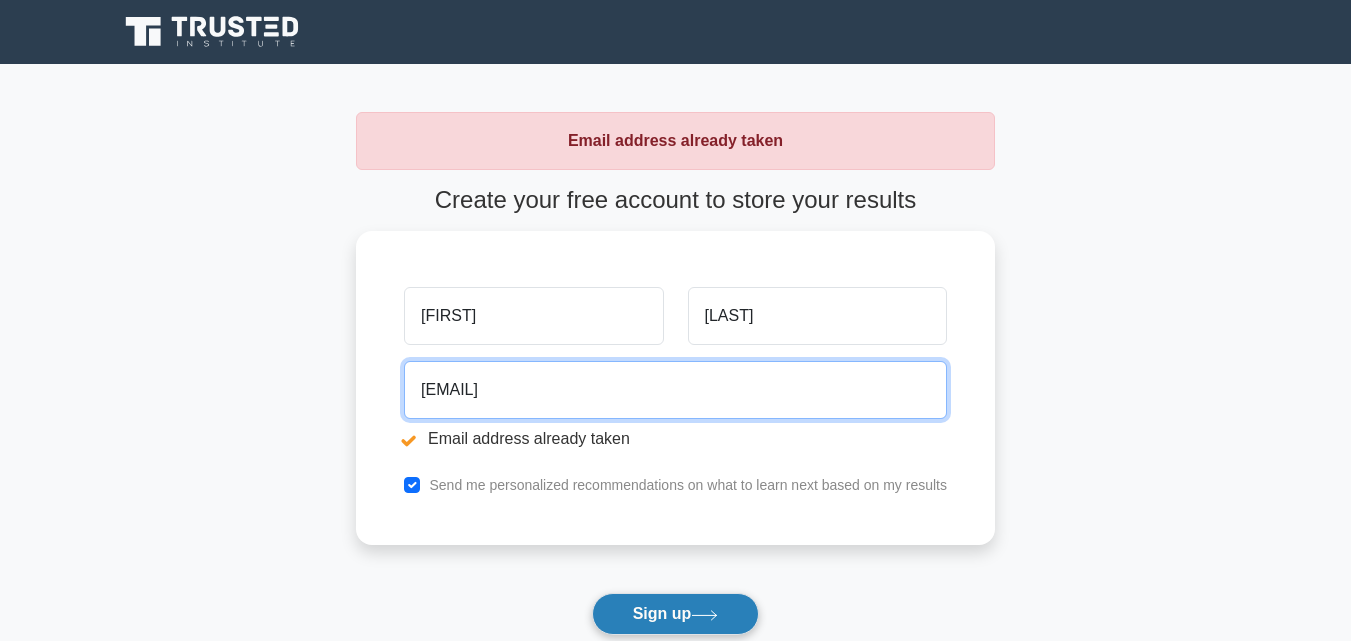 type on "mohammdguddu2020@gmail.com" 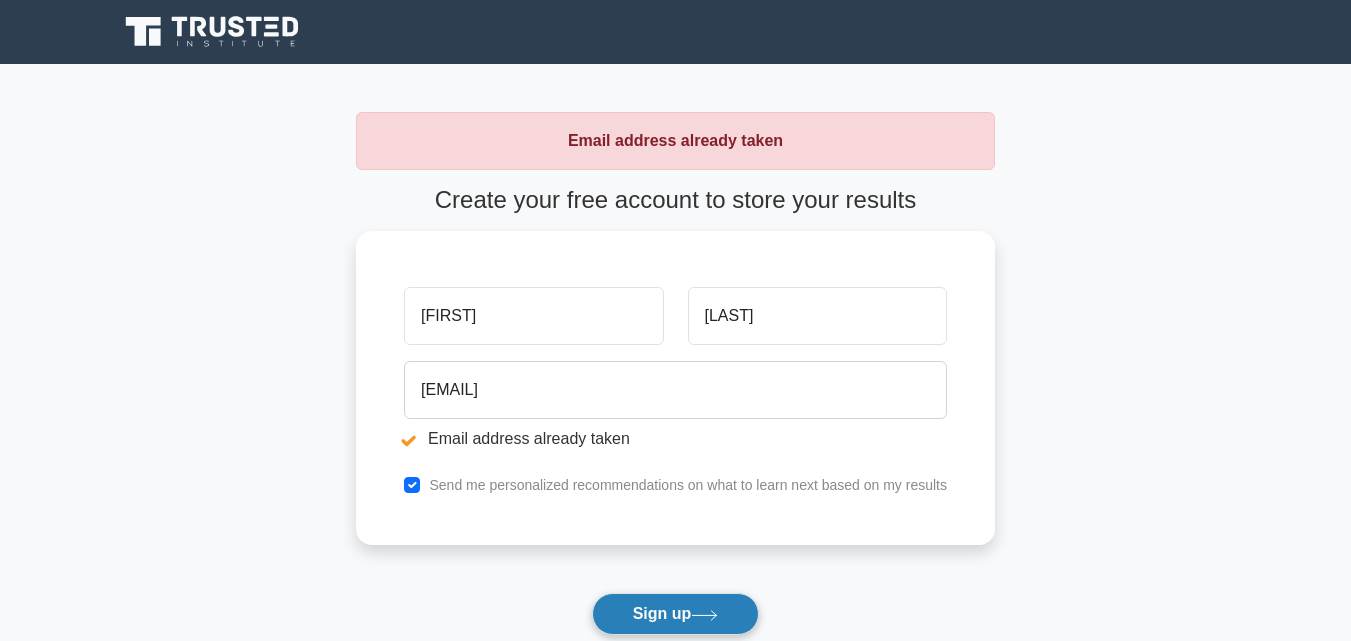 click on "Sign up" at bounding box center (676, 614) 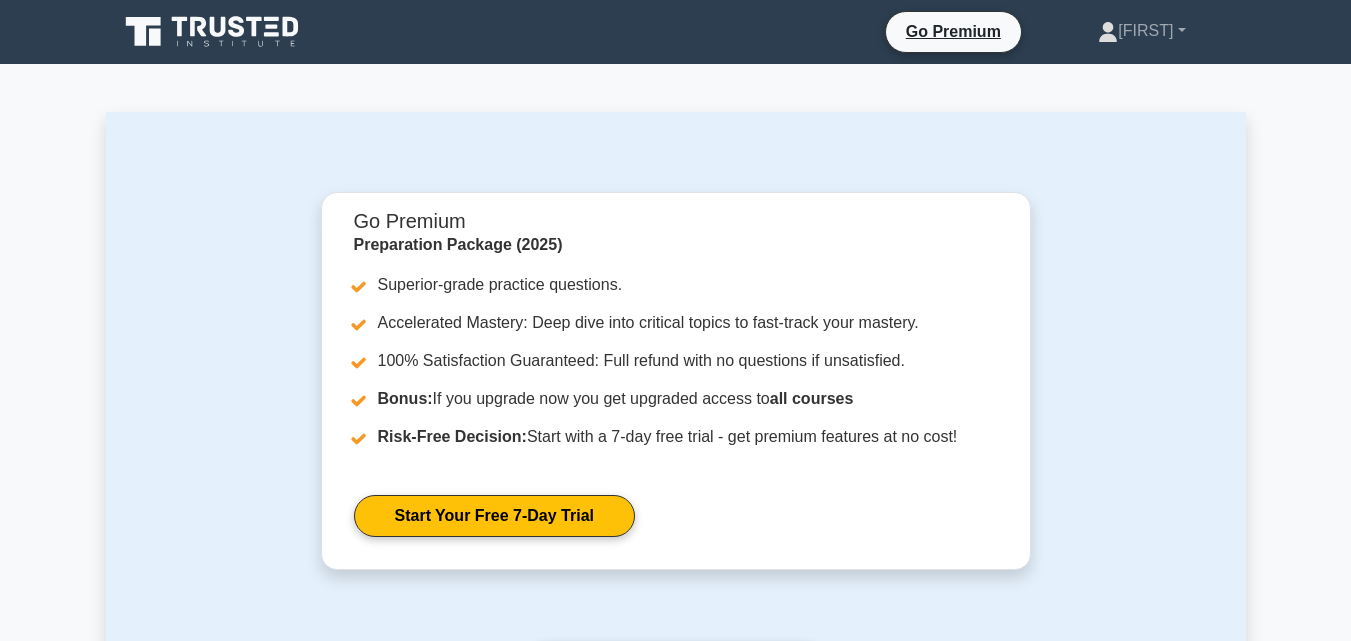 scroll, scrollTop: 0, scrollLeft: 0, axis: both 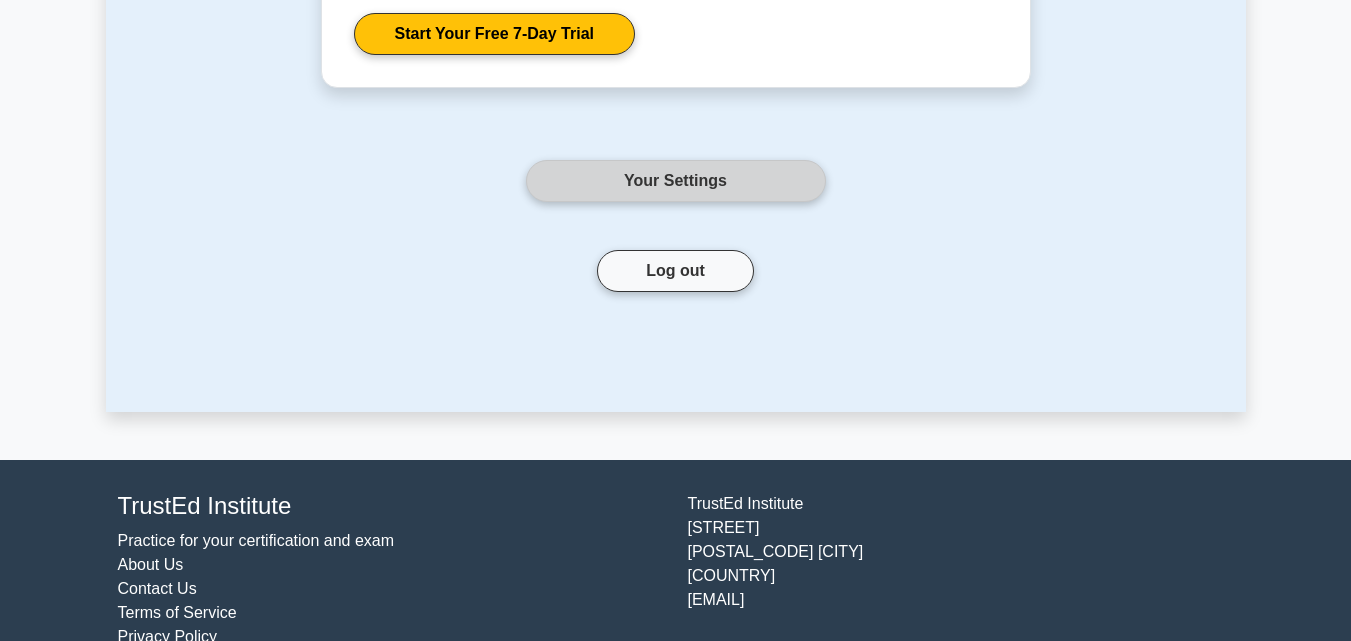 click on "Your Settings" at bounding box center [676, 181] 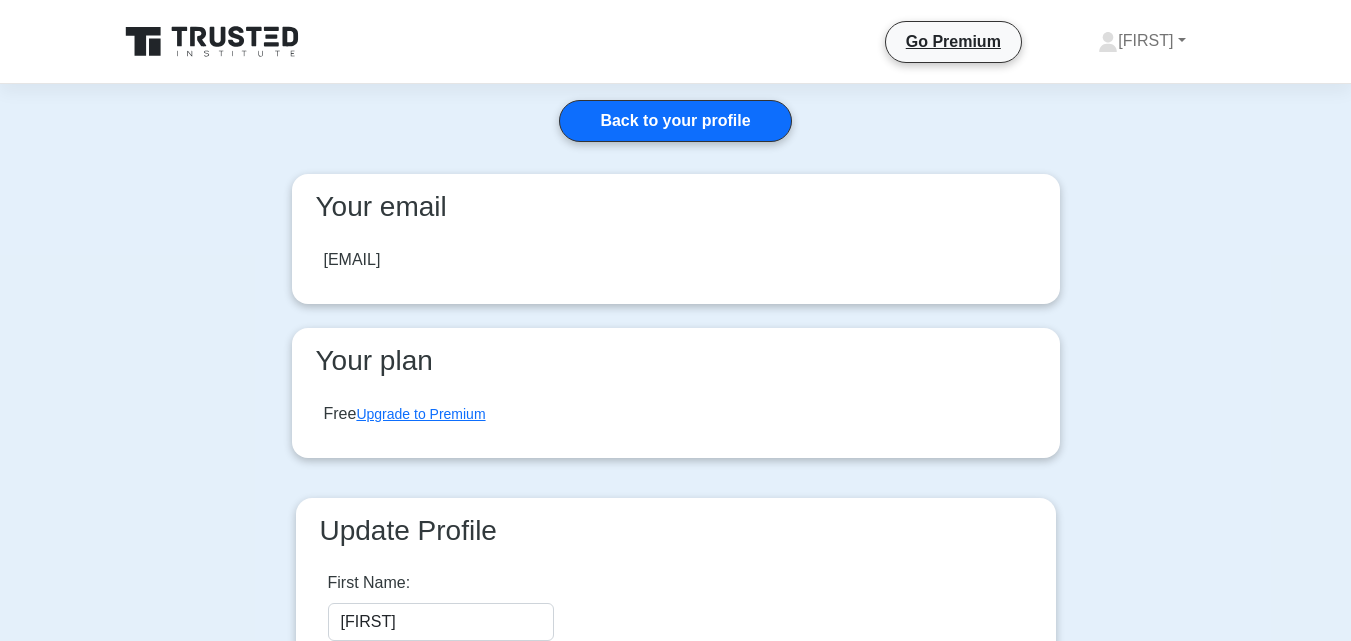 scroll, scrollTop: 0, scrollLeft: 0, axis: both 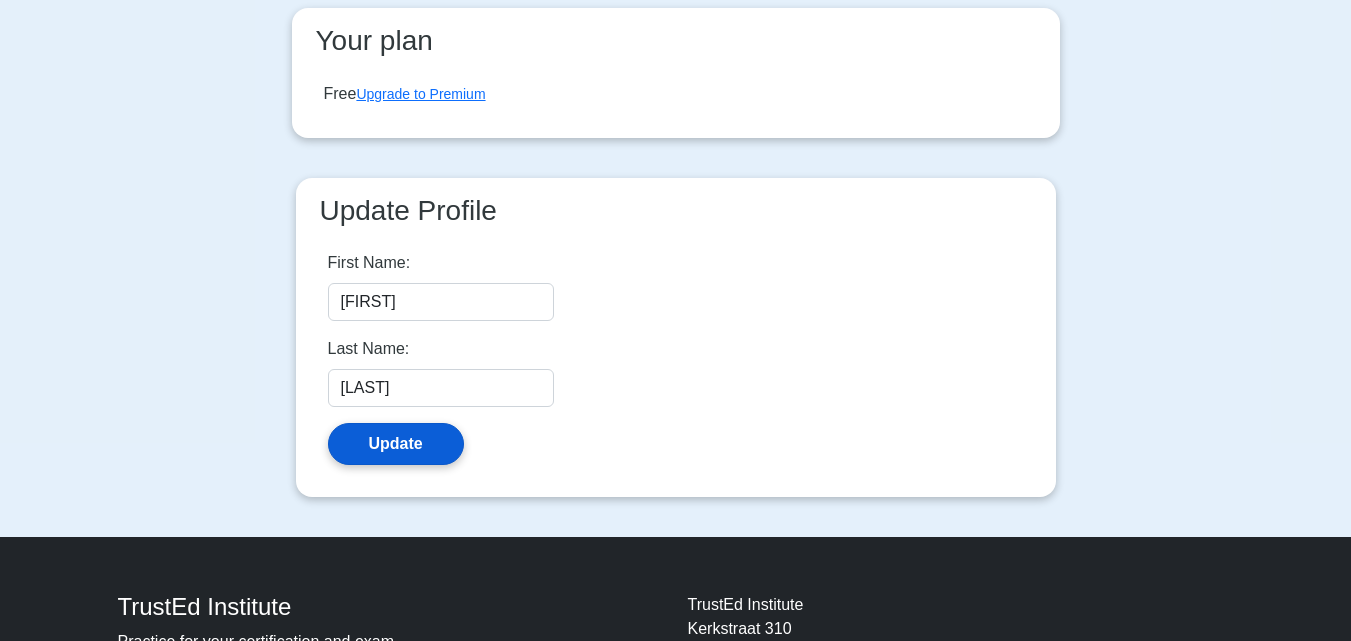 click on "Update" at bounding box center [396, 444] 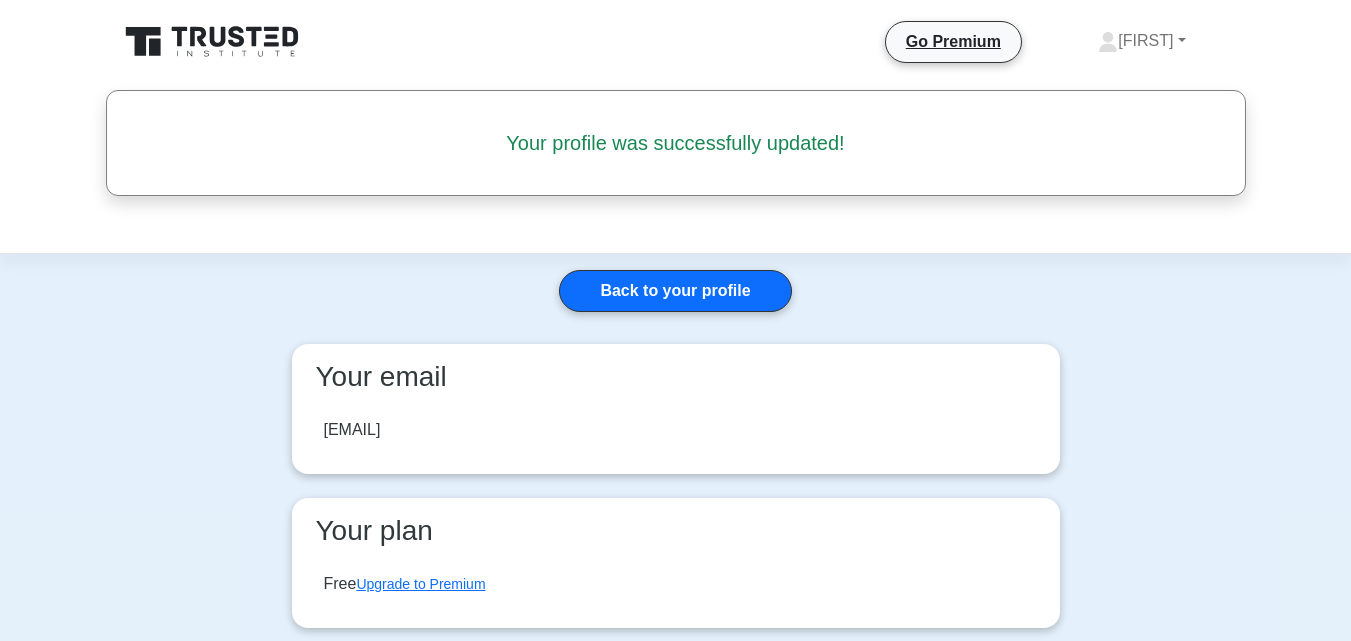 scroll, scrollTop: 0, scrollLeft: 0, axis: both 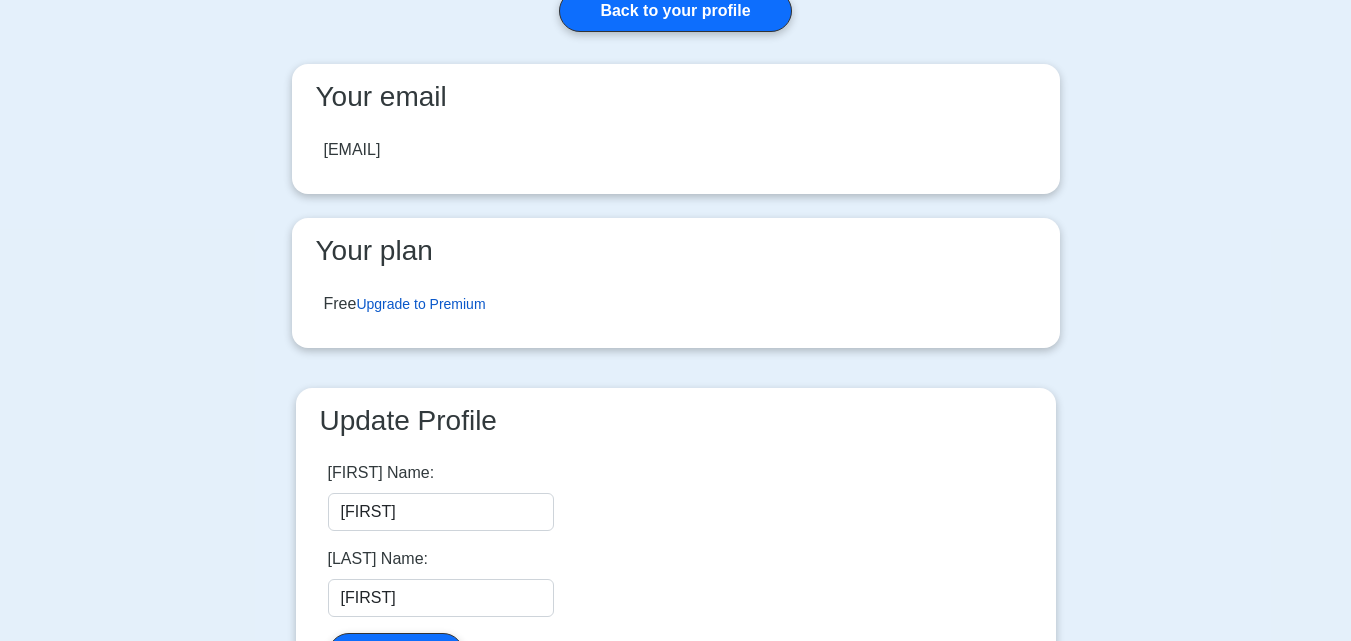 click on "Upgrade to Premium" at bounding box center [420, 304] 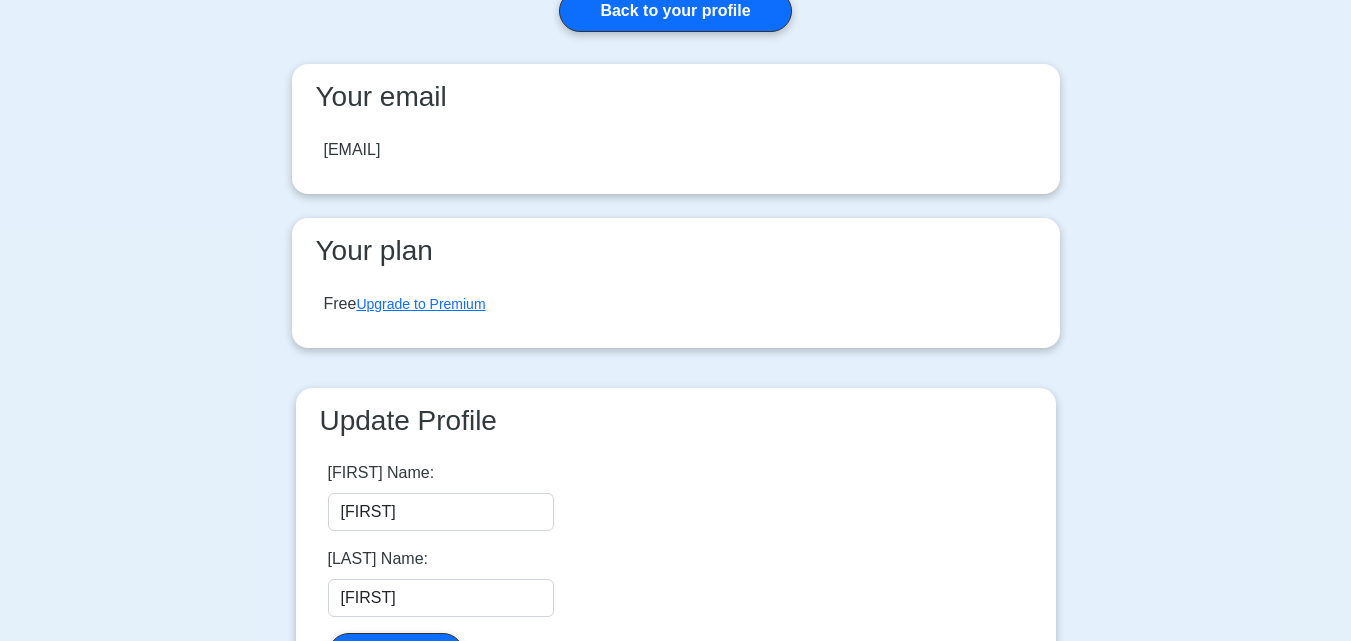 click on "Back to your profile
Your email
mohammdguddu2020@gmail.com
Your plan
Free     Upgrade to Premium
Update Profile
First Name:
Mohammad" at bounding box center (675, 360) 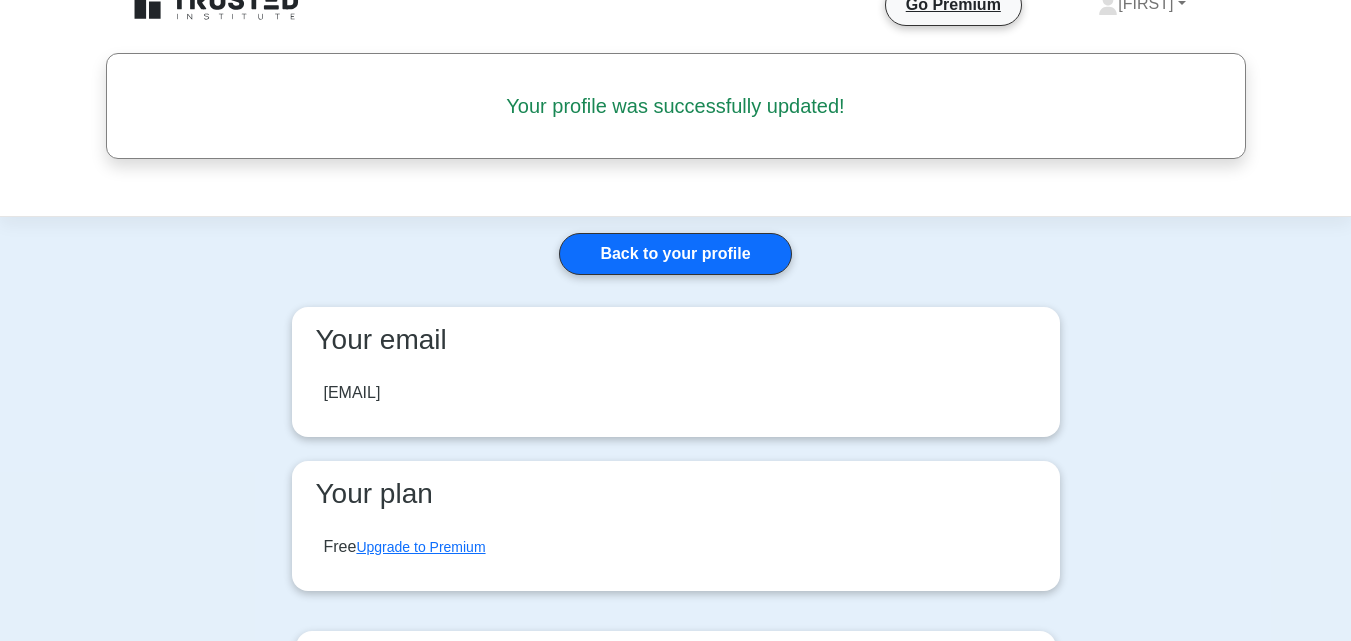 scroll, scrollTop: 0, scrollLeft: 0, axis: both 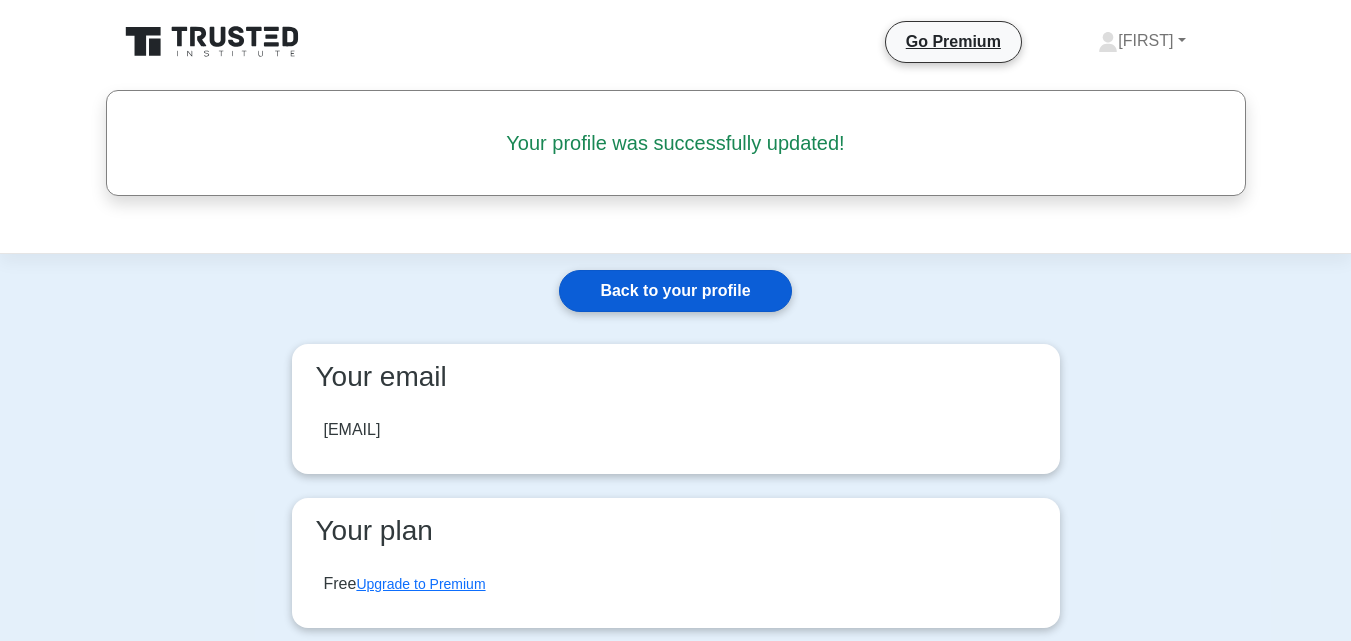 click on "Back to your profile" at bounding box center [675, 291] 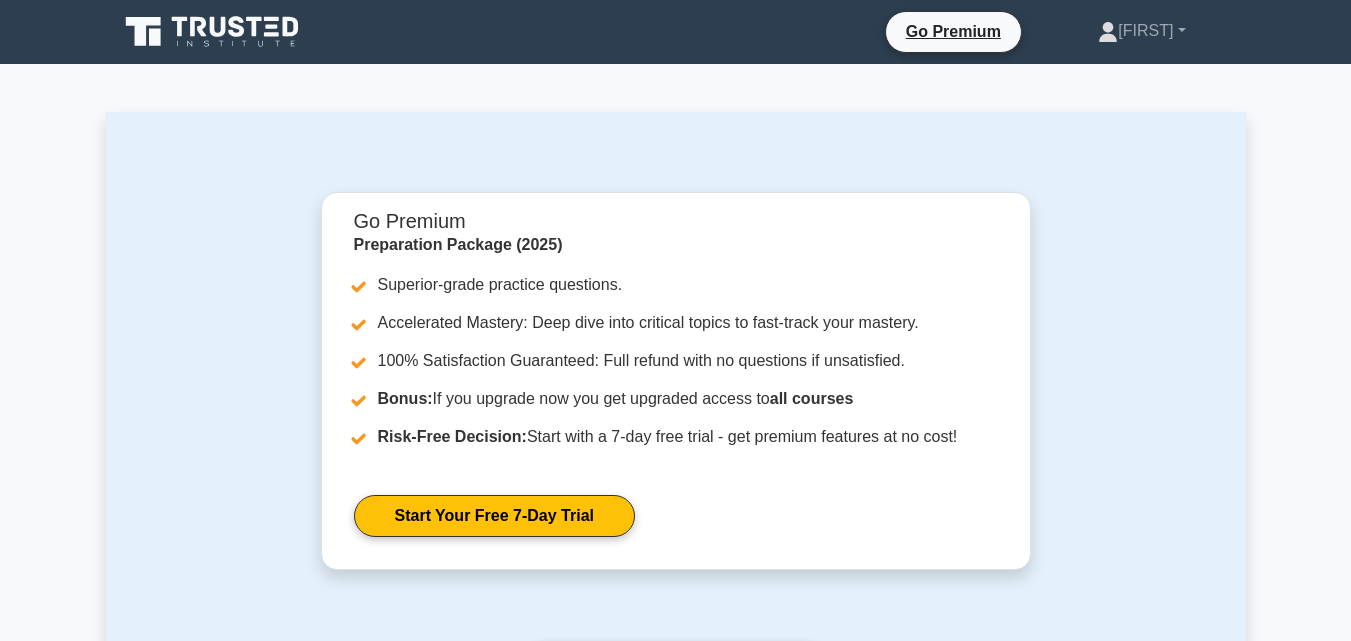 scroll, scrollTop: 0, scrollLeft: 0, axis: both 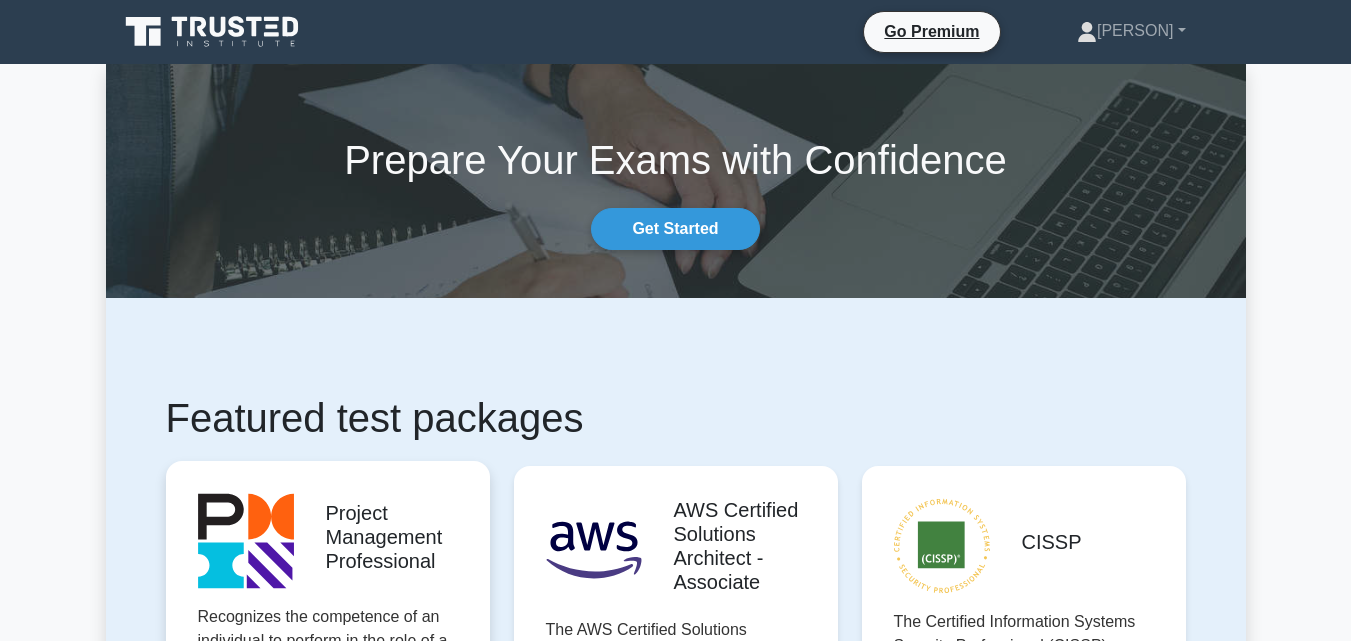 click on "Start practicing" at bounding box center [327, 762] 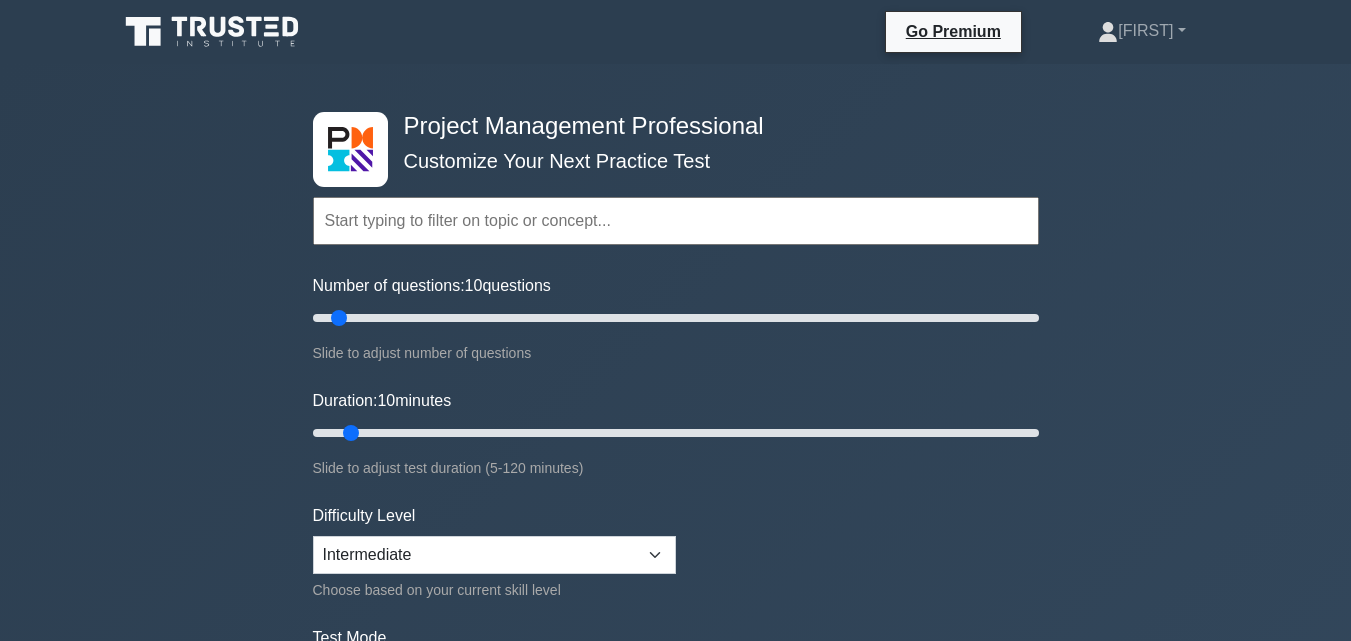 scroll, scrollTop: 0, scrollLeft: 0, axis: both 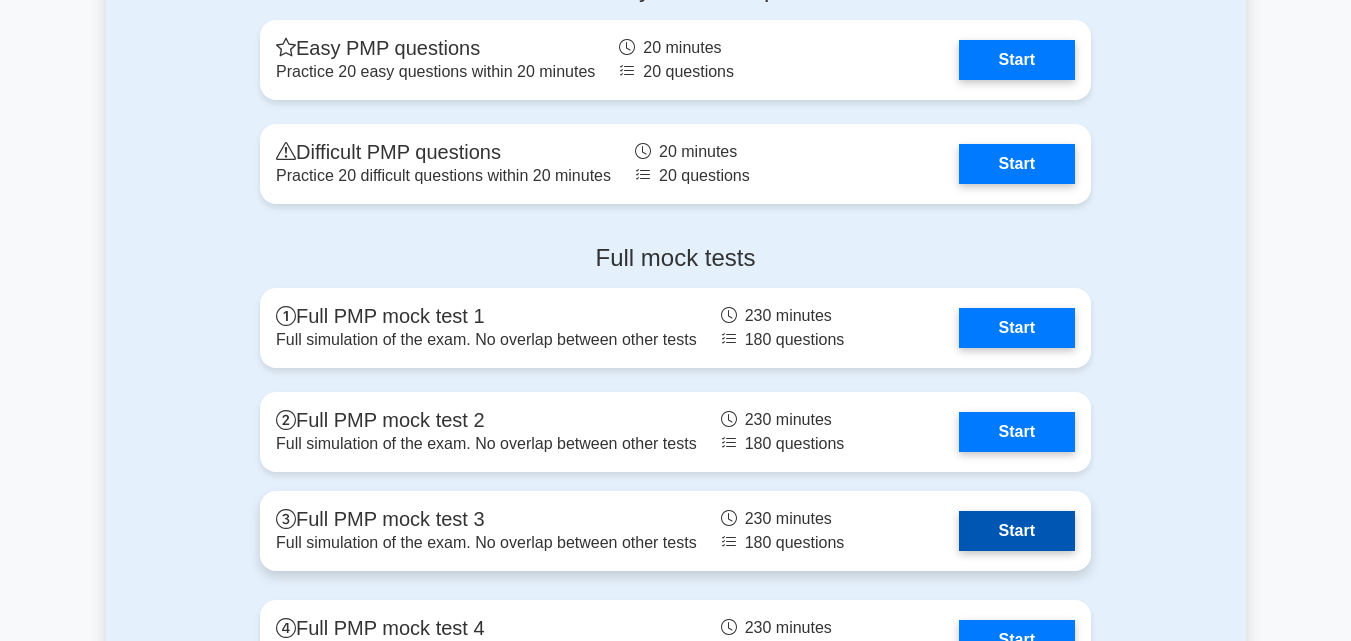 click on "Start" at bounding box center [1017, 531] 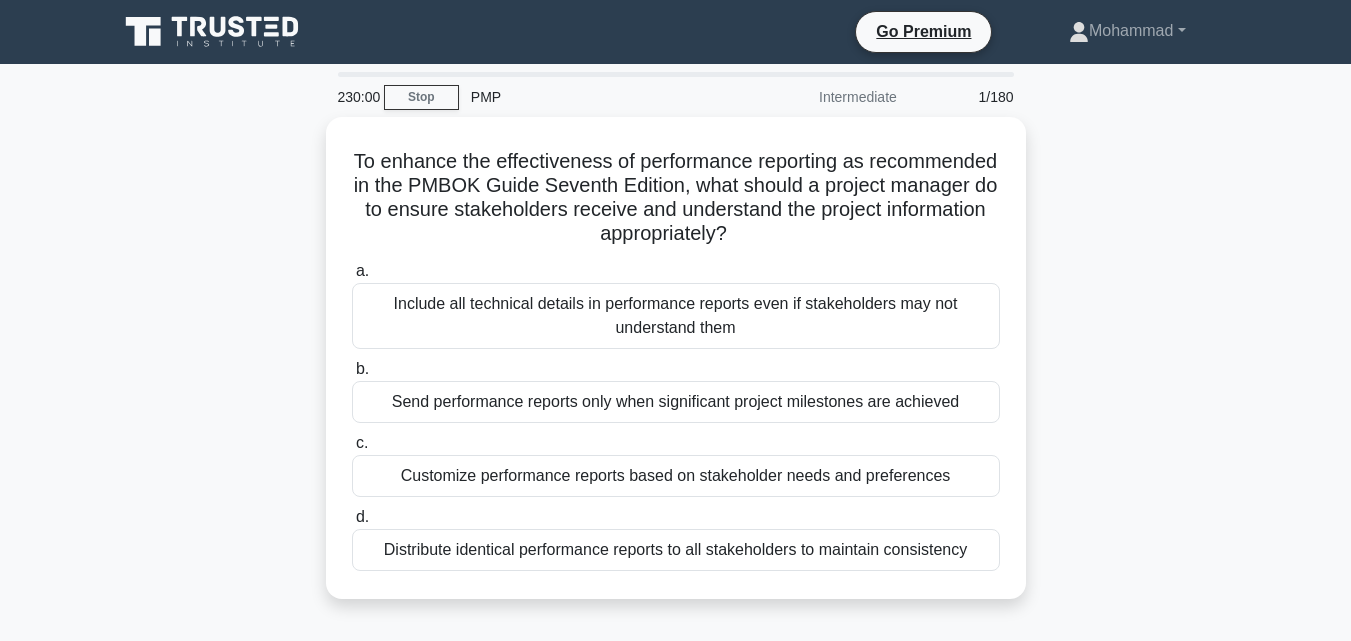 scroll, scrollTop: 0, scrollLeft: 0, axis: both 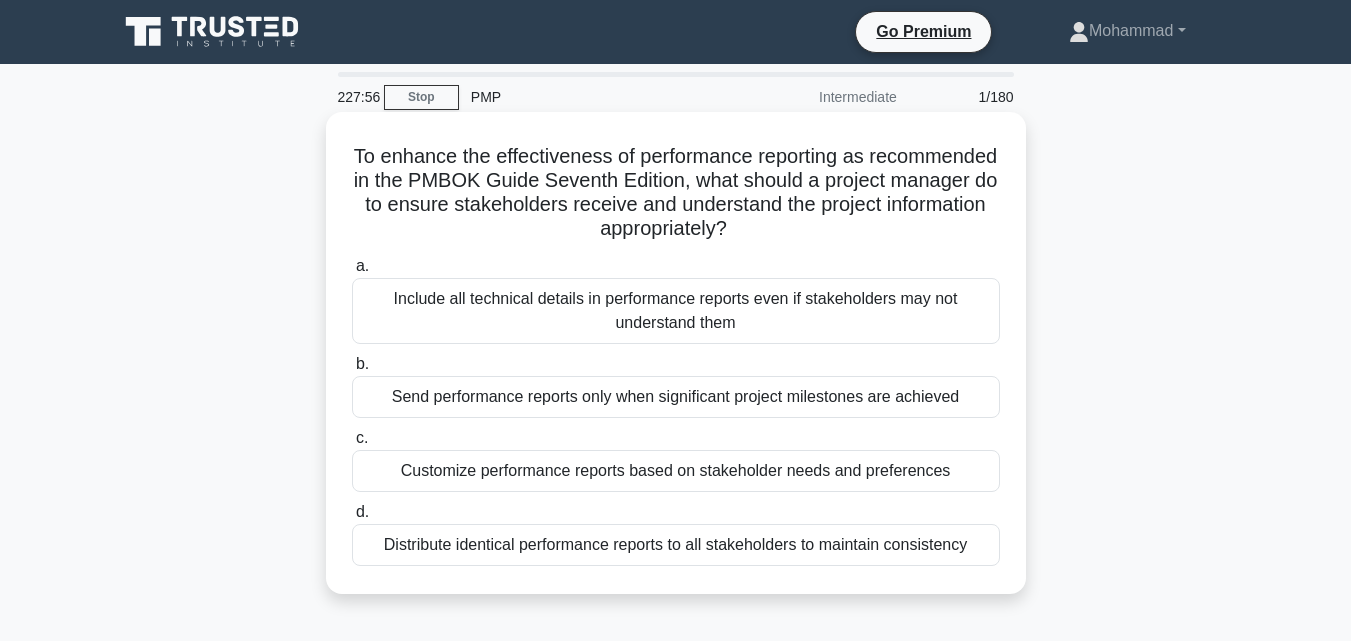 click on "Distribute identical performance reports to all stakeholders to maintain consistency" at bounding box center [676, 545] 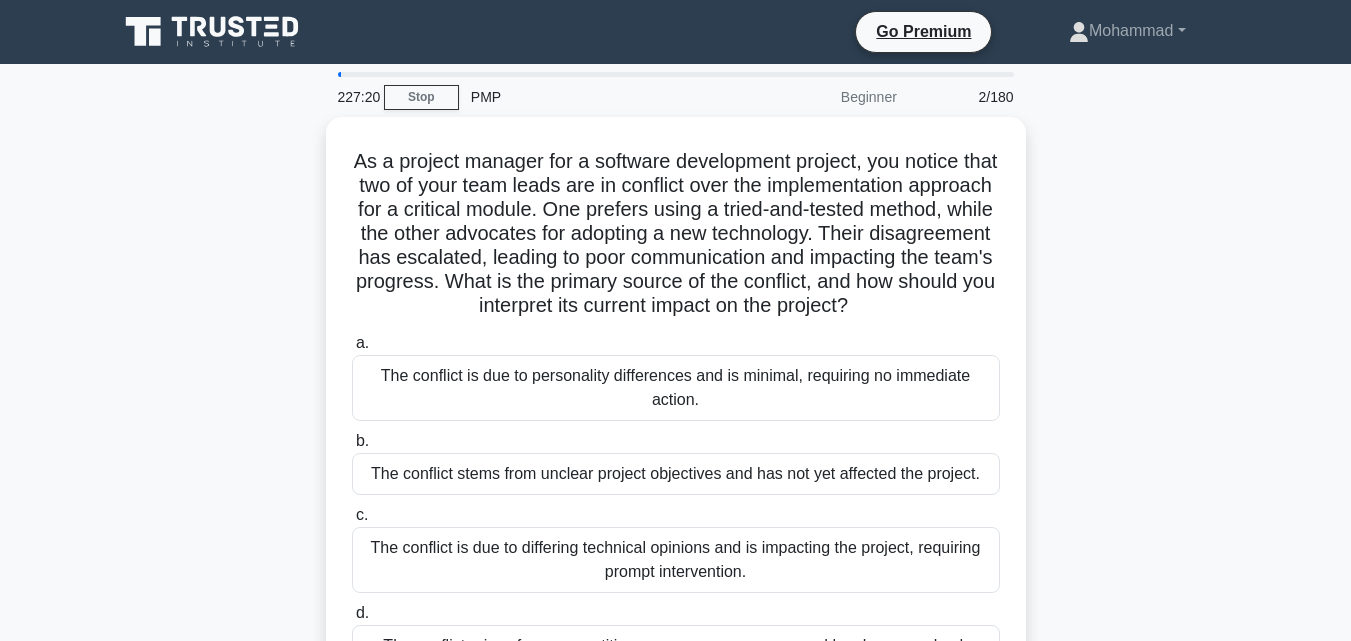 click on "As a project manager for a software development project, you notice that two of your team leads are in conflict over the implementation approach for a critical module. One prefers using a tried-and-tested method, while the other advocates for adopting a new technology. Their disagreement has escalated, leading to poor communication and impacting the team's progress. What is the primary source of the conflict, and how should you interpret its current impact on the project?
.spinner_0XTQ{transform-origin:center;animation:spinner_y6GP .75s linear infinite}@keyframes spinner_y6GP{100%{transform:rotate(360deg)}}" at bounding box center (676, 418) 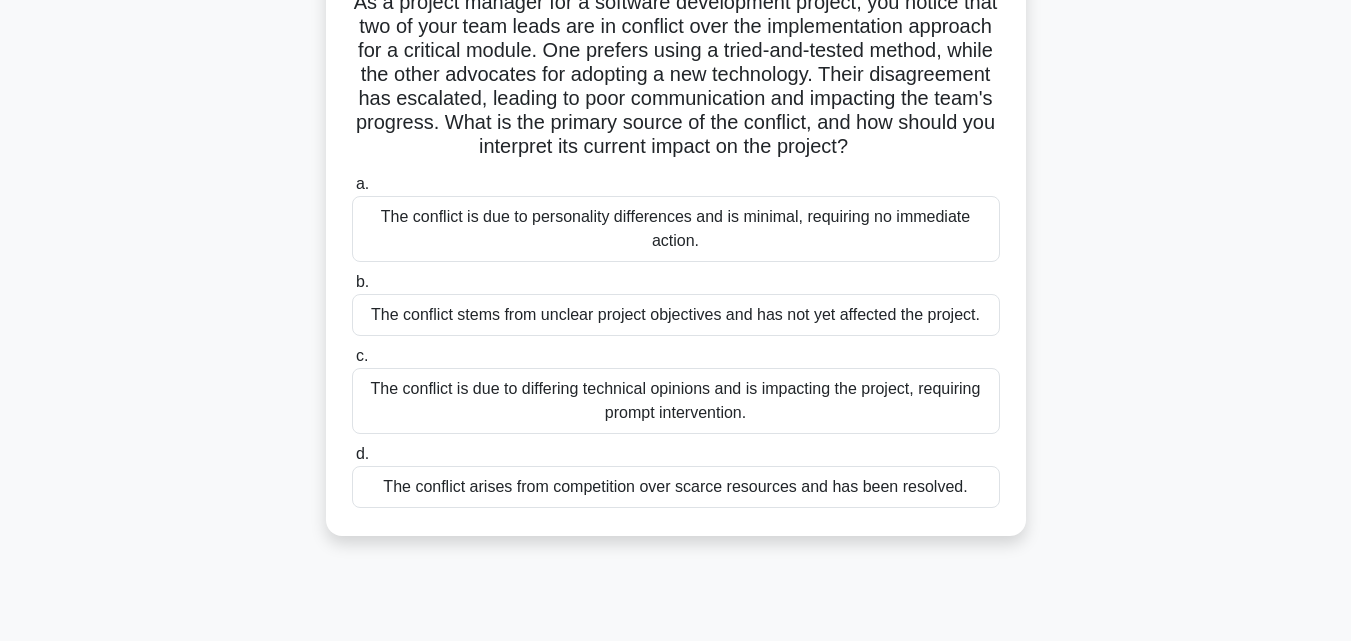scroll, scrollTop: 160, scrollLeft: 0, axis: vertical 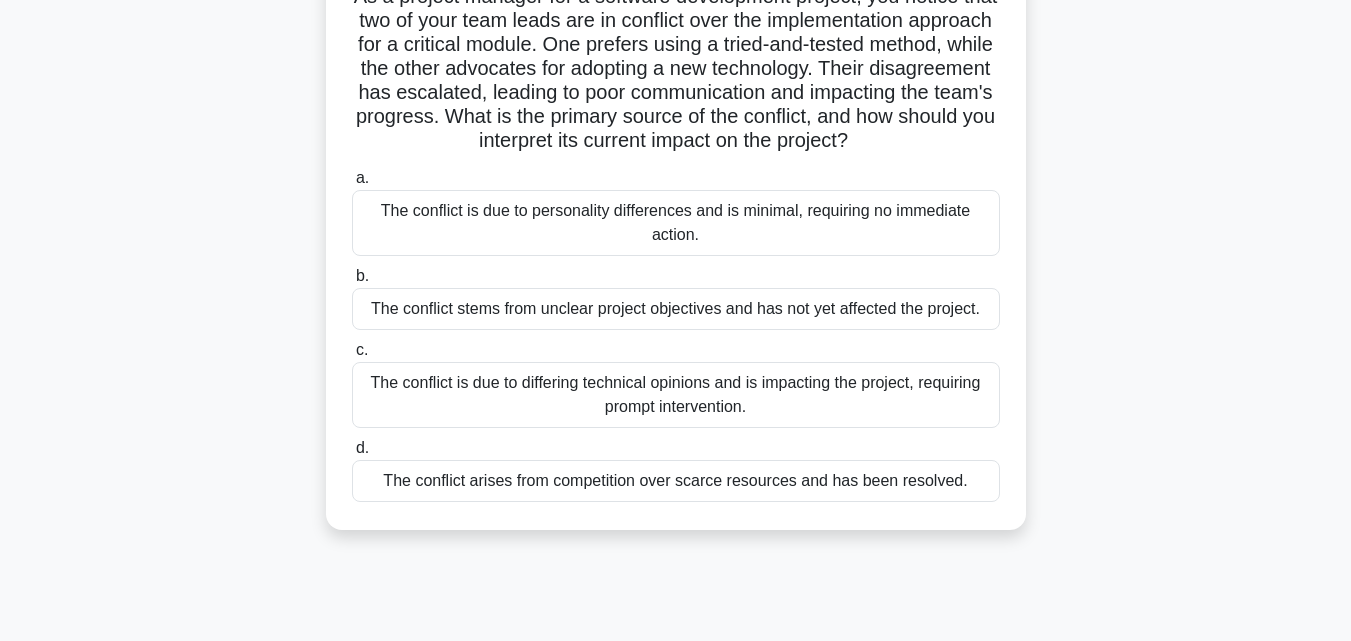 click on "The conflict is due to differing technical opinions and is impacting the project, requiring prompt intervention." at bounding box center [676, 395] 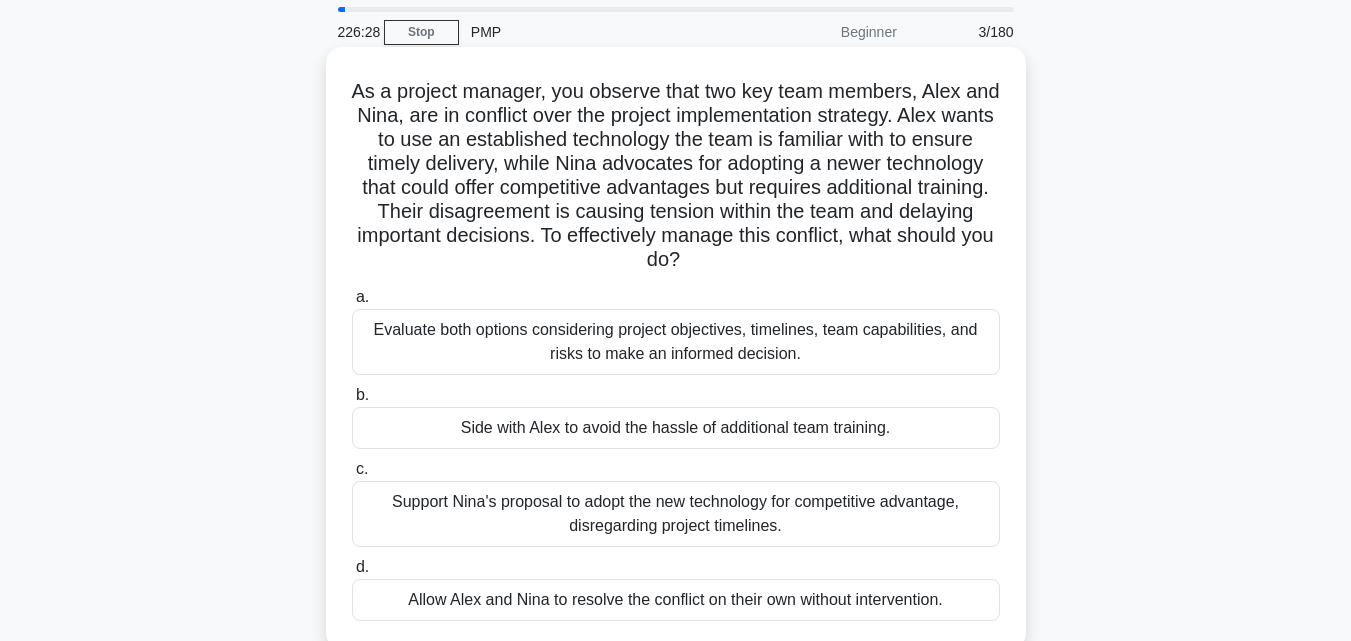 scroll, scrollTop: 0, scrollLeft: 0, axis: both 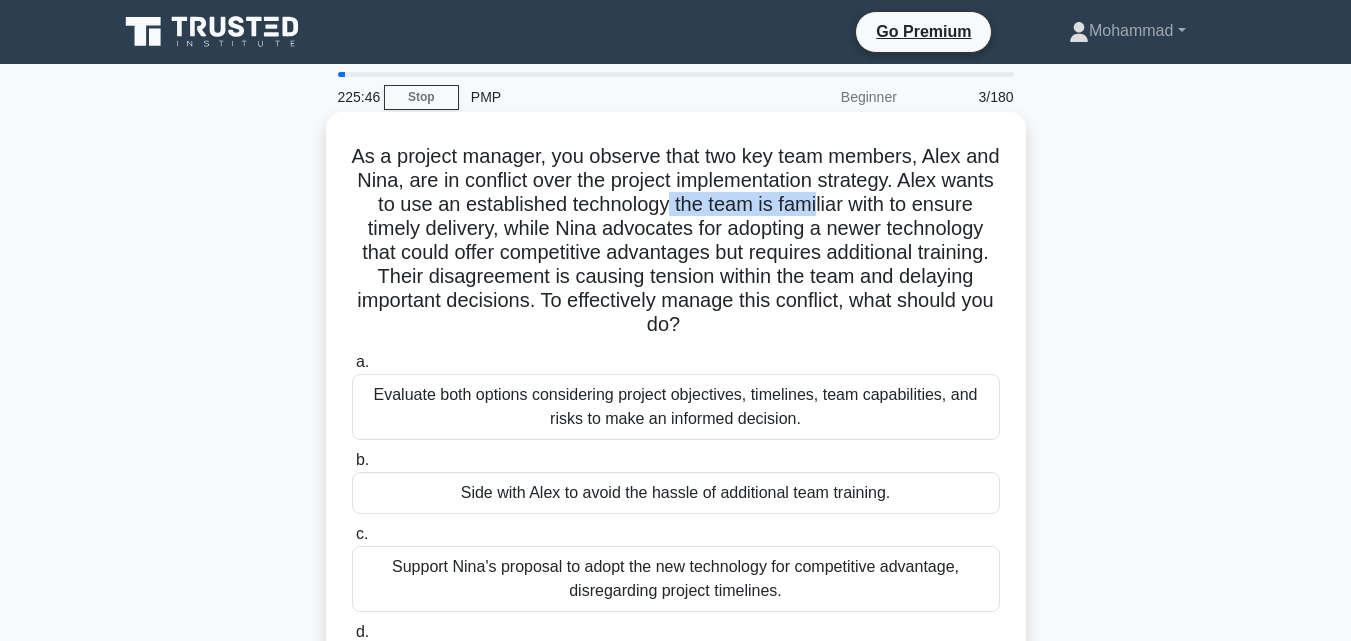 drag, startPoint x: 731, startPoint y: 211, endPoint x: 883, endPoint y: 209, distance: 152.01315 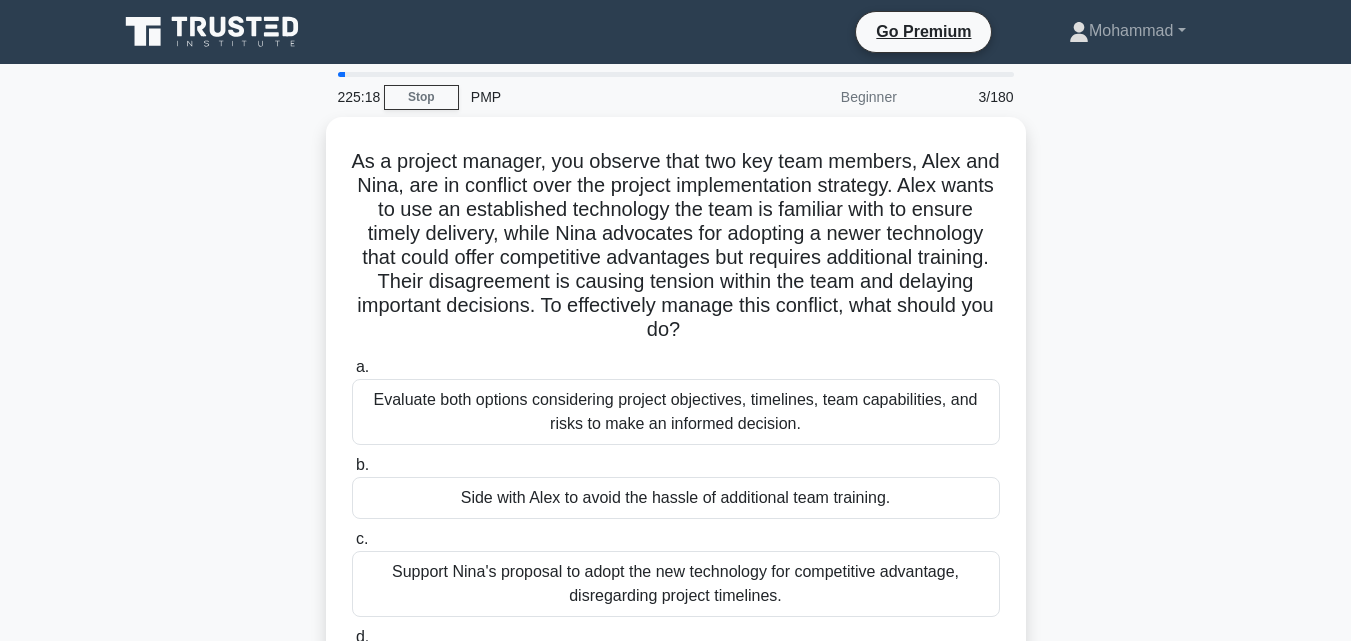 click on "As a project manager, you observe that two key team members, Alex and Nina, are in conflict over the project implementation strategy. Alex wants to use an established technology the team is familiar with to ensure timely delivery, while Nina advocates for adopting a newer technology that could offer competitive advantages but requires additional training. Their disagreement is causing tension within the team and delaying important decisions. To effectively manage this conflict, what should you do?" at bounding box center [676, 430] 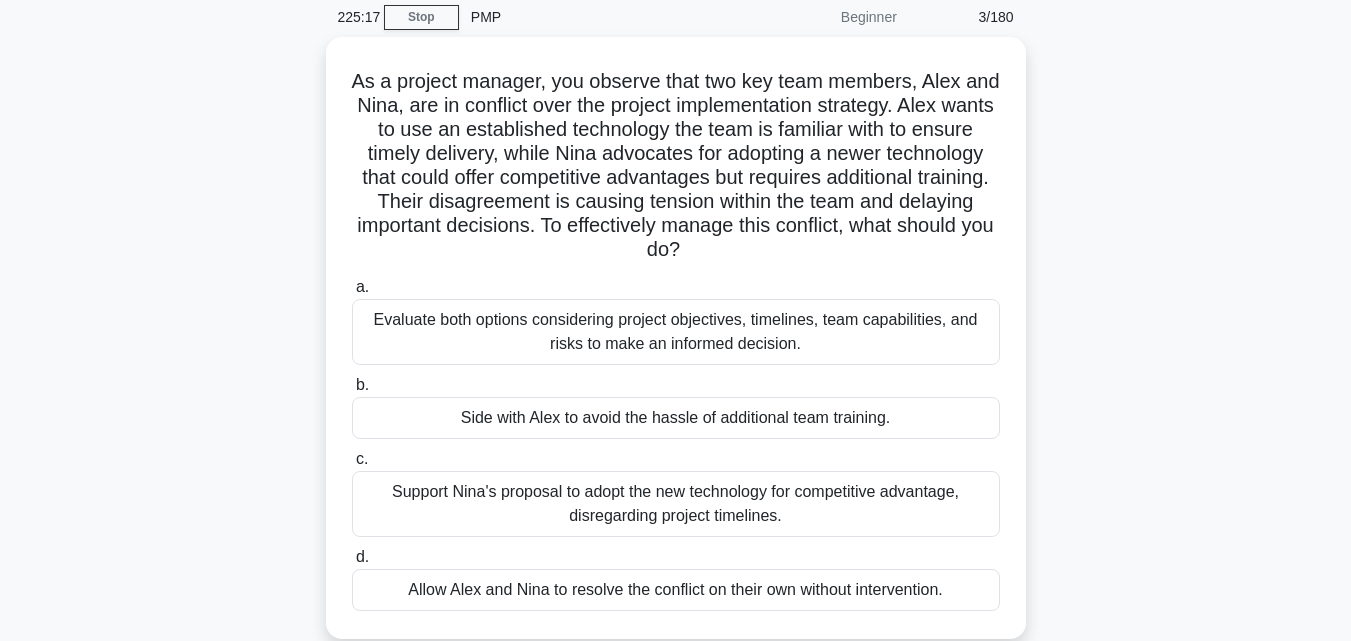 scroll, scrollTop: 120, scrollLeft: 0, axis: vertical 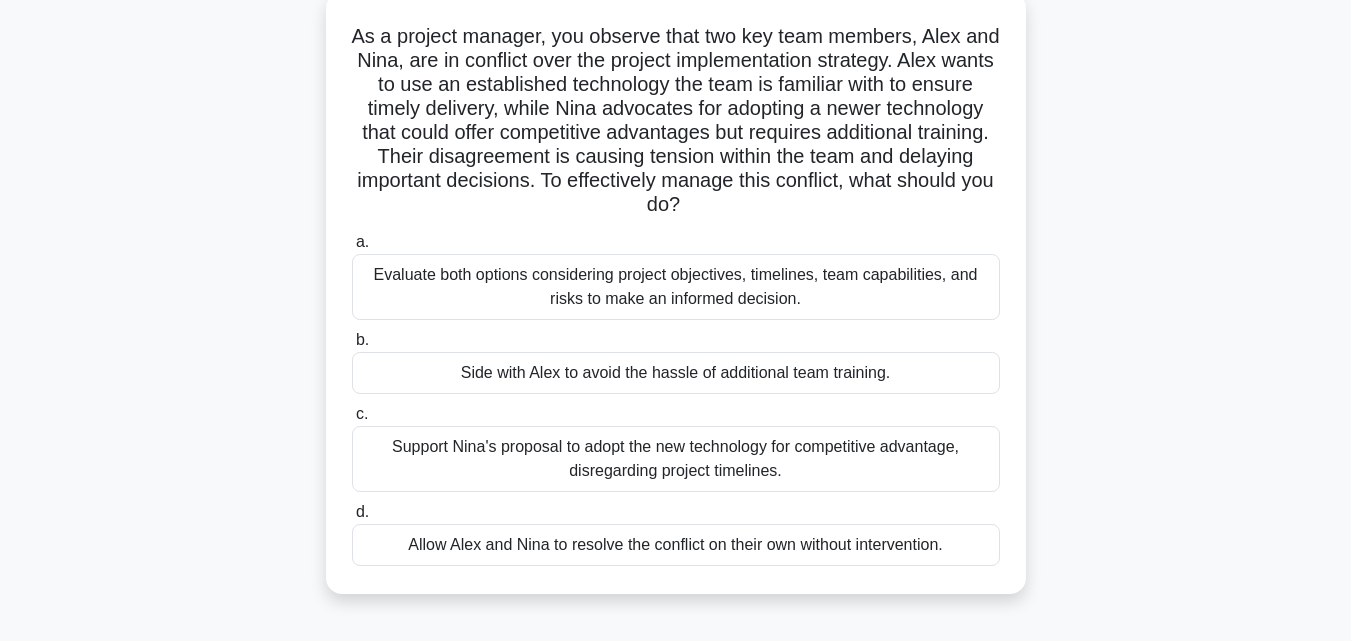 click on "Evaluate both options considering project objectives, timelines, team capabilities, and risks to make an informed decision." at bounding box center [676, 287] 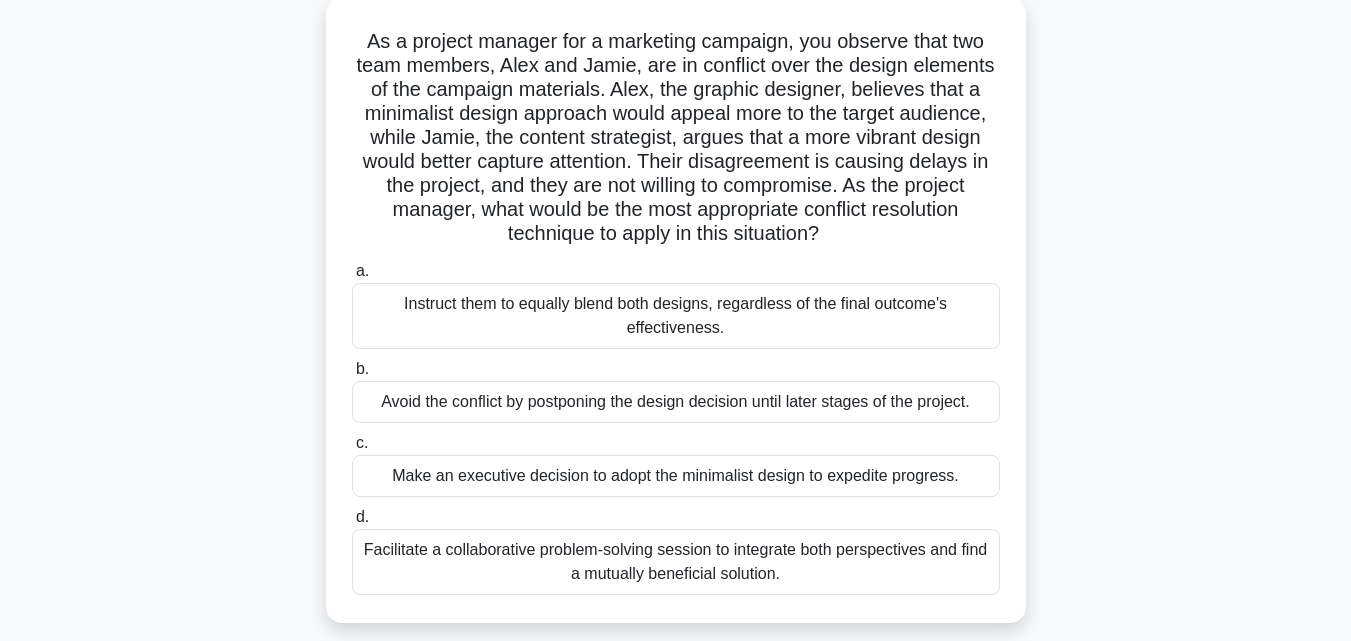 scroll, scrollTop: 0, scrollLeft: 0, axis: both 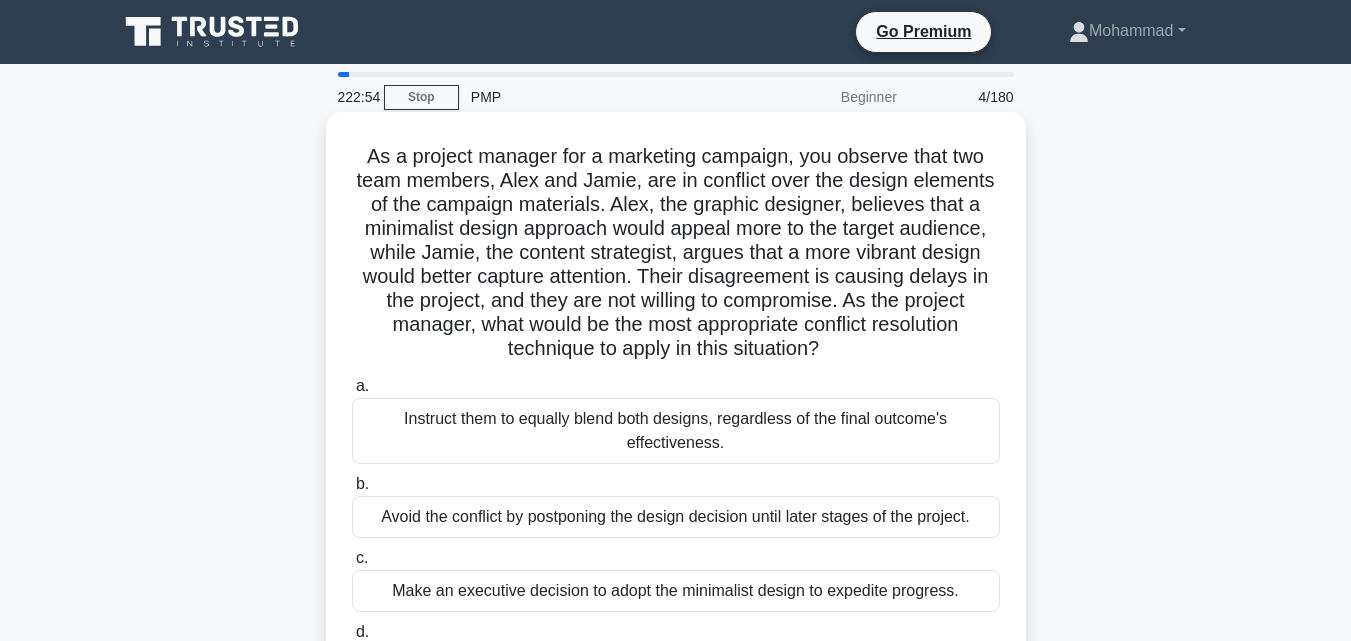 click on "As a project manager for a marketing campaign, you observe that two team members, [PERSON] and [PERSON], are in conflict over the design elements of the campaign materials. [PERSON], the graphic designer, believes that a minimalist design approach would appeal more to the target audience, while [PERSON], the content strategist, argues that a more vibrant design would better capture attention. Their disagreement is causing delays in the project, and they are not willing to compromise. As the project manager, what would be the most appropriate conflict resolution technique to apply in this situation?
.spinner_0XTQ{transform-origin:center;animation:spinner_y6GP .75s linear infinite}@keyframes spinner_y6GP{100%{transform:rotate(360deg)}}" at bounding box center (676, 253) 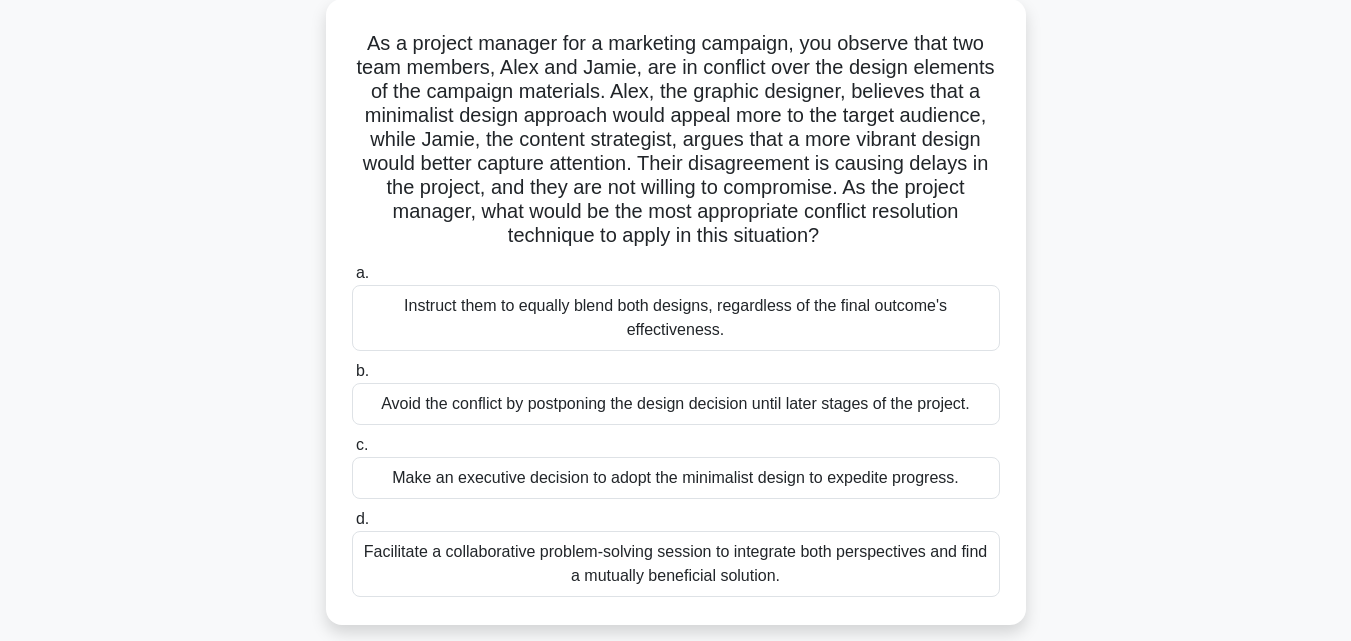 scroll, scrollTop: 120, scrollLeft: 0, axis: vertical 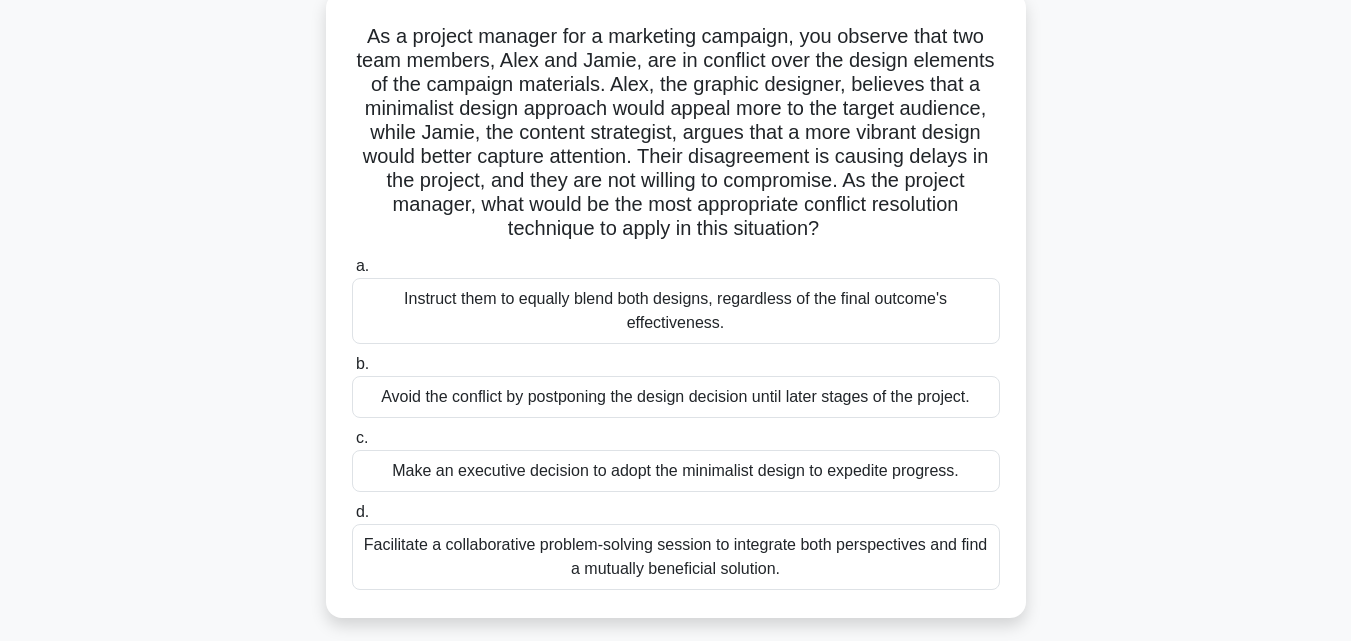 click on "Facilitate a collaborative problem-solving session to integrate both perspectives and find a mutually beneficial solution." at bounding box center (676, 557) 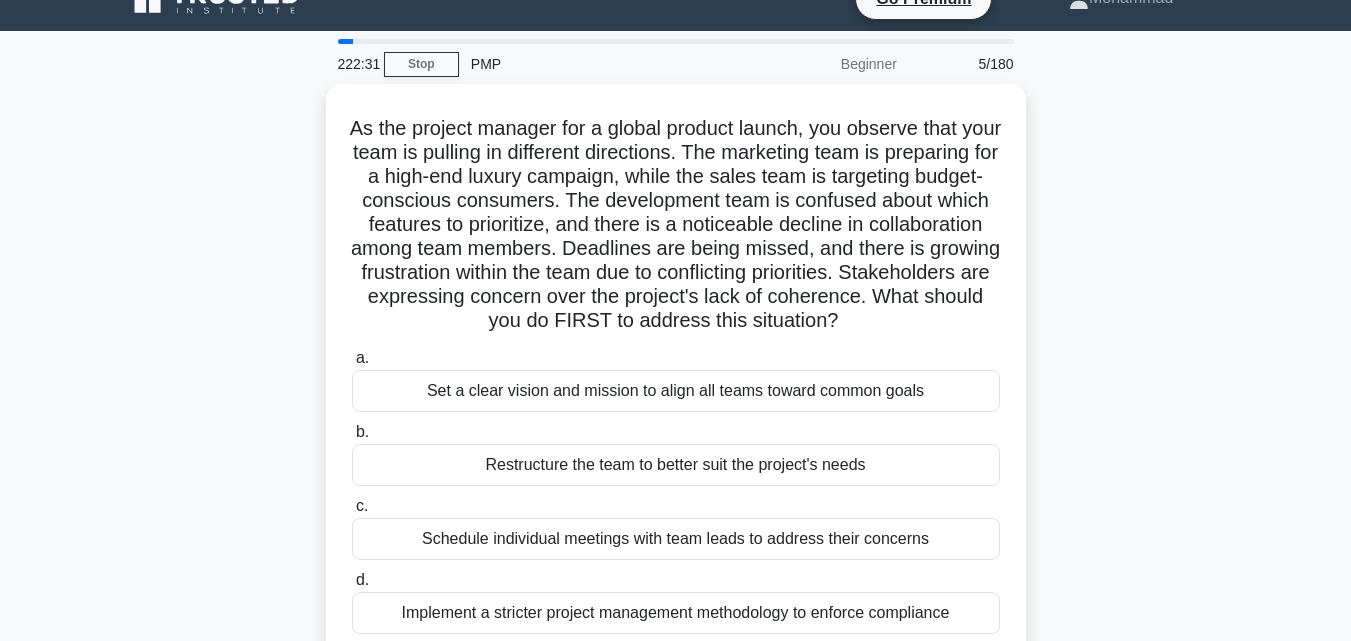 scroll, scrollTop: 0, scrollLeft: 0, axis: both 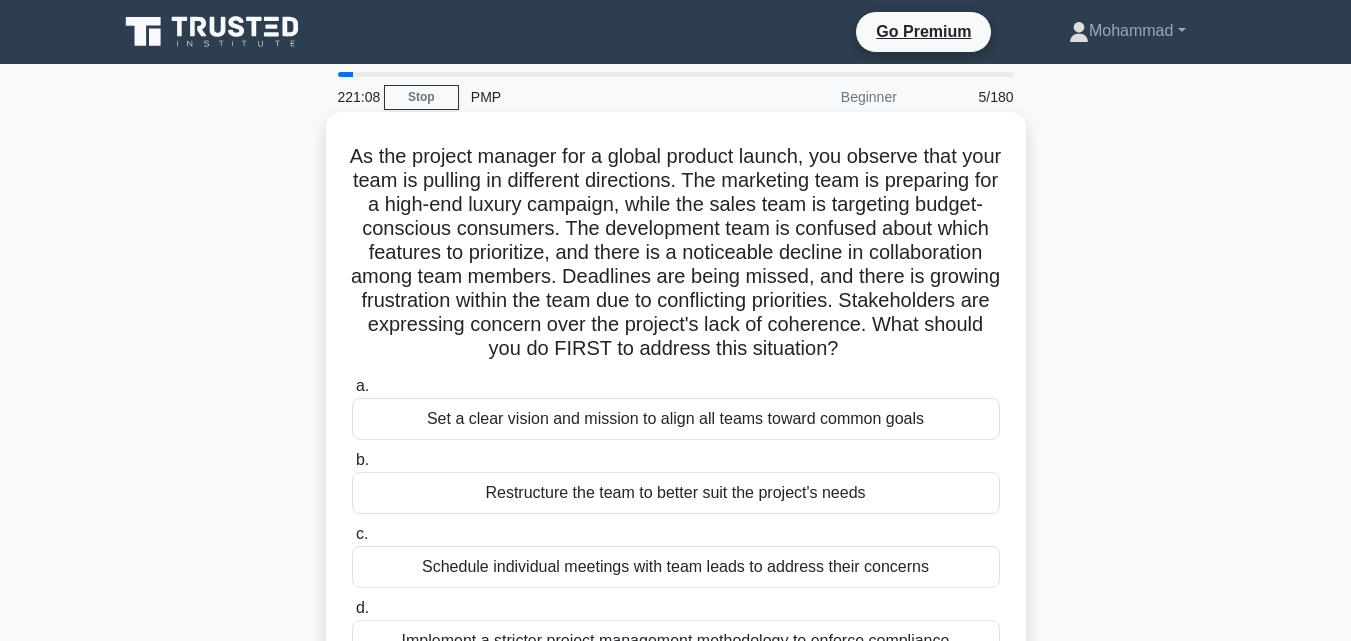 click on "As the project manager for a global product launch, you observe that your team is pulling in different directions. The marketing team is preparing for a high-end luxury campaign, while the sales team is targeting budget-conscious consumers. The development team is confused about which features to prioritize, and there is a noticeable decline in collaboration among team members. Deadlines are being missed, and there is growing frustration within the team due to conflicting priorities. Stakeholders are expressing concern over the project's lack of coherence.
What should you do FIRST to address this situation?
.spinner_0XTQ{transform-origin:center;animation:spinner_y6GP .75s linear infinite}@keyframes spinner_y6GP{100%{transform:rotate(360deg)}}
a. b. c." at bounding box center (676, 401) 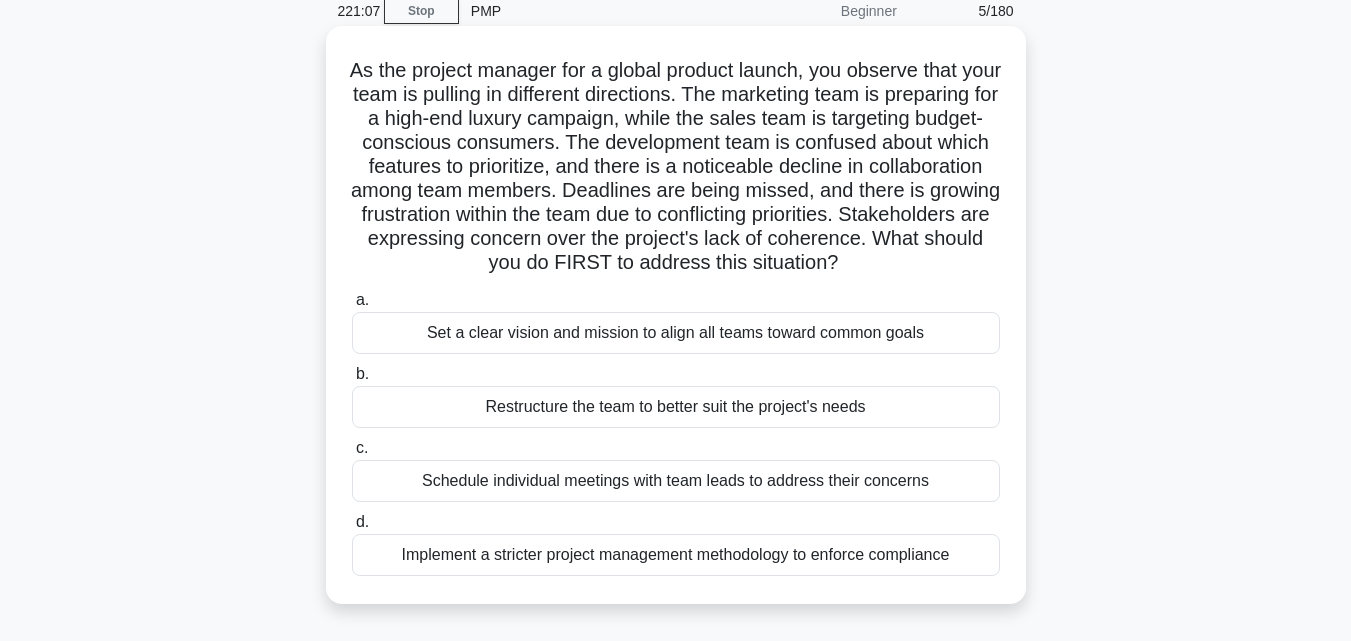 scroll, scrollTop: 120, scrollLeft: 0, axis: vertical 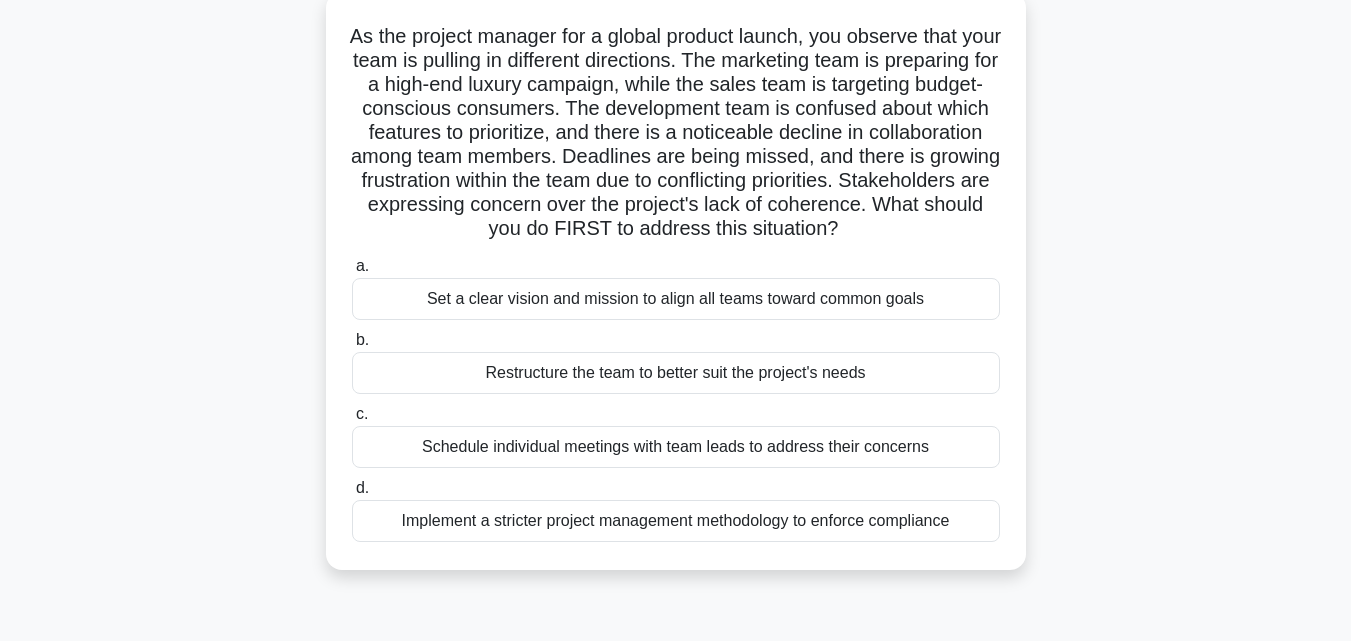 click on "Schedule individual meetings with team leads to address their concerns" at bounding box center [676, 447] 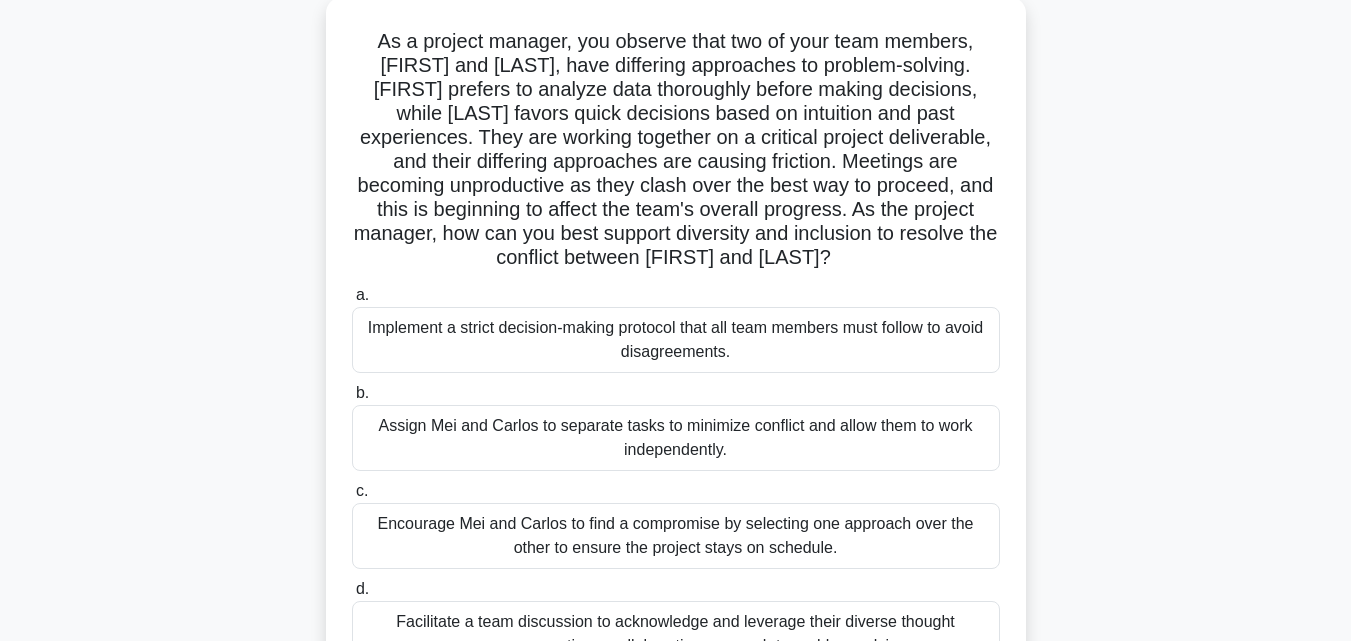 scroll, scrollTop: 0, scrollLeft: 0, axis: both 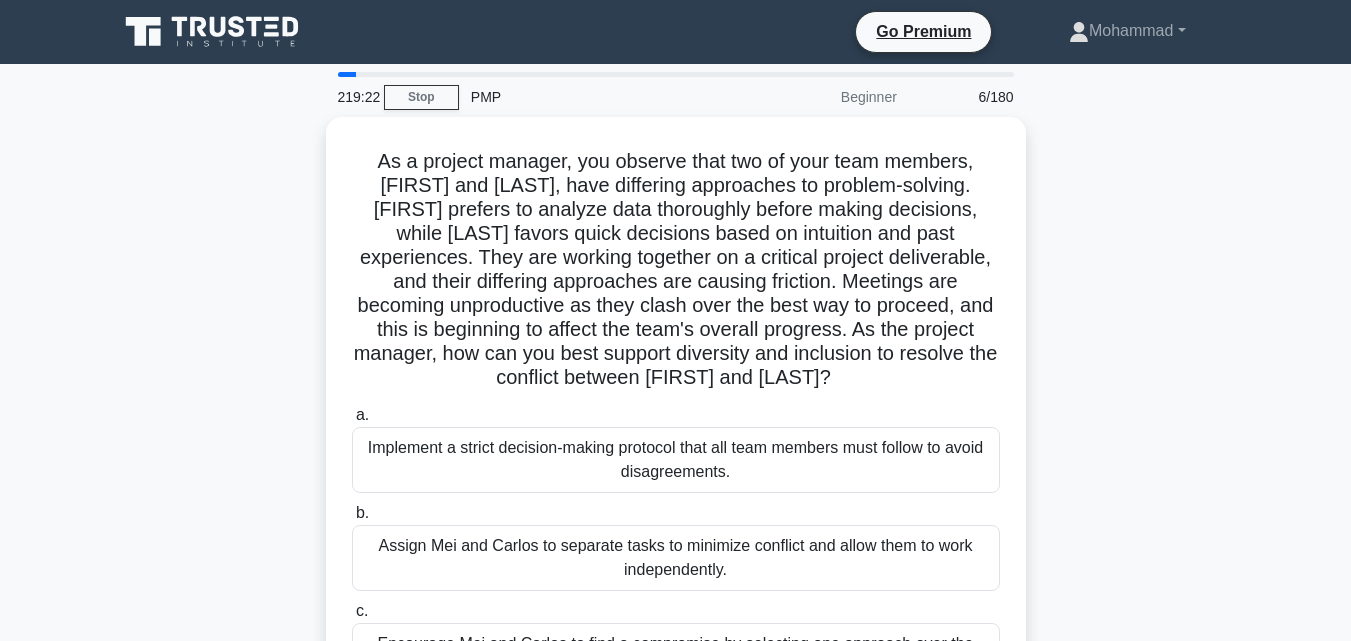 click on "As a project manager in a hybrid environment, you receive feedback from a key stakeholder expressing concern that the product increments are not aligning with their expectations. Your team believes they are delivering according to the agreed-upon user stories and acceptance criteria discussed during planning sessions. You suspect there may be a misunderstanding about the project scope between your team and the stakeholder. What should you do first to address this issue?
.spinner_0XTQ{transform-origin:center;animation:spinner_y6GP .75s linear infinite}@keyframes spinner_y6GP{100%{transform:rotate(360deg)}}
a.
b." at bounding box center (676, 478) 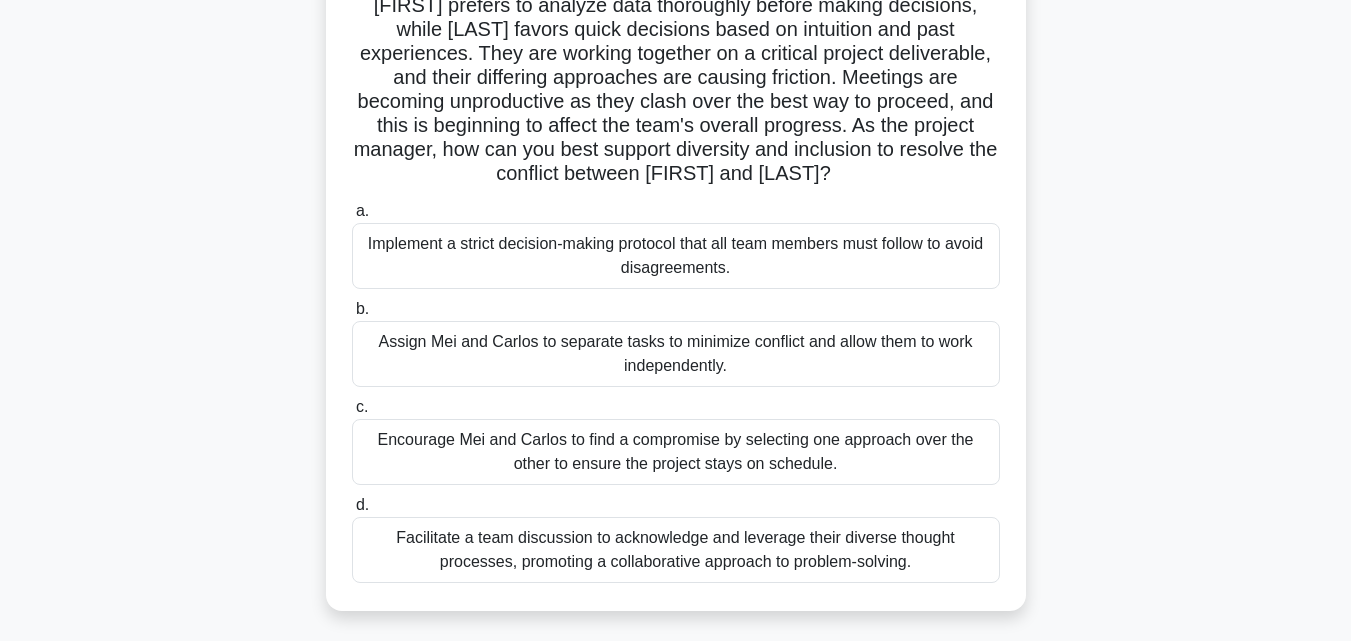 scroll, scrollTop: 240, scrollLeft: 0, axis: vertical 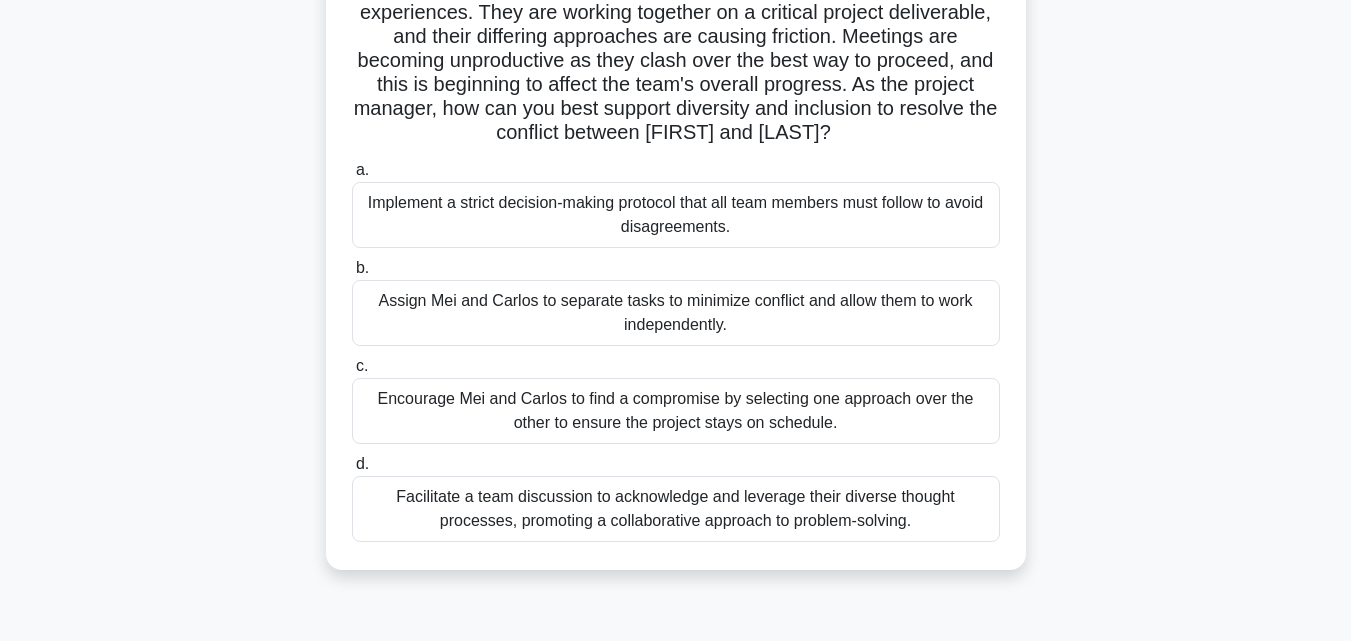 click on "Facilitate a team discussion to acknowledge and leverage their diverse thought processes, promoting a collaborative approach to problem-solving." at bounding box center (676, 509) 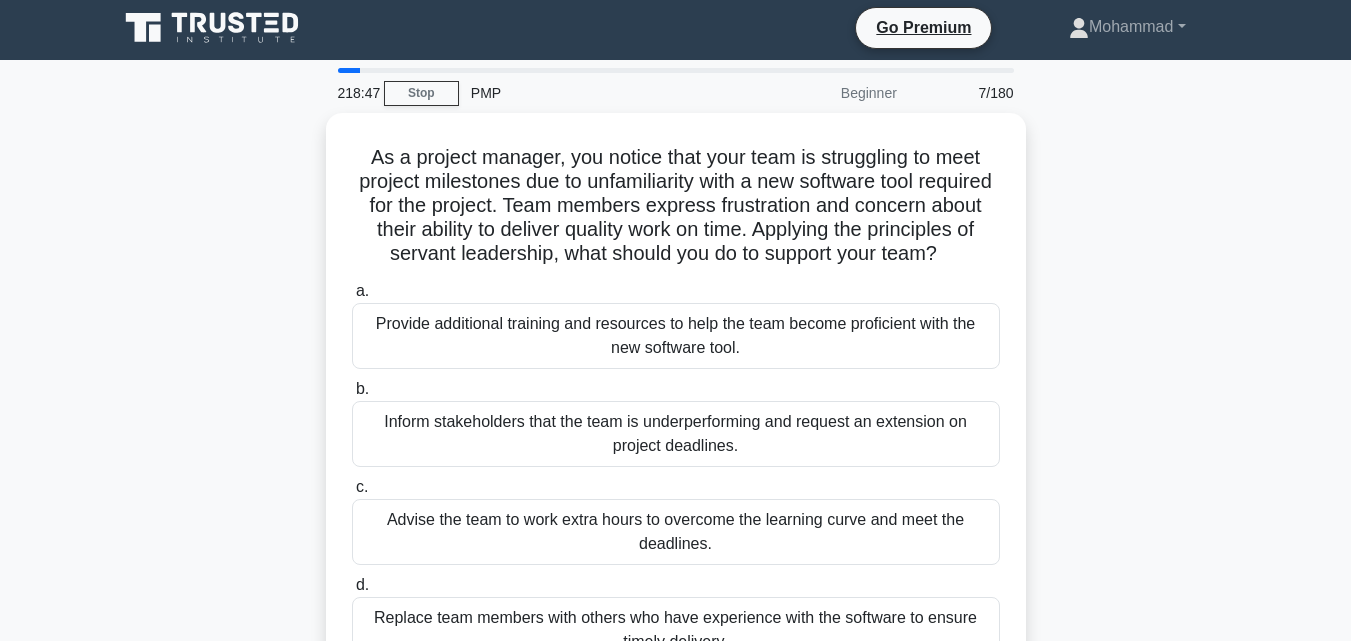 scroll, scrollTop: 0, scrollLeft: 0, axis: both 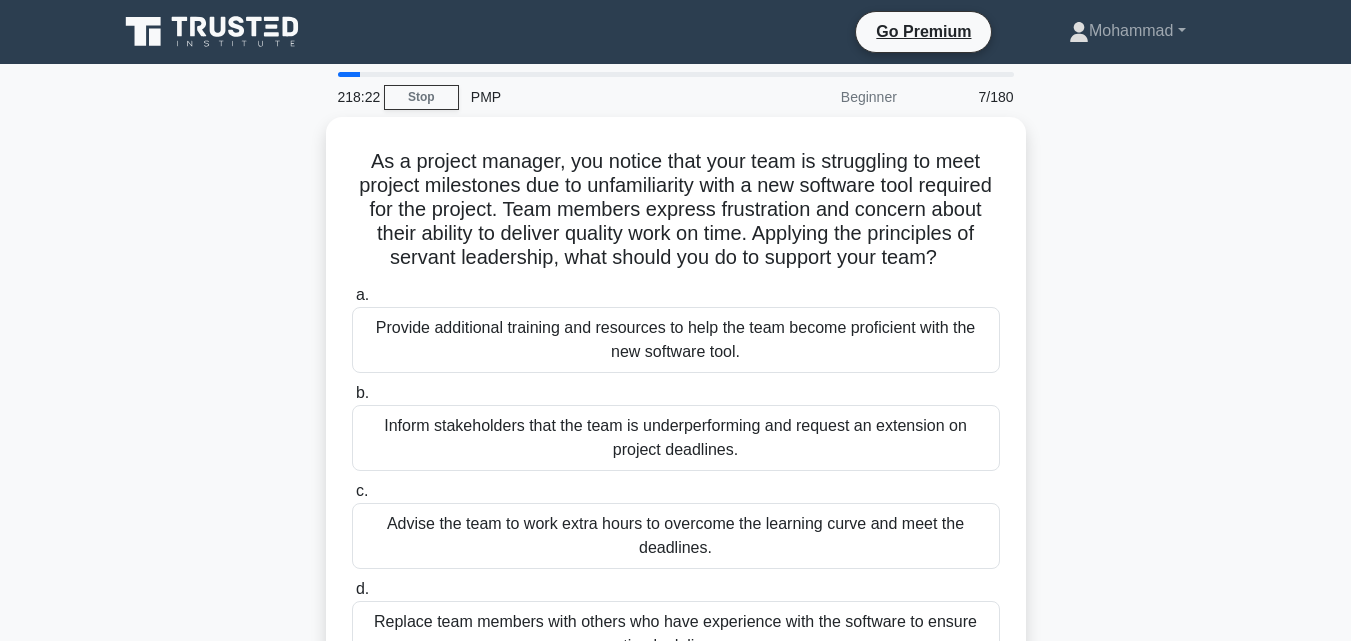click on "As a project manager, you notice that your team is struggling to meet project milestones due to unfamiliarity with a new software tool required for the project. Team members express frustration and concern about their ability to deliver quality work on time. Applying the principles of servant leadership, what should you do to support your team?
.spinner_0XTQ{transform-origin:center;animation:spinner_y6GP .75s linear infinite}@keyframes spinner_y6GP{100%{transform:rotate(360deg)}}
a.
b. c." at bounding box center [676, 418] 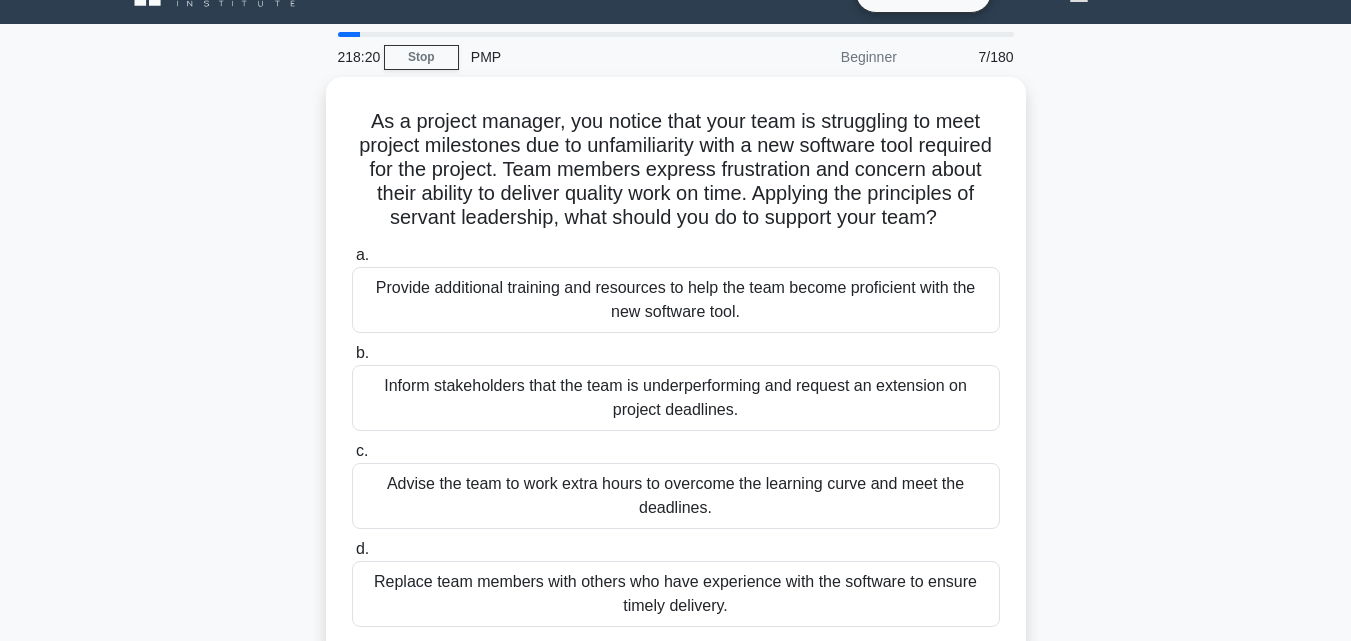 scroll, scrollTop: 80, scrollLeft: 0, axis: vertical 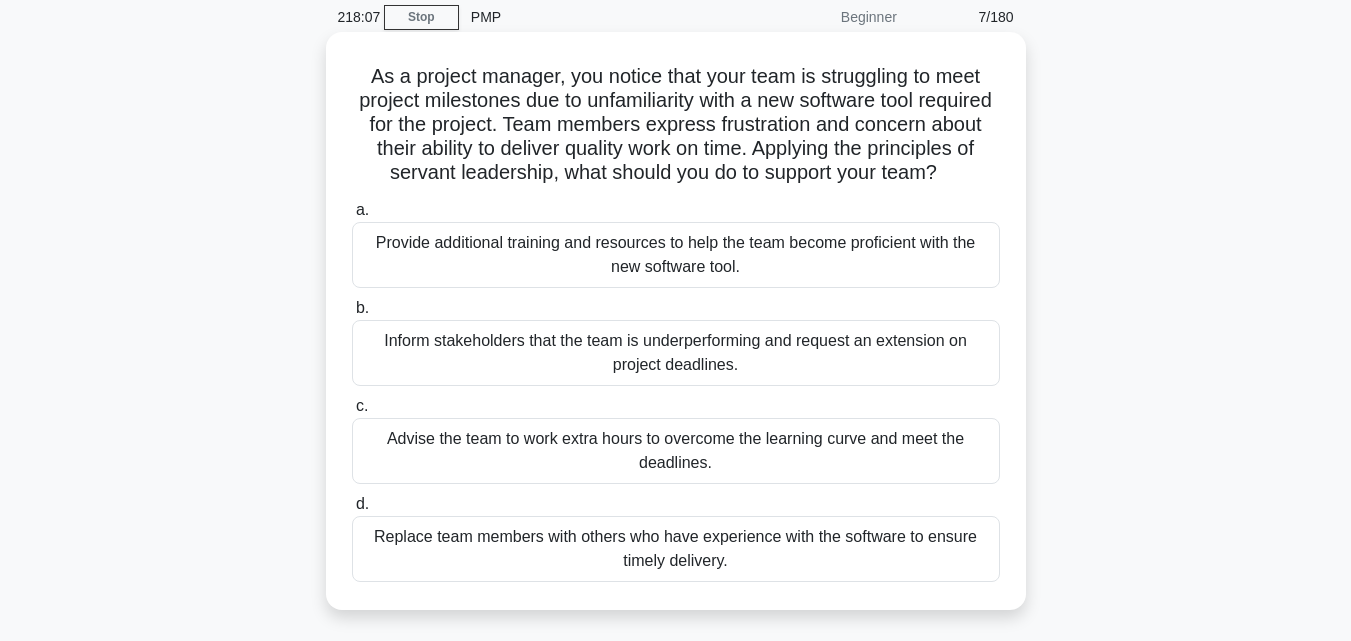 click on "Provide additional training and resources to help the team become proficient with the new software tool." at bounding box center [676, 255] 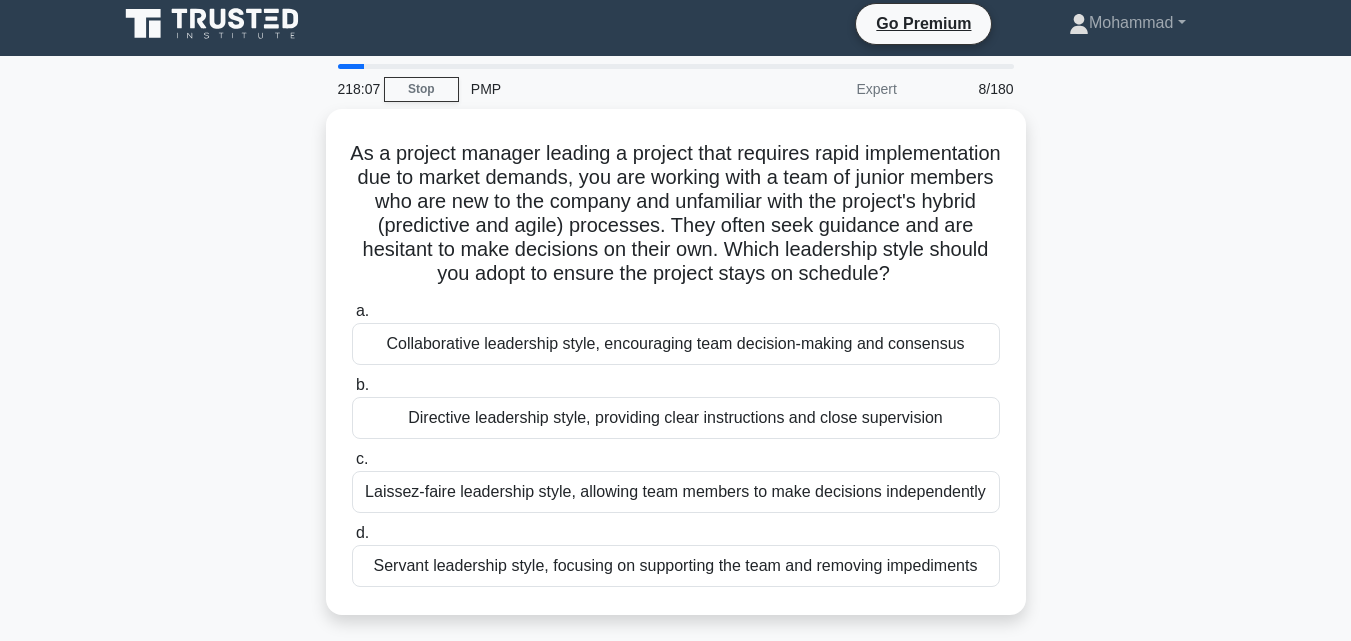 scroll, scrollTop: 0, scrollLeft: 0, axis: both 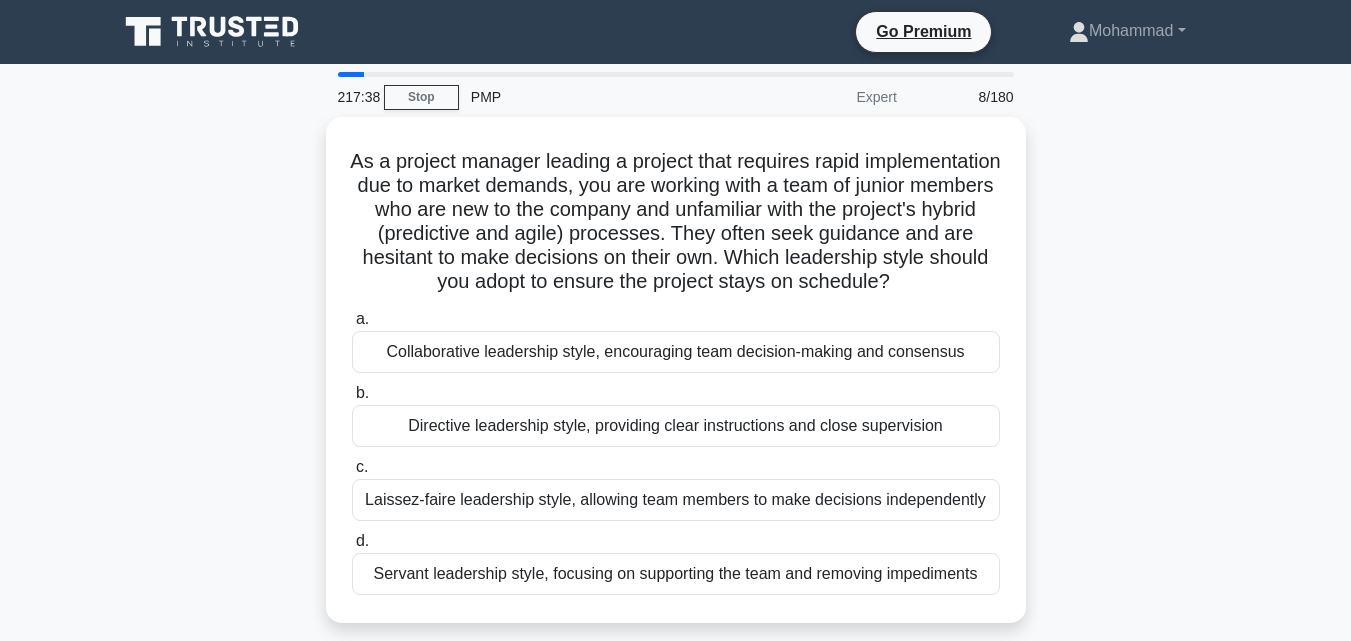 click on "As a project manager leading a project that requires rapid implementation due to market demands, you are working with a team of junior members who are new to the company and unfamiliar with the project's hybrid (predictive and agile) processes. They often seek guidance and are hesitant to make decisions on their own. Which leadership style should you adopt to ensure the project stays on schedule?
.spinner_0XTQ{transform-origin:center;animation:spinner_y6GP .75s linear infinite}@keyframes spinner_y6GP{100%{transform:rotate(360deg)}}
a.
b. c. d." at bounding box center (676, 382) 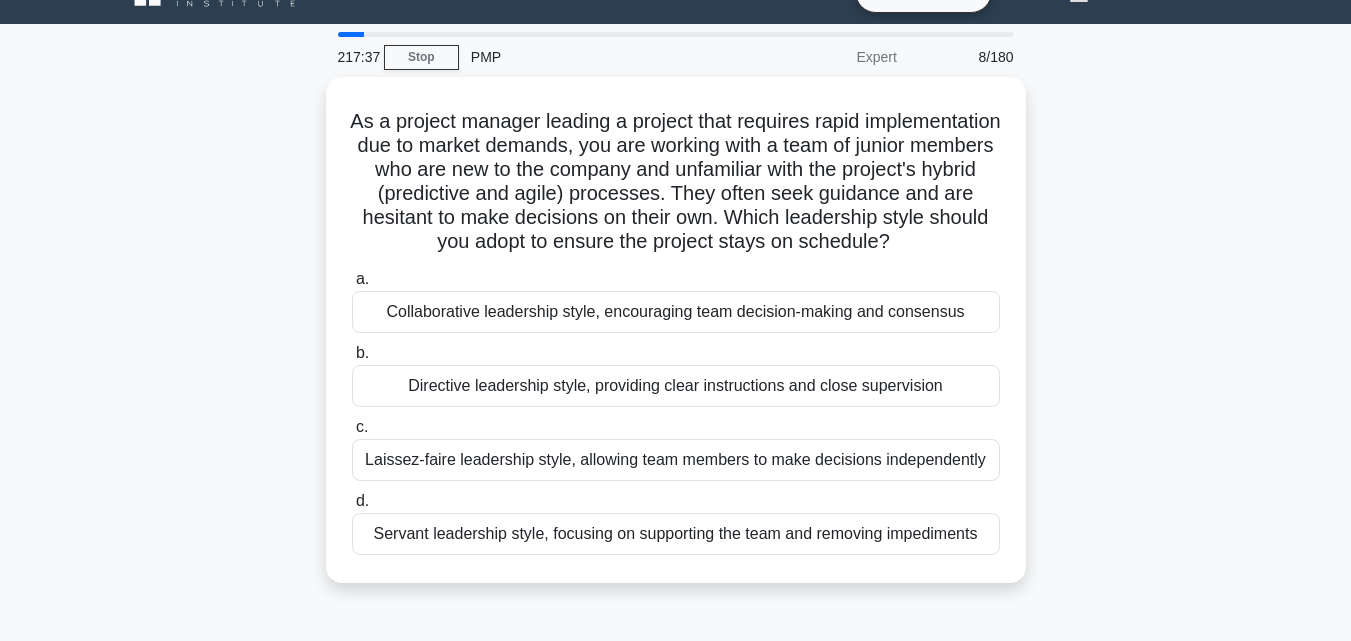 scroll, scrollTop: 80, scrollLeft: 0, axis: vertical 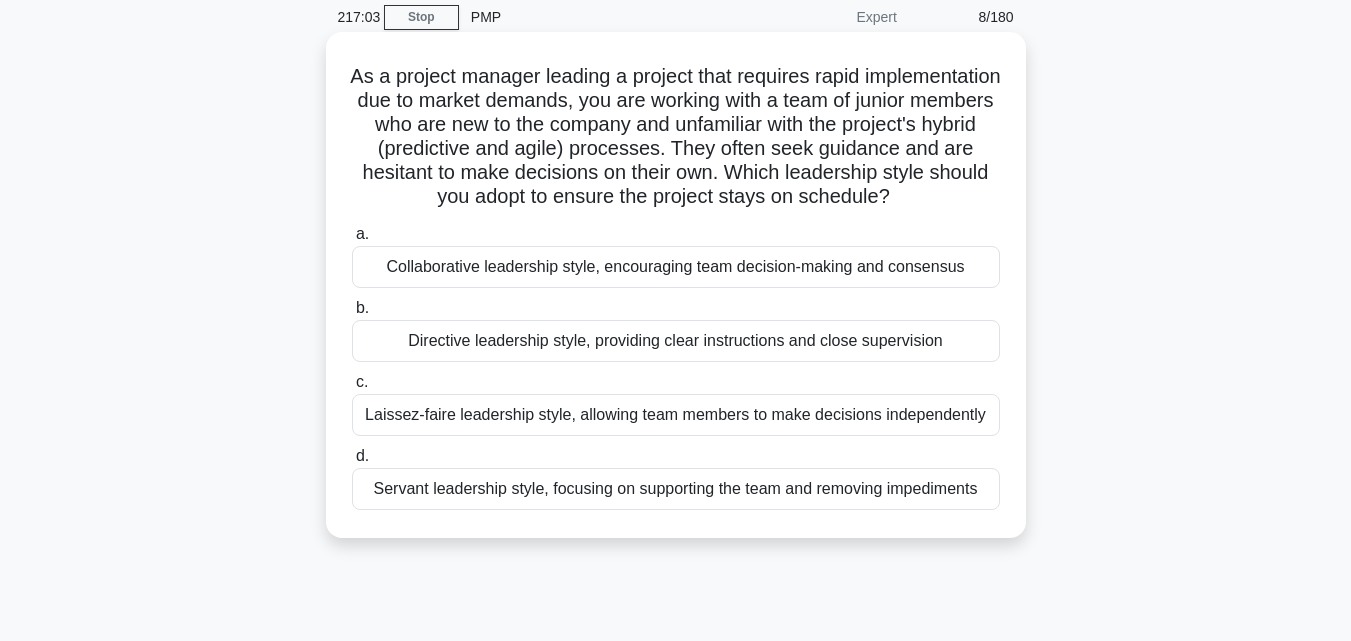 click on "Servant leadership style, focusing on supporting the team and removing impediments" at bounding box center [676, 489] 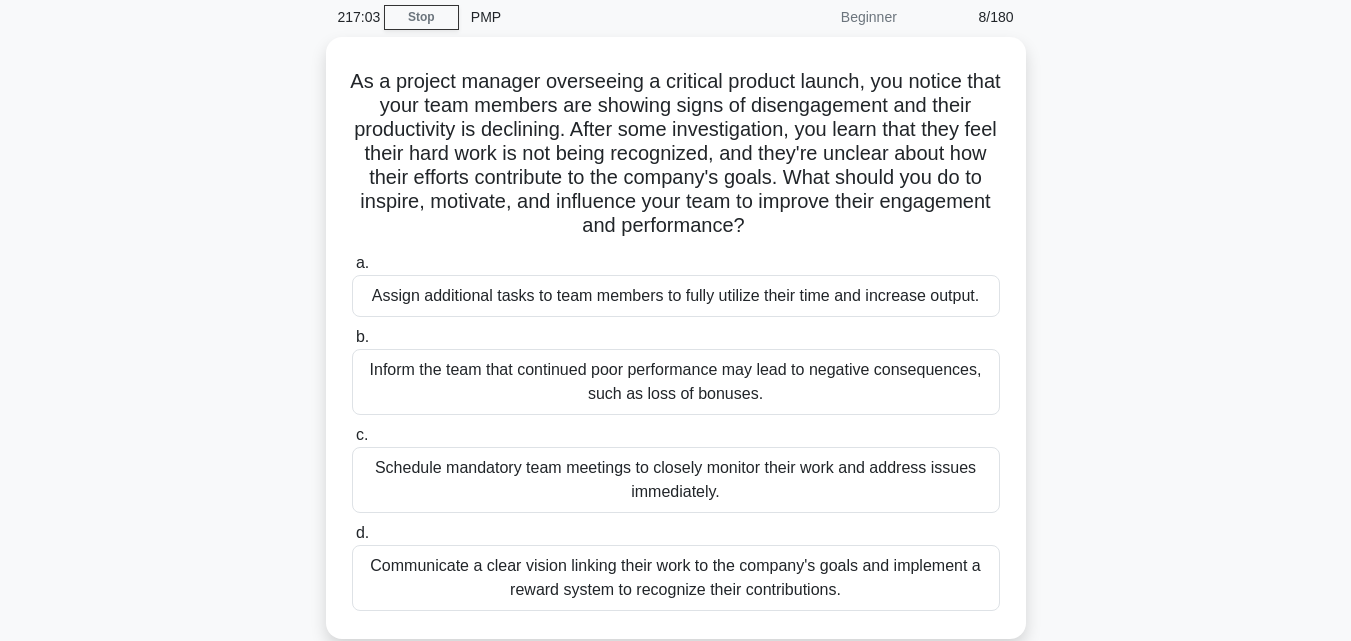 scroll, scrollTop: 0, scrollLeft: 0, axis: both 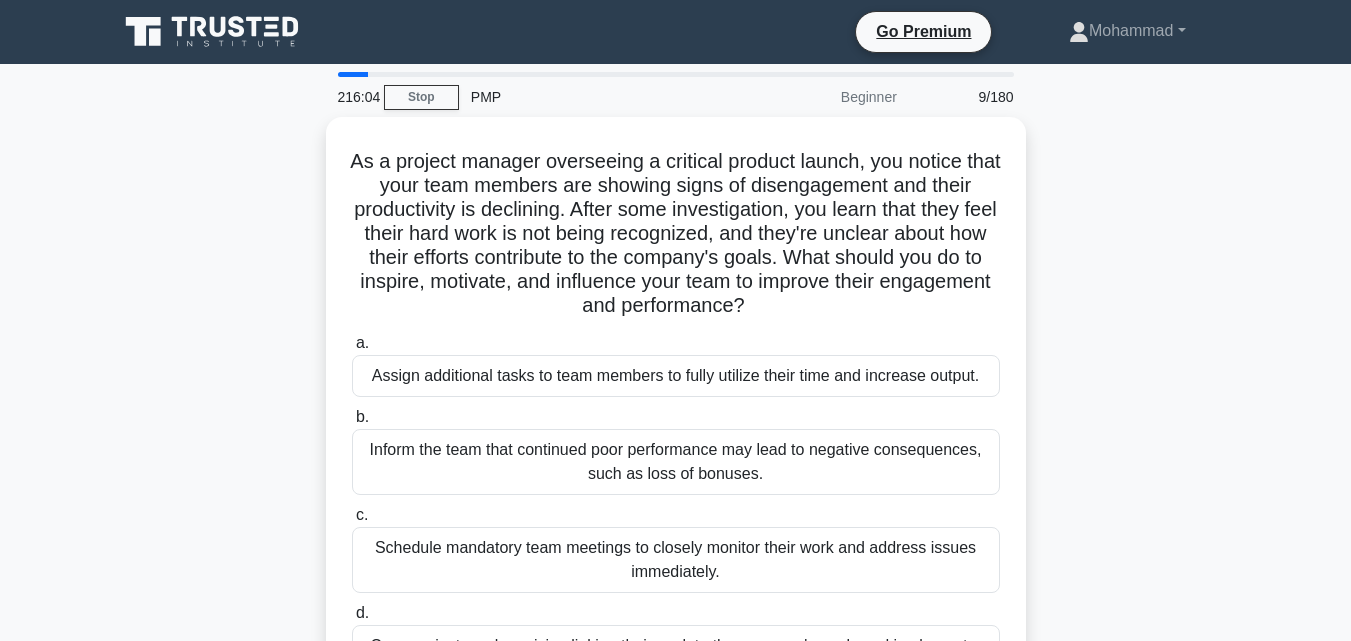 click on "As a project manager overseeing a critical product launch, you notice that your team members are showing signs of disengagement and their productivity is declining. After some investigation, you learn that they feel their hard work is not being recognized, and they're unclear about how their efforts contribute to the company's goals. What should you do to inspire, motivate, and influence your team to improve their engagement and performance?
.spinner_0XTQ{transform-origin:center;animation:spinner_y6GP .75s linear infinite}@keyframes spinner_y6GP{100%{transform:rotate(360deg)}}
a.
b." at bounding box center (676, 430) 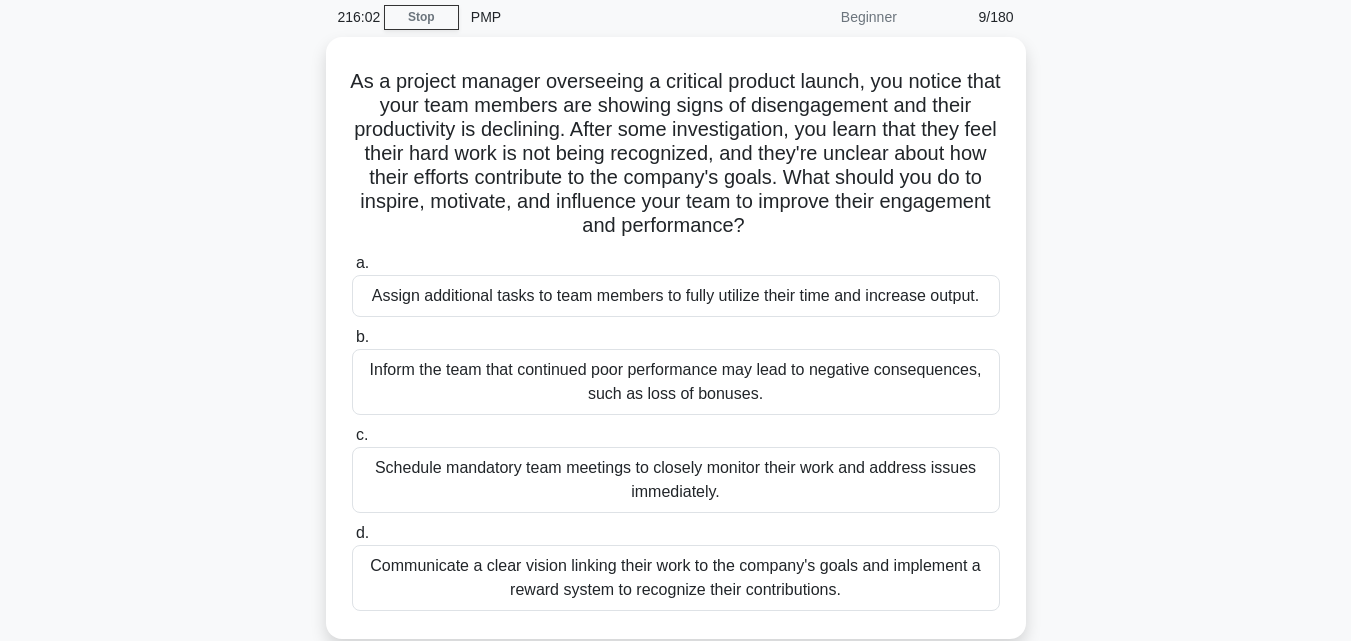 scroll, scrollTop: 120, scrollLeft: 0, axis: vertical 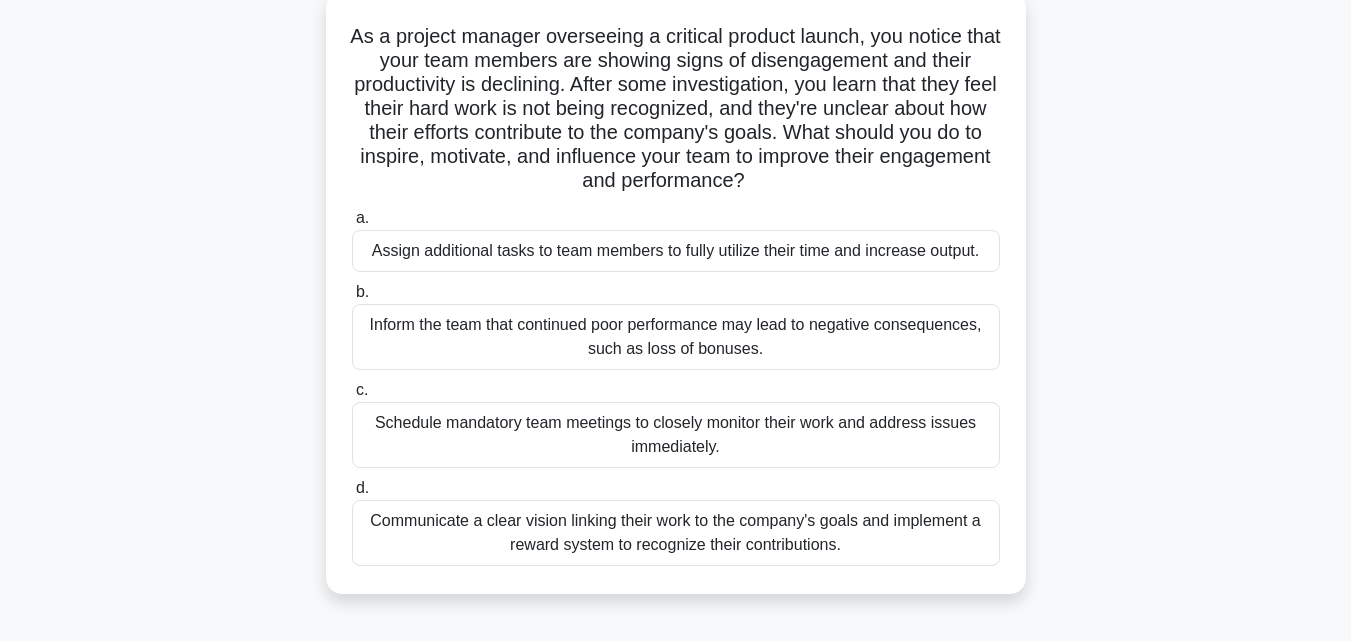 click on "Communicate a clear vision linking their work to the company's goals and implement a reward system to recognize their contributions." at bounding box center [676, 533] 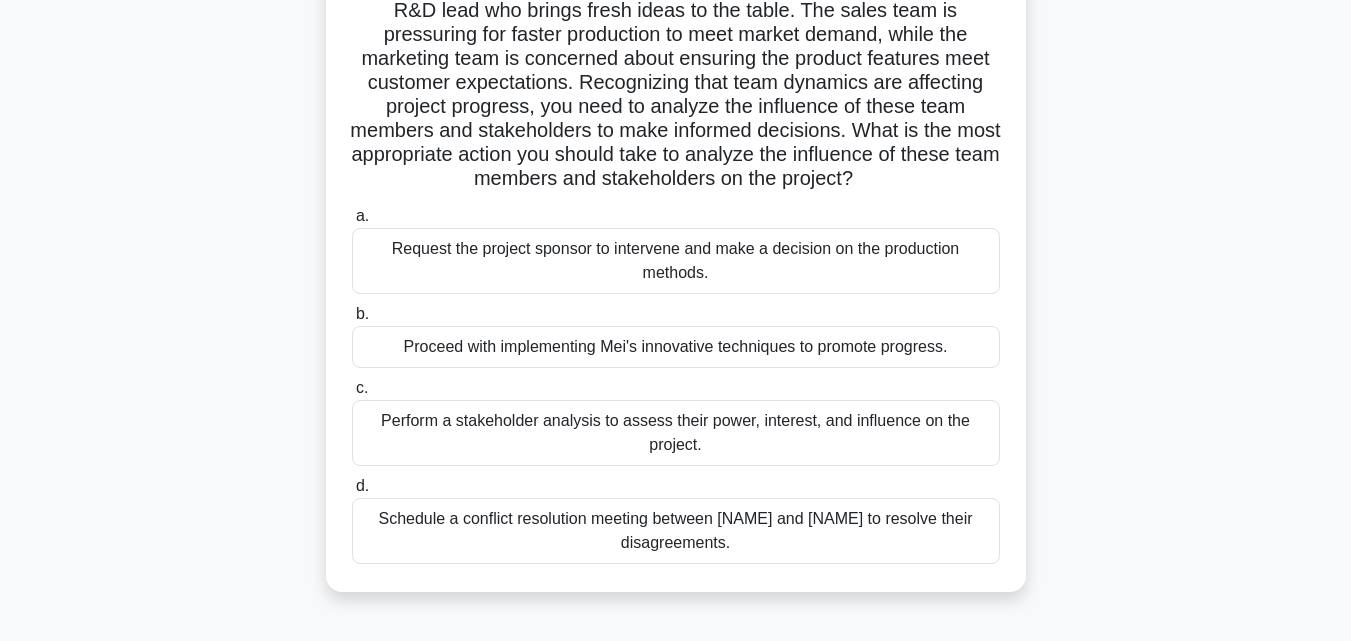 scroll, scrollTop: 320, scrollLeft: 0, axis: vertical 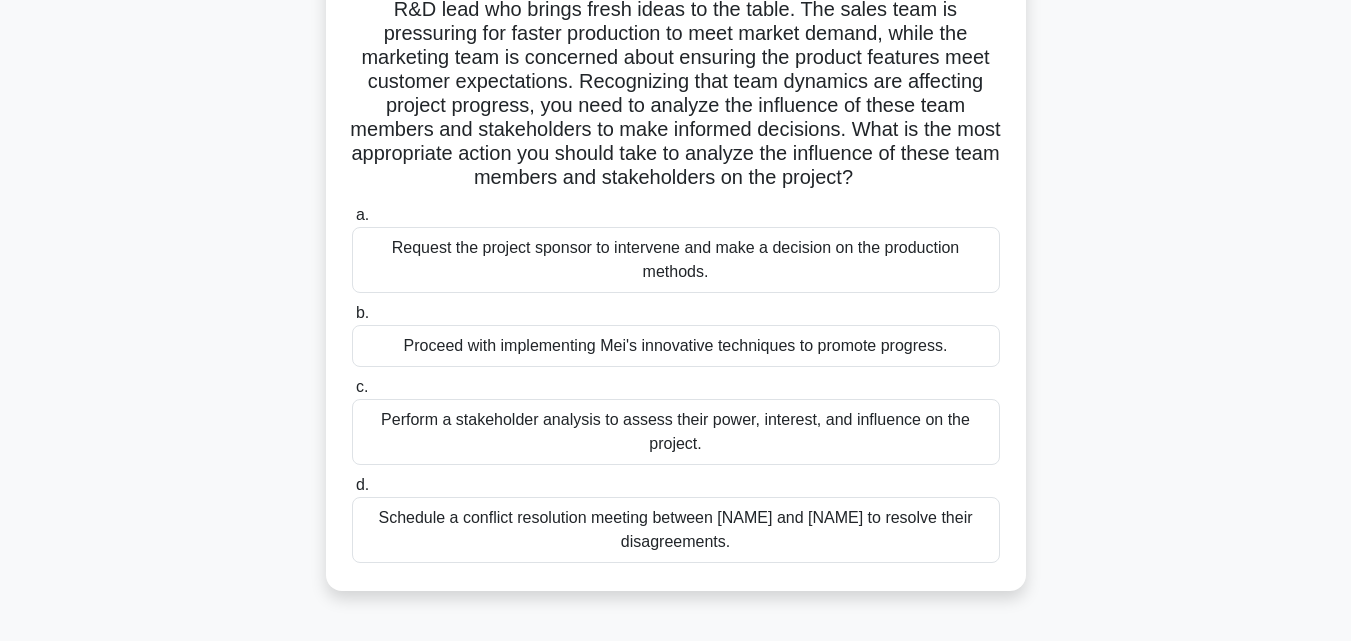 click on ".spinner_0XTQ{transform-origin:center;animation:spinner_y6GP .75s linear infinite}@keyframes spinner_y6GP{100%{transform:rotate(360deg)}}
a.
Request the project sponsor to intervene and make a decision on the production methods.
b. c. d." at bounding box center (676, 206) 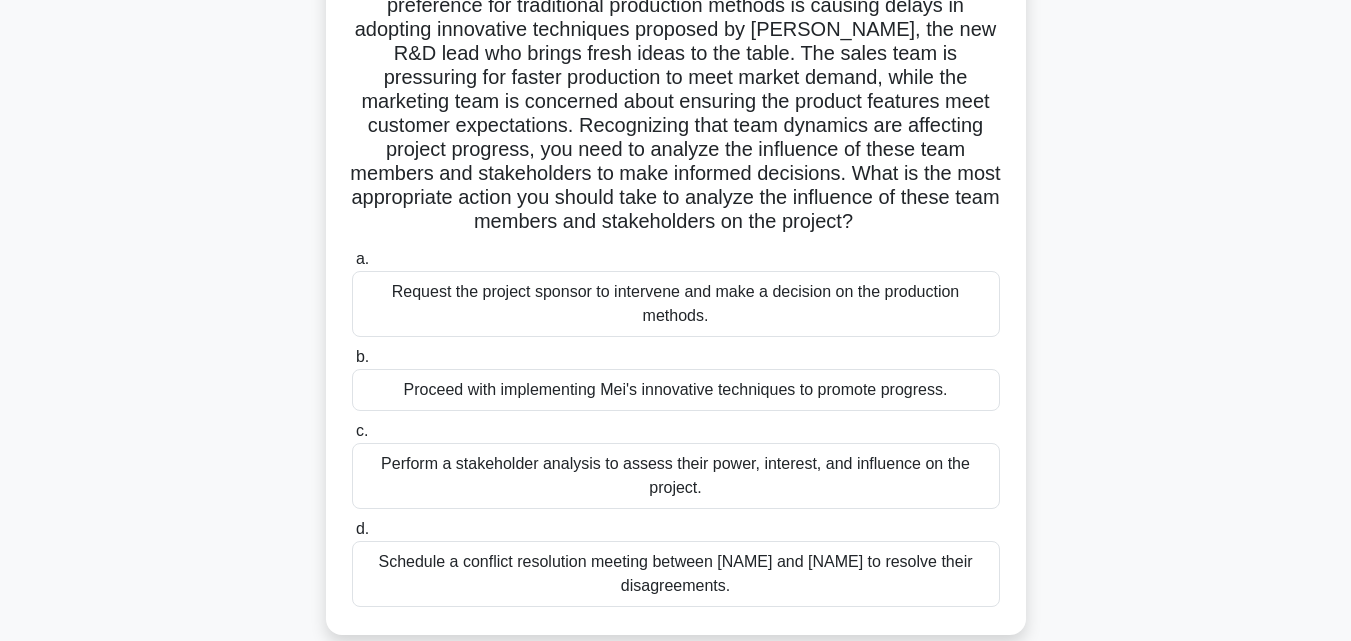 scroll, scrollTop: 280, scrollLeft: 0, axis: vertical 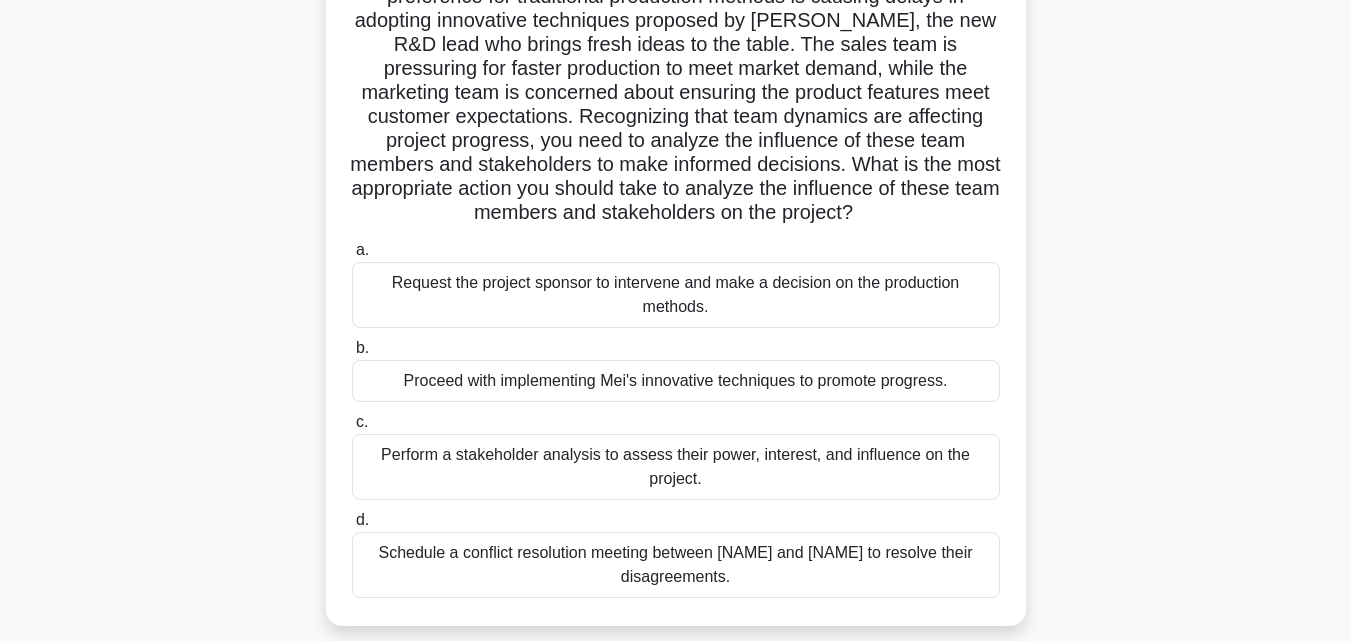 click on "Schedule a conflict resolution meeting between [NAME] and [NAME] to resolve their disagreements." at bounding box center (676, 565) 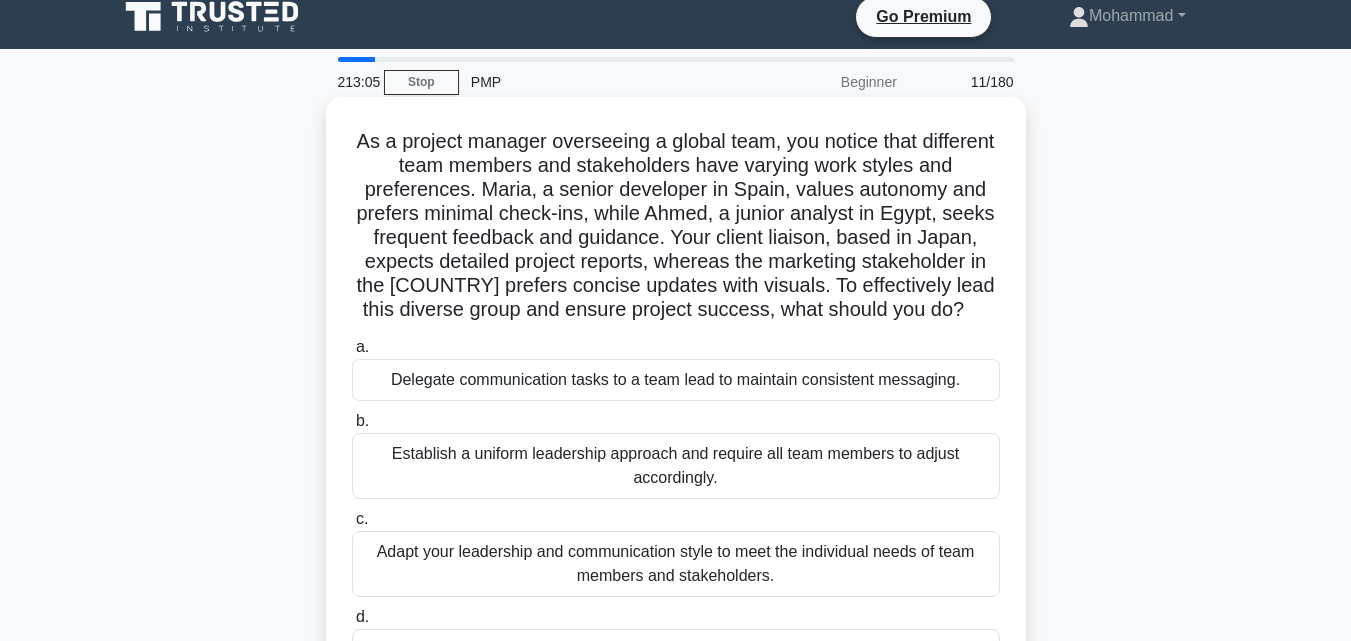 scroll, scrollTop: 0, scrollLeft: 0, axis: both 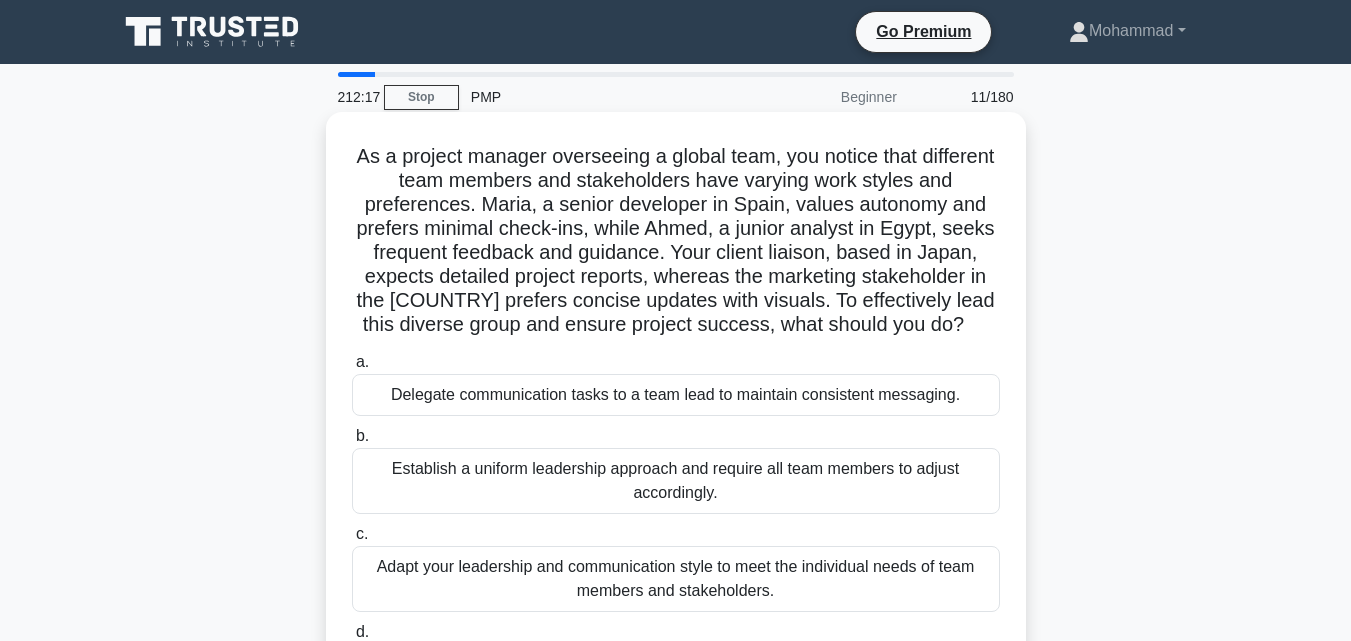 click on "a.
Delegate communication tasks to a team lead to maintain consistent messaging." at bounding box center (676, 383) 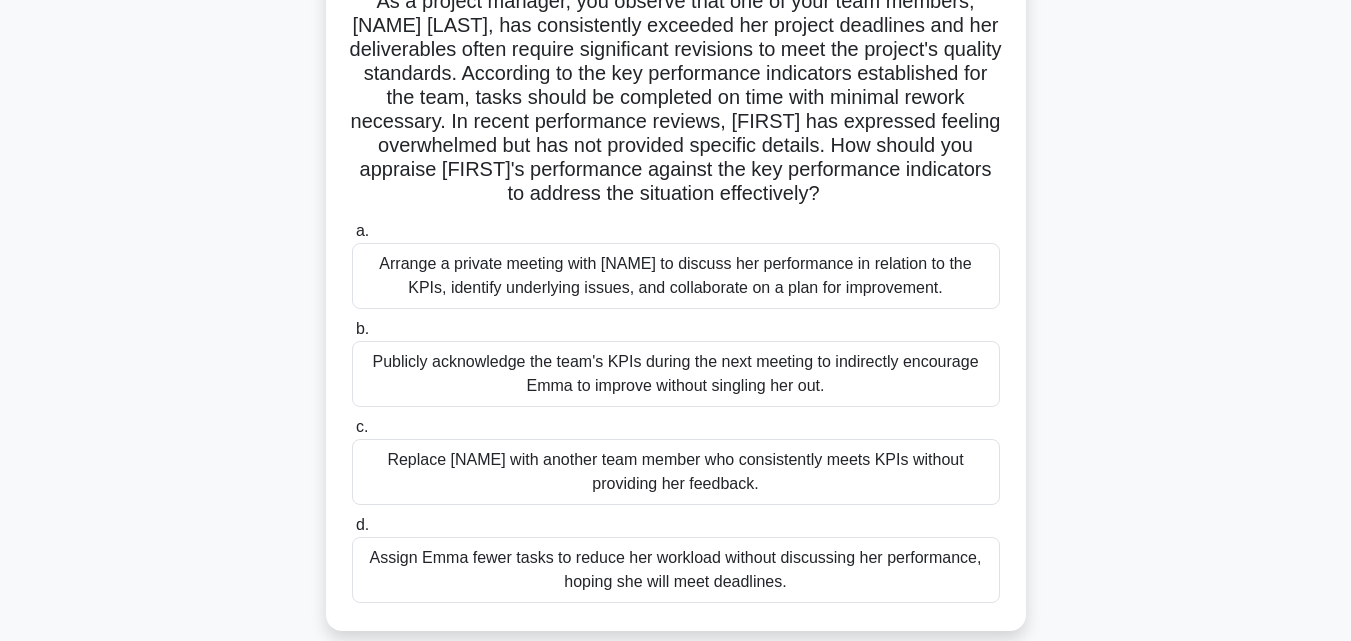 scroll, scrollTop: 120, scrollLeft: 0, axis: vertical 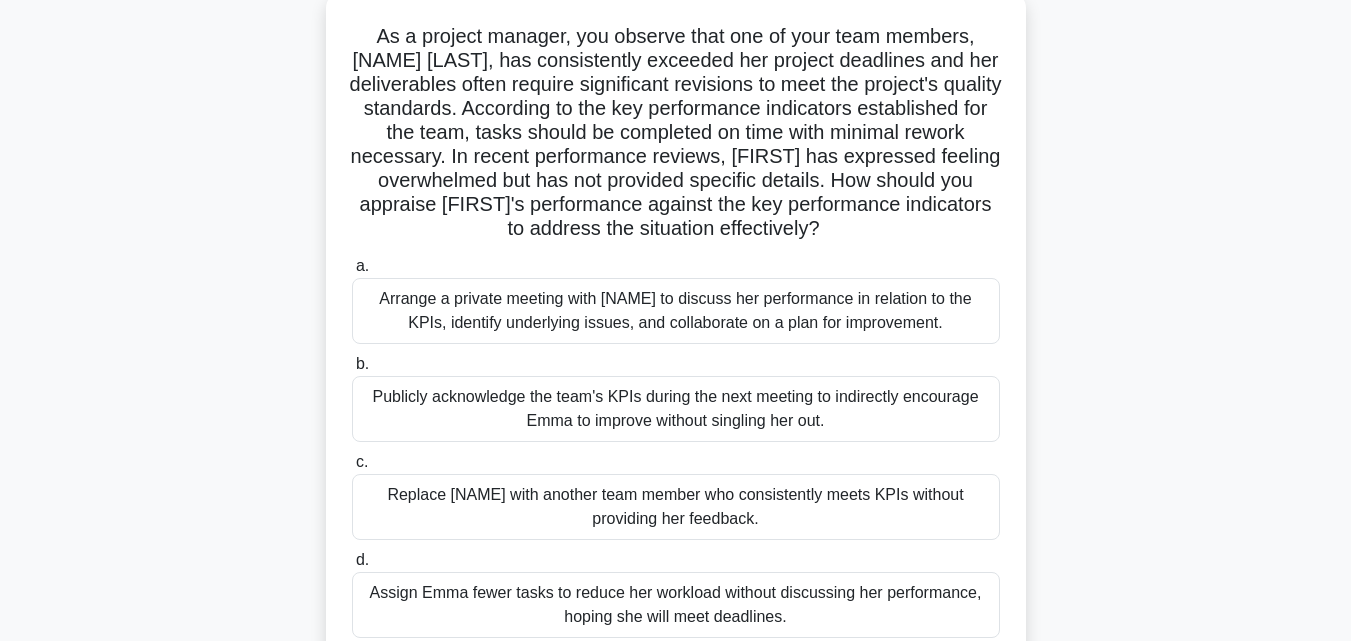click on "Arrange a private meeting with [NAME] to discuss her performance in relation to the KPIs, identify underlying issues, and collaborate on a plan for improvement." at bounding box center (676, 311) 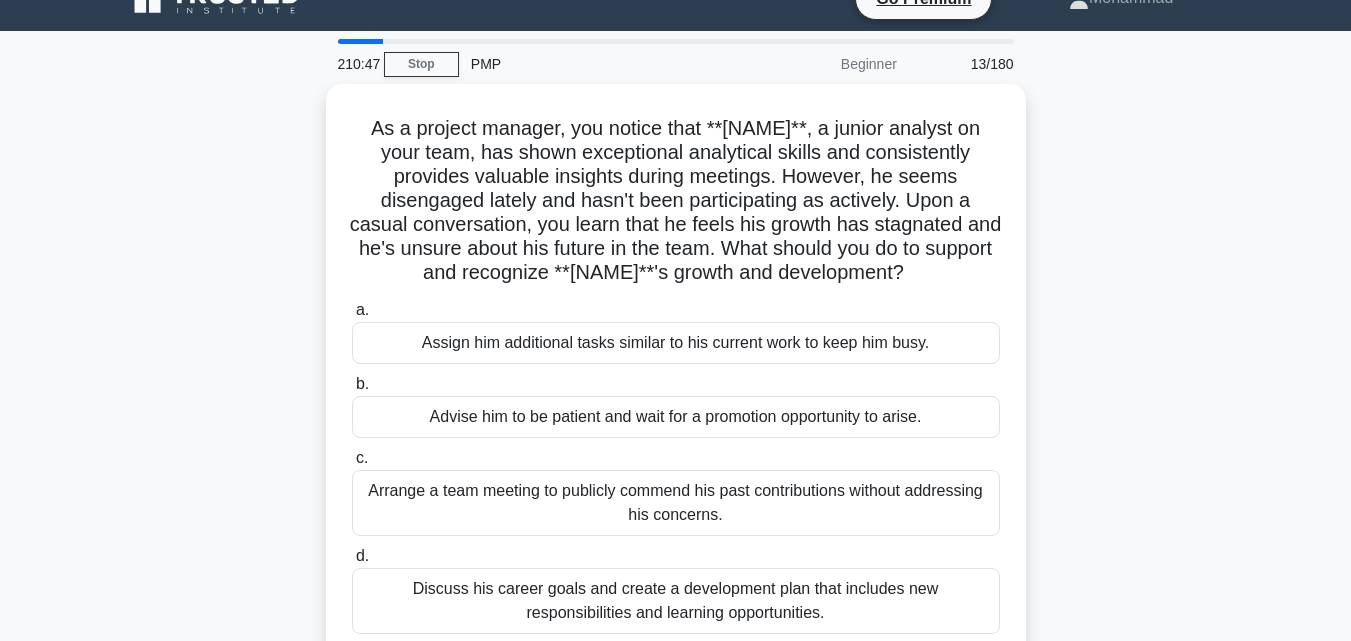 scroll, scrollTop: 0, scrollLeft: 0, axis: both 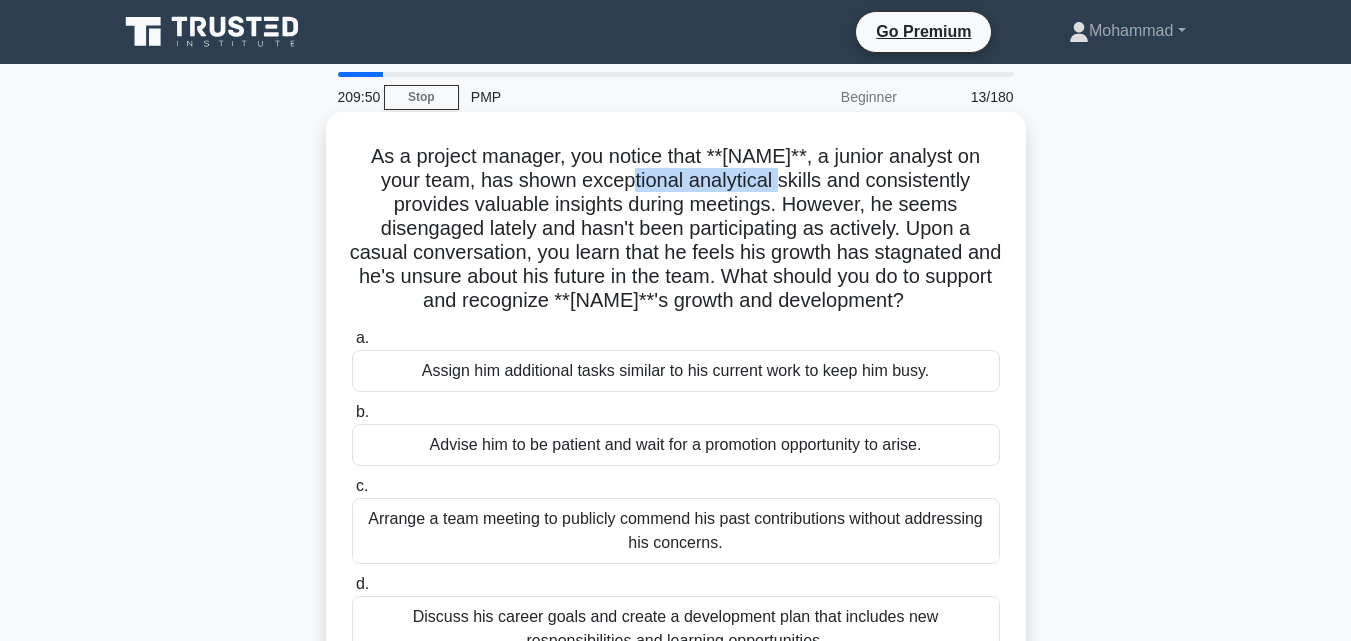 drag, startPoint x: 620, startPoint y: 186, endPoint x: 756, endPoint y: 180, distance: 136.1323 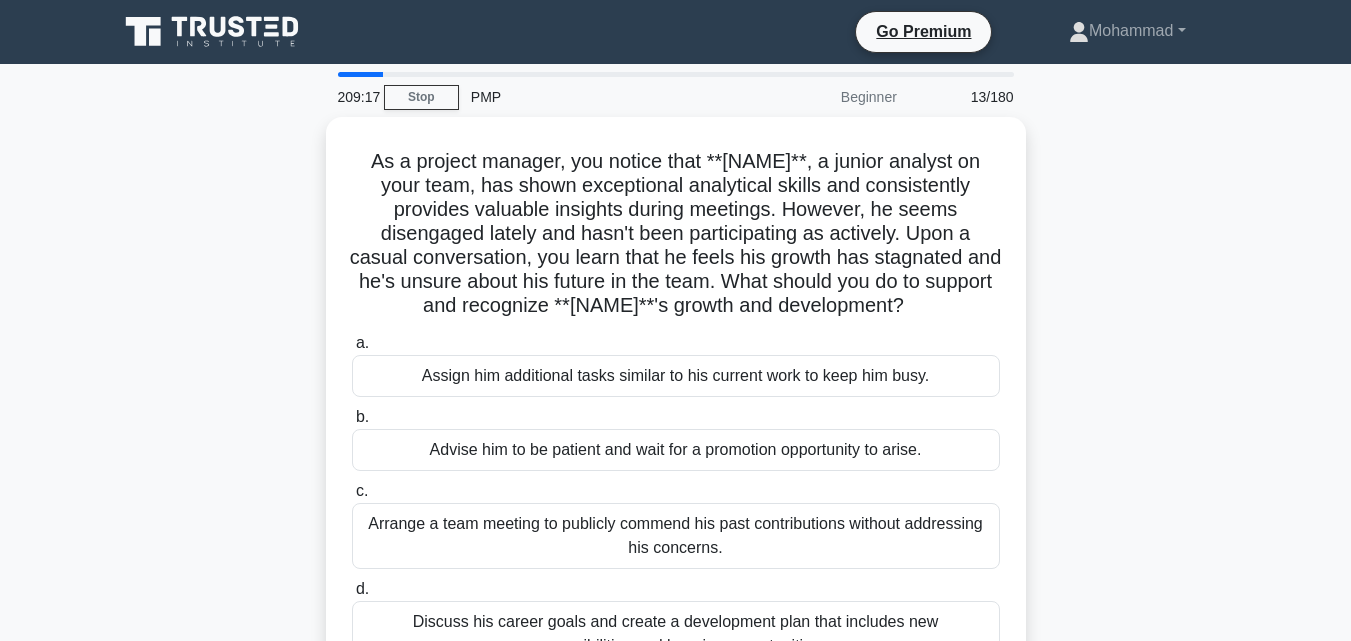 click on "As a project manager, you notice that Jake, a junior analyst on your team, has shown exceptional analytical skills and consistently provides valuable insights during meetings. However, he seems disengaged lately and hasn't been participating as actively. Upon a casual conversation, you learn that he feels his growth has stagnated and he's unsure about his future in the team. What should you do to support and recognize Jake's growth and development?
.spinner_0XTQ{transform-origin:center;animation:spinner_y6GP .75s linear infinite}@keyframes spinner_y6GP{100%{transform:rotate(360deg)}}
a. b. c. d." at bounding box center (676, 418) 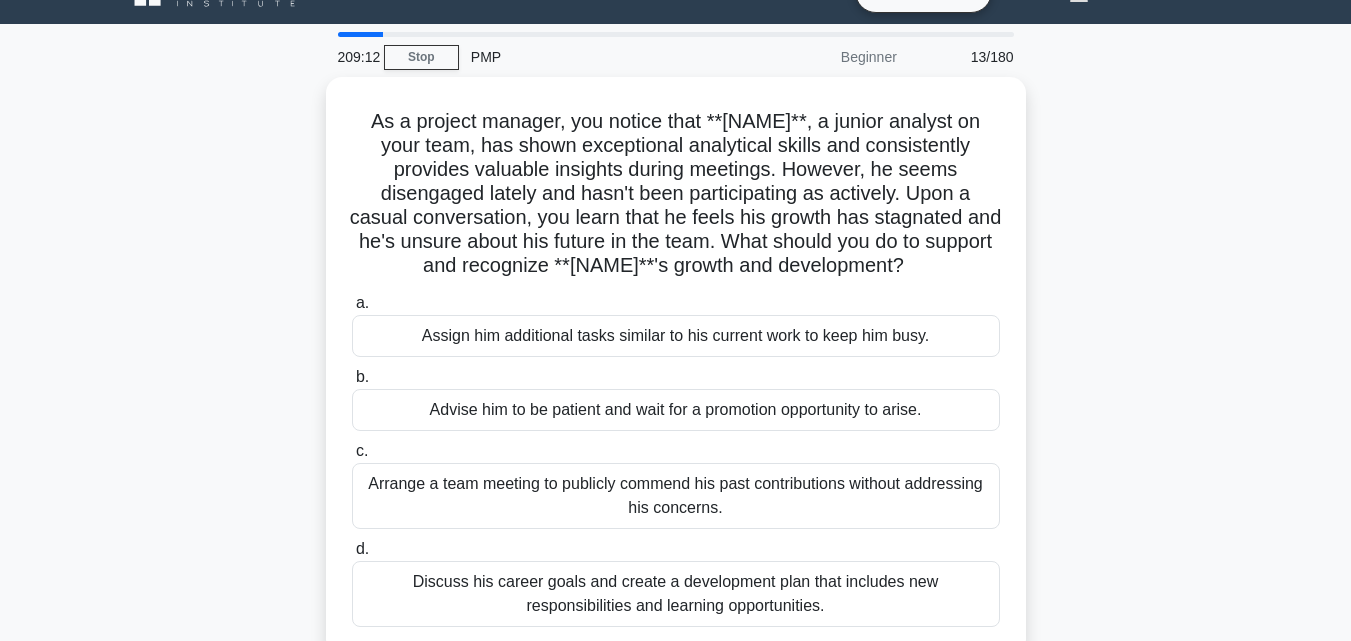 scroll, scrollTop: 80, scrollLeft: 0, axis: vertical 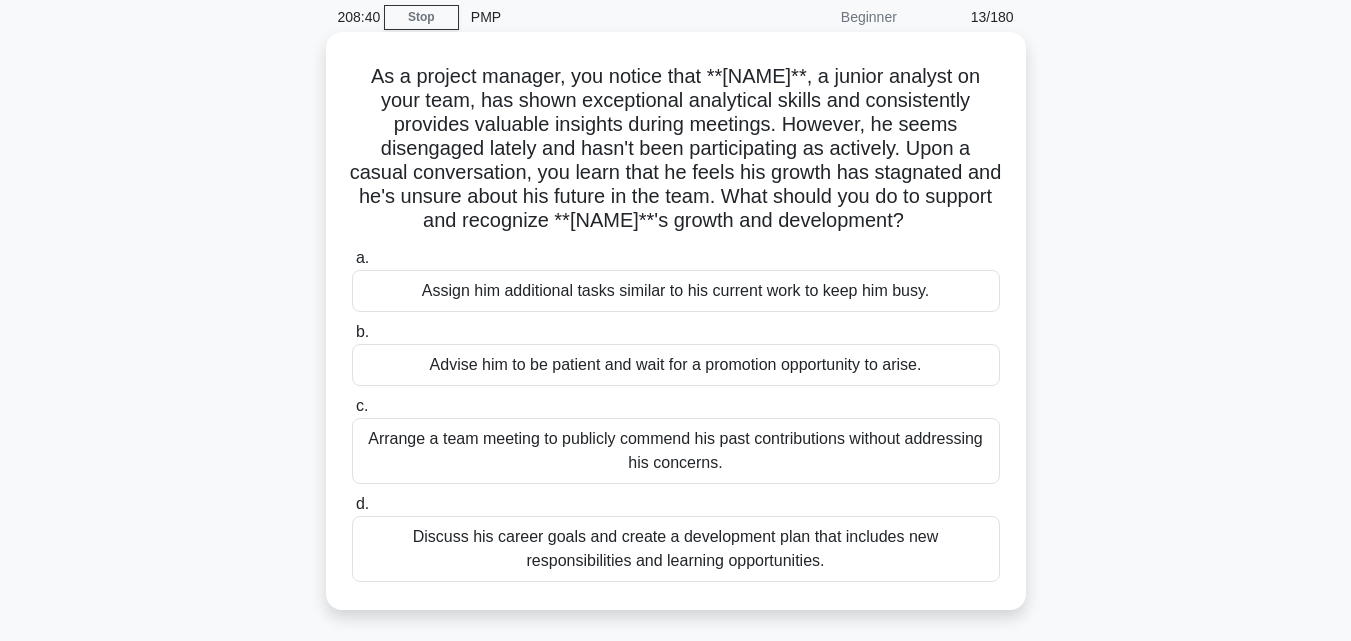 click on "Discuss his career goals and create a development plan that includes new responsibilities and learning opportunities." at bounding box center (676, 549) 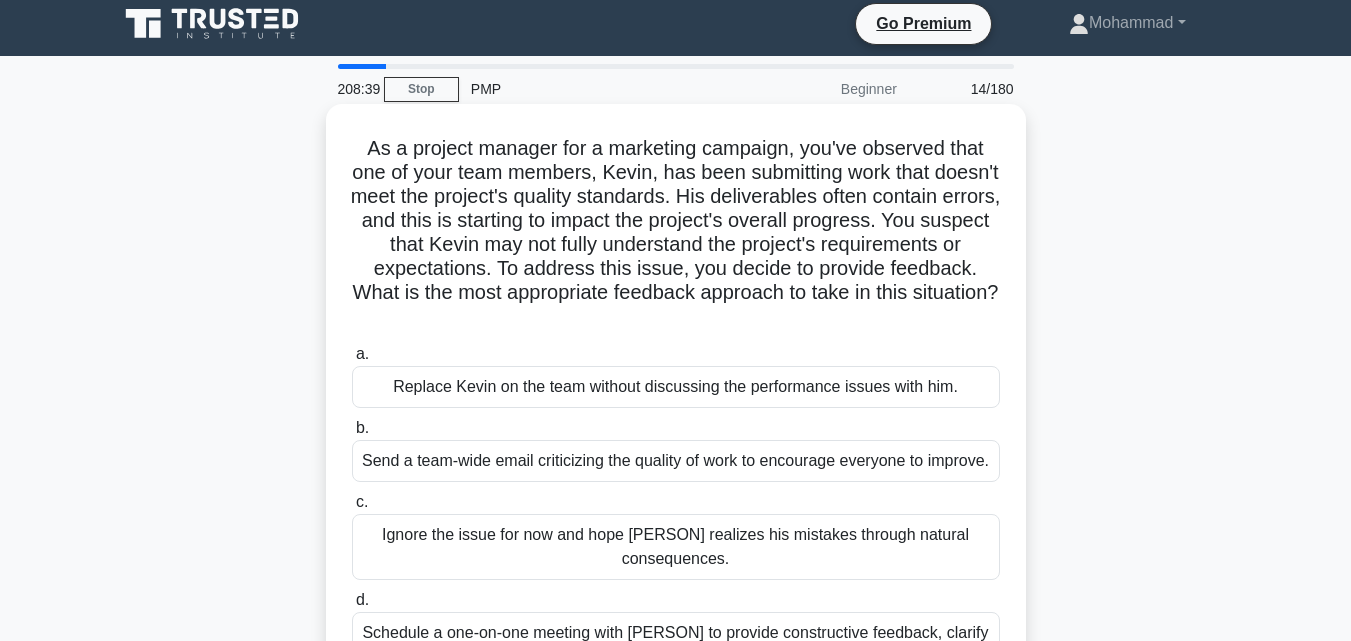 scroll, scrollTop: 0, scrollLeft: 0, axis: both 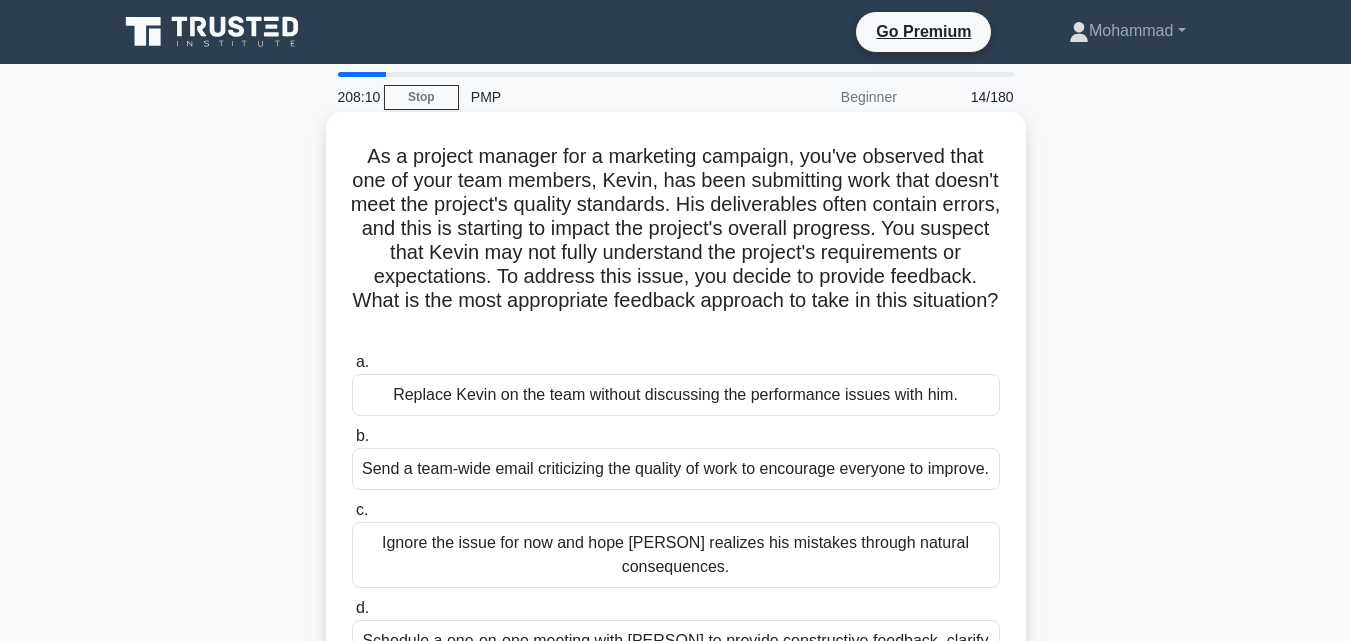 click on "As a project manager for a marketing campaign, you've observed that one of your team members, [NAME] [LAST], has been submitting work that doesn't meet the project's quality standards. His deliverables often contain errors, and this is starting to impact the project's overall progress. You suspect that [NAME] [LAST] may not fully understand the project's requirements or expectations. To address this issue, you decide to provide feedback. What is the most appropriate feedback approach to take in this situation?
.spinner_0XTQ{transform-origin:center;animation:spinner_y6GP .75s linear infinite}@keyframes spinner_y6GP{100%{transform:rotate(360deg)}}" at bounding box center (676, 241) 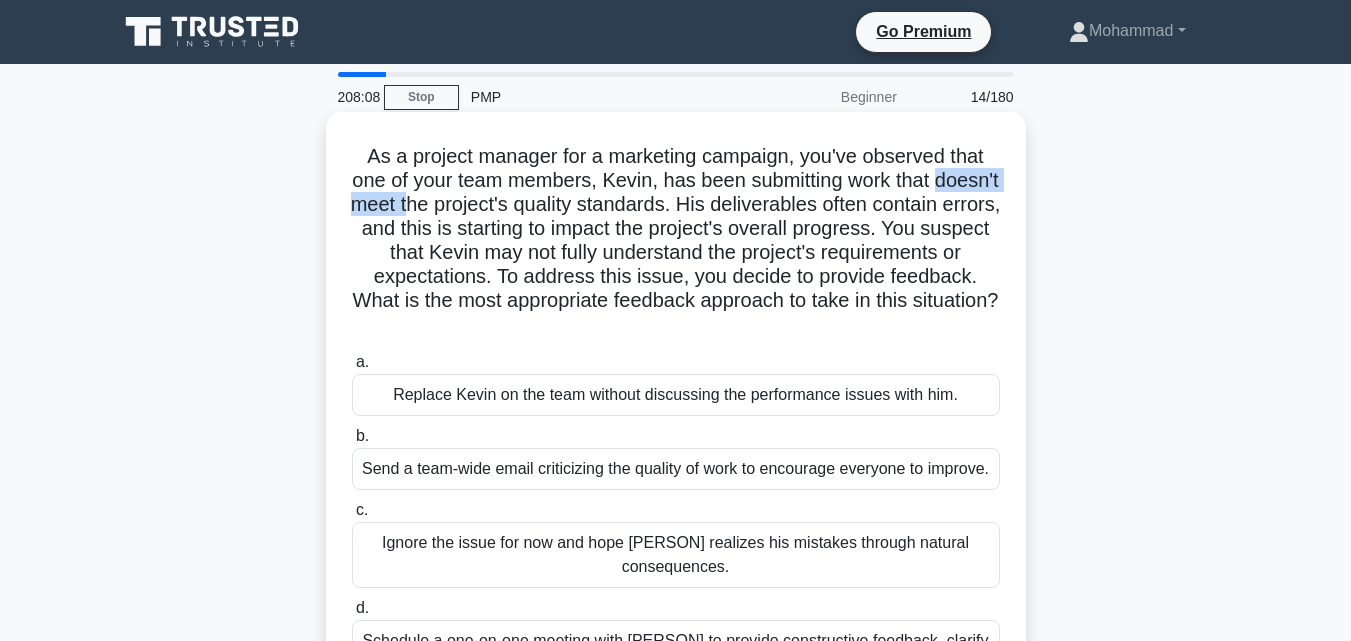 drag, startPoint x: 380, startPoint y: 203, endPoint x: 558, endPoint y: 207, distance: 178.04494 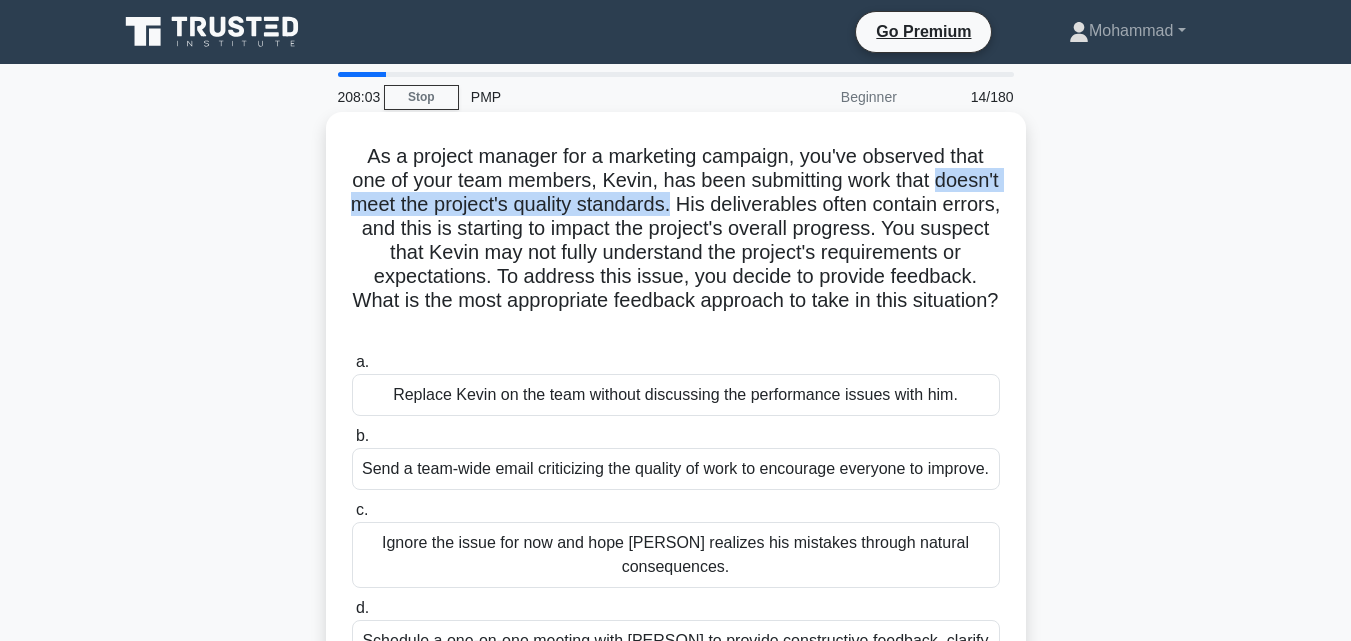 drag, startPoint x: 777, startPoint y: 209, endPoint x: 372, endPoint y: 209, distance: 405 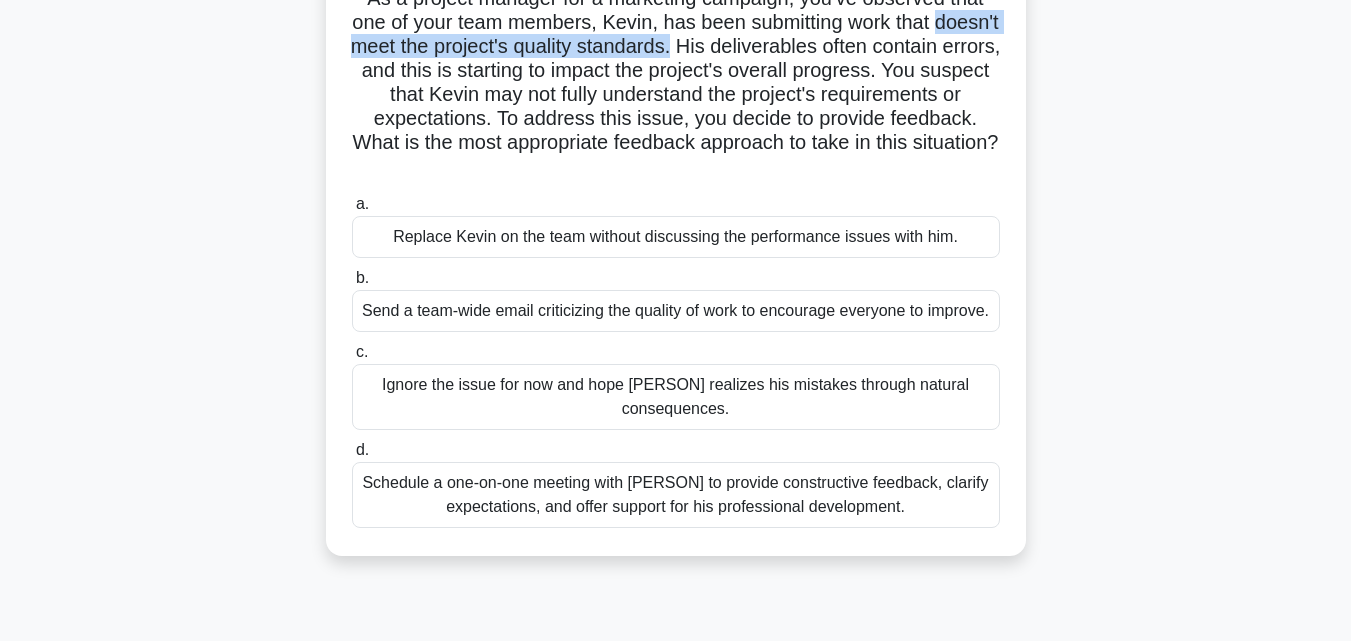 scroll, scrollTop: 160, scrollLeft: 0, axis: vertical 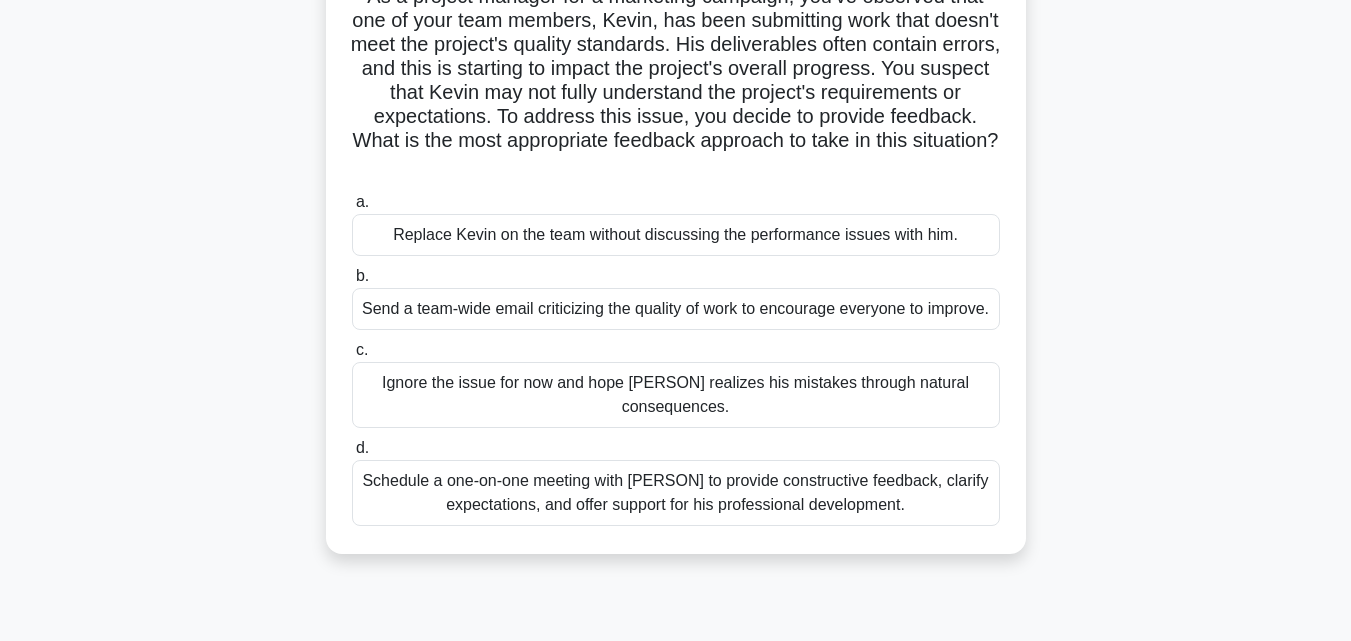 click on "Schedule a one-on-one meeting with [PERSON] to provide constructive feedback, clarify expectations, and offer support for his professional development." at bounding box center [676, 493] 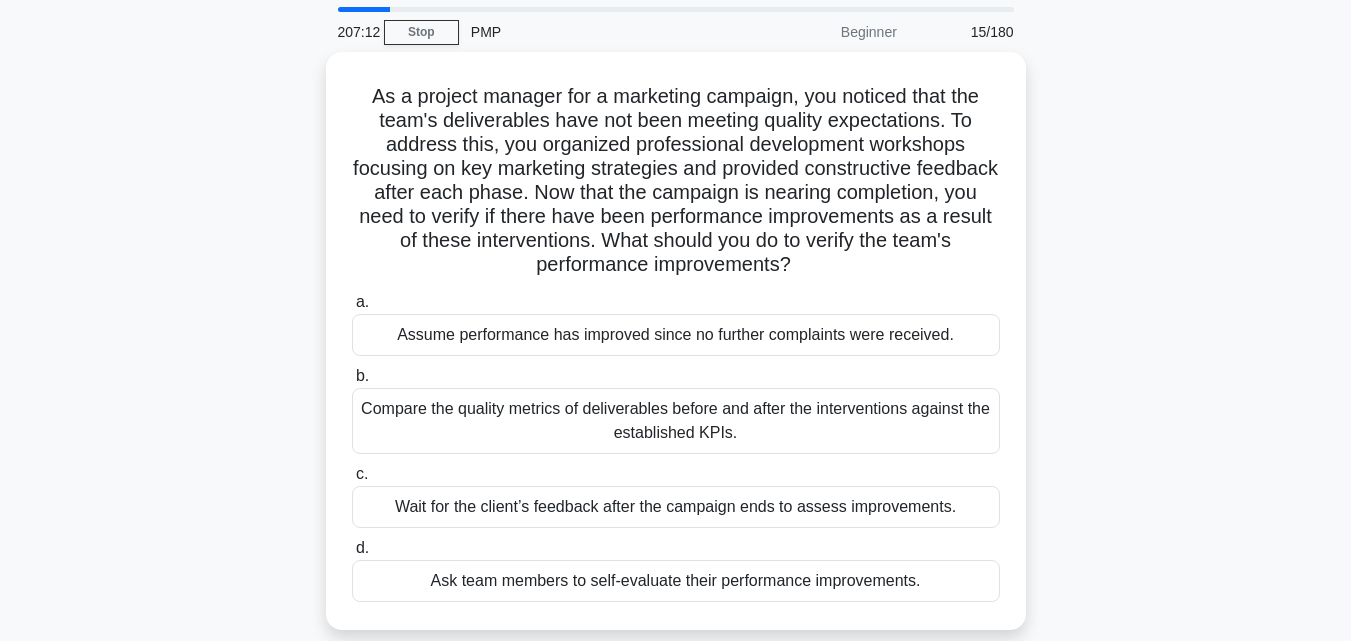 scroll, scrollTop: 0, scrollLeft: 0, axis: both 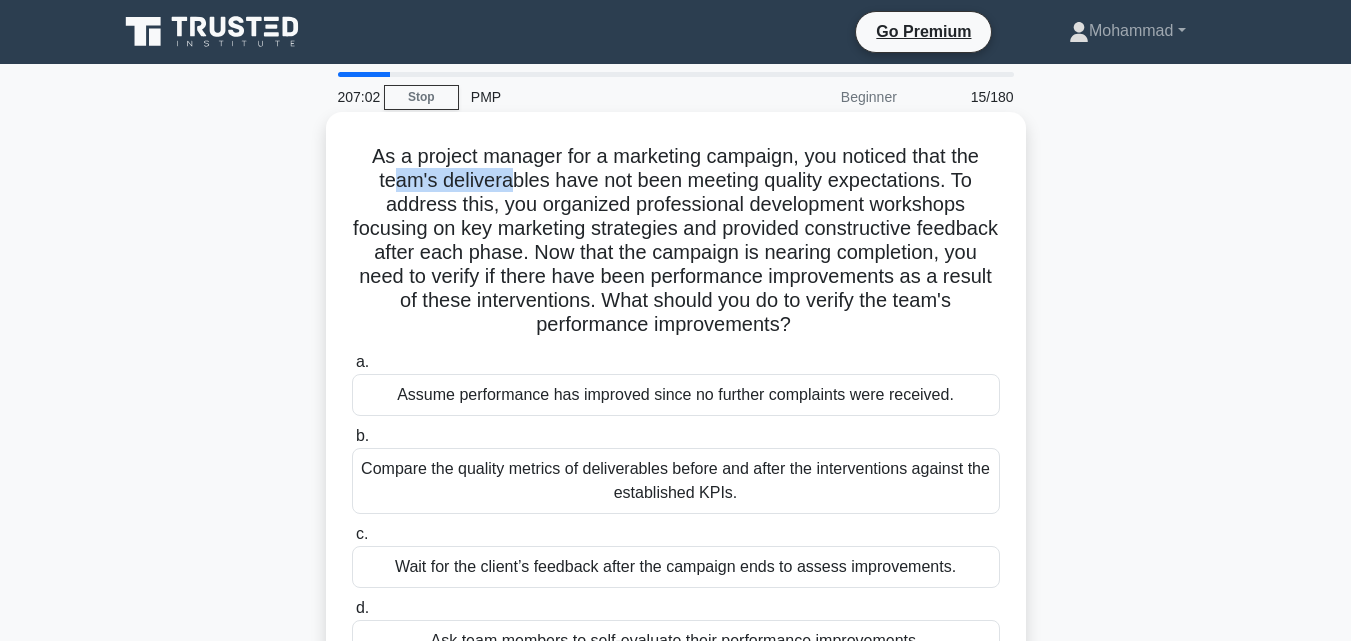 drag, startPoint x: 389, startPoint y: 178, endPoint x: 534, endPoint y: 181, distance: 145.03104 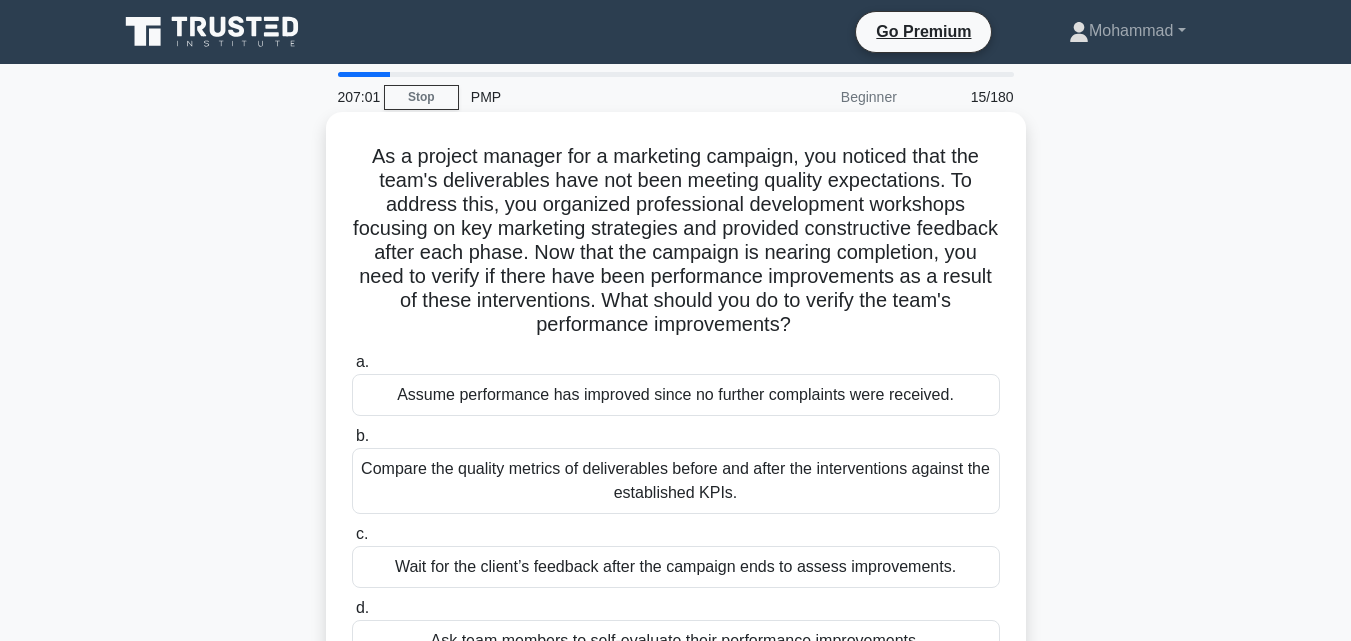 click on "As a project manager for a marketing campaign, you noticed that the team's deliverables have not been meeting quality expectations. To address this, you organized professional development workshops focusing on key marketing strategies and provided constructive feedback after each phase. Now that the campaign is nearing completion, you need to verify if there have been performance improvements as a result of these interventions.
What should you do to verify the team's performance improvements?" at bounding box center [676, 241] 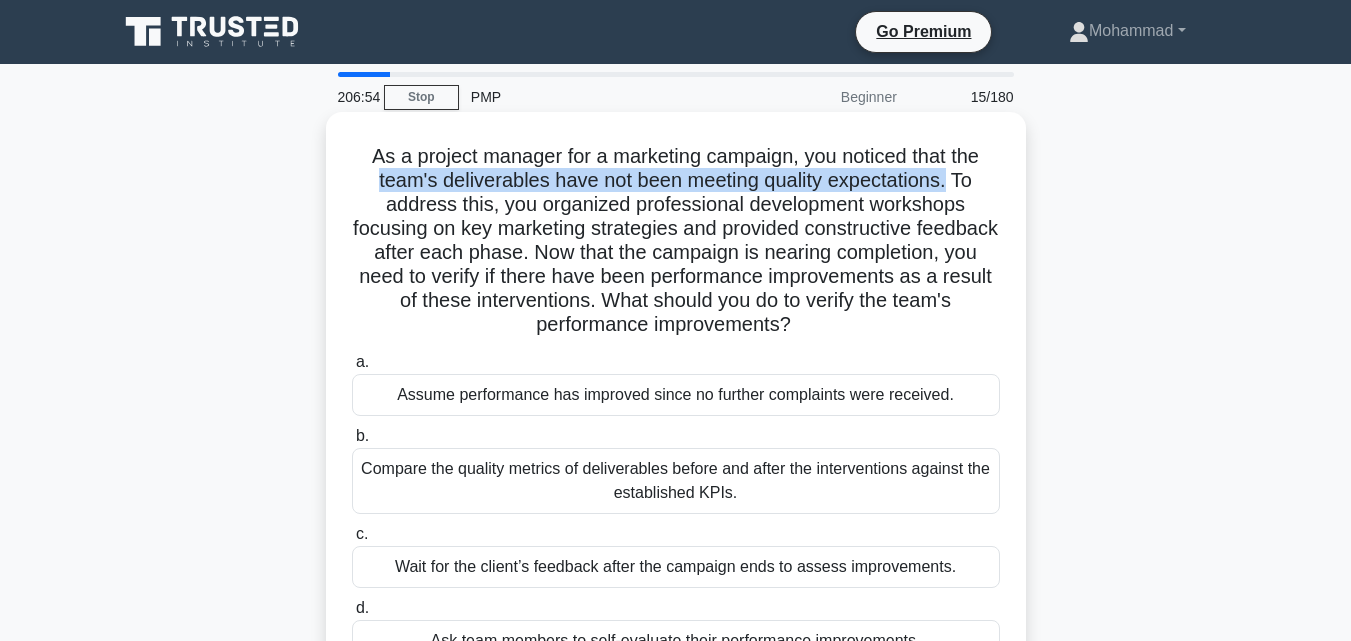 drag, startPoint x: 373, startPoint y: 176, endPoint x: 951, endPoint y: 179, distance: 578.0078 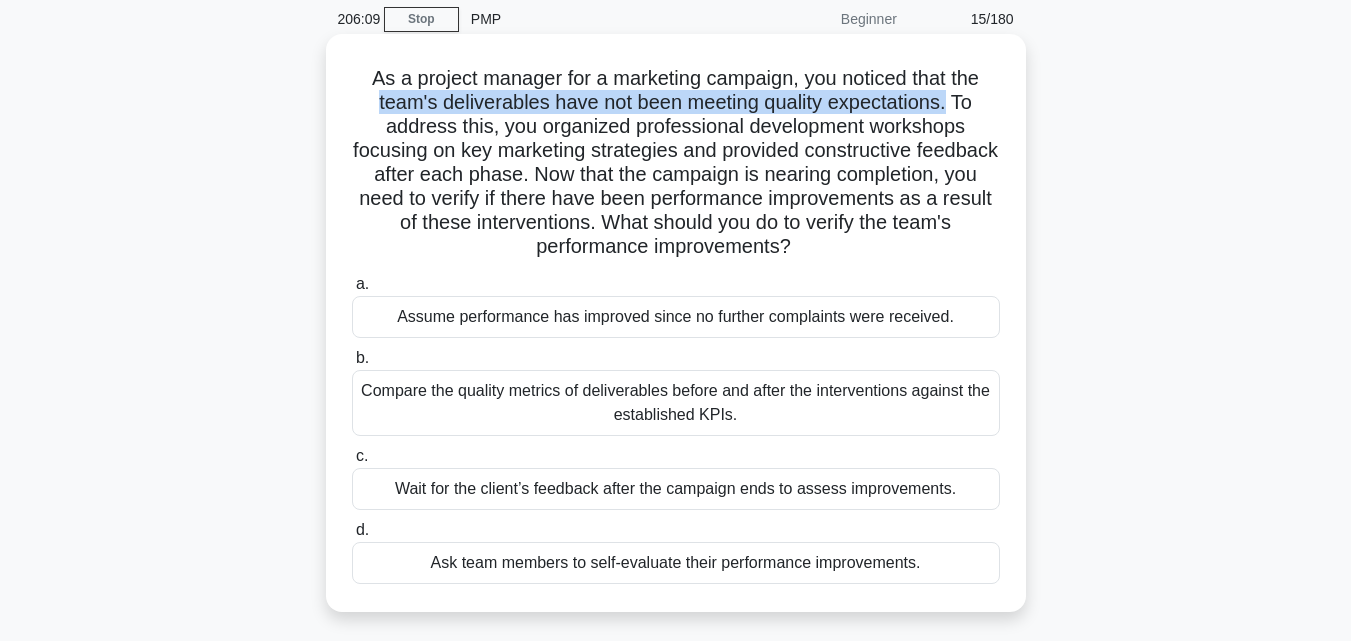 scroll, scrollTop: 80, scrollLeft: 0, axis: vertical 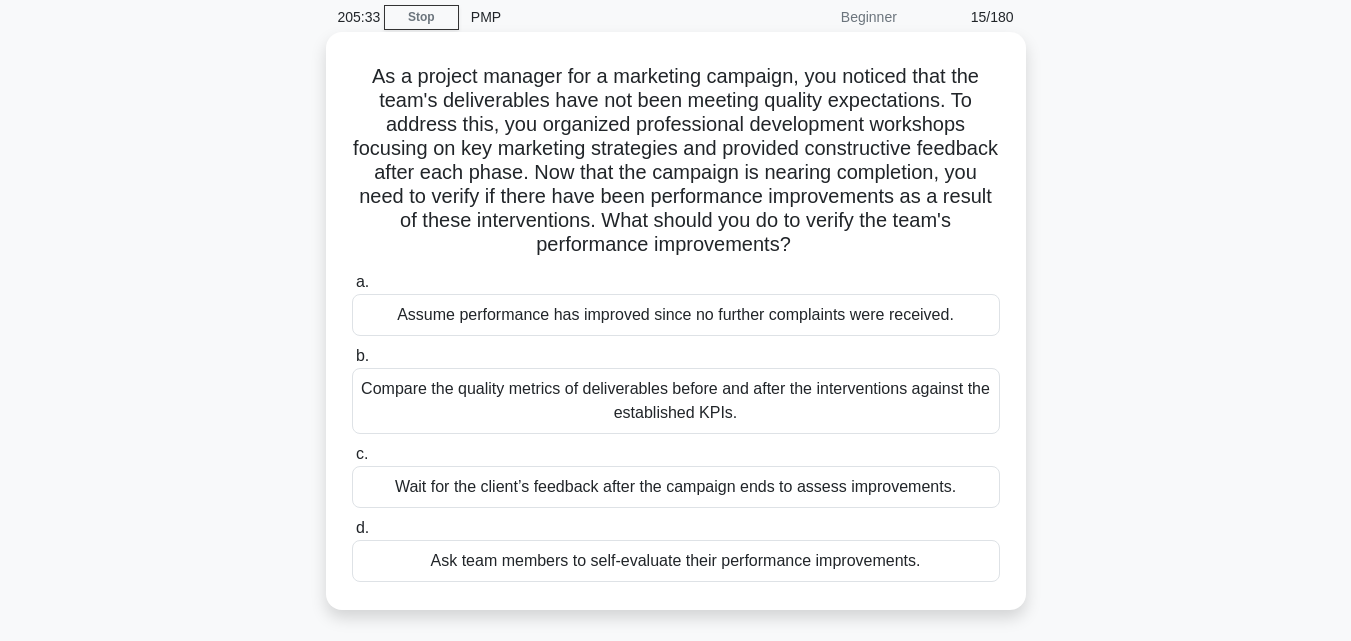 click on "Compare the quality metrics of deliverables before and after the interventions against the established KPIs." at bounding box center (676, 401) 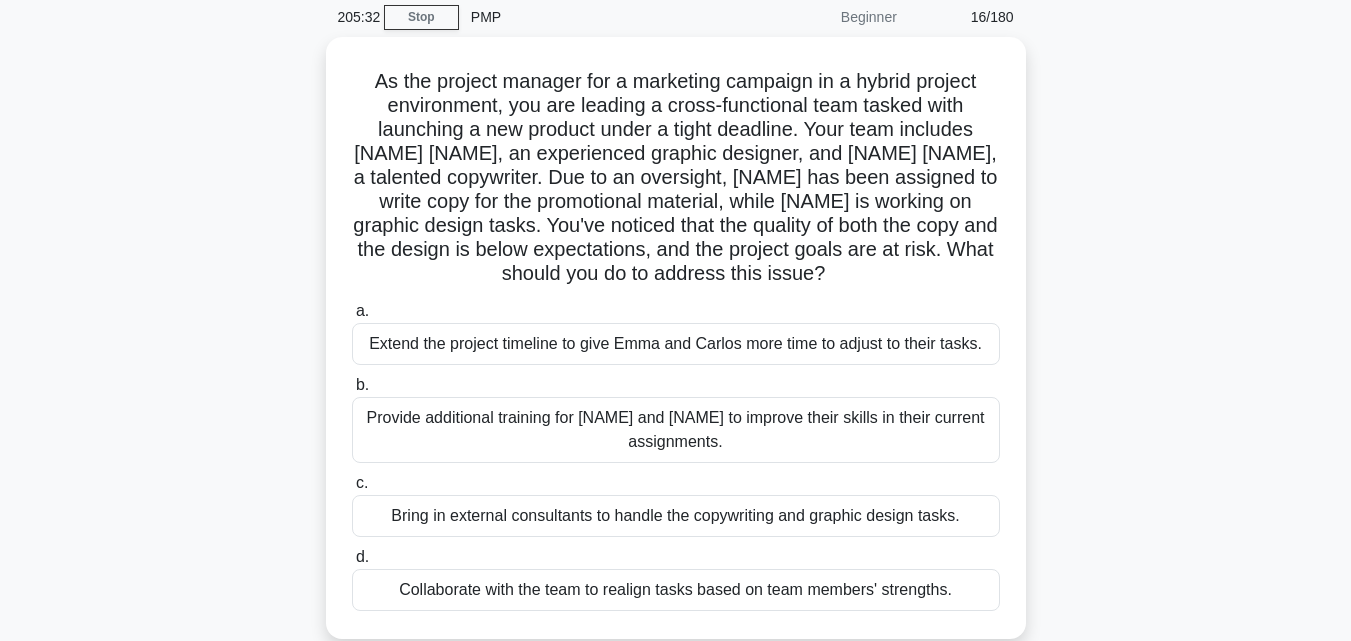 scroll, scrollTop: 0, scrollLeft: 0, axis: both 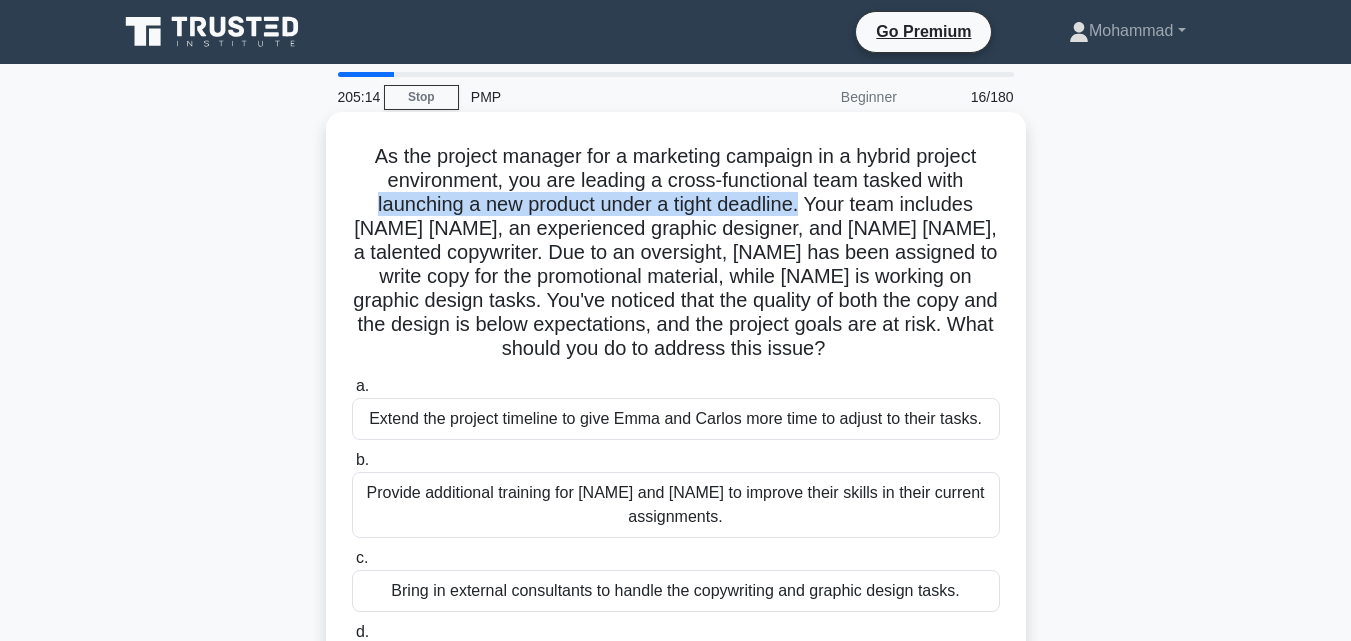 drag, startPoint x: 803, startPoint y: 205, endPoint x: 368, endPoint y: 208, distance: 435.01035 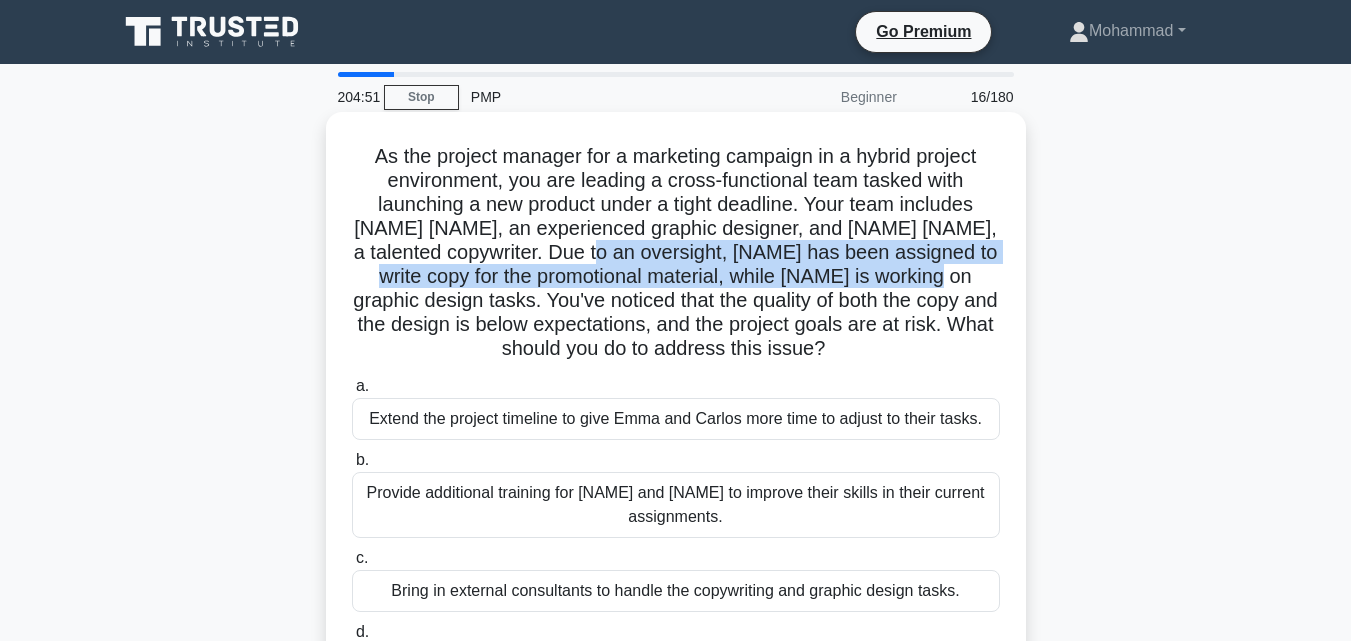 drag, startPoint x: 648, startPoint y: 250, endPoint x: 997, endPoint y: 269, distance: 349.5168 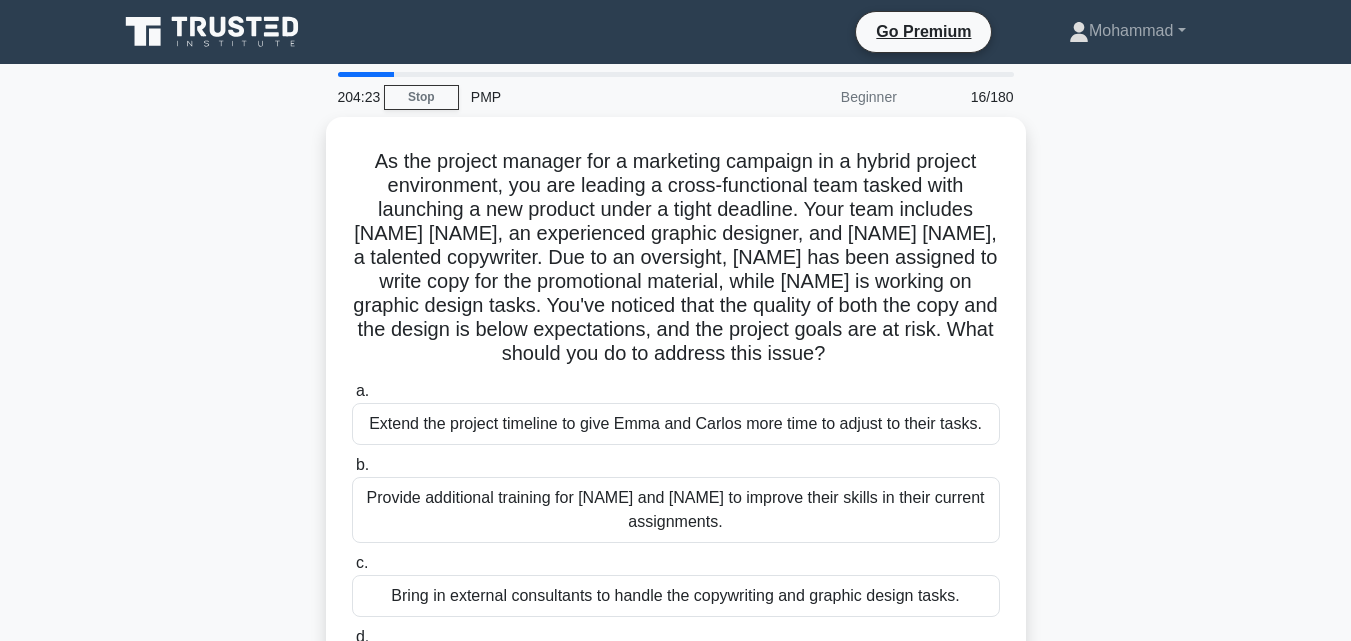 click on "As the project manager for a marketing campaign in a hybrid project environment, you are leading a cross-functional team tasked with launching a new product under a tight deadline. Your team includes Emma, an experienced graphic designer, and Carlos, a talented copywriter. Due to an oversight, Emma has been assigned to write copy for the promotional material, while Carlos is working on graphic design tasks. You've noticed that the quality of both the copy and the design is below expectations, and the project goals are at risk. What should you do to address this issue?
.spinner_0XTQ{transform-origin:center;animation:spinner_y6GP .75s linear infinite}@keyframes spinner_y6GP{100%{transform:rotate(360deg)}}" at bounding box center [676, 430] 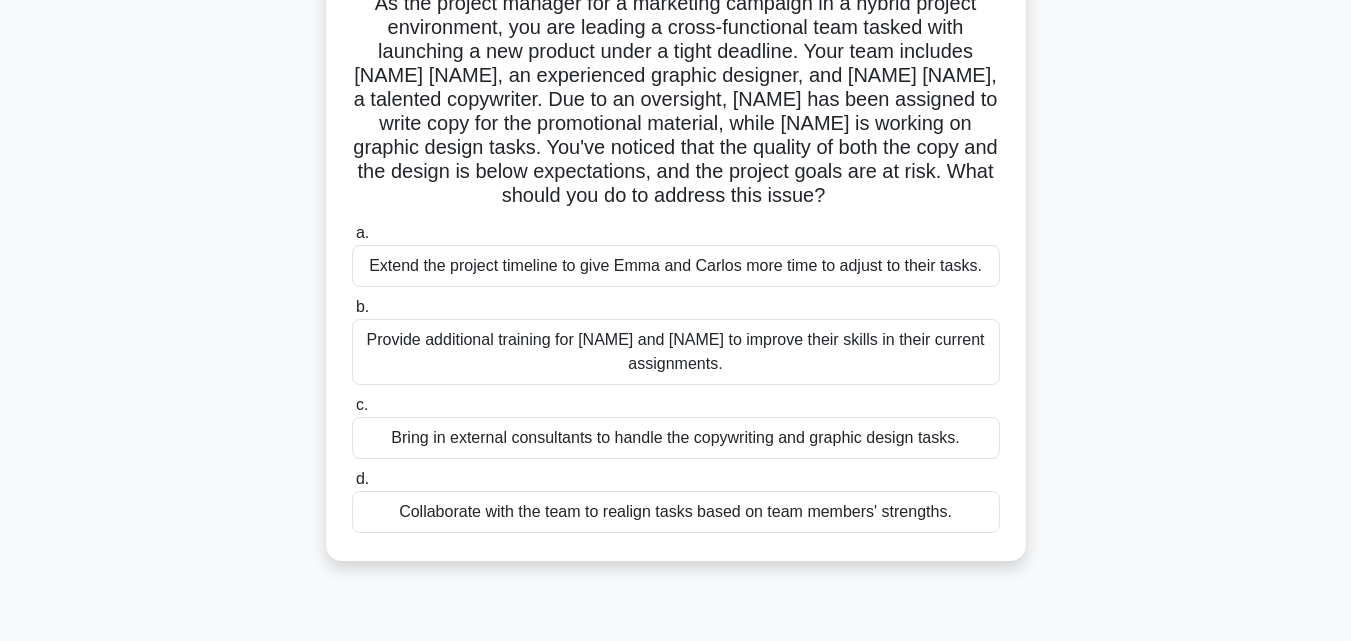 scroll, scrollTop: 160, scrollLeft: 0, axis: vertical 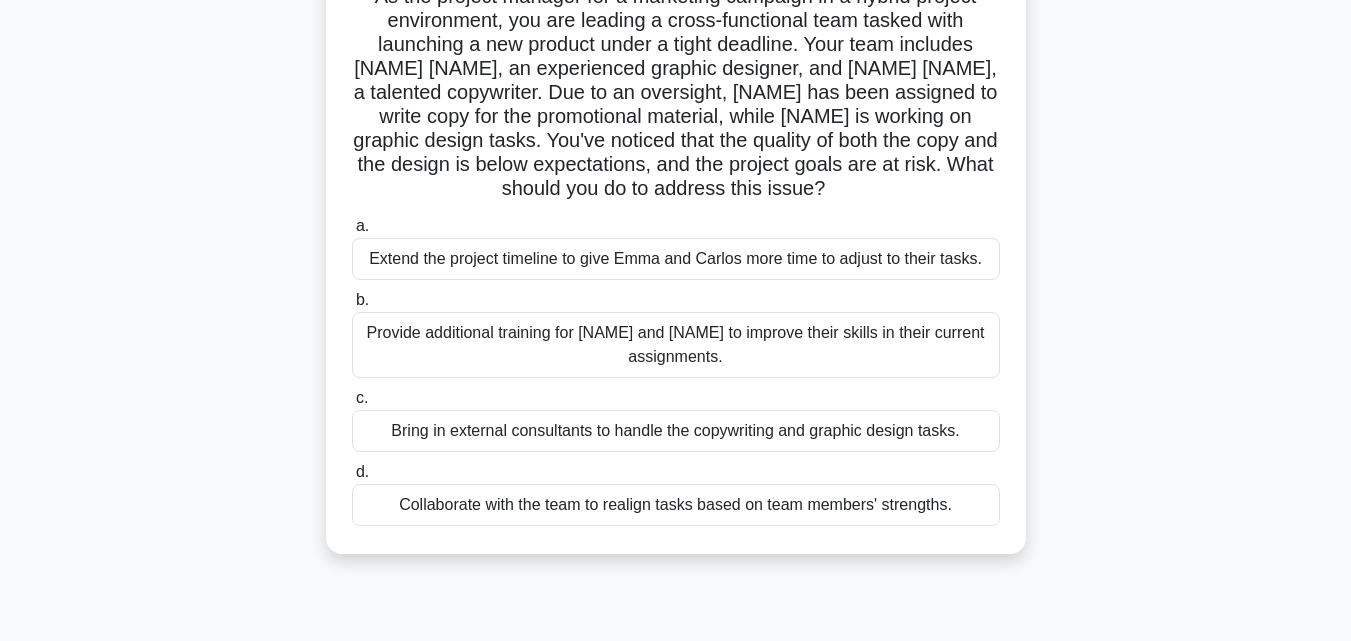 click on "Collaborate with the team to realign tasks based on team members' strengths." at bounding box center [676, 505] 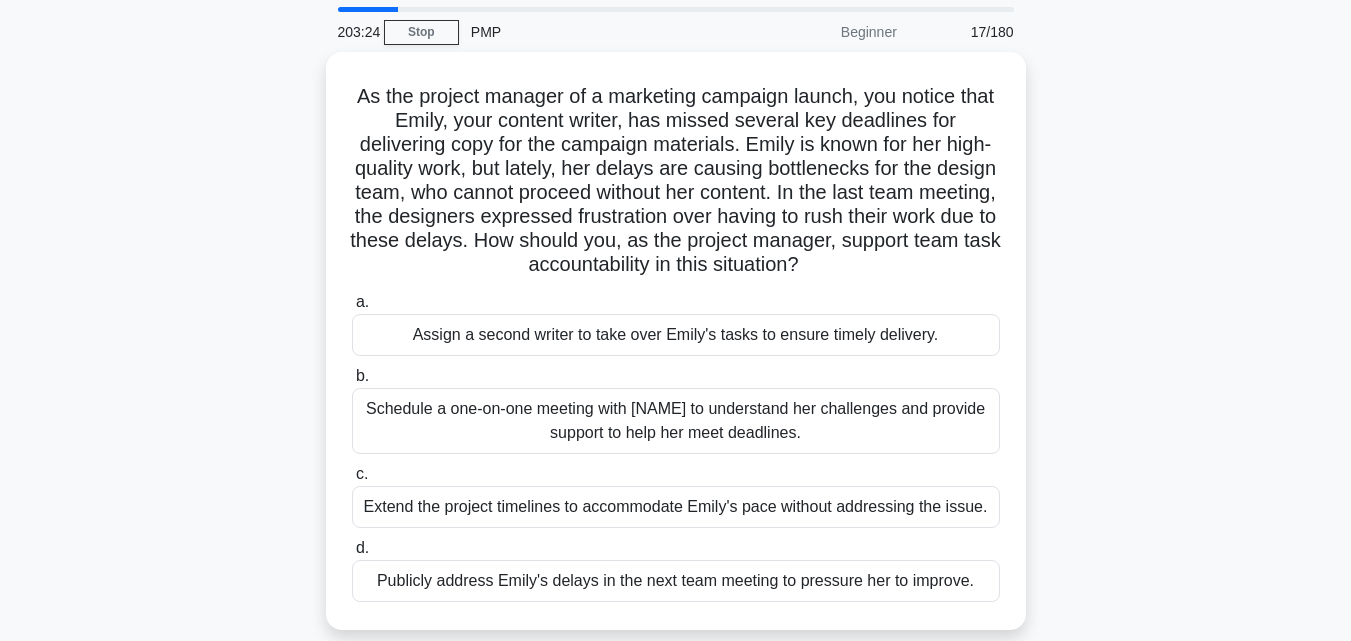 scroll, scrollTop: 0, scrollLeft: 0, axis: both 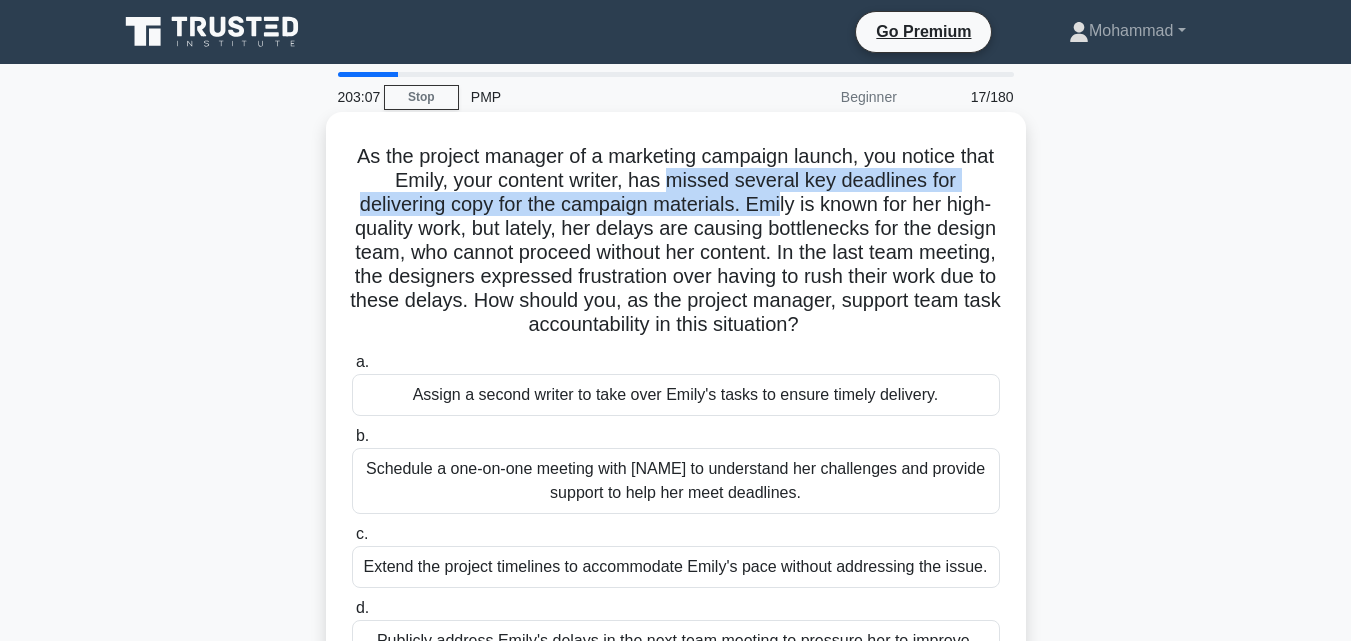 drag, startPoint x: 696, startPoint y: 189, endPoint x: 819, endPoint y: 202, distance: 123.68508 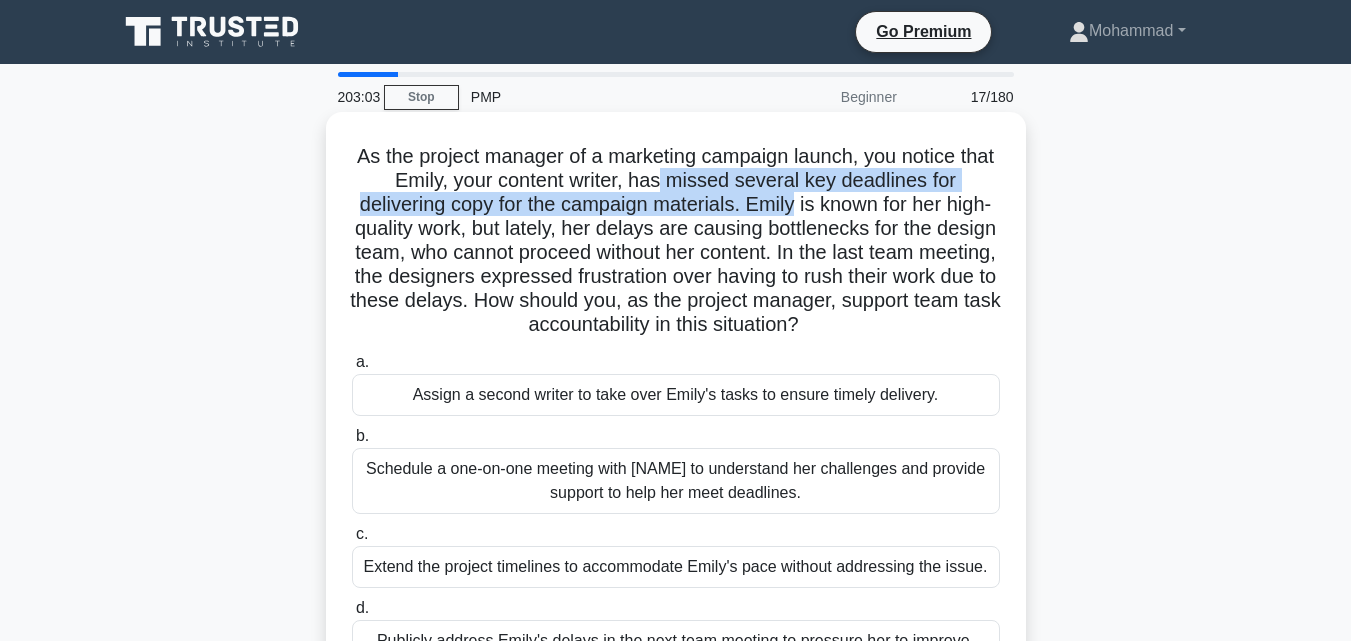 drag, startPoint x: 819, startPoint y: 202, endPoint x: 685, endPoint y: 184, distance: 135.20355 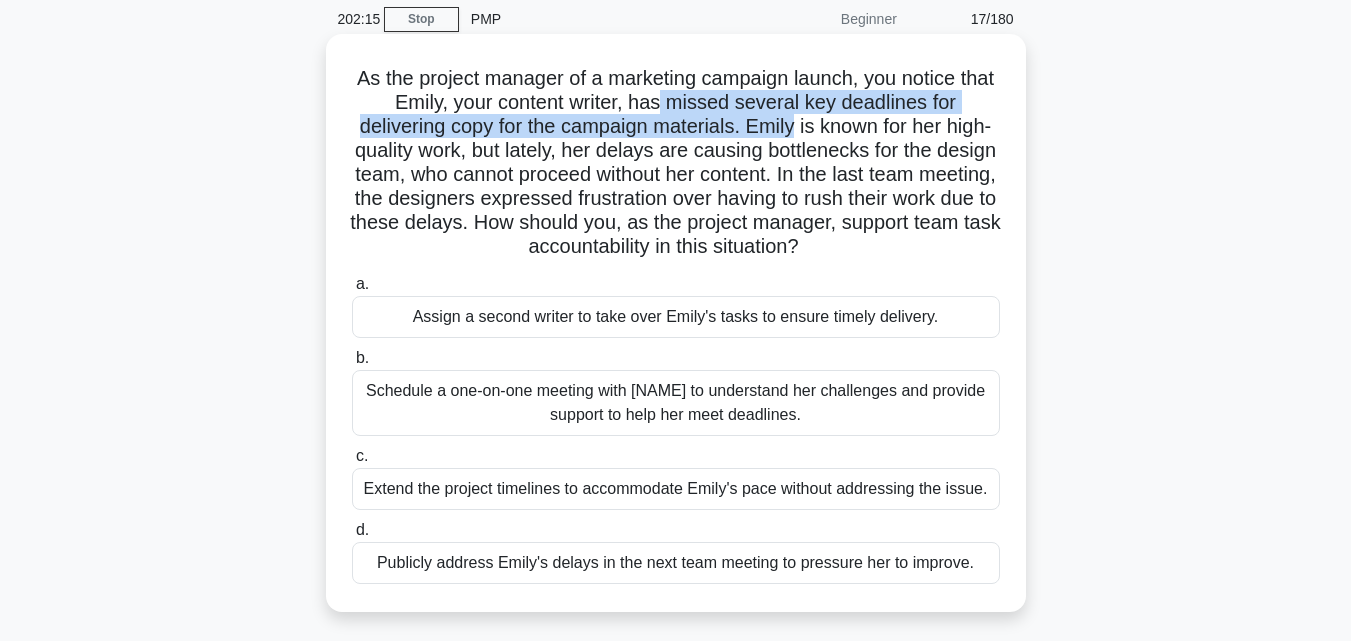 scroll, scrollTop: 80, scrollLeft: 0, axis: vertical 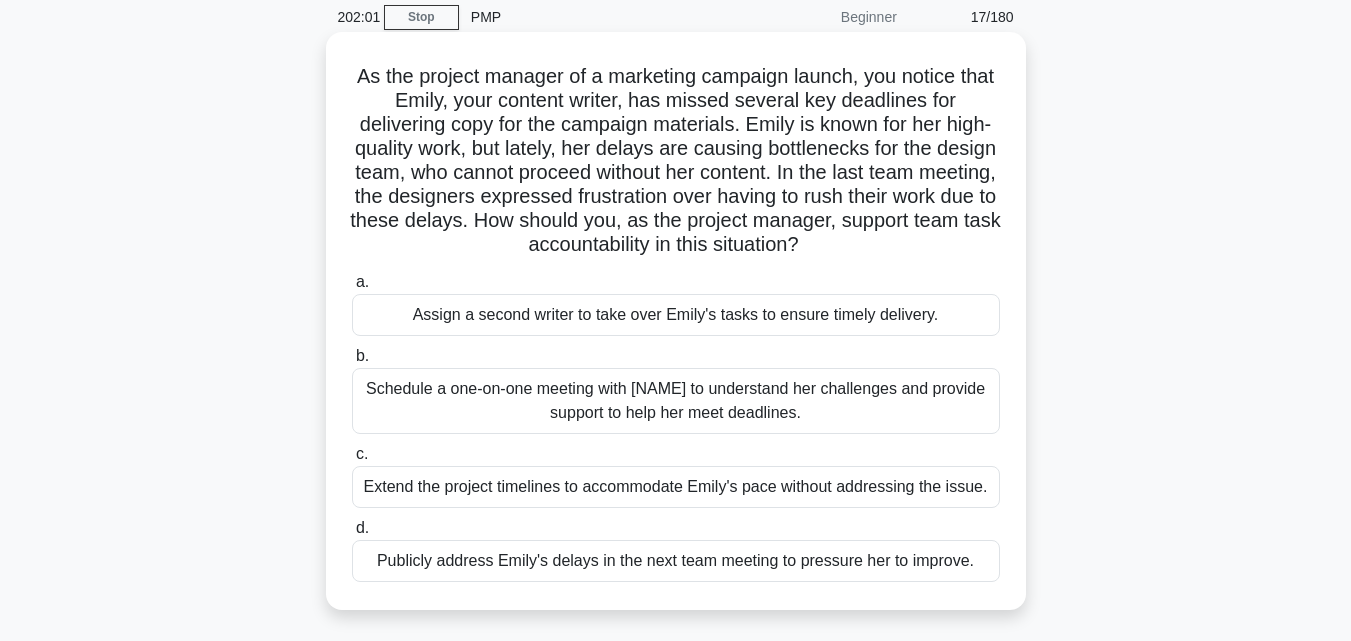 click on "Schedule a one-on-one meeting with [NAME] to understand her challenges and provide support to help her meet deadlines." at bounding box center (676, 401) 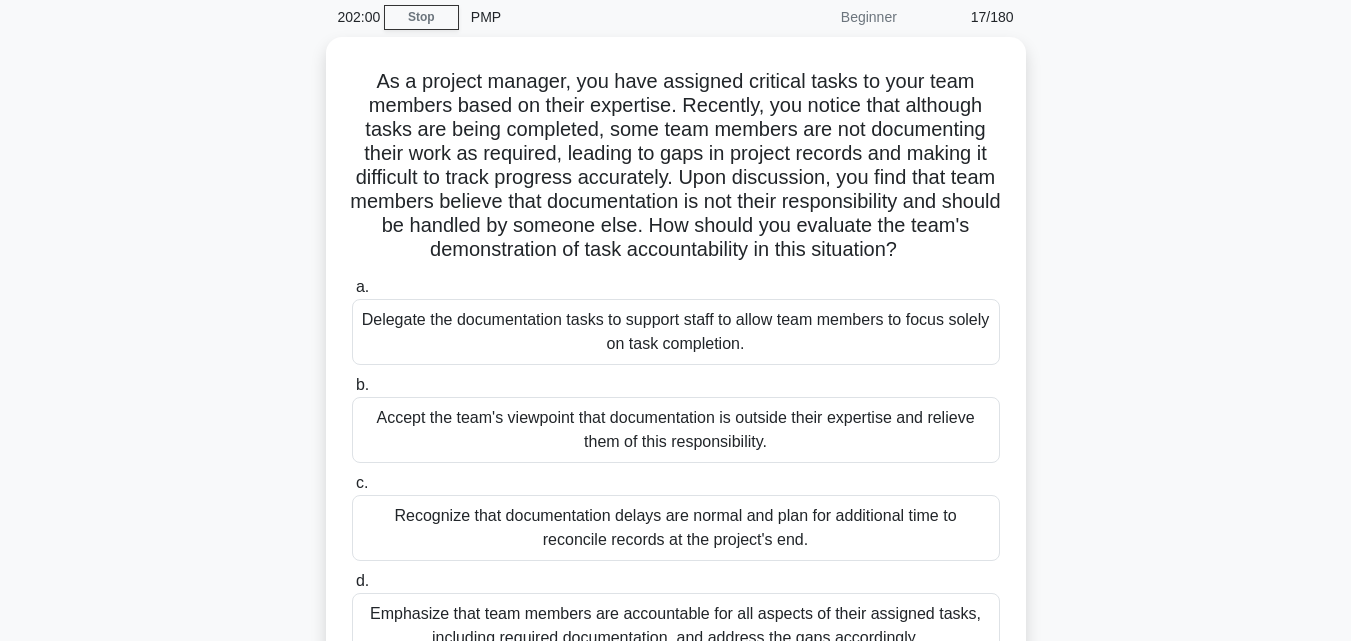 scroll, scrollTop: 0, scrollLeft: 0, axis: both 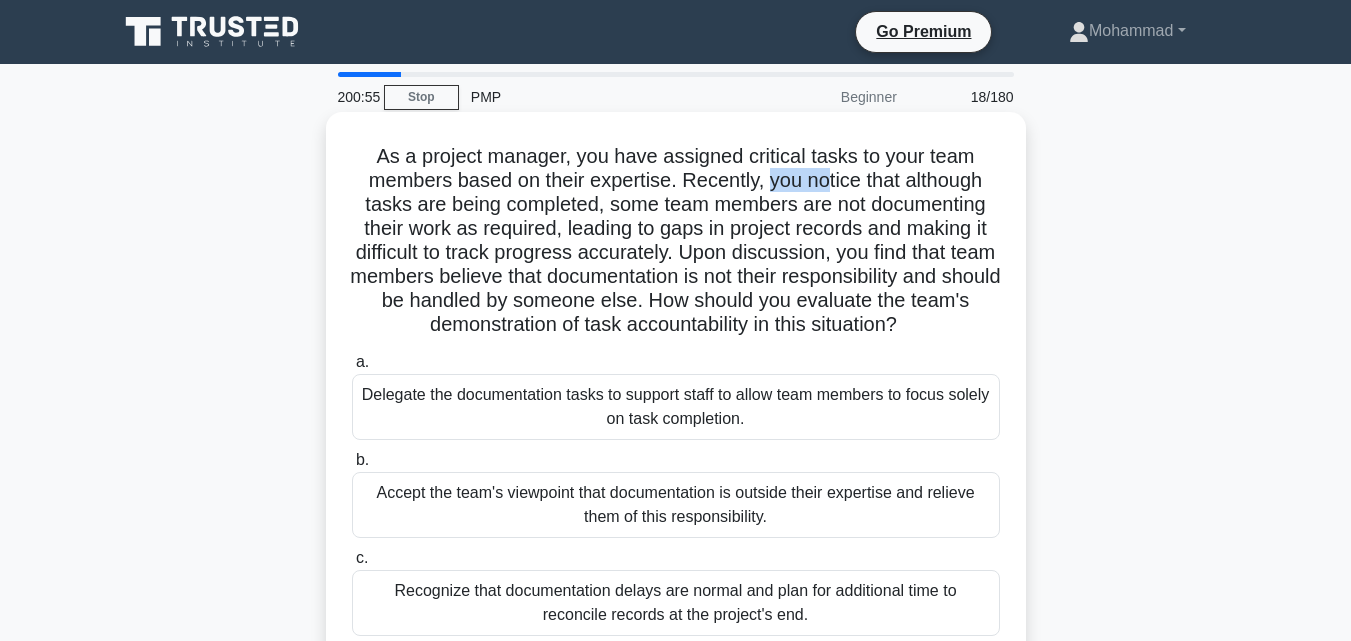 drag, startPoint x: 765, startPoint y: 189, endPoint x: 875, endPoint y: 198, distance: 110.36757 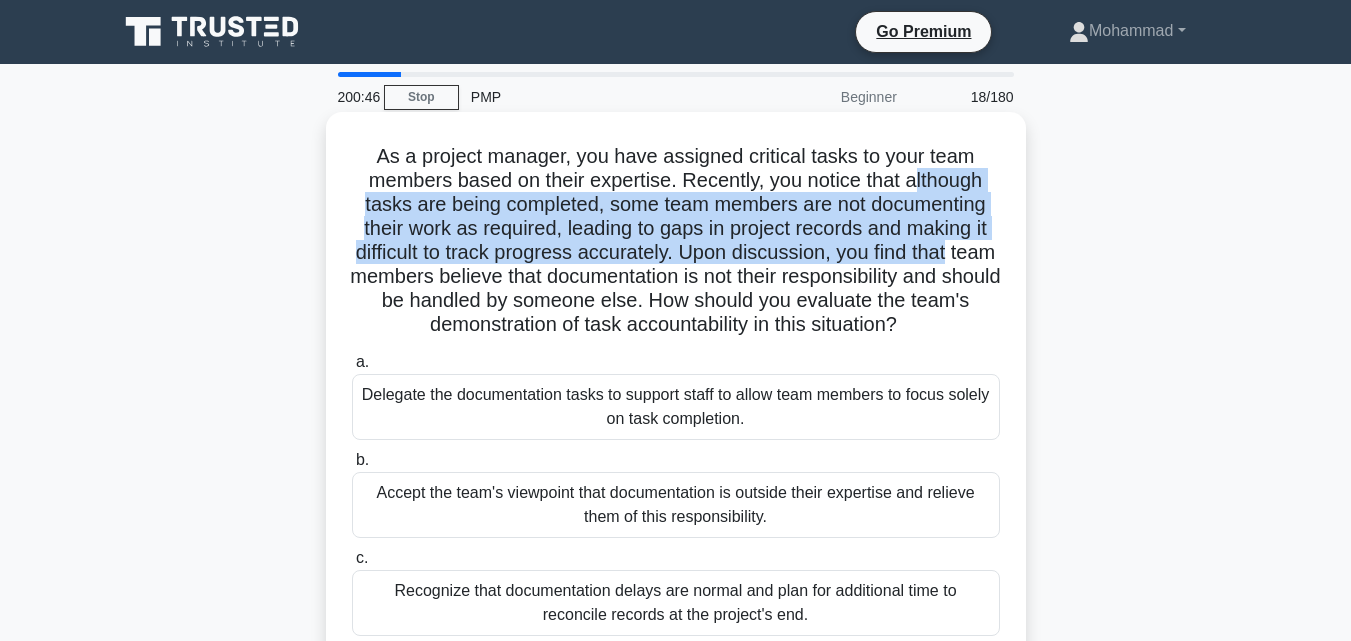 drag, startPoint x: 914, startPoint y: 178, endPoint x: 985, endPoint y: 243, distance: 96.26006 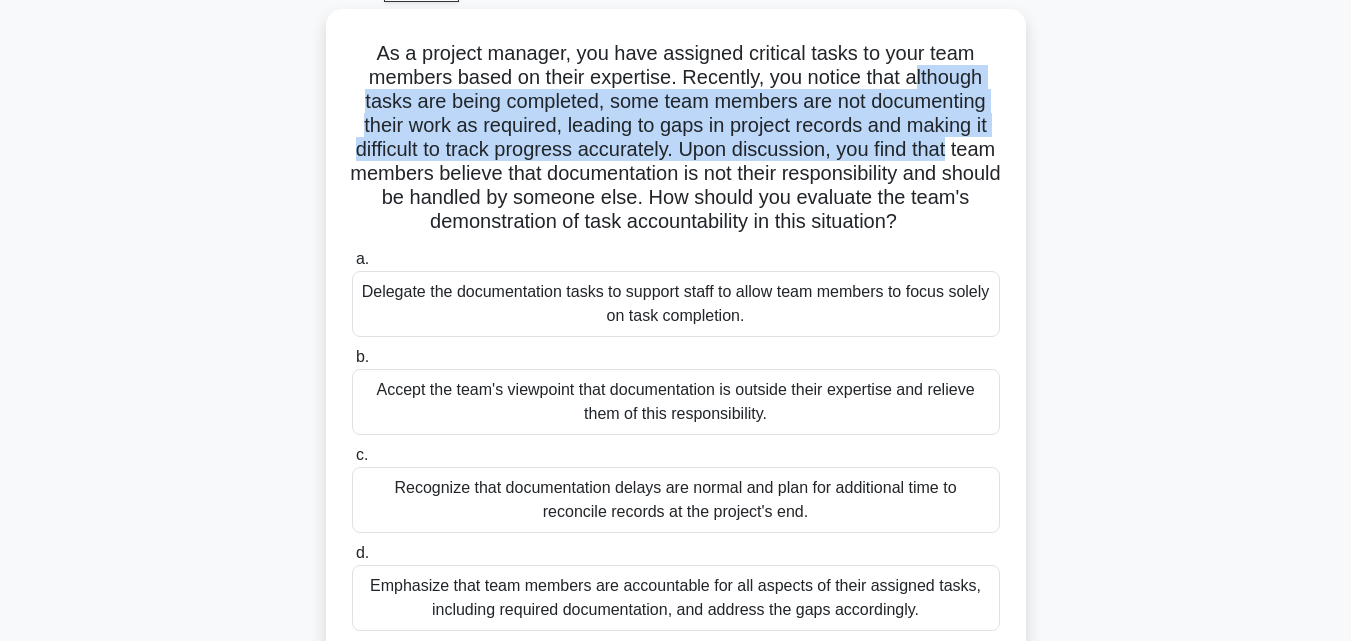 scroll, scrollTop: 200, scrollLeft: 0, axis: vertical 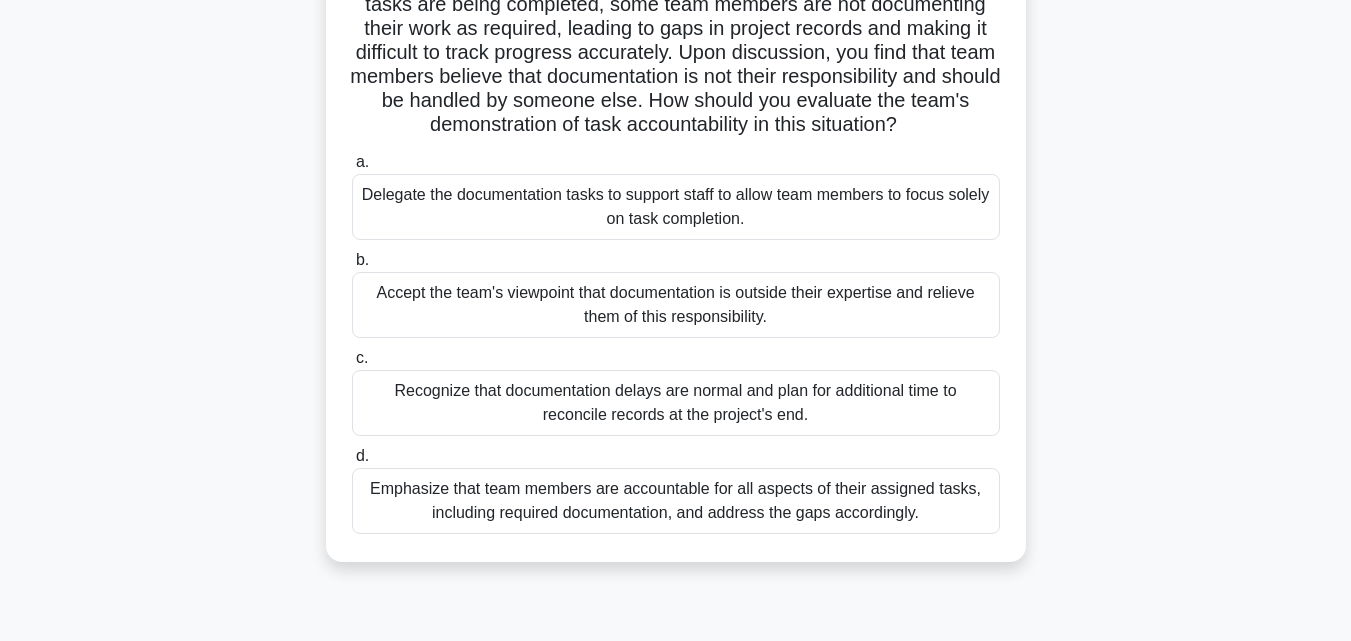 click on "Emphasize that team members are accountable for all aspects of their assigned tasks, including required documentation, and address the gaps accordingly." at bounding box center [676, 501] 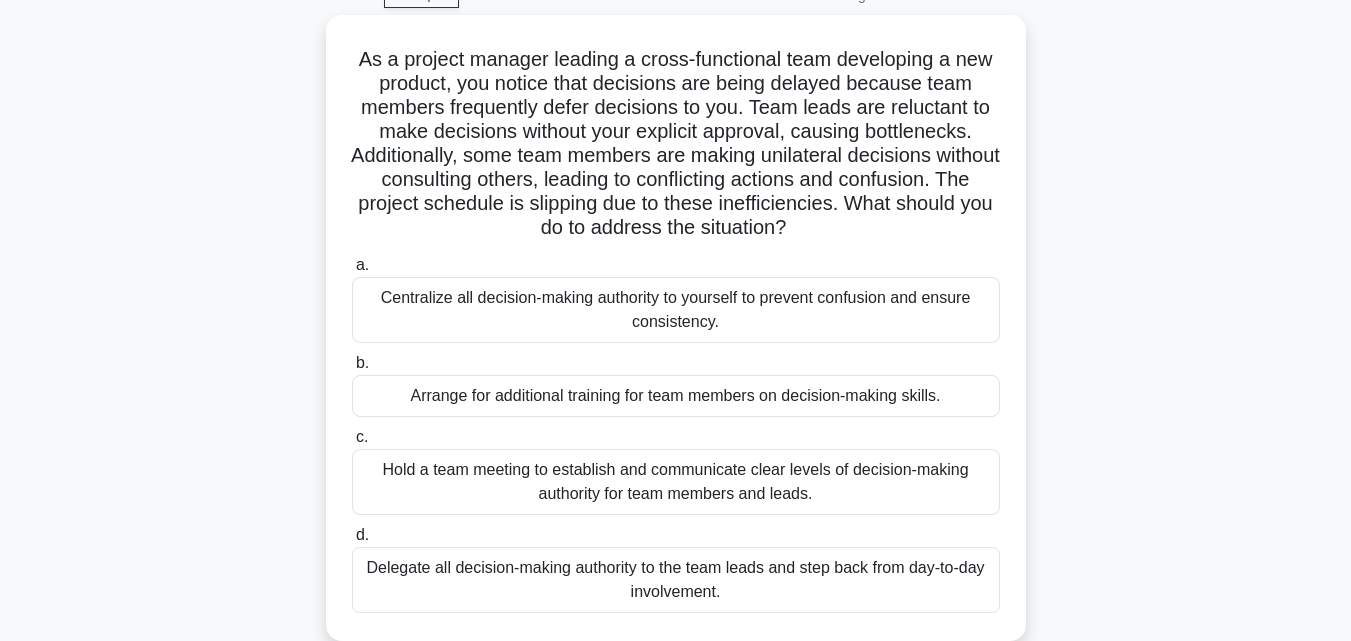scroll, scrollTop: 0, scrollLeft: 0, axis: both 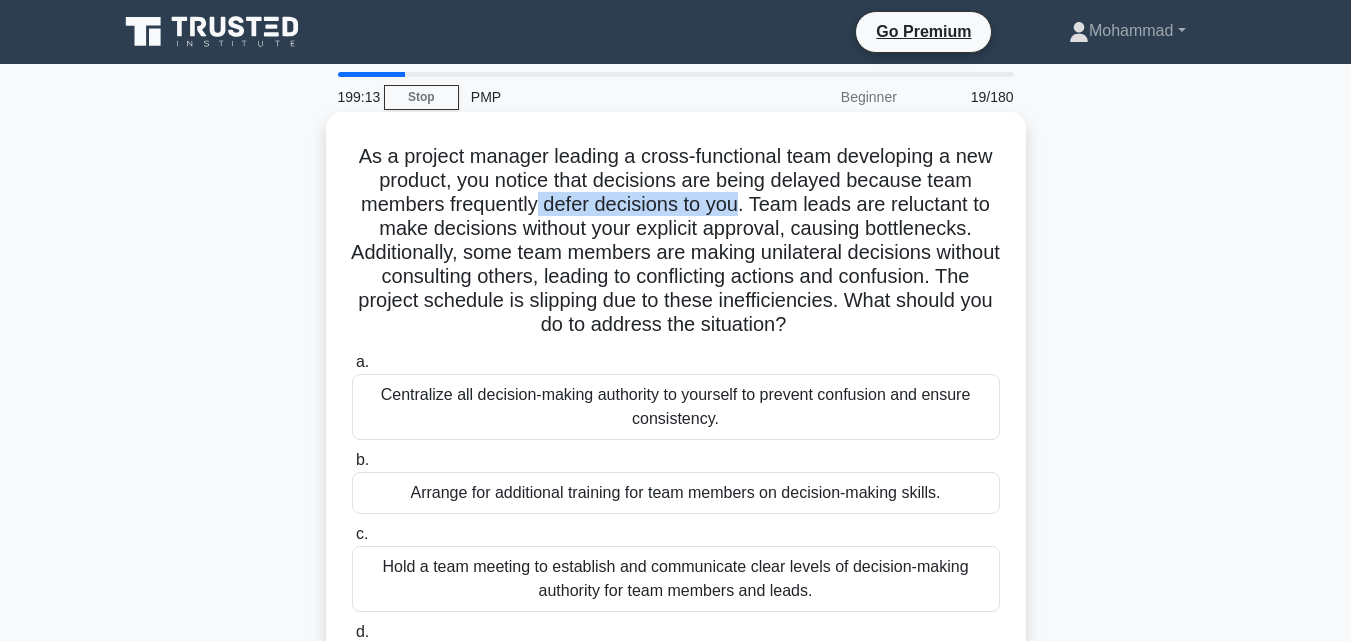 drag, startPoint x: 537, startPoint y: 201, endPoint x: 738, endPoint y: 212, distance: 201.30077 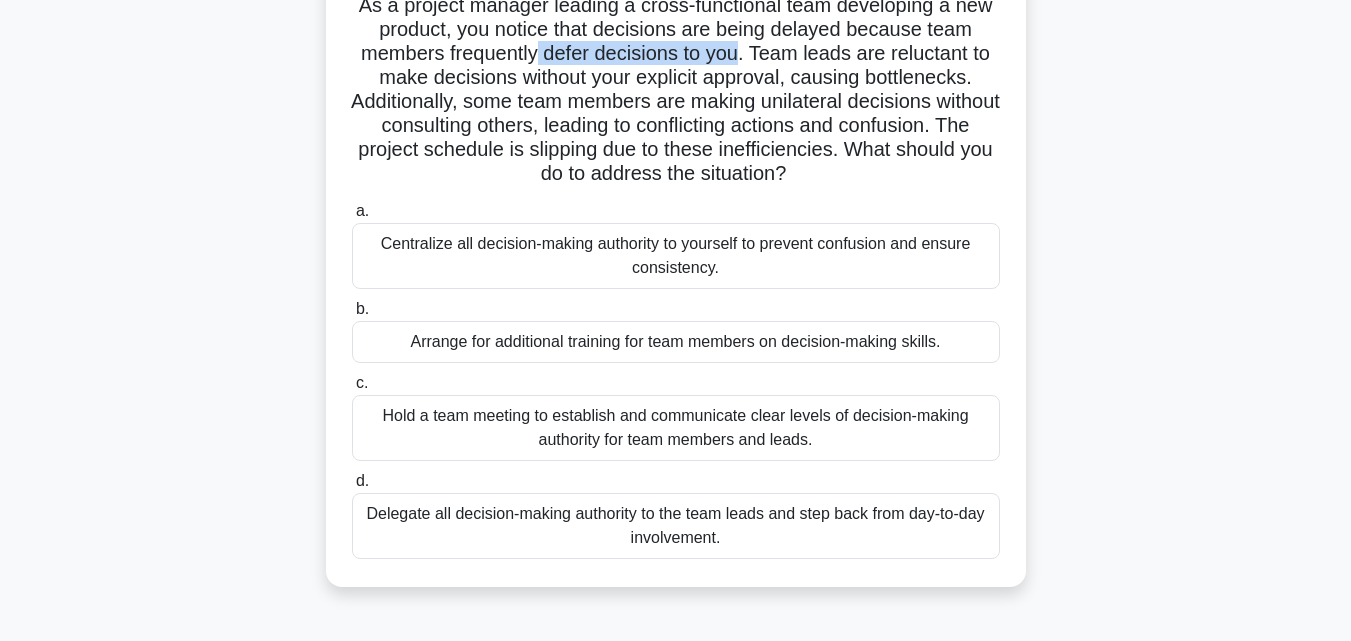 scroll, scrollTop: 160, scrollLeft: 0, axis: vertical 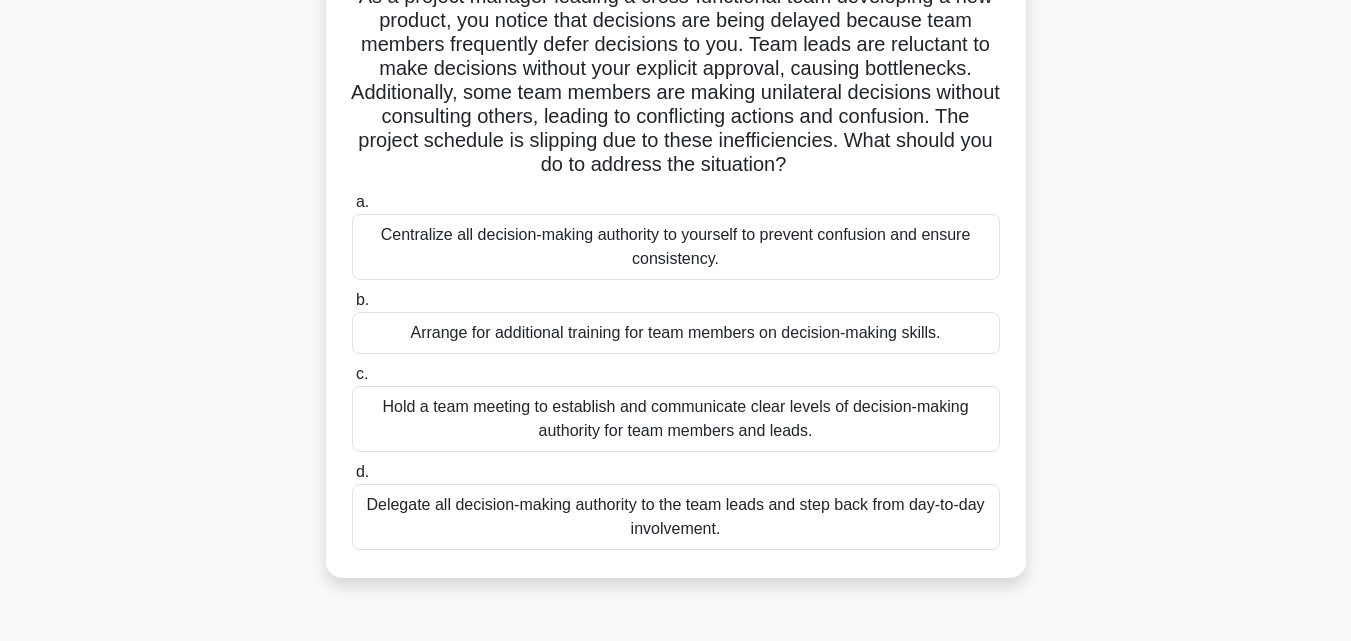 click on "Hold a team meeting to establish and communicate clear levels of decision-making authority for team members and leads." at bounding box center (676, 419) 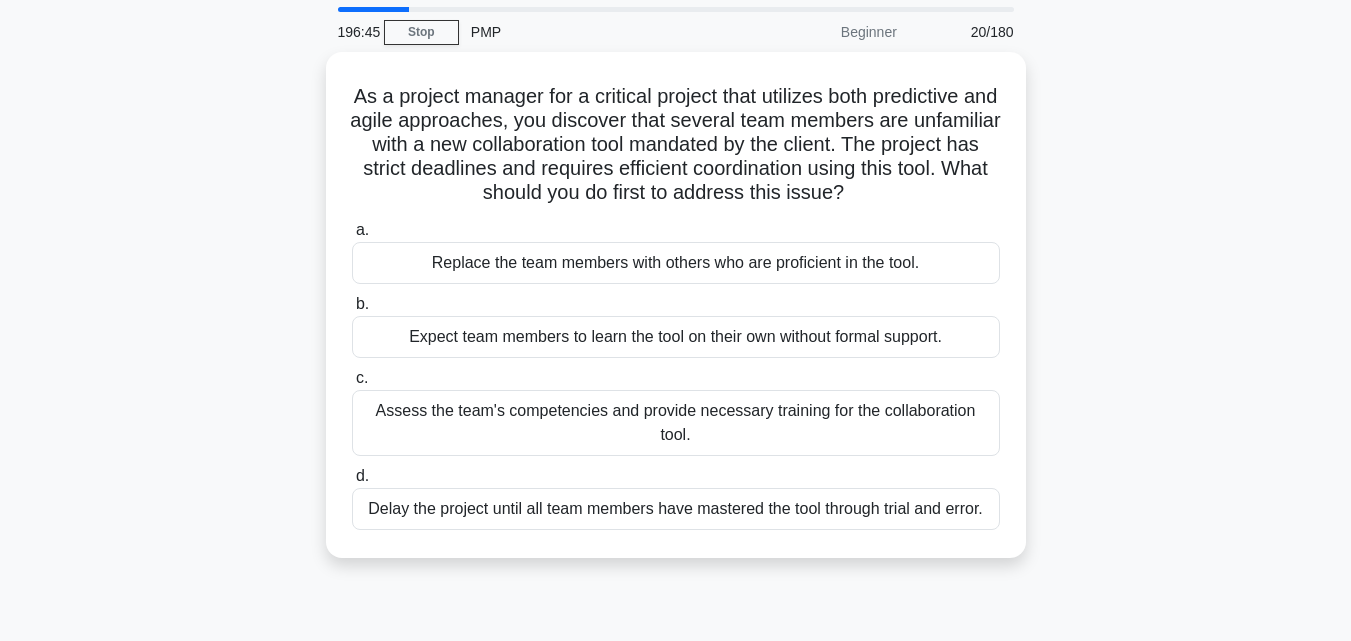 scroll, scrollTop: 0, scrollLeft: 0, axis: both 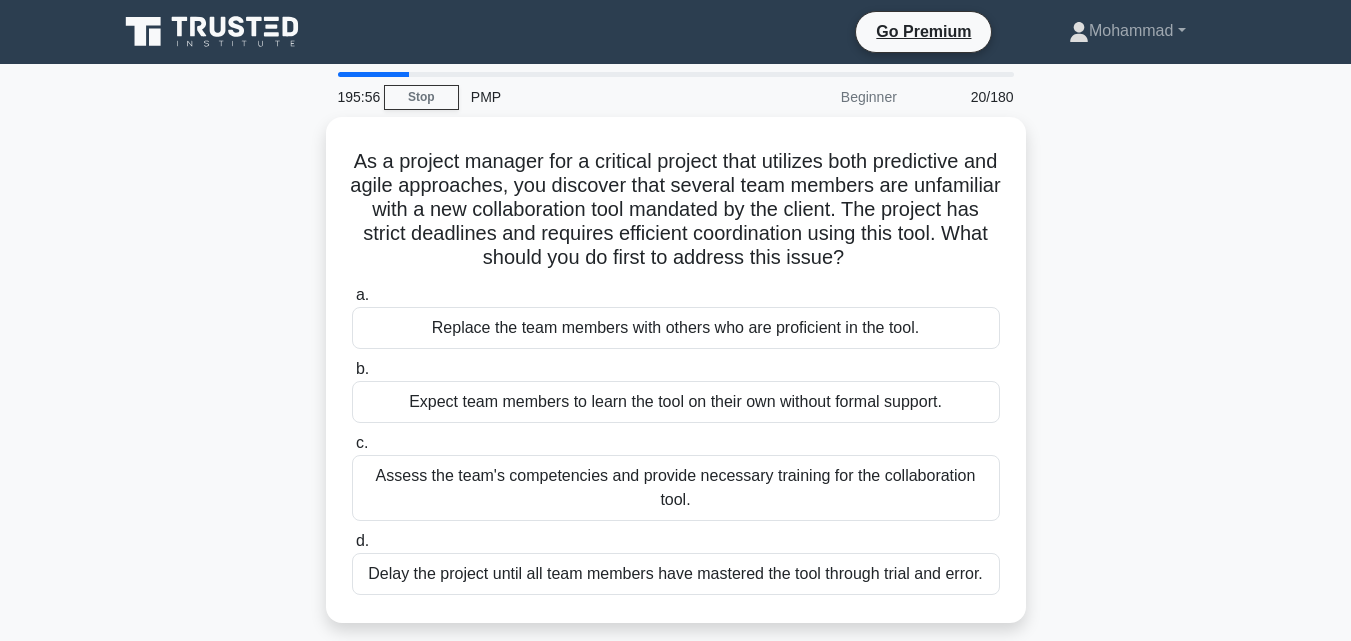 click on "As a project manager for a critical project that utilizes both predictive and agile approaches, you discover that several team members are unfamiliar with a new collaboration tool mandated by the client. The project has strict deadlines and requires efficient coordination using this tool. What should you do first to address this issue?
.spinner_0XTQ{transform-origin:center;animation:spinner_y6GP .75s linear infinite}@keyframes spinner_y6GP{100%{transform:rotate(360deg)}}
a.
b. c. d." at bounding box center [676, 382] 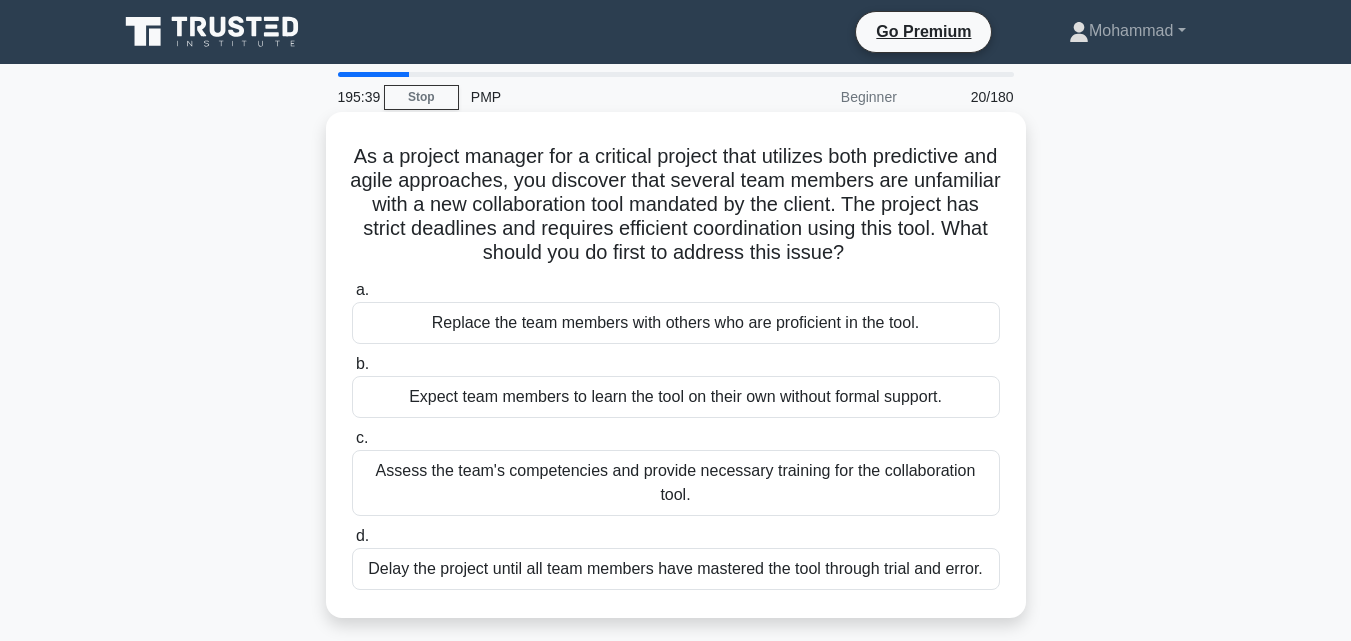 click on "Assess the team's competencies and provide necessary training for the collaboration tool." at bounding box center (676, 483) 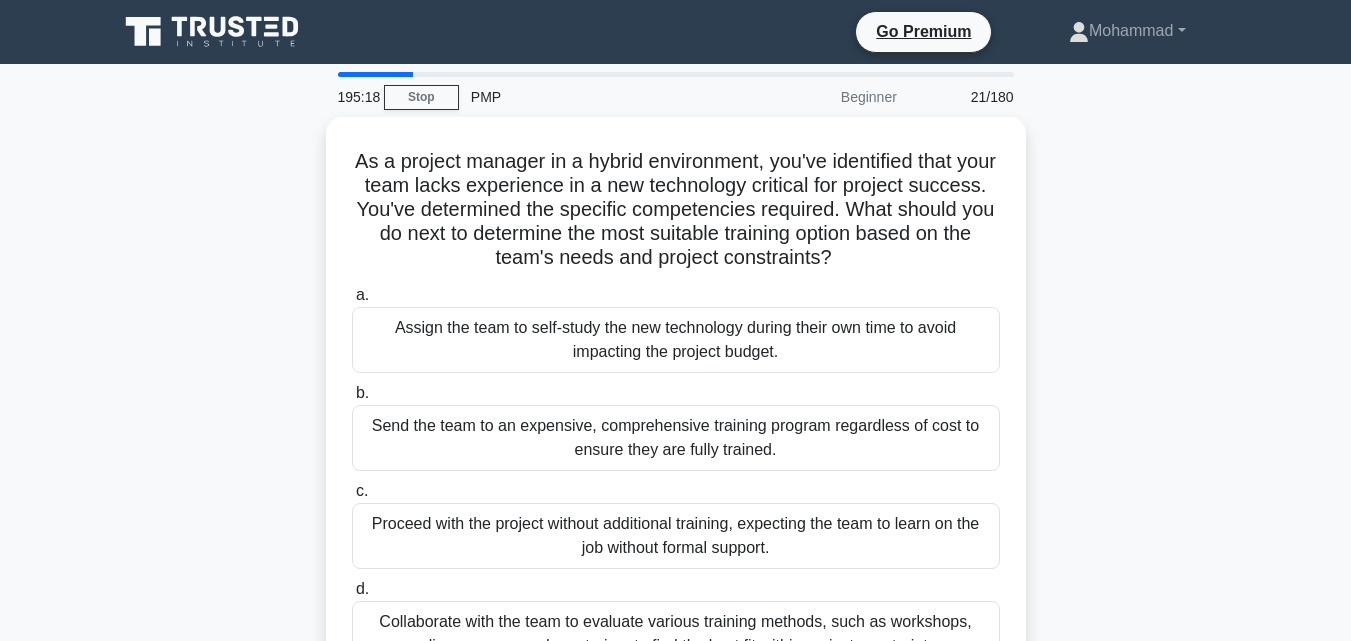click on "As a project manager in a hybrid environment, you've identified that your team lacks experience in a new technology critical for project success. You've determined the specific competencies required. What should you do next to determine the most suitable training option based on the team's needs and project constraints?
.spinner_0XTQ{transform-origin:center;animation:spinner_y6GP .75s linear infinite}@keyframes spinner_y6GP{100%{transform:rotate(360deg)}}
a.
b. c. d." at bounding box center (676, 418) 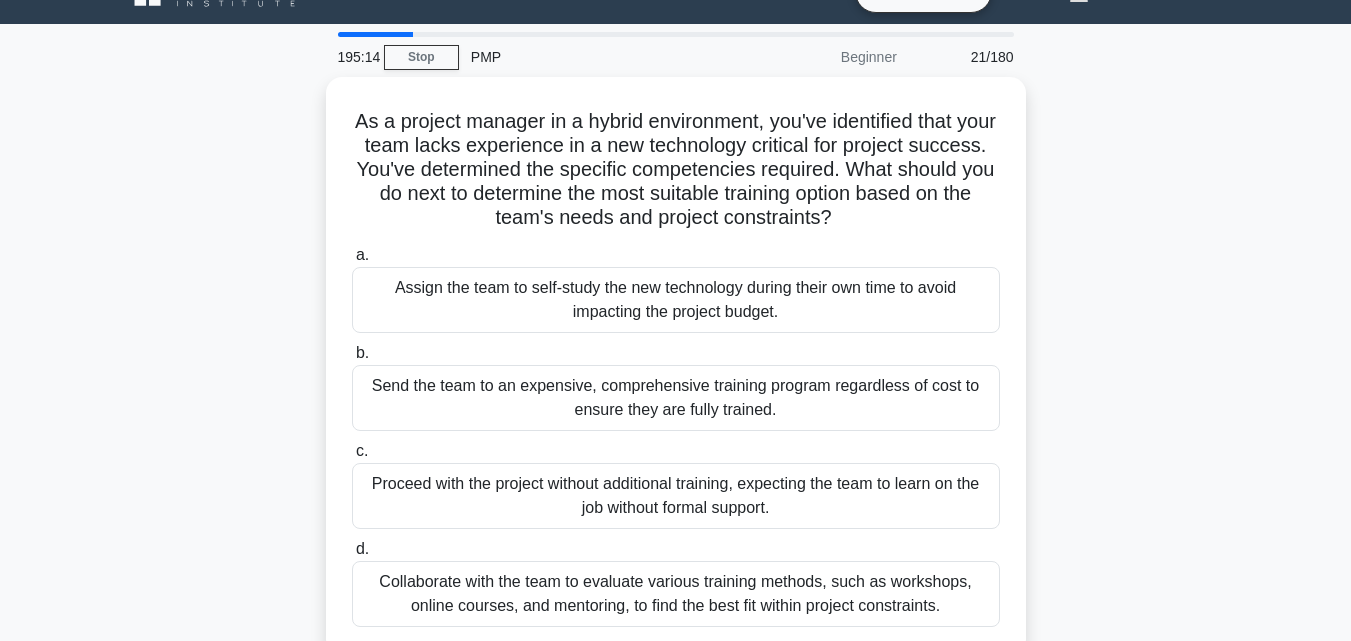 scroll, scrollTop: 80, scrollLeft: 0, axis: vertical 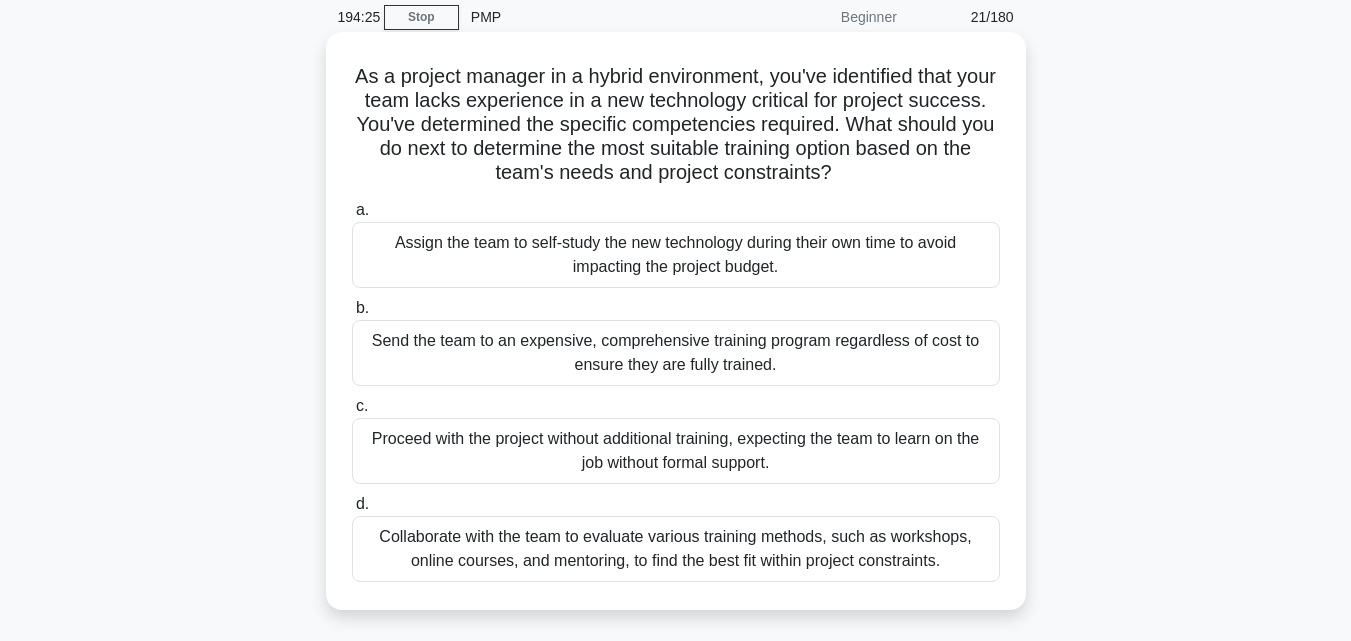 click on "Collaborate with the team to evaluate various training methods, such as workshops, online courses, and mentoring, to find the best fit within project constraints." at bounding box center [676, 549] 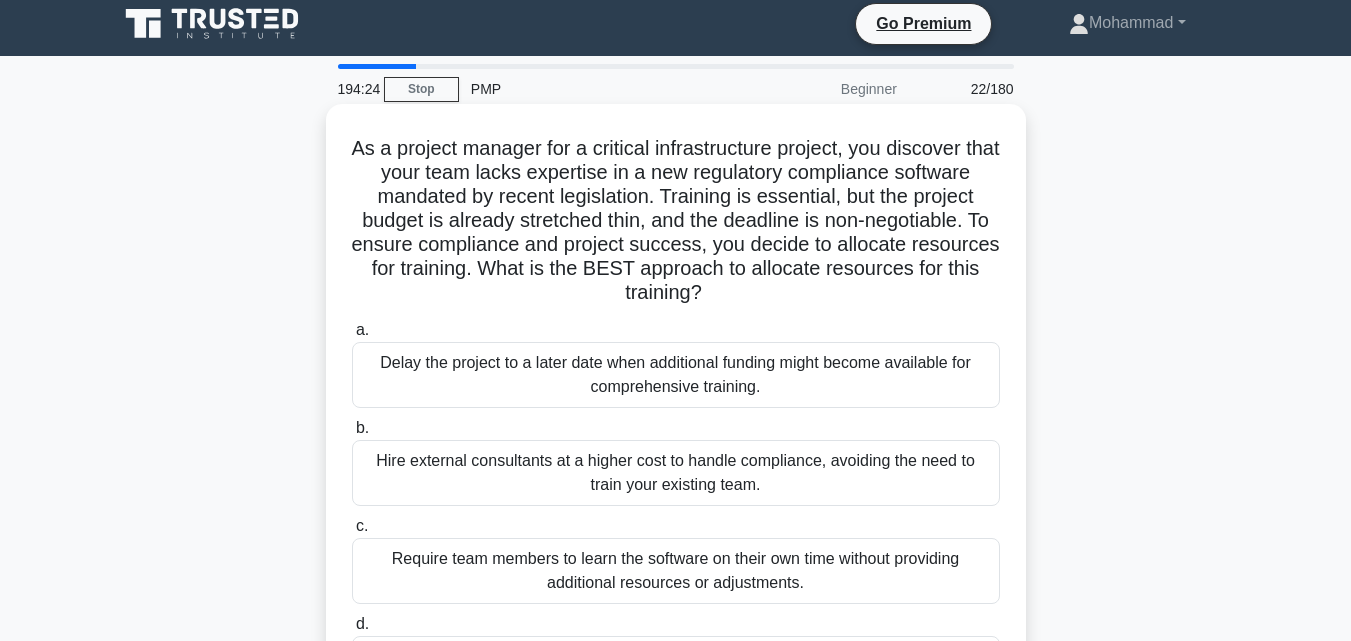 scroll, scrollTop: 0, scrollLeft: 0, axis: both 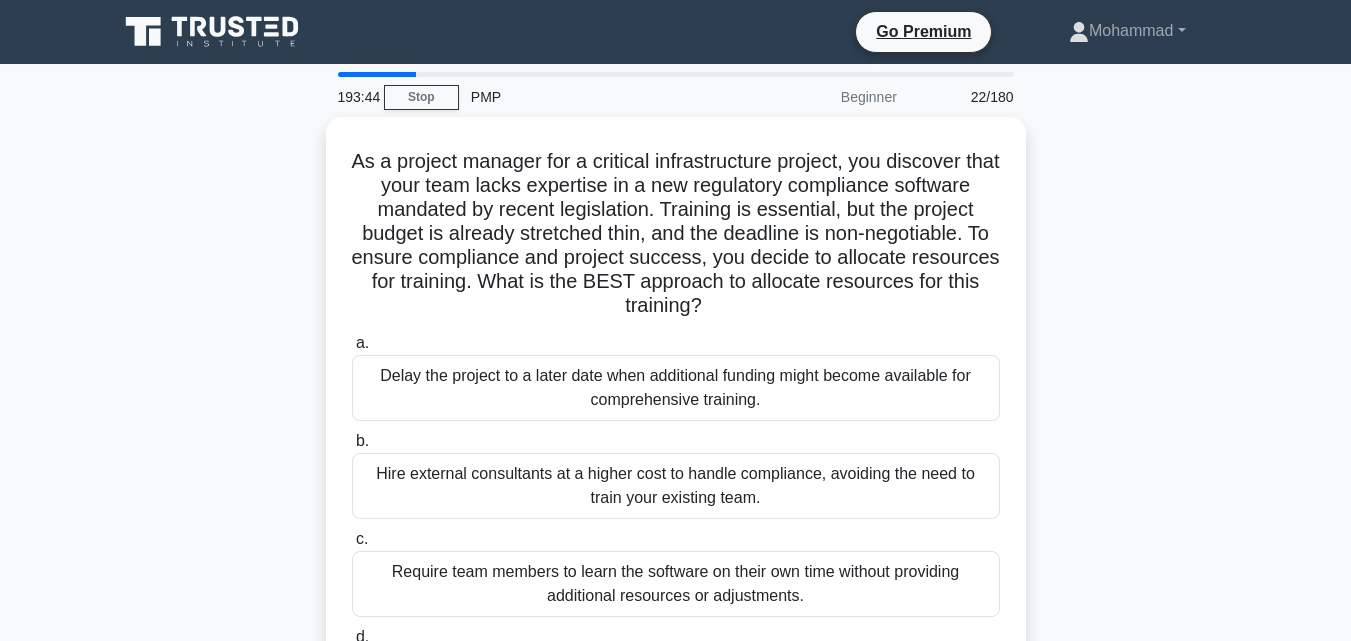 click on "As a project manager for a critical infrastructure project, you discover that your team lacks expertise in a new regulatory compliance software mandated by recent legislation. Training is essential, but the project budget is already stretched thin, and the deadline is non-negotiable. To ensure compliance and project success, you decide to allocate resources for training. What is the BEST approach to allocate resources for this training?
.spinner_0XTQ{transform-origin:center;animation:spinner_y6GP .75s linear infinite}@keyframes spinner_y6GP{100%{transform:rotate(360deg)}}
a." at bounding box center (676, 442) 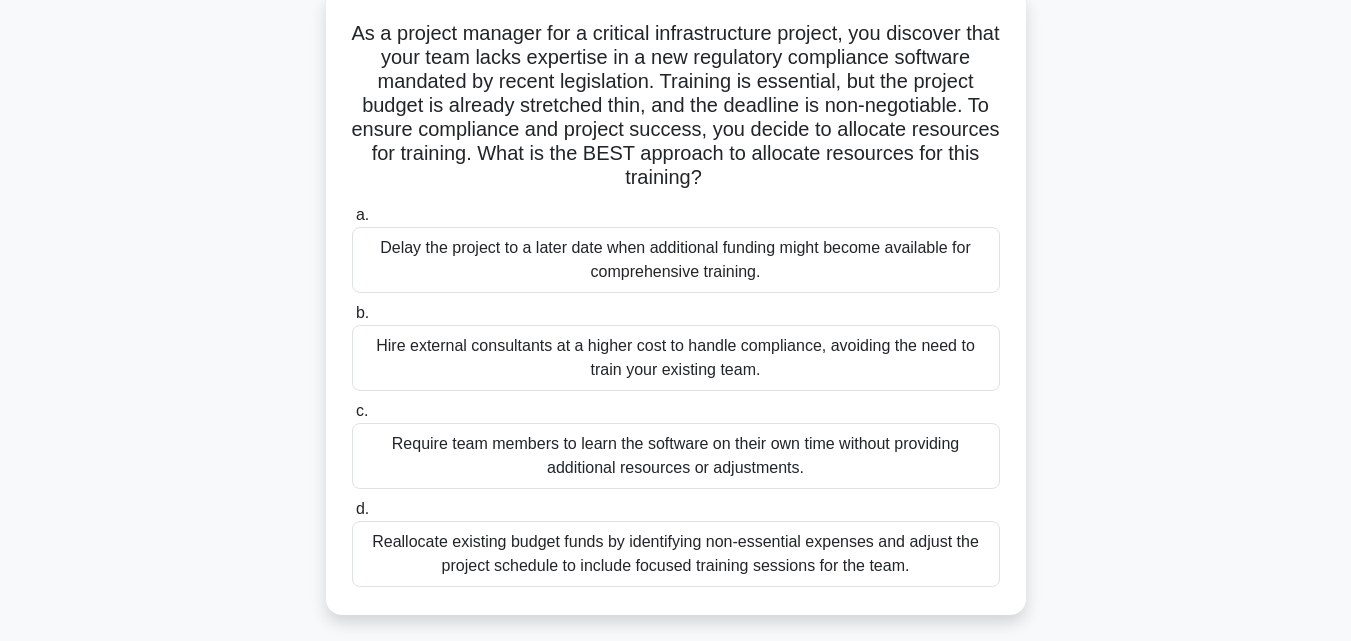 scroll, scrollTop: 160, scrollLeft: 0, axis: vertical 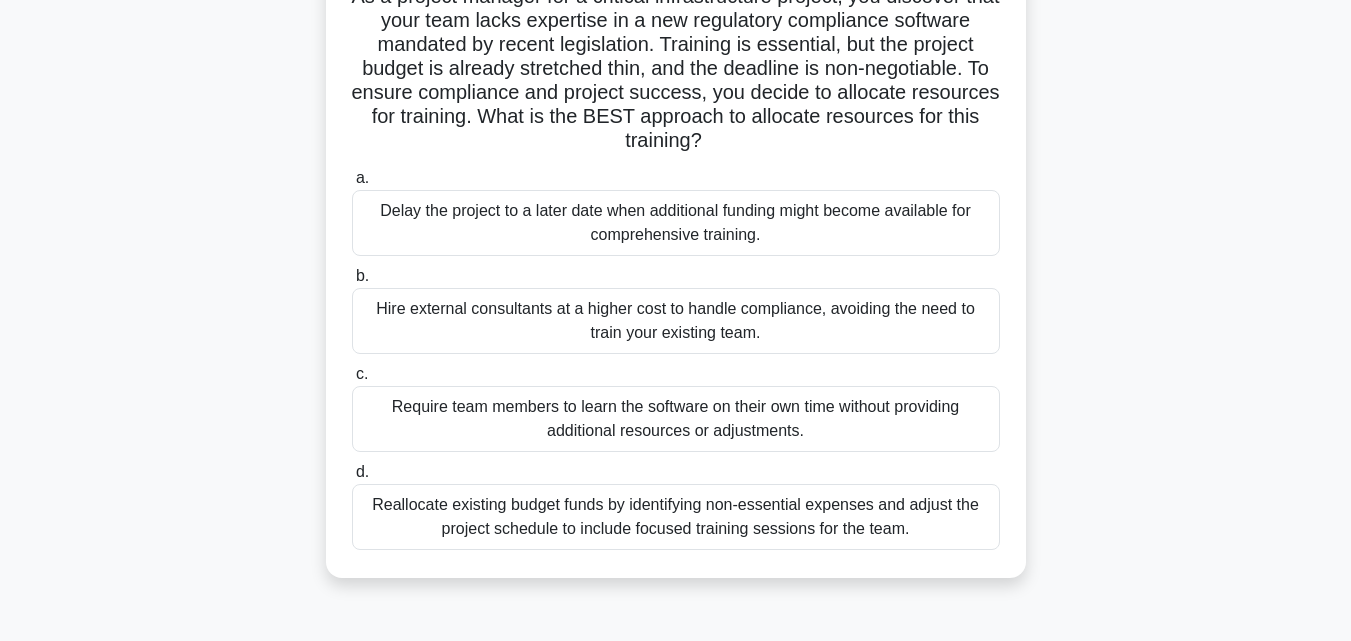 click on "Reallocate existing budget funds by identifying non-essential expenses and adjust the project schedule to include focused training sessions for the team." at bounding box center [676, 517] 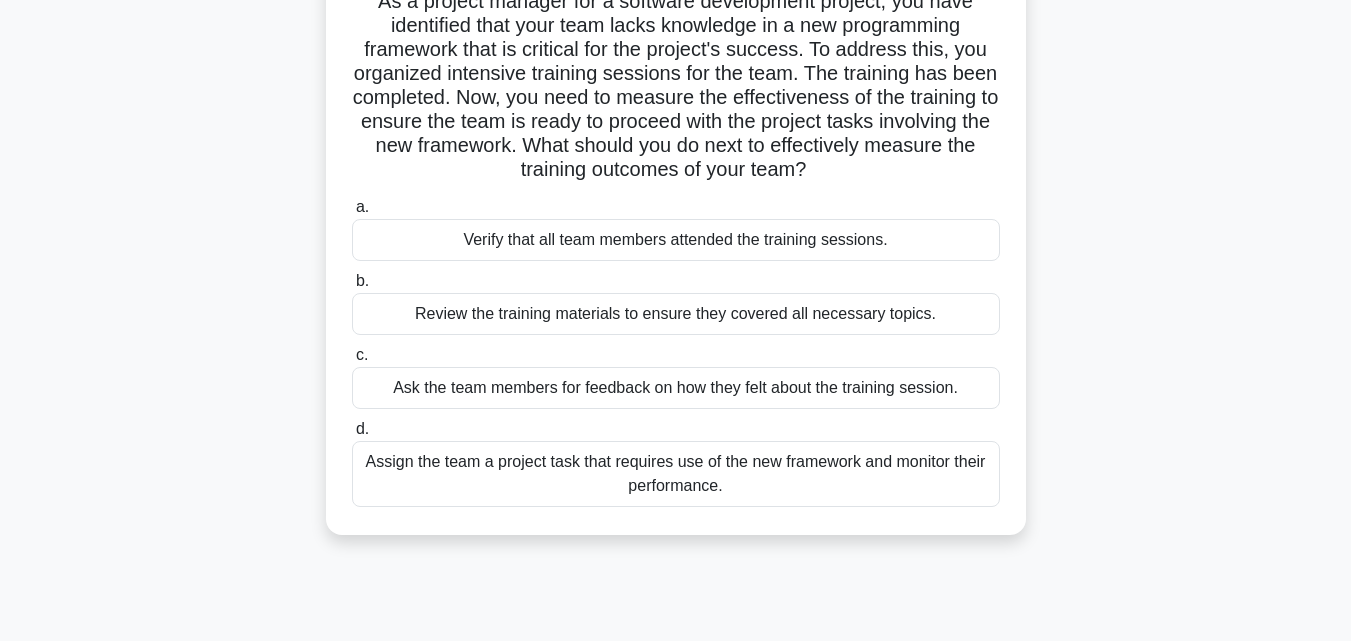 scroll, scrollTop: 0, scrollLeft: 0, axis: both 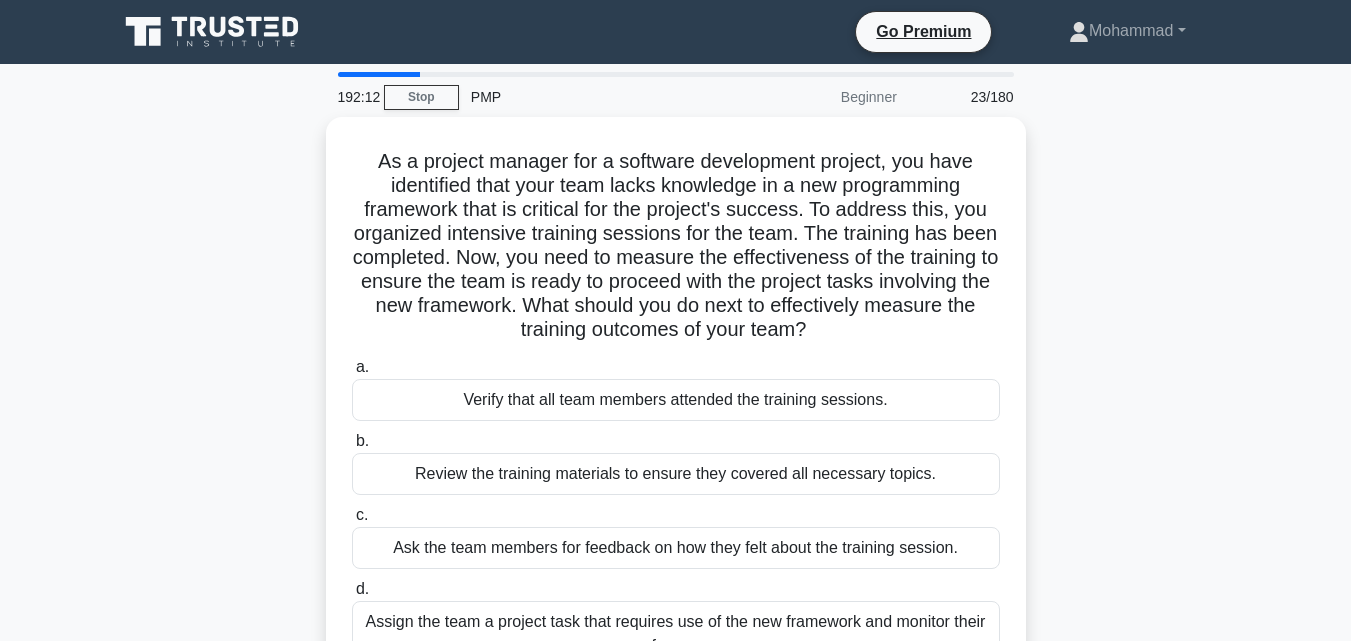 click on "As a project manager for a software development project, you have identified that your team lacks knowledge in a new programming framework that is critical for the project's success. To address this, you organized intensive training sessions for the team. The training has been completed. Now, you need to measure the effectiveness of the training to ensure the team is ready to proceed with the project tasks involving the new framework. What should you do next to effectively measure the training outcomes of your team?
.spinner_0XTQ{transform-origin:center;animation:spinner_y6GP .75s linear infinite}@keyframes spinner_y6GP{100%{transform:rotate(360deg)}}
a. b. c. d." at bounding box center (676, 418) 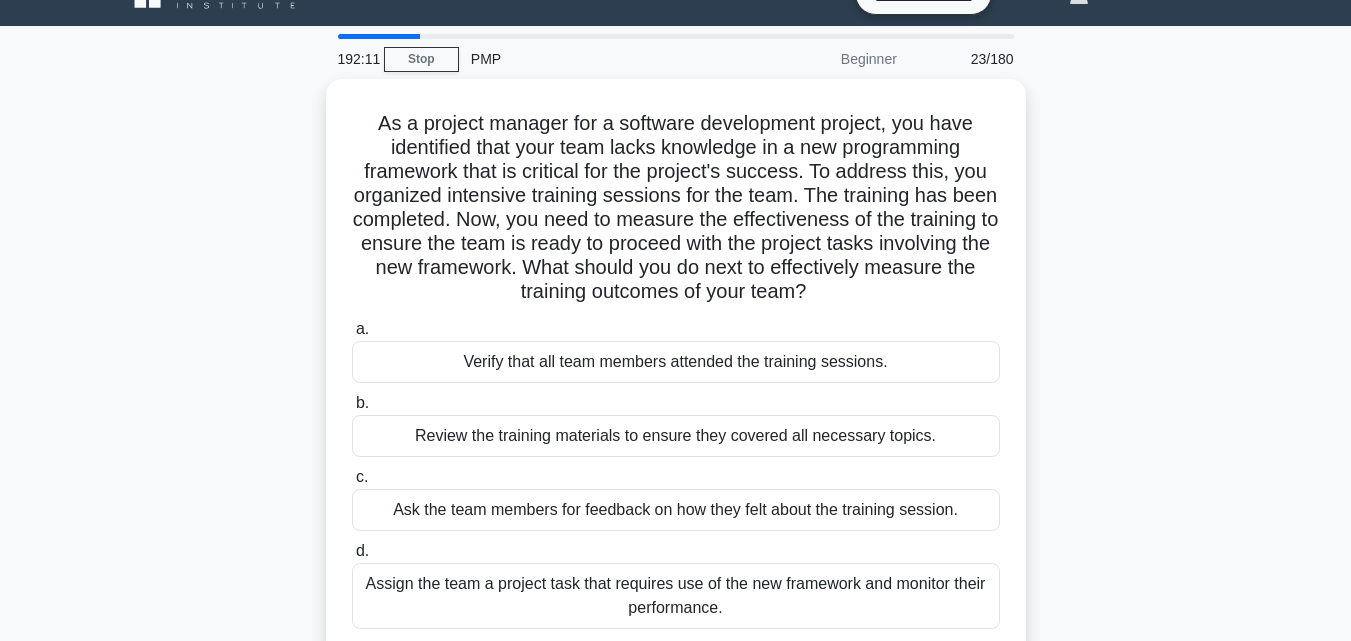 scroll, scrollTop: 40, scrollLeft: 0, axis: vertical 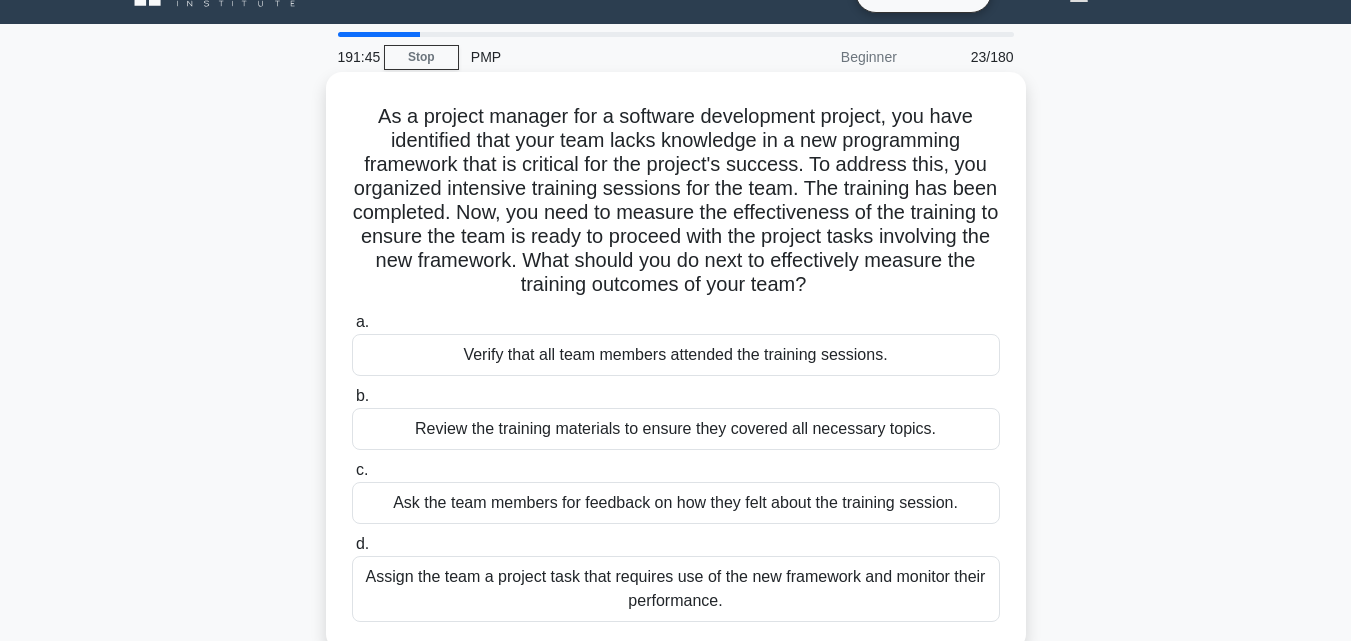 click on "Assign the team a project task that requires use of the new framework and monitor their performance." at bounding box center [676, 589] 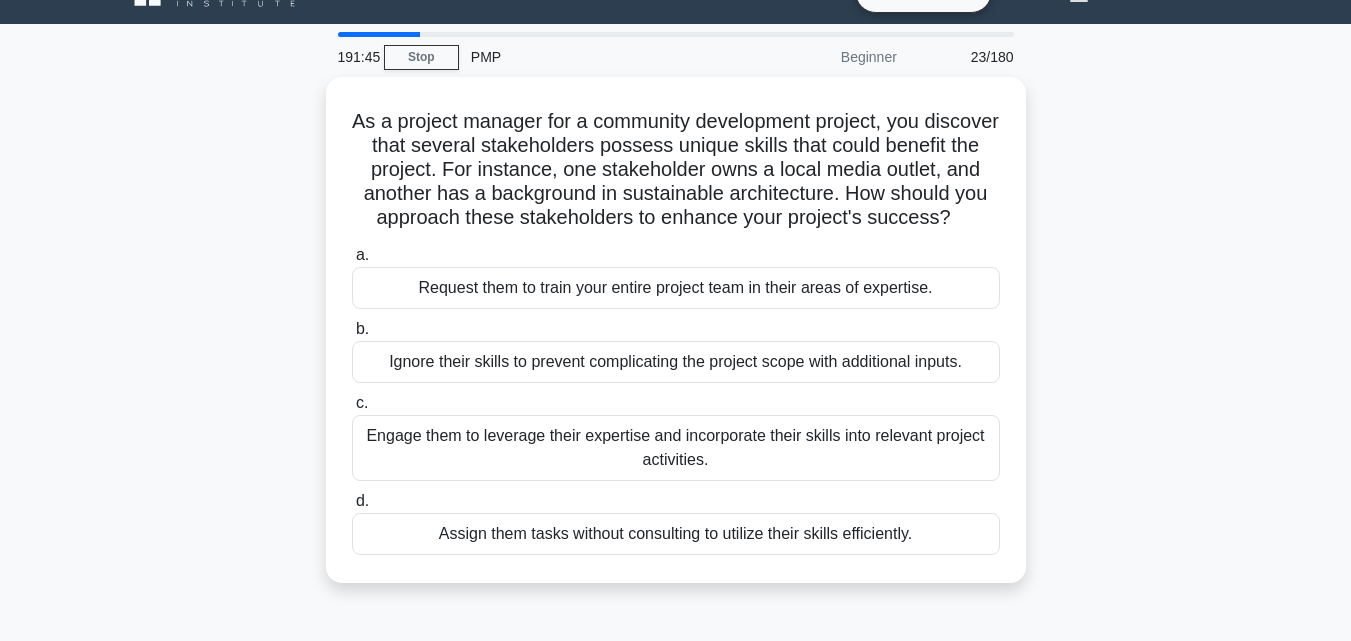 scroll, scrollTop: 0, scrollLeft: 0, axis: both 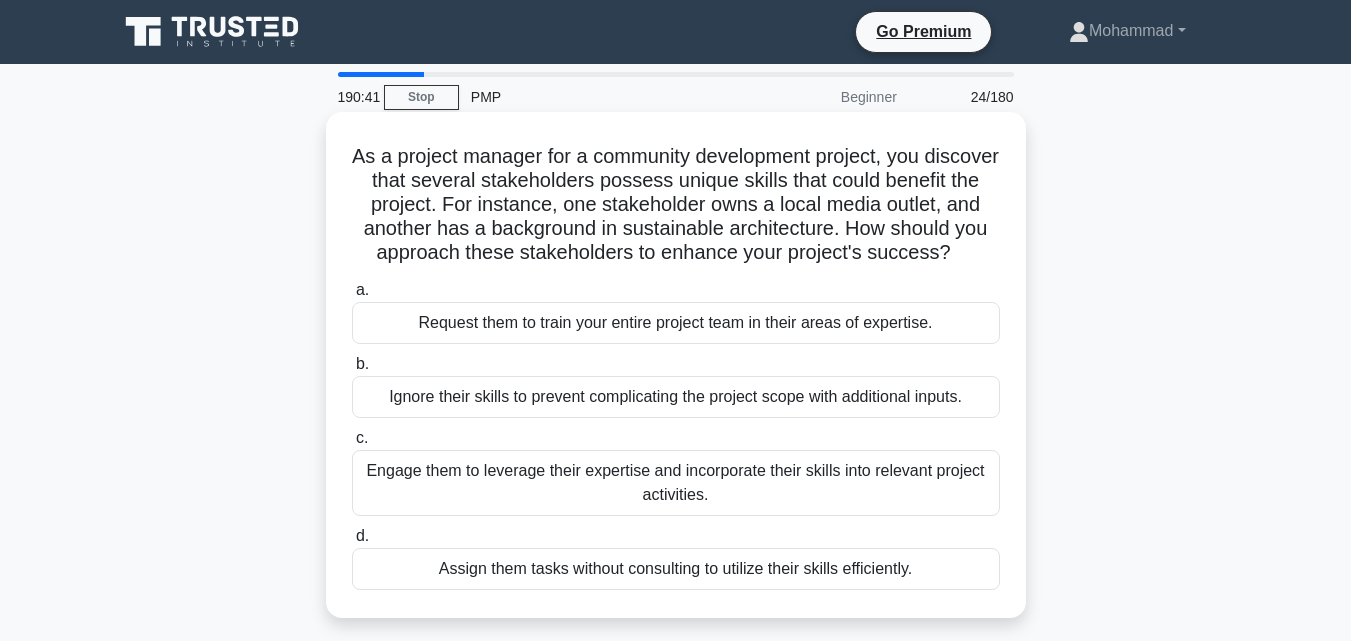 click on "Engage them to leverage their expertise and incorporate their skills into relevant project activities." at bounding box center (676, 483) 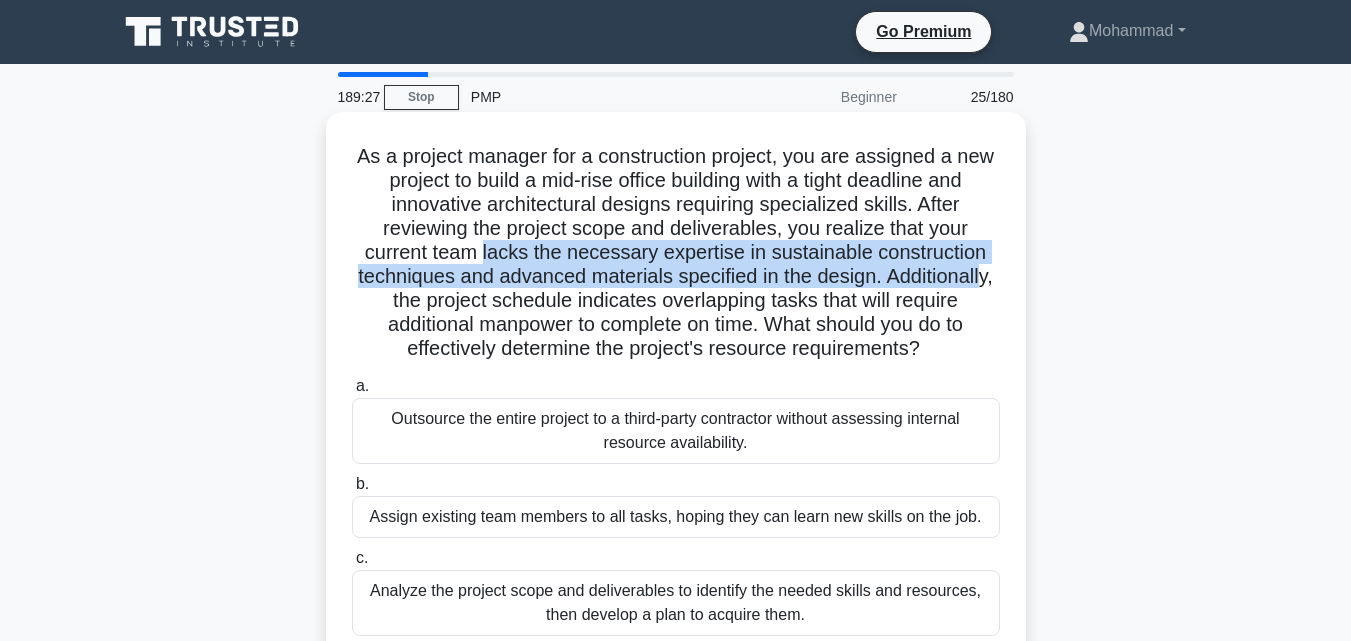 drag, startPoint x: 481, startPoint y: 252, endPoint x: 988, endPoint y: 278, distance: 507.66623 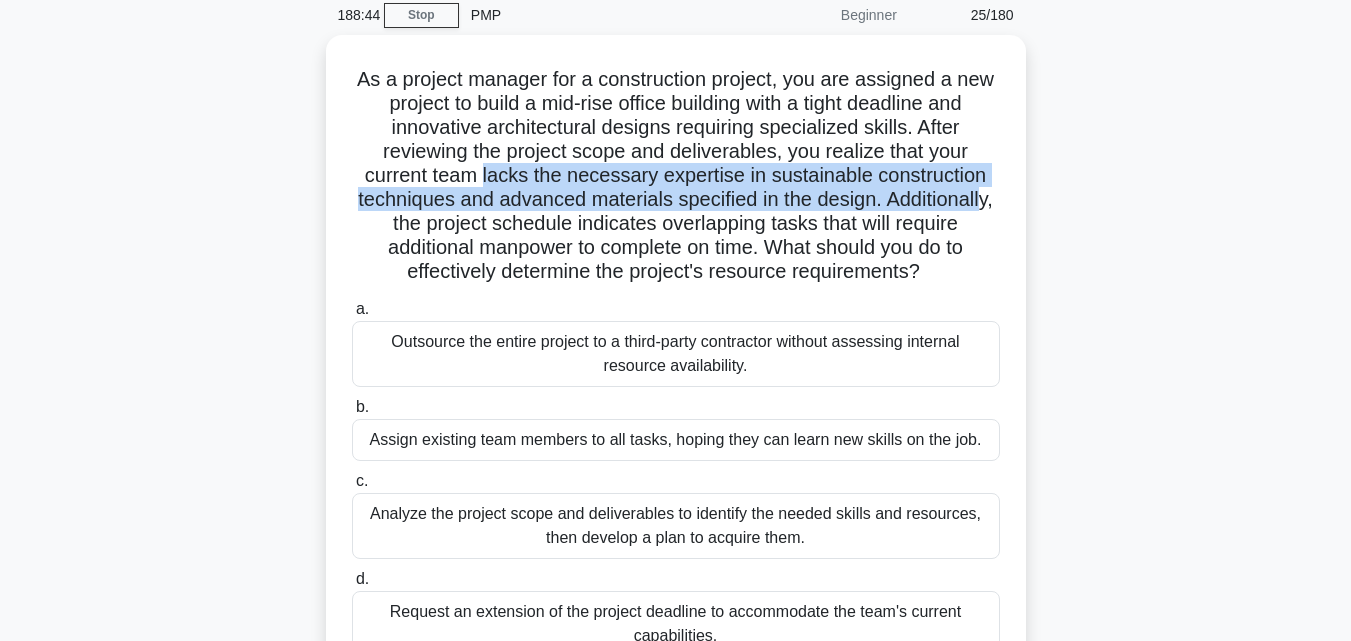 scroll, scrollTop: 80, scrollLeft: 0, axis: vertical 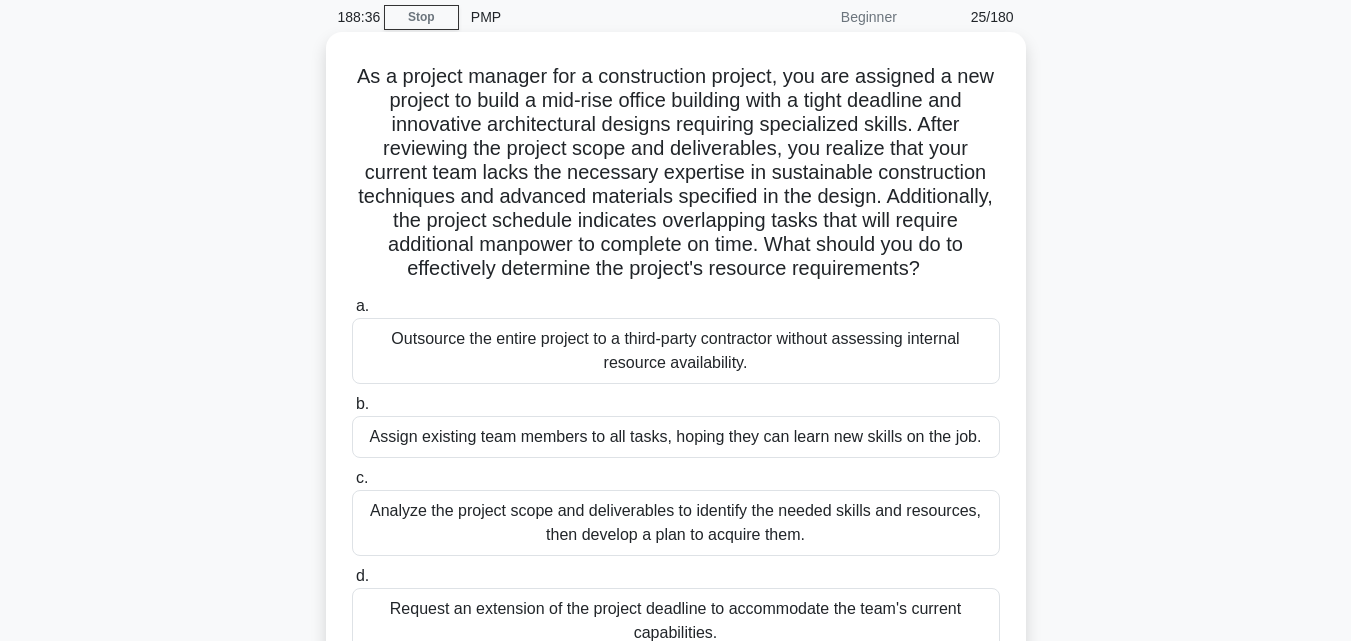 click on "Analyze the project scope and deliverables to identify the needed skills and resources, then develop a plan to acquire them." at bounding box center [676, 523] 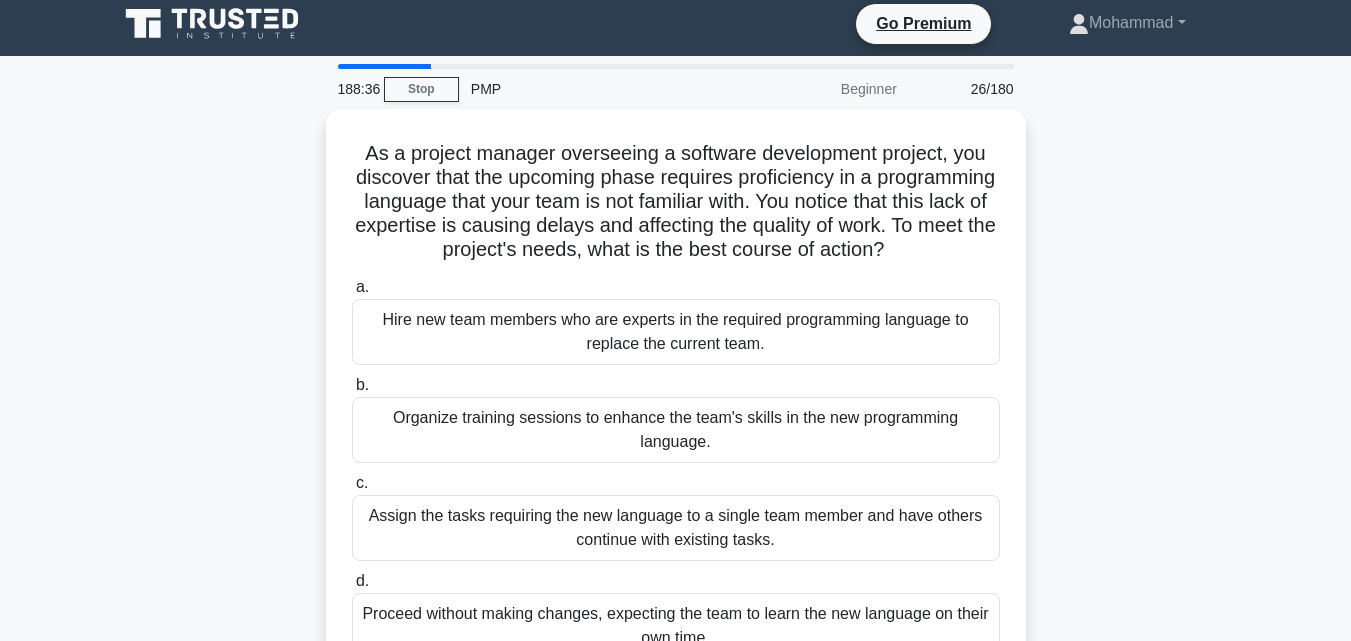 scroll, scrollTop: 0, scrollLeft: 0, axis: both 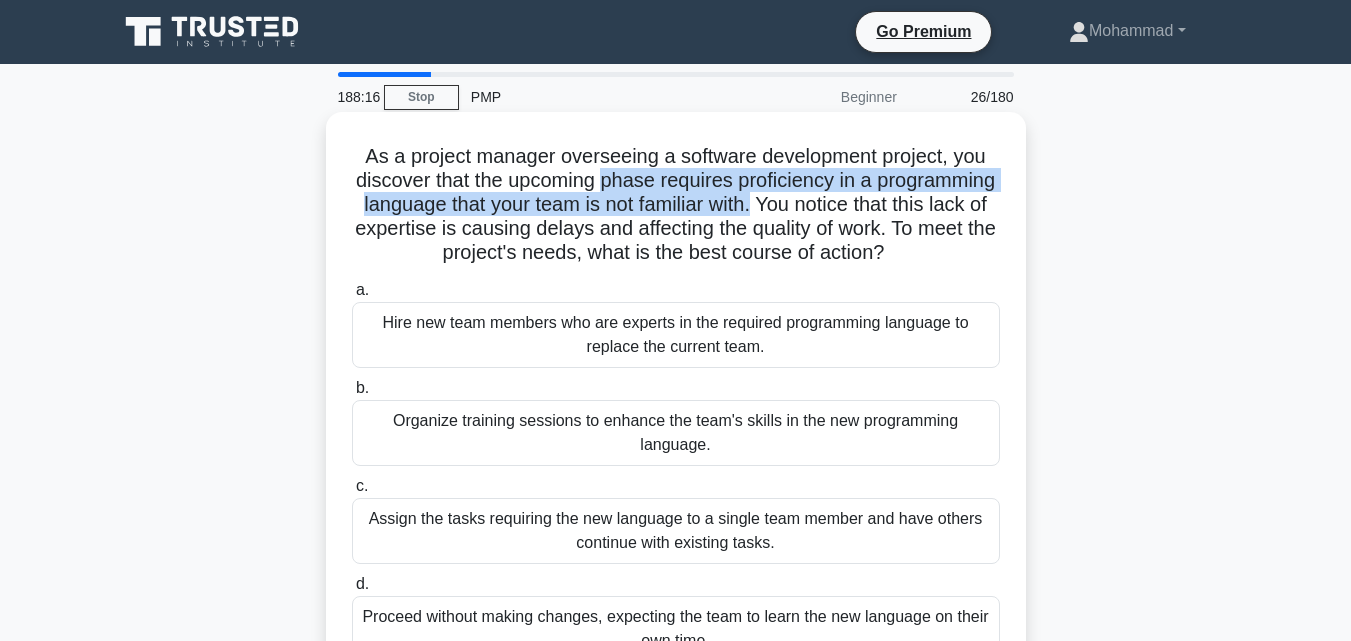 drag, startPoint x: 665, startPoint y: 181, endPoint x: 892, endPoint y: 211, distance: 228.9738 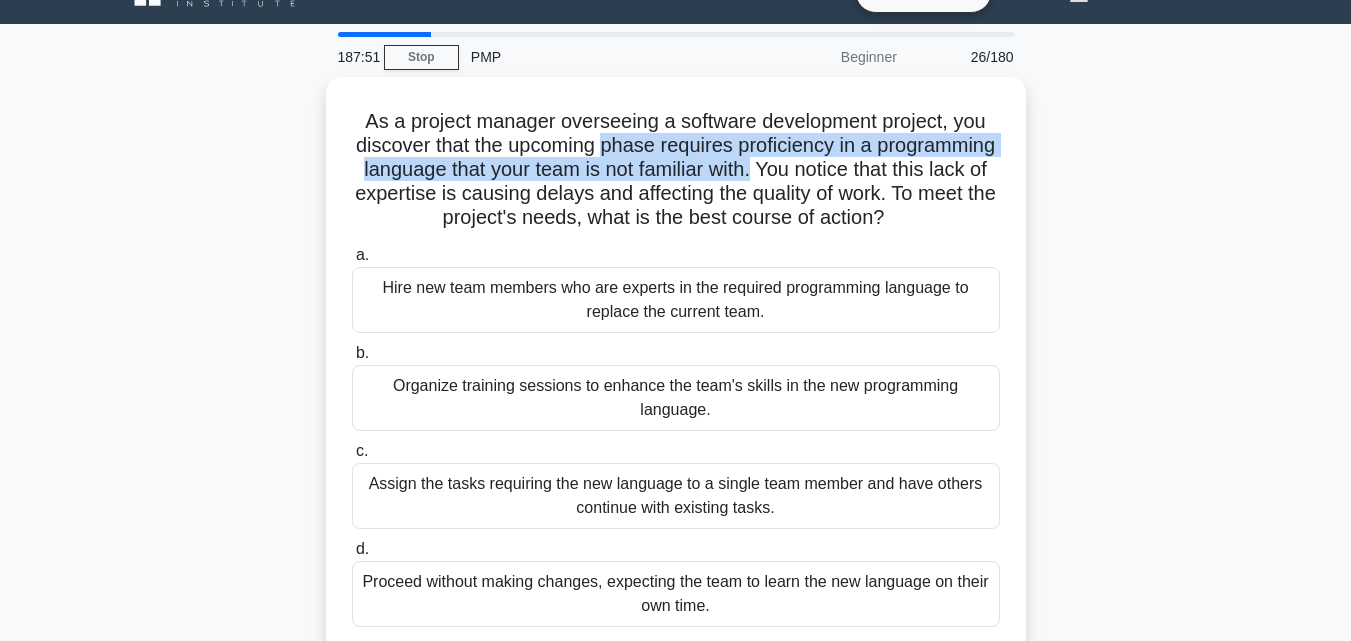 scroll, scrollTop: 80, scrollLeft: 0, axis: vertical 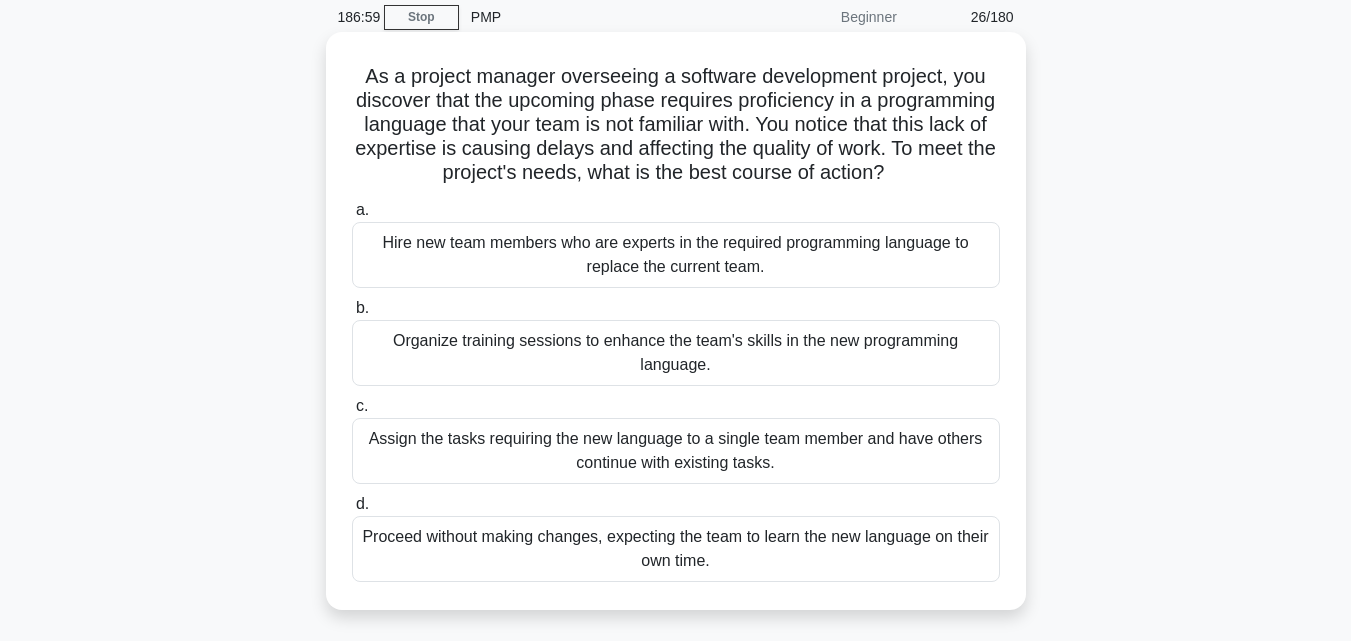 click on "Organize training sessions to enhance the team's skills in the new programming language." at bounding box center (676, 353) 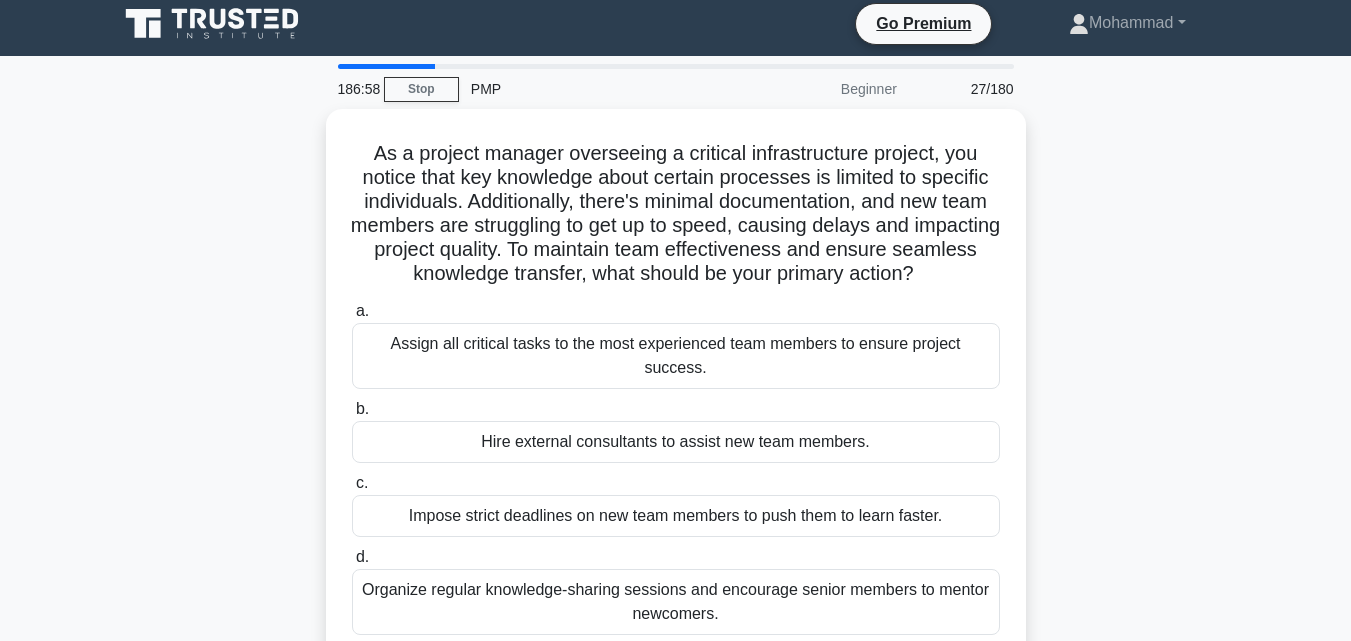 scroll, scrollTop: 0, scrollLeft: 0, axis: both 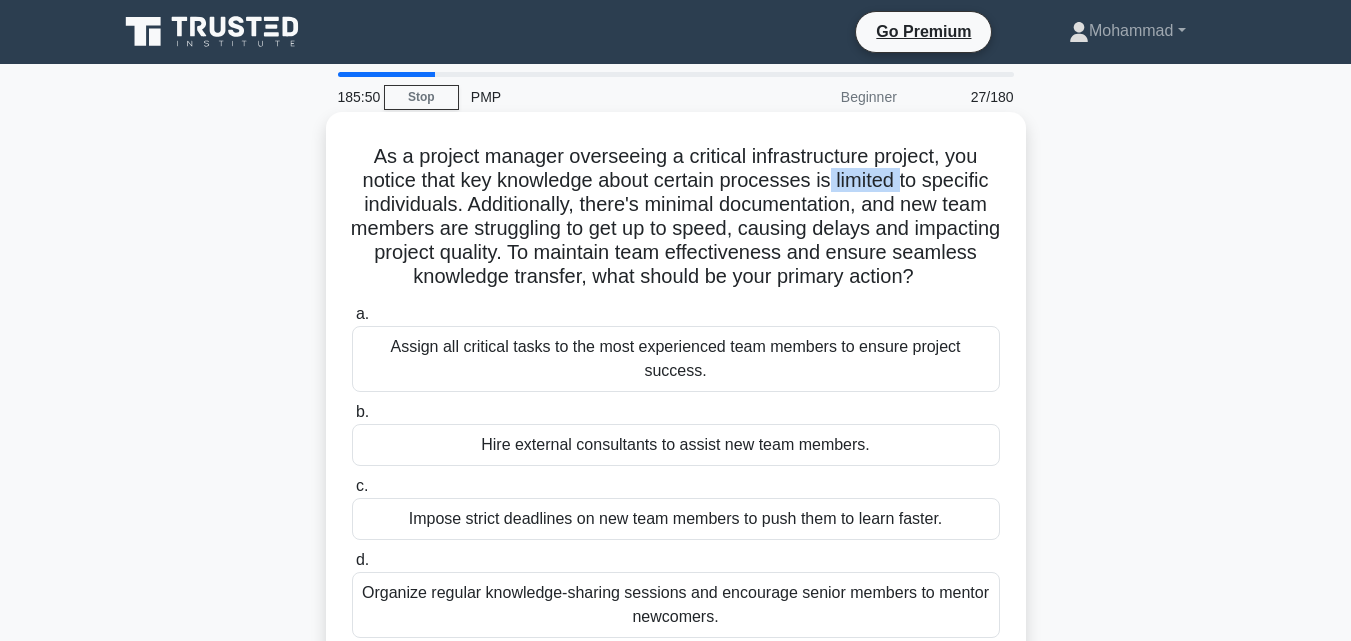 drag, startPoint x: 834, startPoint y: 179, endPoint x: 907, endPoint y: 180, distance: 73.00685 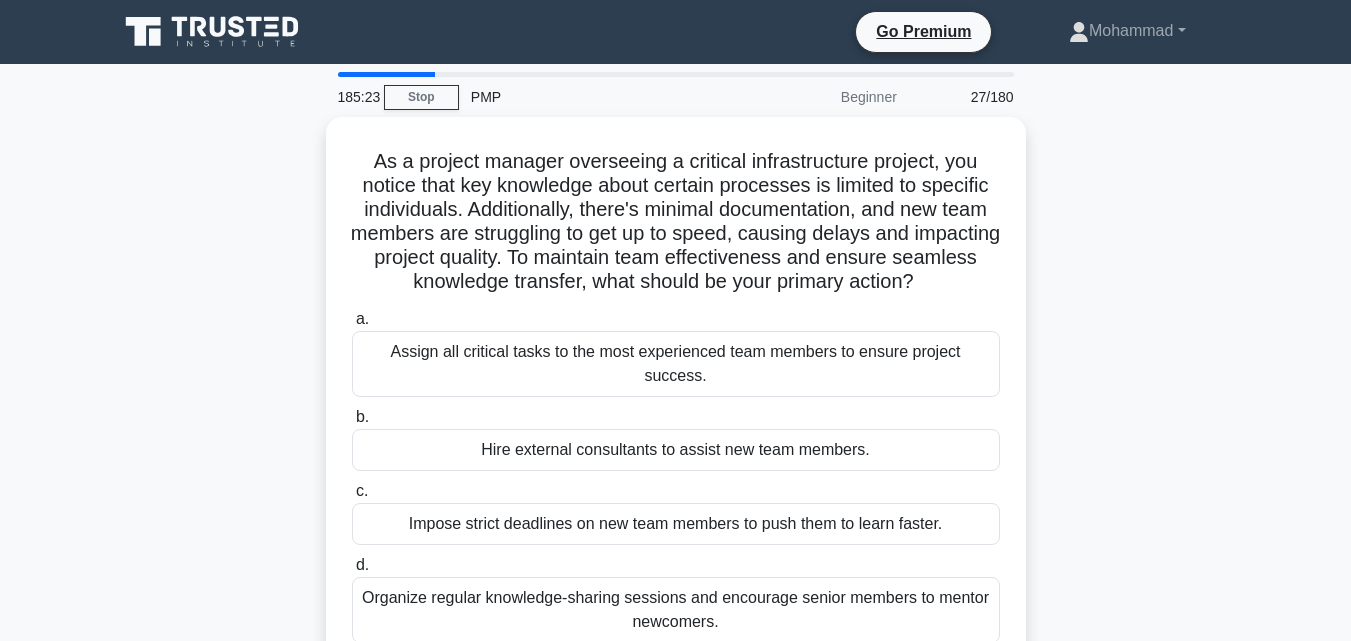 click on "As a project manager overseeing a critical infrastructure project, you notice that key knowledge about certain processes is limited to specific individuals. Additionally, there's minimal documentation, and new team members are struggling to get up to speed, causing delays and impacting project quality. To maintain team effectiveness and ensure seamless knowledge transfer, what should be your primary action?
.spinner_0XTQ{transform-origin:center;animation:spinner_y6GP .75s linear infinite}@keyframes spinner_y6GP{100%{transform:rotate(360deg)}}
a." at bounding box center (676, 406) 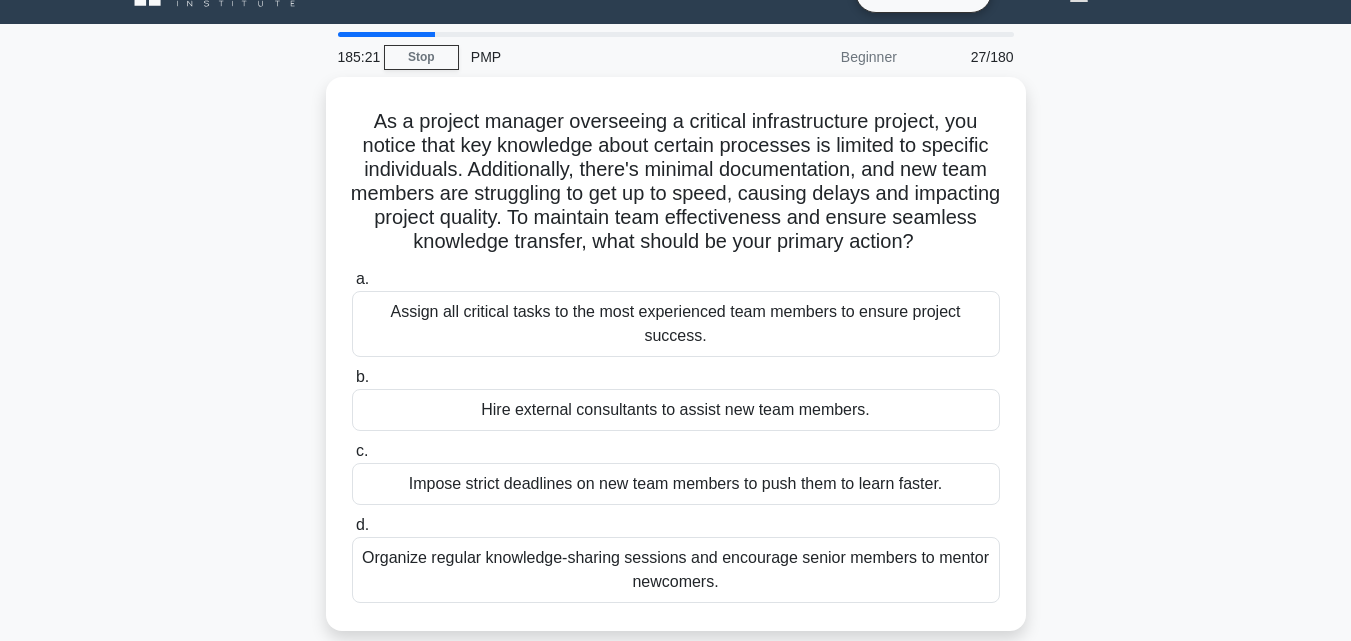 scroll, scrollTop: 80, scrollLeft: 0, axis: vertical 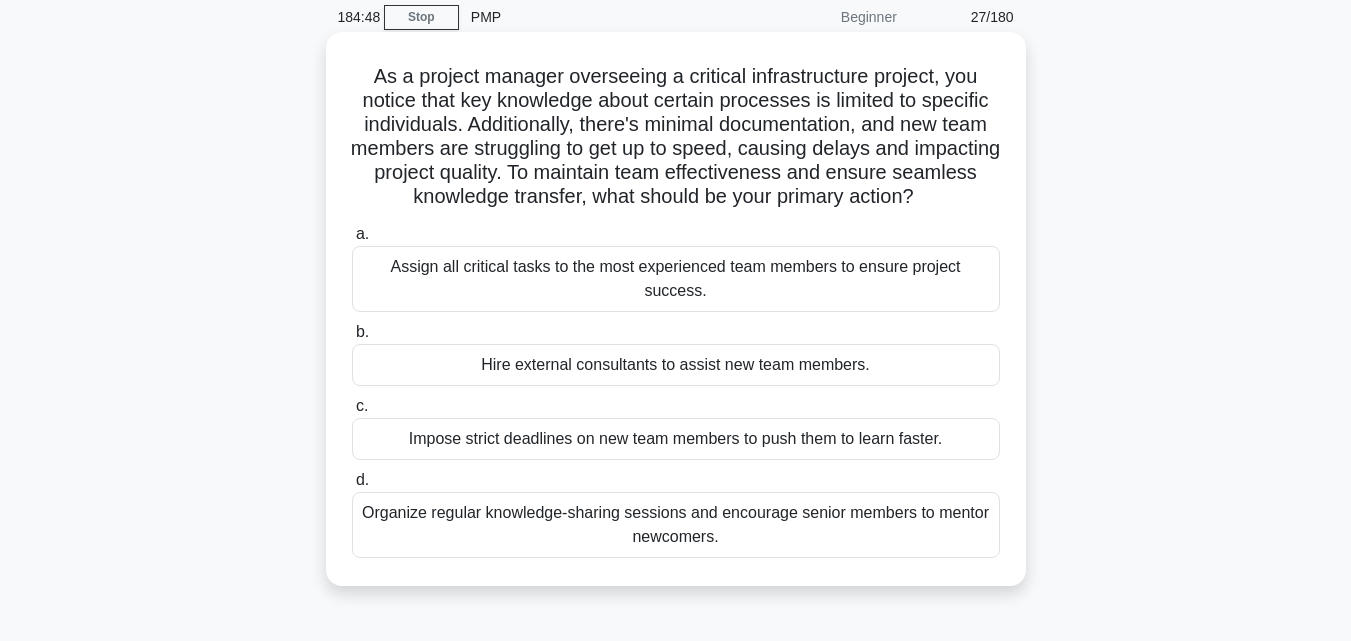 click on "Organize regular knowledge-sharing sessions and encourage senior members to mentor newcomers." at bounding box center (676, 525) 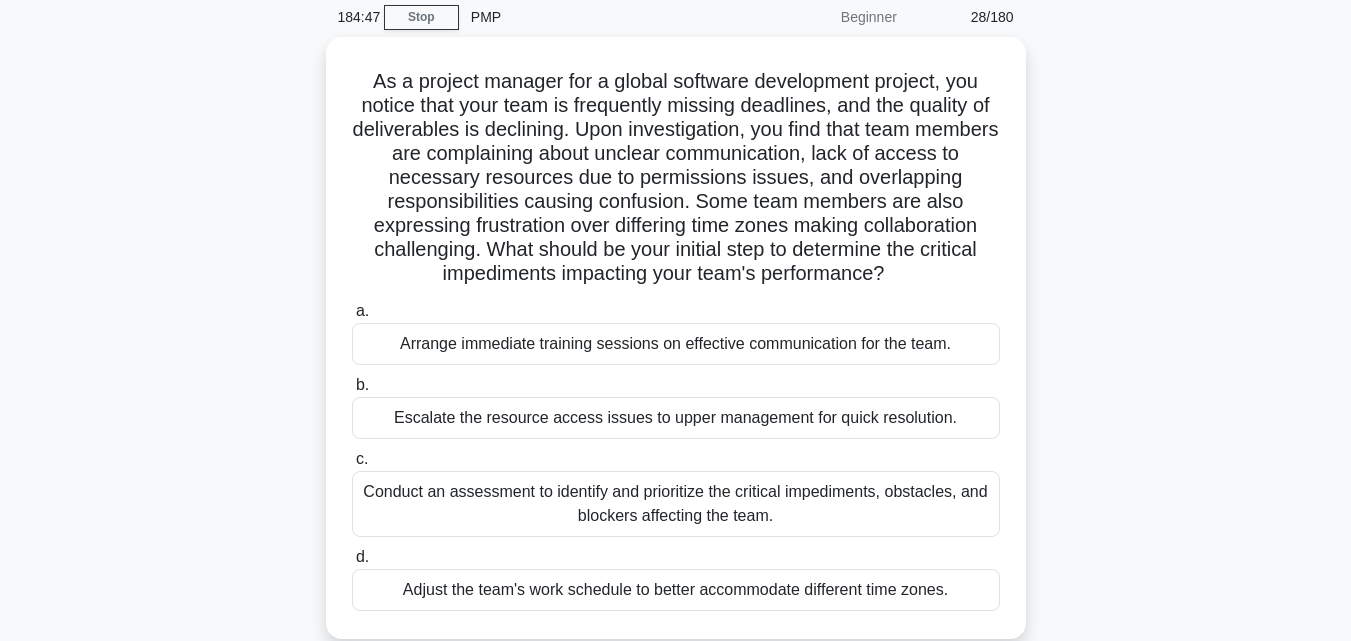 scroll, scrollTop: 0, scrollLeft: 0, axis: both 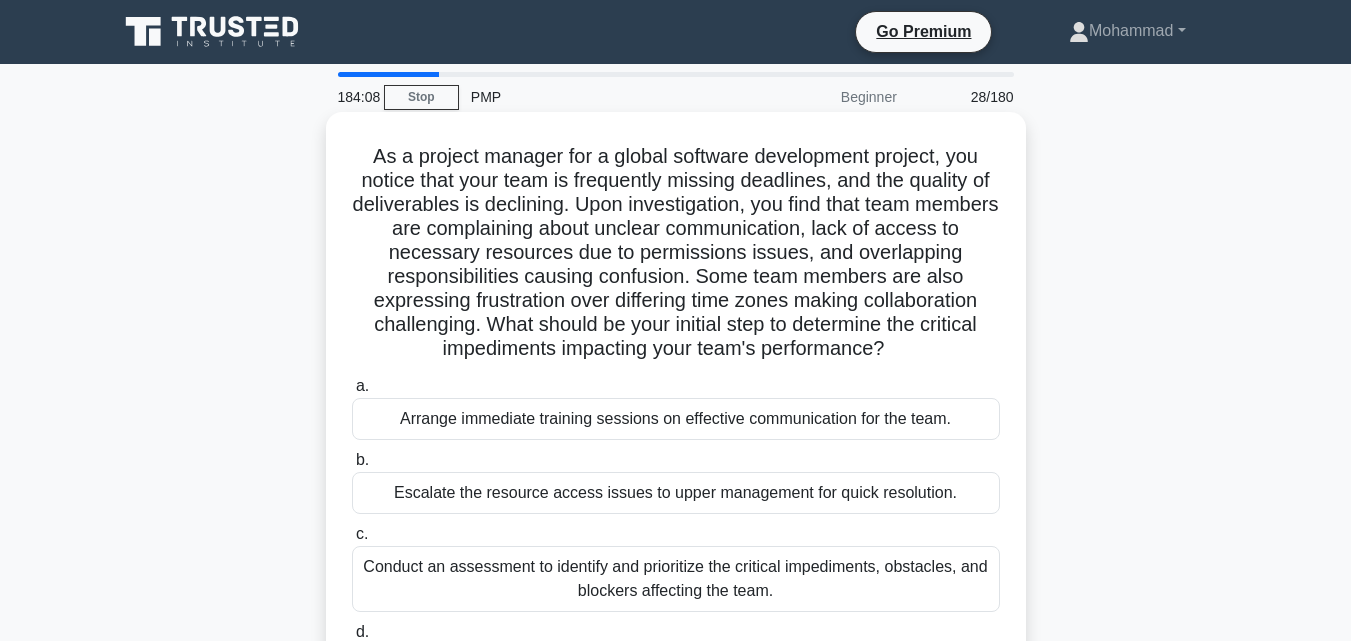 click on "a.
Arrange immediate training sessions on effective communication for the team." at bounding box center [676, 407] 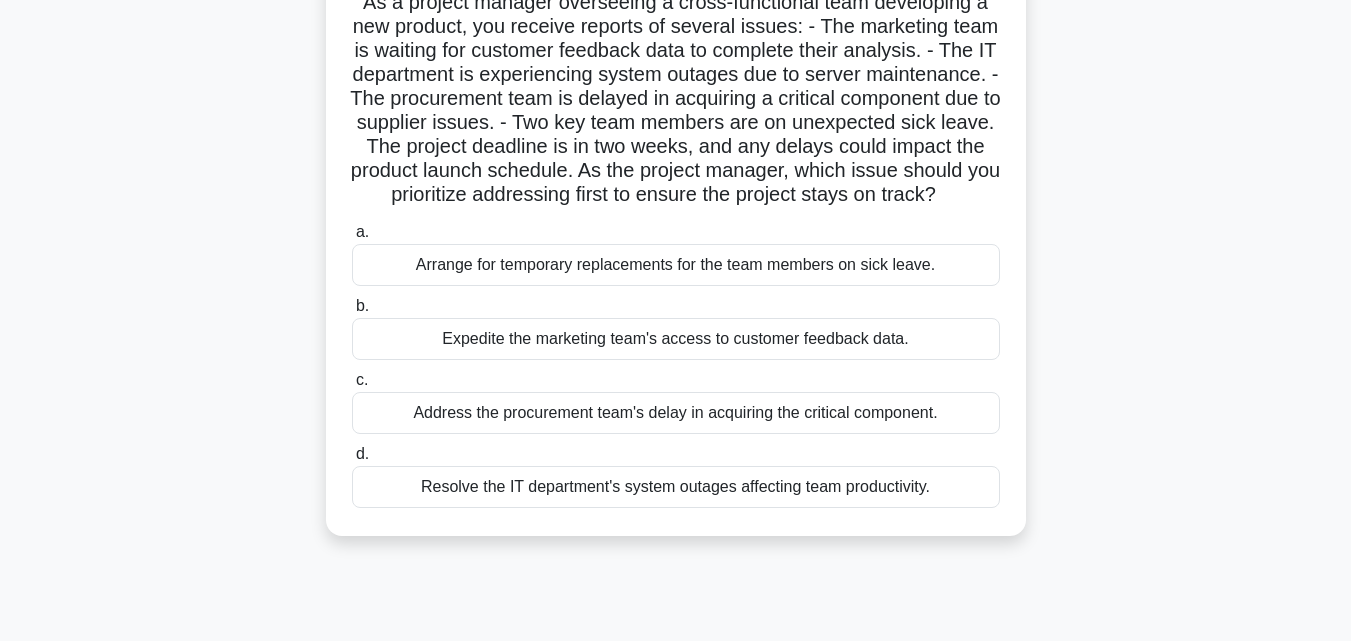scroll, scrollTop: 160, scrollLeft: 0, axis: vertical 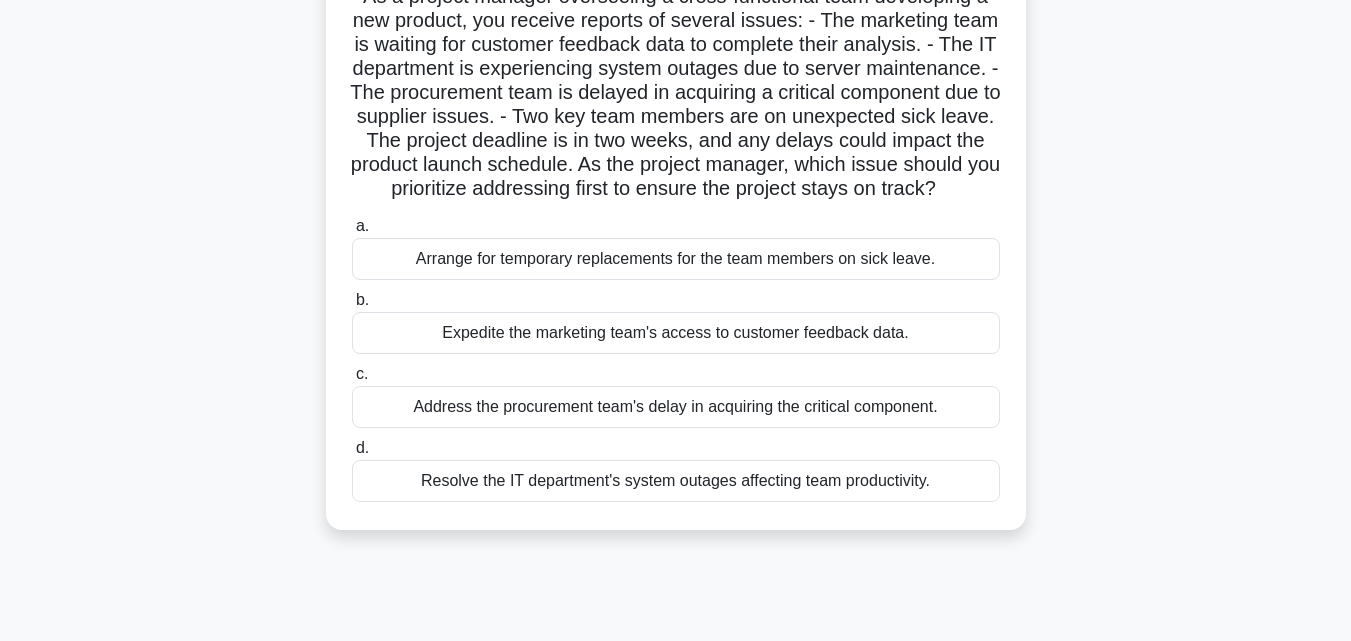 click on "Resolve the IT department's system outages affecting team productivity." at bounding box center (676, 481) 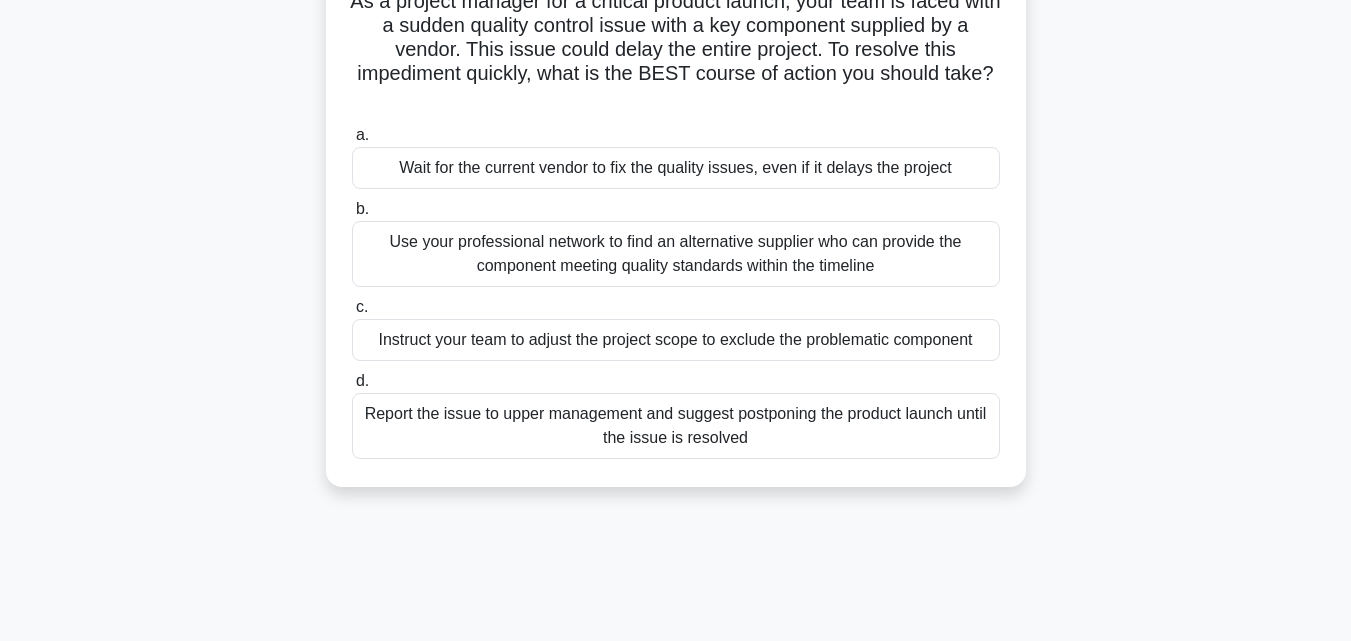 scroll, scrollTop: 0, scrollLeft: 0, axis: both 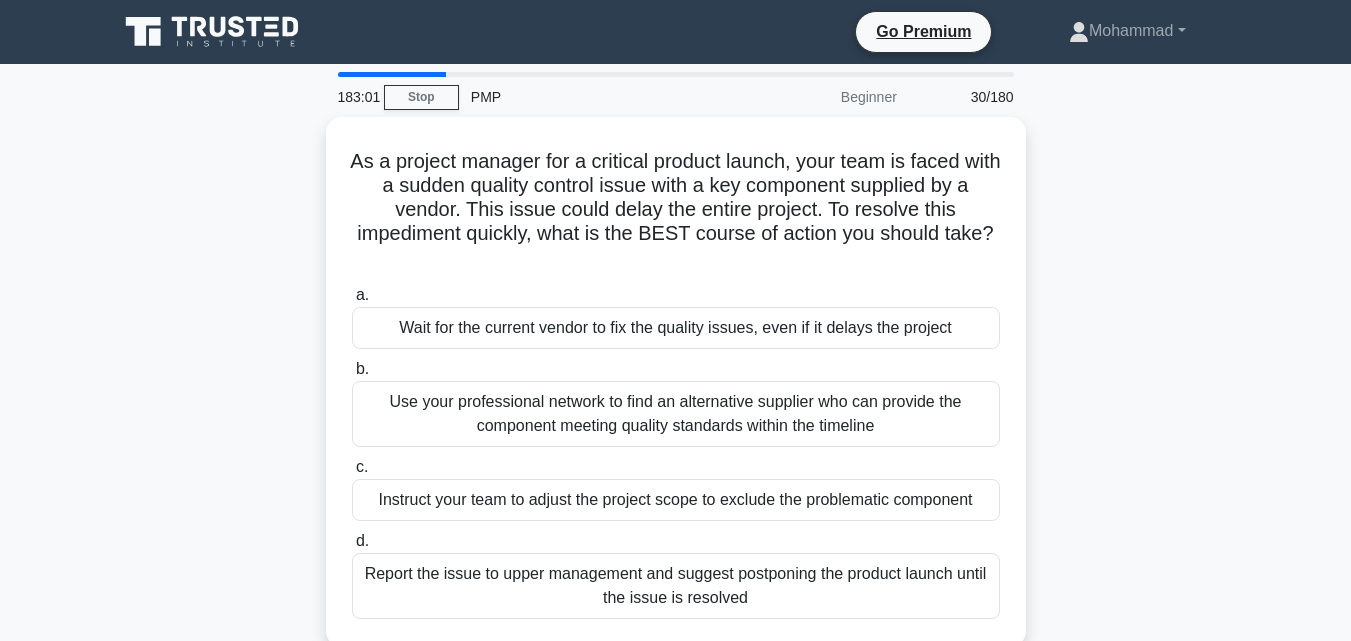 click on "As a project manager for a critical product launch, your team is faced with a sudden quality control issue with a key component supplied by a vendor. This issue could delay the entire project. To resolve this impediment quickly, what is the BEST course of action you should take?
.spinner_0XTQ{transform-origin:center;animation:spinner_y6GP .75s linear infinite}@keyframes spinner_y6GP{100%{transform:rotate(360deg)}}
a.
b. c. d." at bounding box center (676, 394) 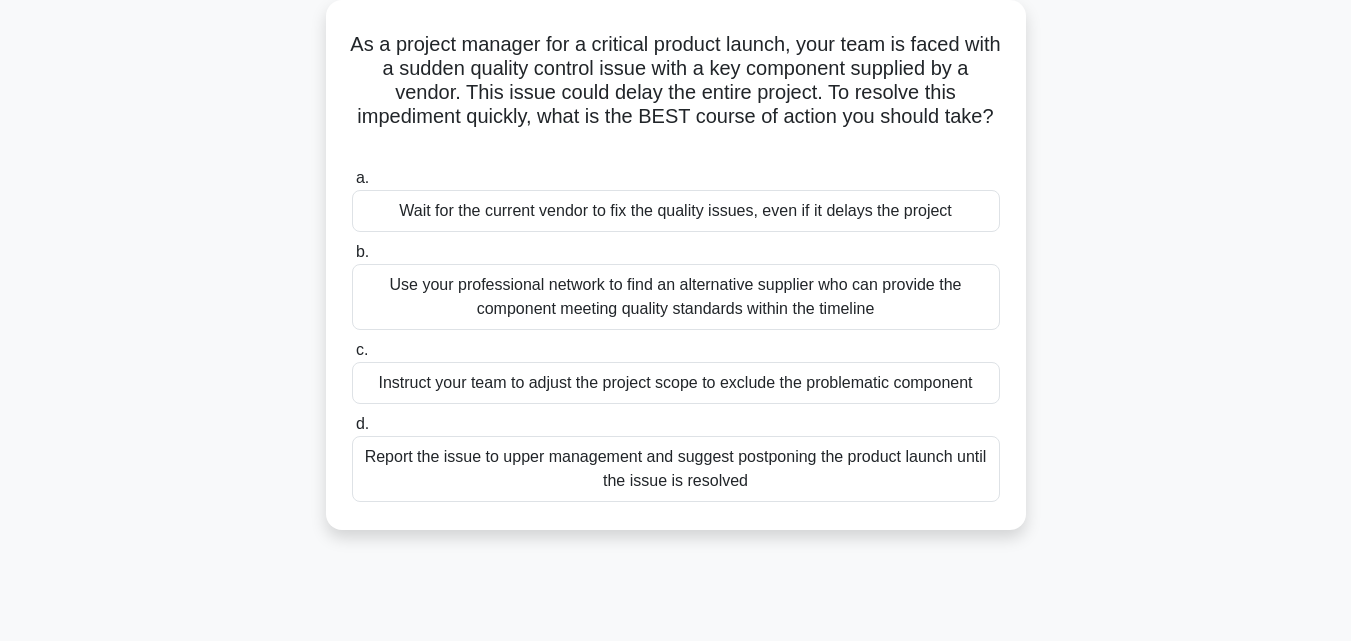 scroll, scrollTop: 120, scrollLeft: 0, axis: vertical 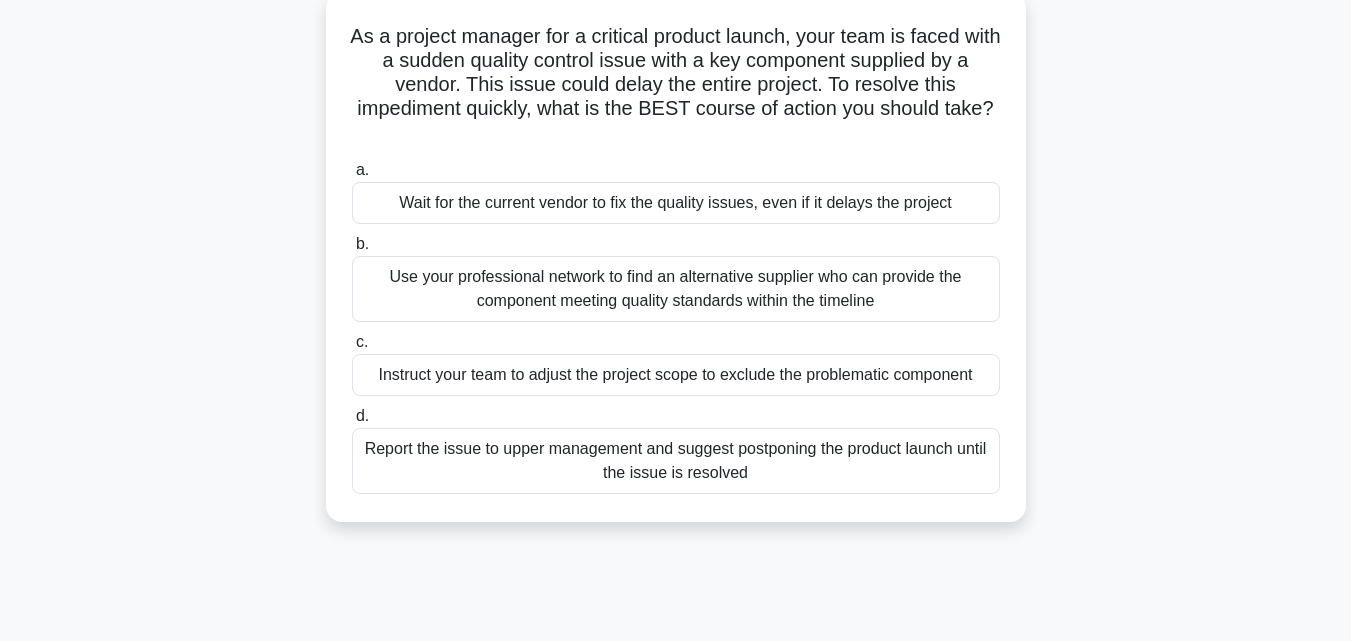 click on "Use your professional network to find an alternative supplier who can provide the component meeting quality standards within the timeline" at bounding box center [676, 289] 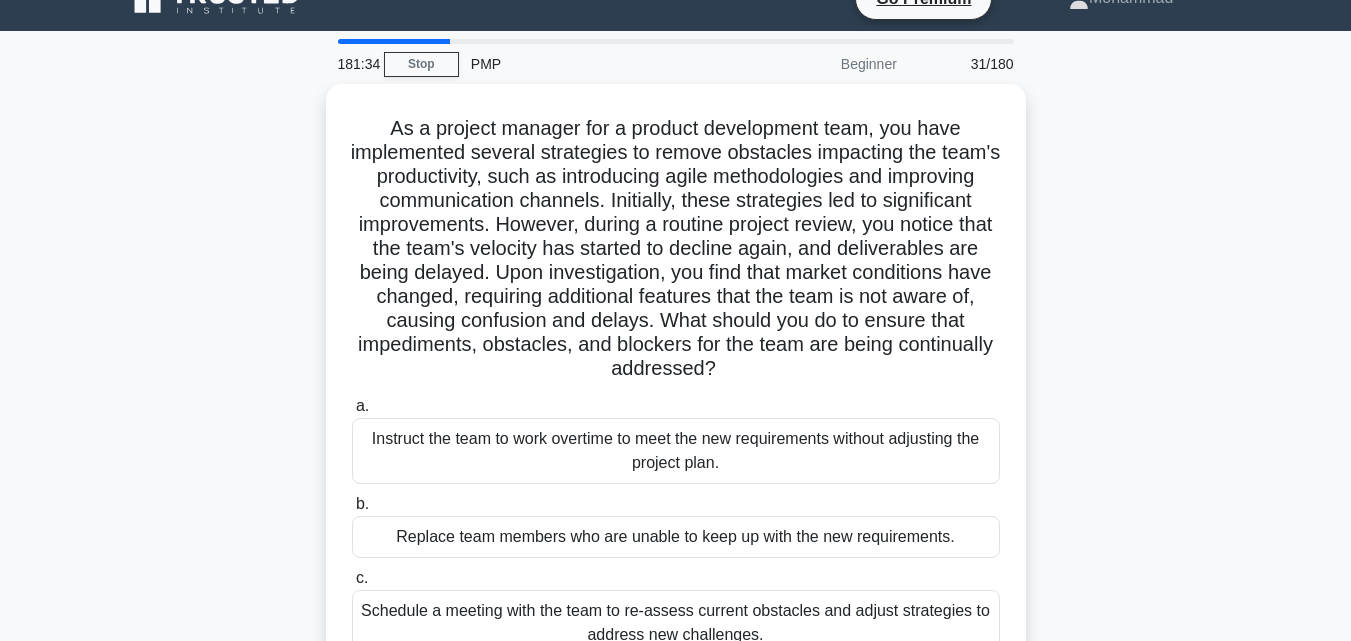 scroll, scrollTop: 0, scrollLeft: 0, axis: both 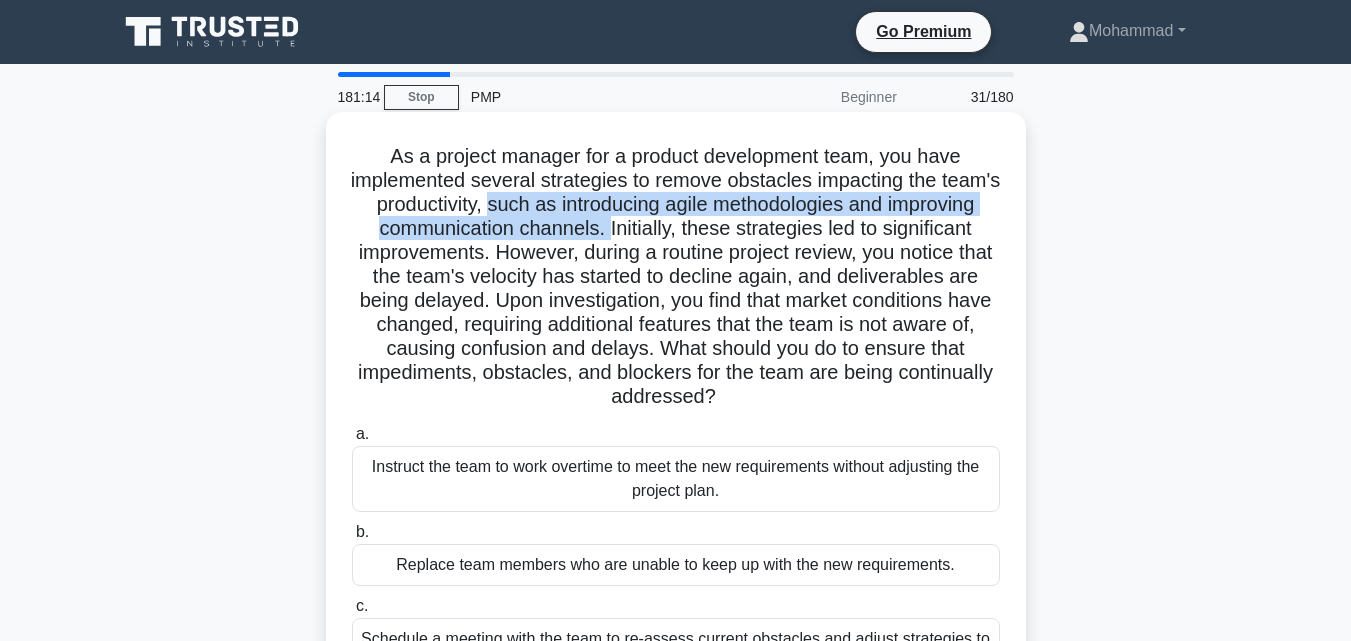 drag, startPoint x: 564, startPoint y: 206, endPoint x: 708, endPoint y: 232, distance: 146.3284 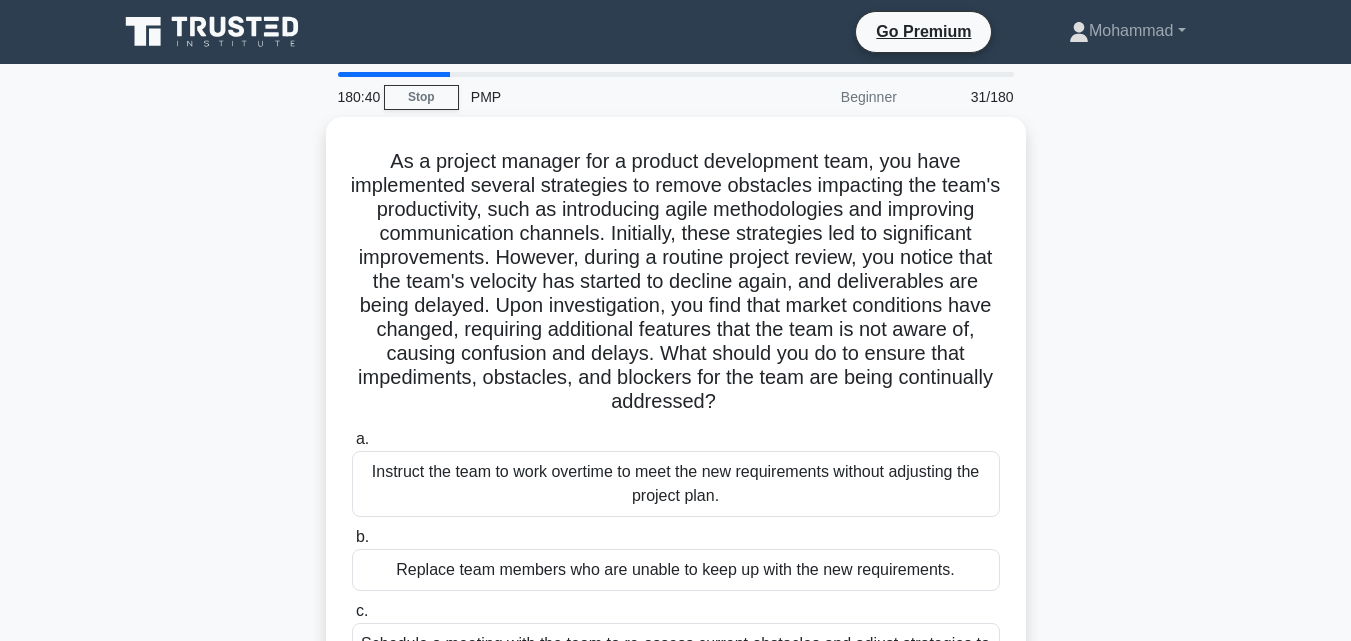 click on "As a project manager for a product development team, you have implemented several strategies to remove obstacles impacting the team's productivity, such as introducing agile methodologies and improving communication channels. Initially, these strategies led to significant improvements. However, during a routine project review, you notice that the team's velocity has started to decline again, and deliverables are being delayed. Upon investigation, you find that market conditions have changed, requiring additional features that the team is not aware of, causing confusion and delays. What should you do to ensure that impediments, obstacles, and blockers for the team are being continually addressed?
.spinner_0XTQ{transform-origin:center;animation:spinner_y6GP .75s linear infinite}@keyframes spinner_y6GP{100%{transform:rotate(360deg)}}
a. b. c. d." at bounding box center (676, 478) 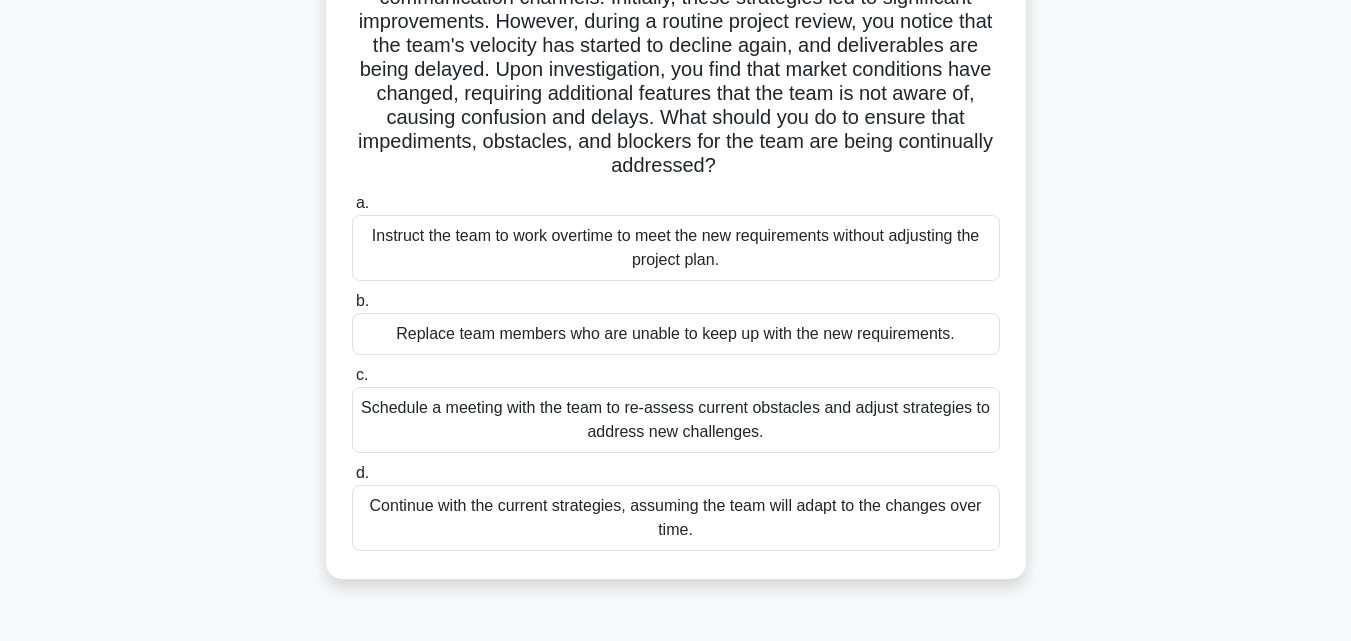 scroll, scrollTop: 280, scrollLeft: 0, axis: vertical 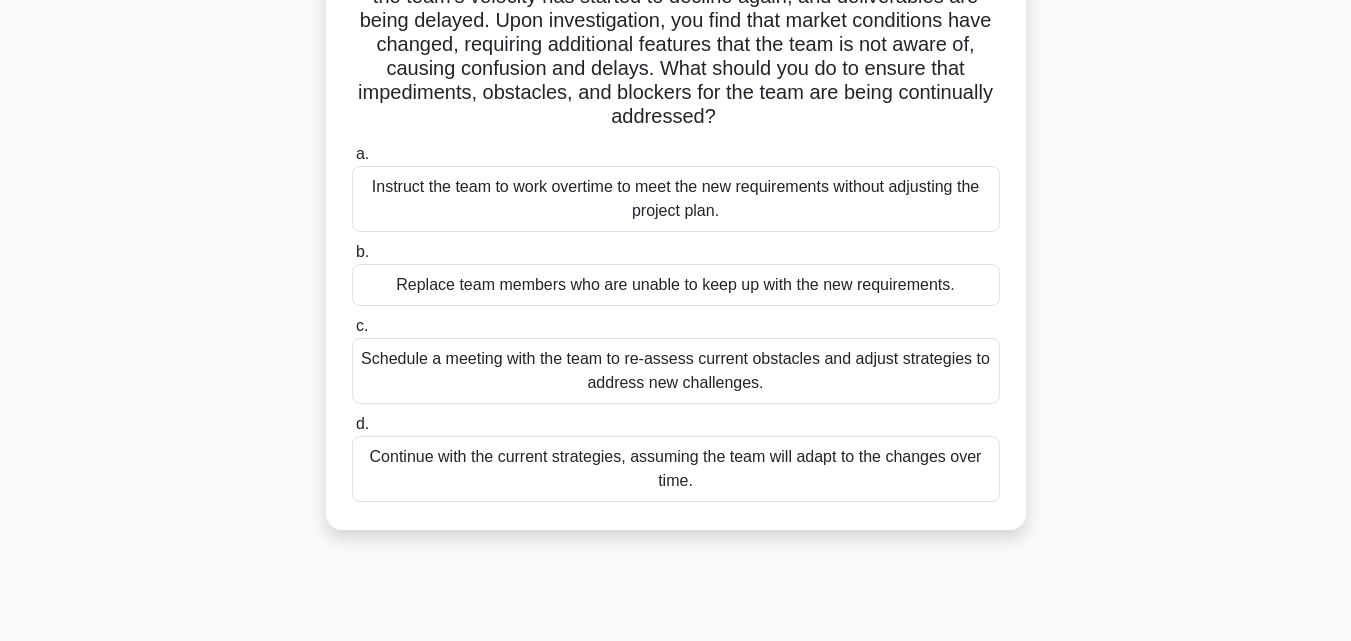 click on "Schedule a meeting with the team to re-assess current obstacles and adjust strategies to address new challenges." at bounding box center [676, 371] 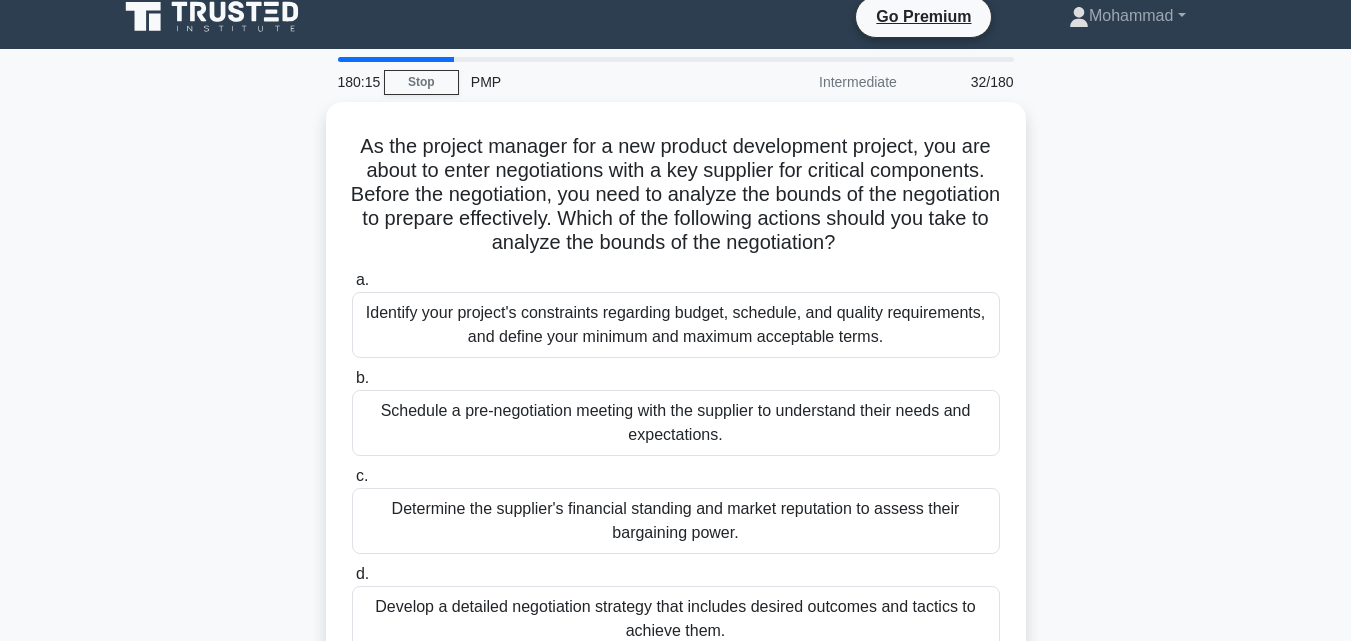scroll, scrollTop: 0, scrollLeft: 0, axis: both 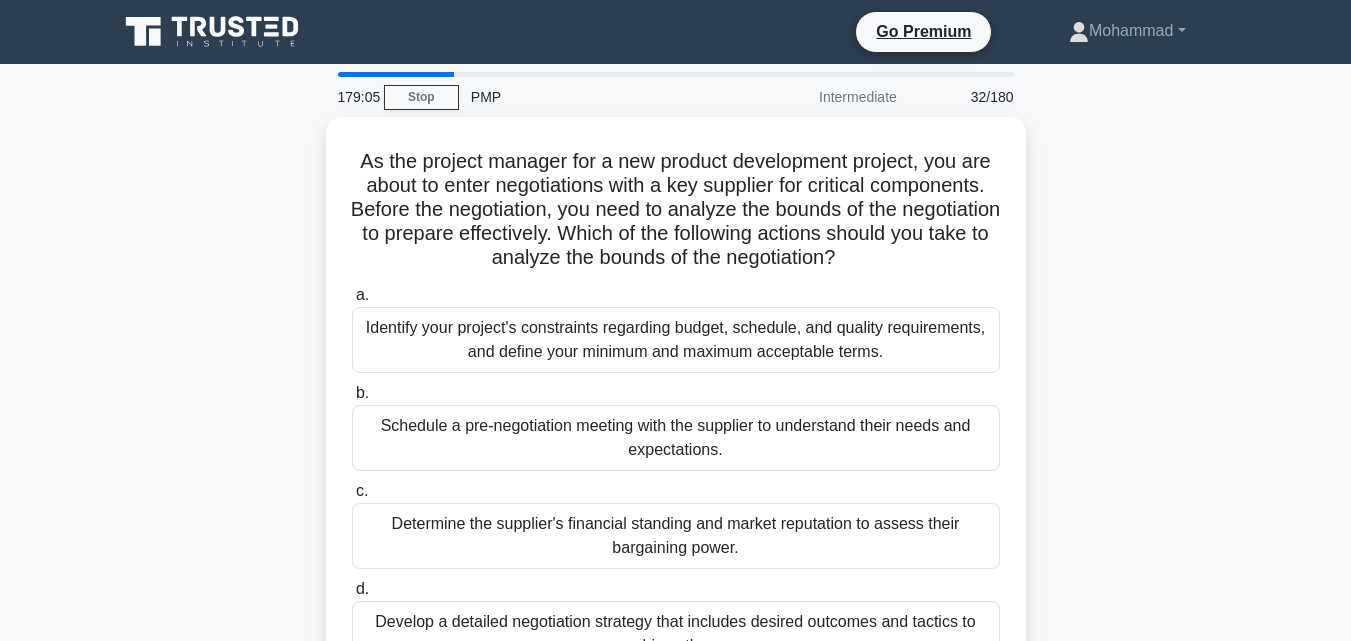 click on "As the project manager for a new product development project, you are about to enter negotiations with a key supplier for critical components. Before the negotiation, you need to analyze the bounds of the negotiation to prepare effectively. Which of the following actions should you take to analyze the bounds of the negotiation?" at bounding box center [676, 418] 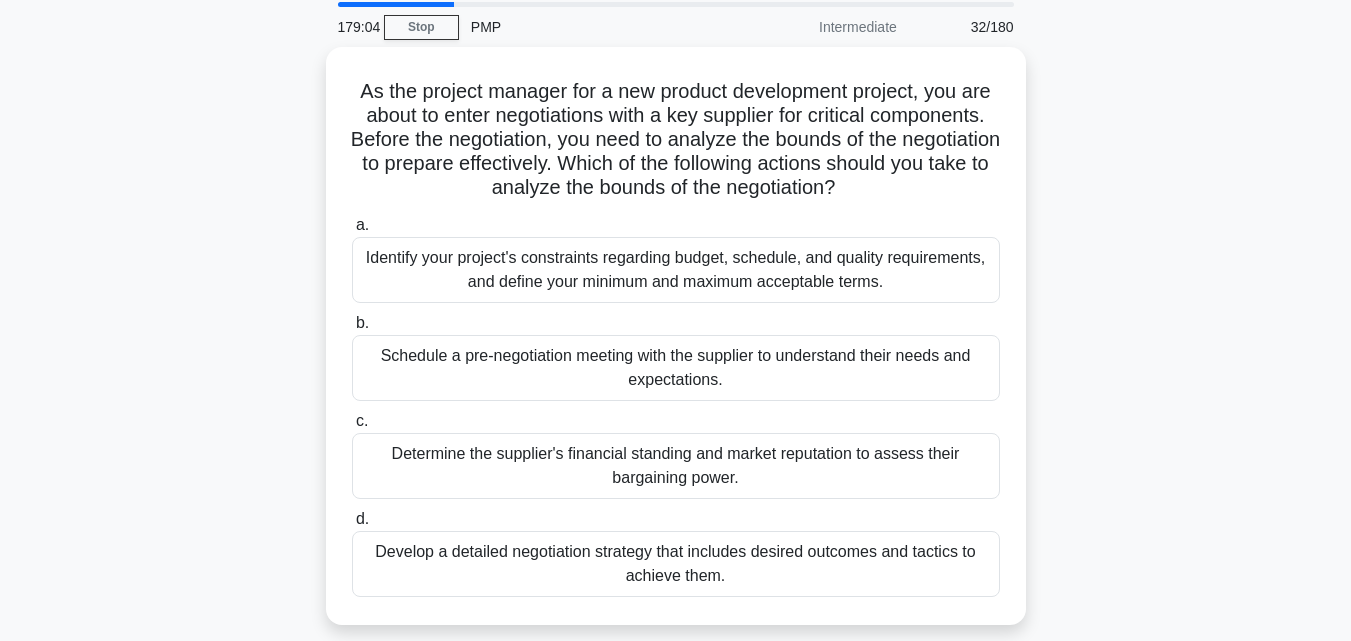 scroll, scrollTop: 80, scrollLeft: 0, axis: vertical 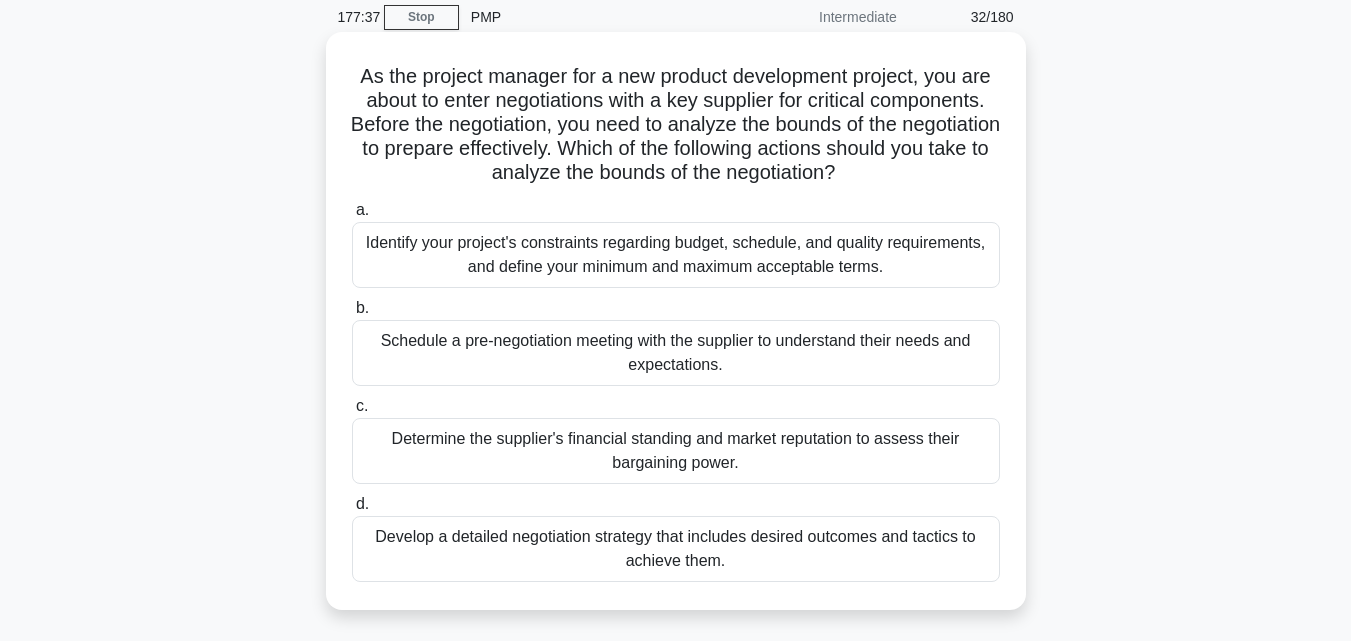 click on "Identify your project's constraints regarding budget, schedule, and quality requirements, and define your minimum and maximum acceptable terms." at bounding box center [676, 255] 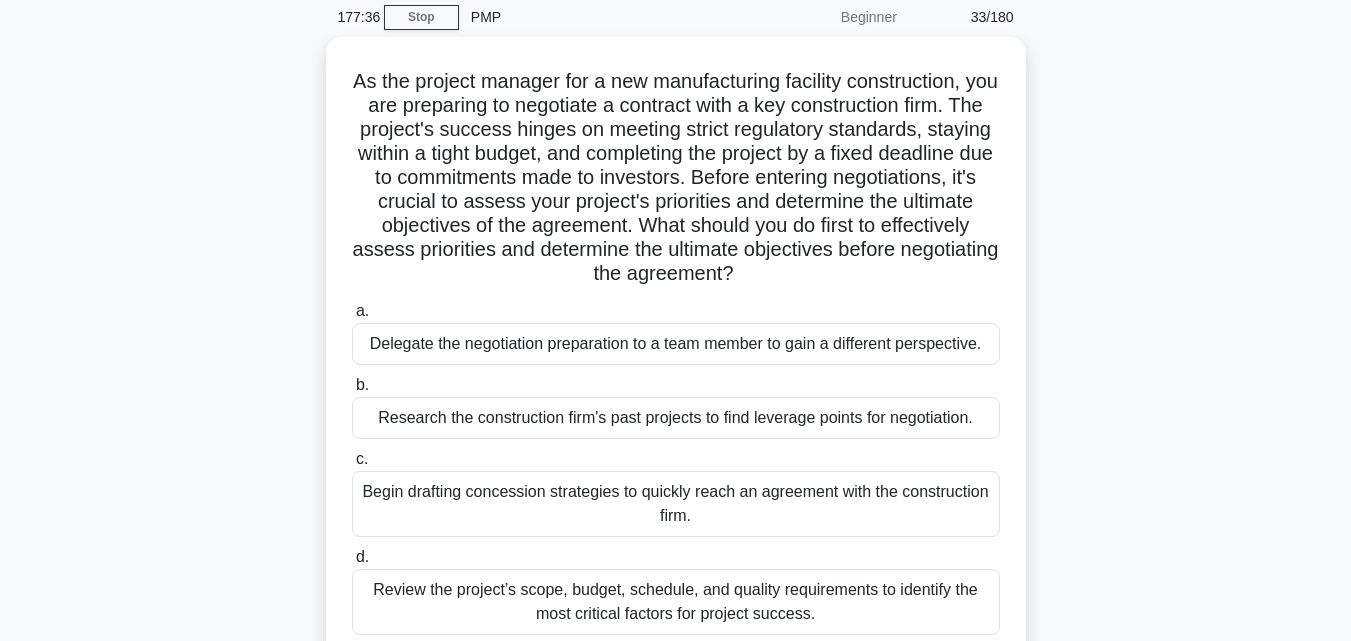 scroll, scrollTop: 0, scrollLeft: 0, axis: both 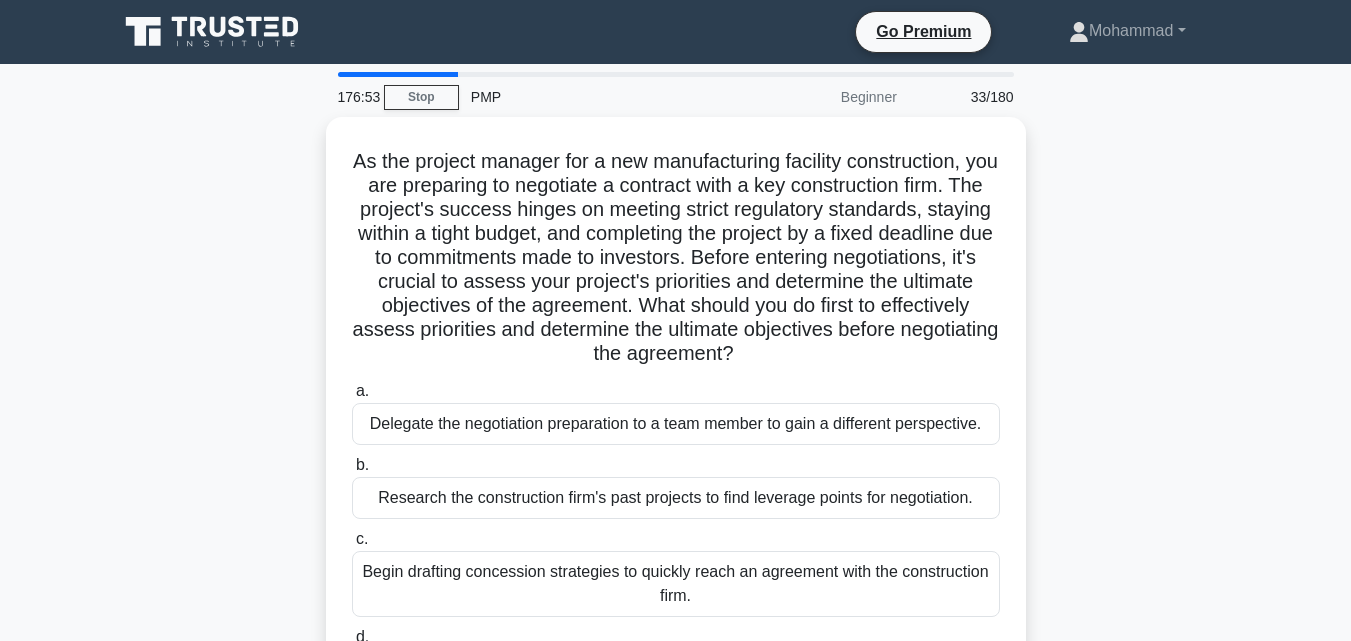 click on "As the project manager for a new manufacturing facility construction, you are preparing to negotiate a contract with a key construction firm. The project's success hinges on meeting strict regulatory standards, staying within a tight budget, and completing the project by a fixed deadline due to commitments made to investors. Before entering negotiations, it's crucial to assess your project's priorities and determine the ultimate objectives of the agreement.
What should you do first to effectively assess priorities and determine the ultimate objectives before negotiating the agreement?
.spinner_0XTQ{transform-origin:center;animation:spinner_y6GP .75s linear infinite}@keyframes spinner_y6GP{100%{transform:rotate(360deg)}}
a." at bounding box center (676, 442) 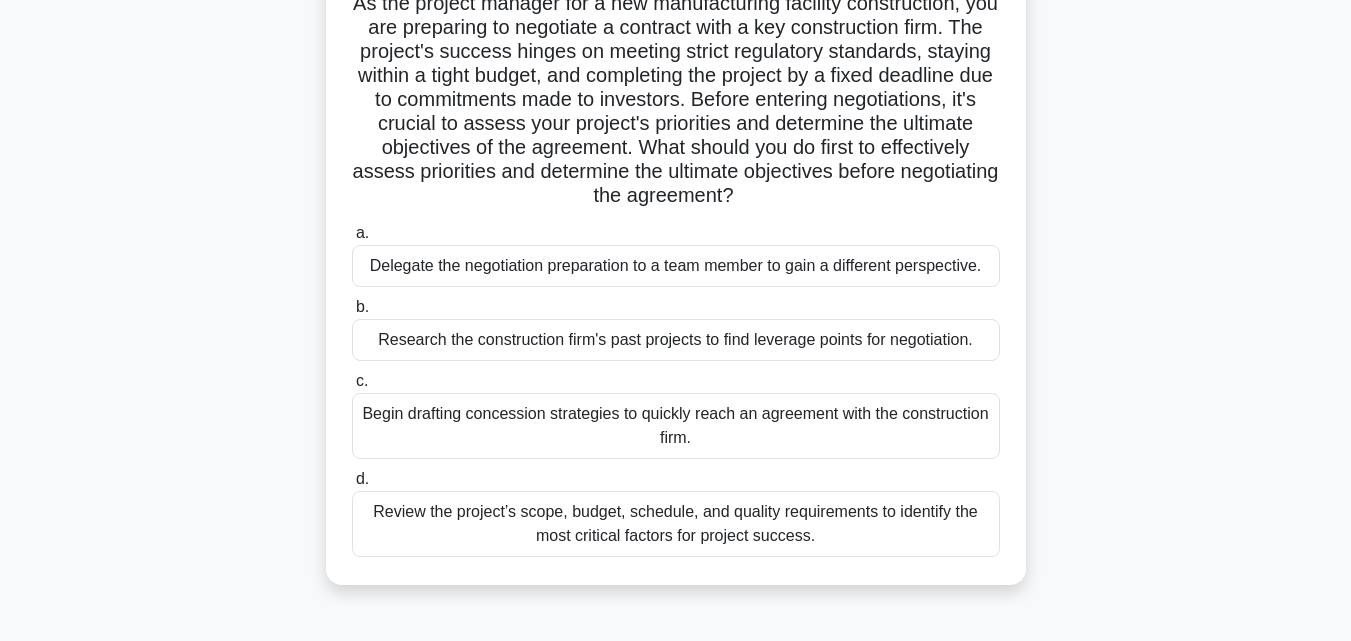 scroll, scrollTop: 160, scrollLeft: 0, axis: vertical 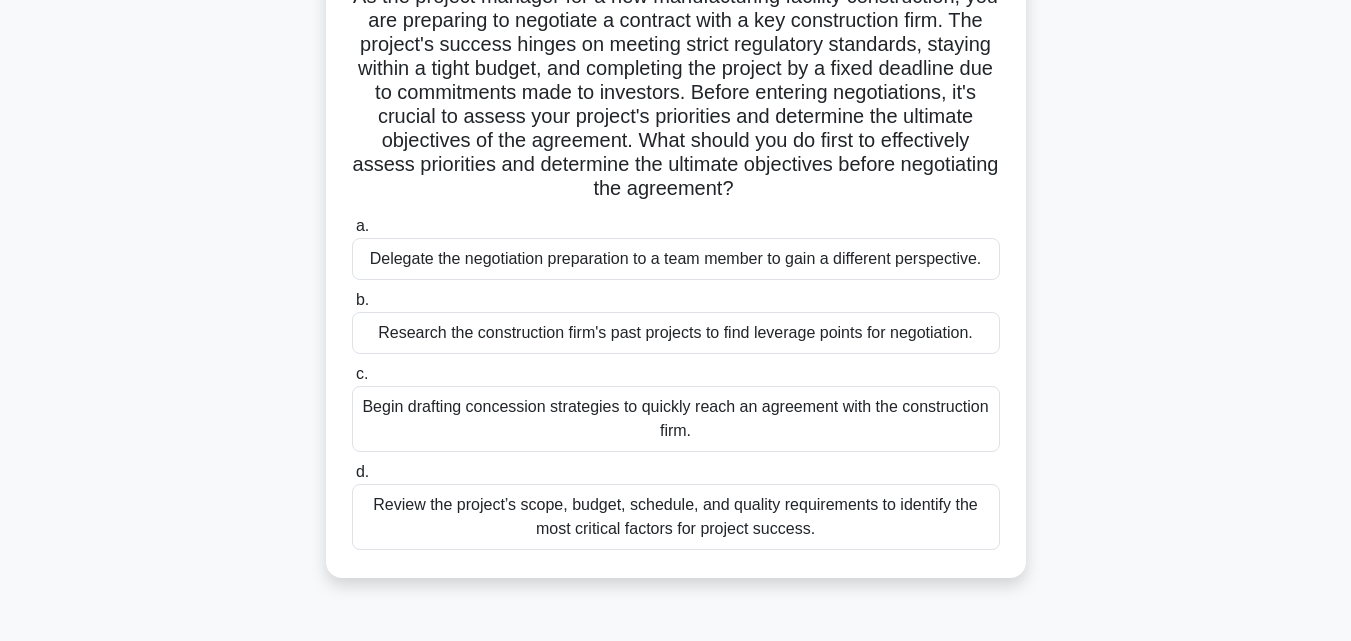 click on "Review the project’s scope, budget, schedule, and quality requirements to identify the most critical factors for project success." at bounding box center (676, 517) 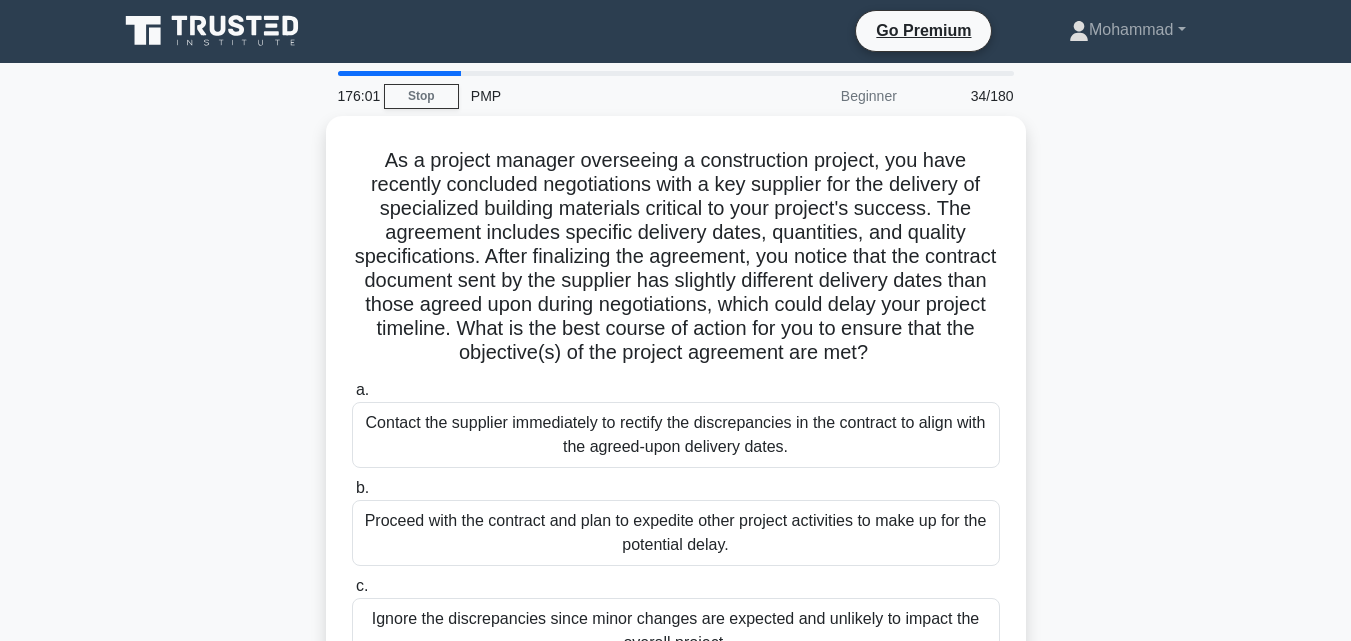 scroll, scrollTop: 0, scrollLeft: 0, axis: both 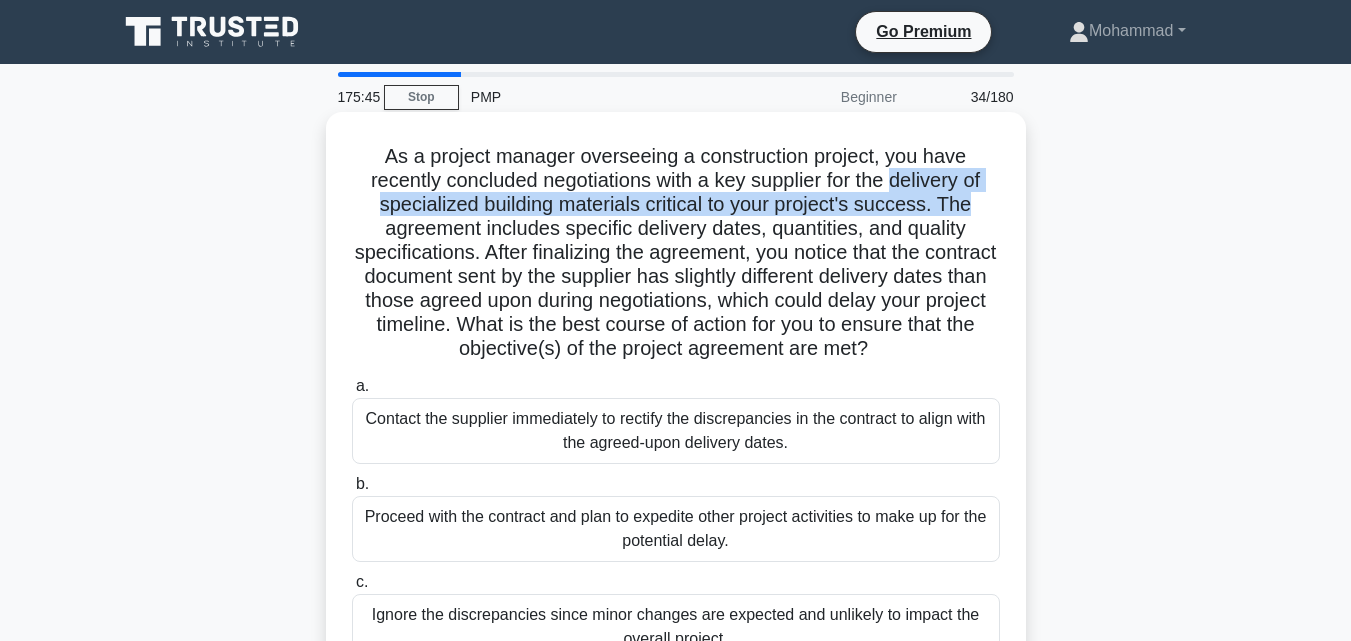 drag, startPoint x: 898, startPoint y: 178, endPoint x: 987, endPoint y: 199, distance: 91.44397 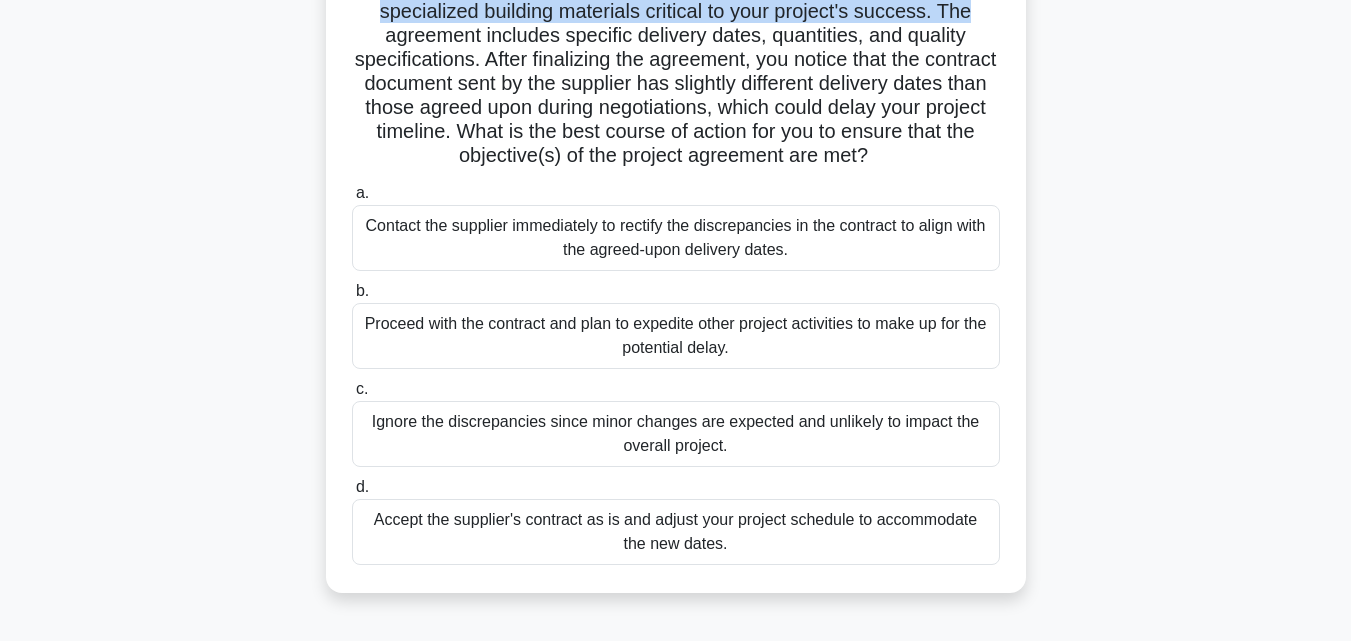 scroll, scrollTop: 200, scrollLeft: 0, axis: vertical 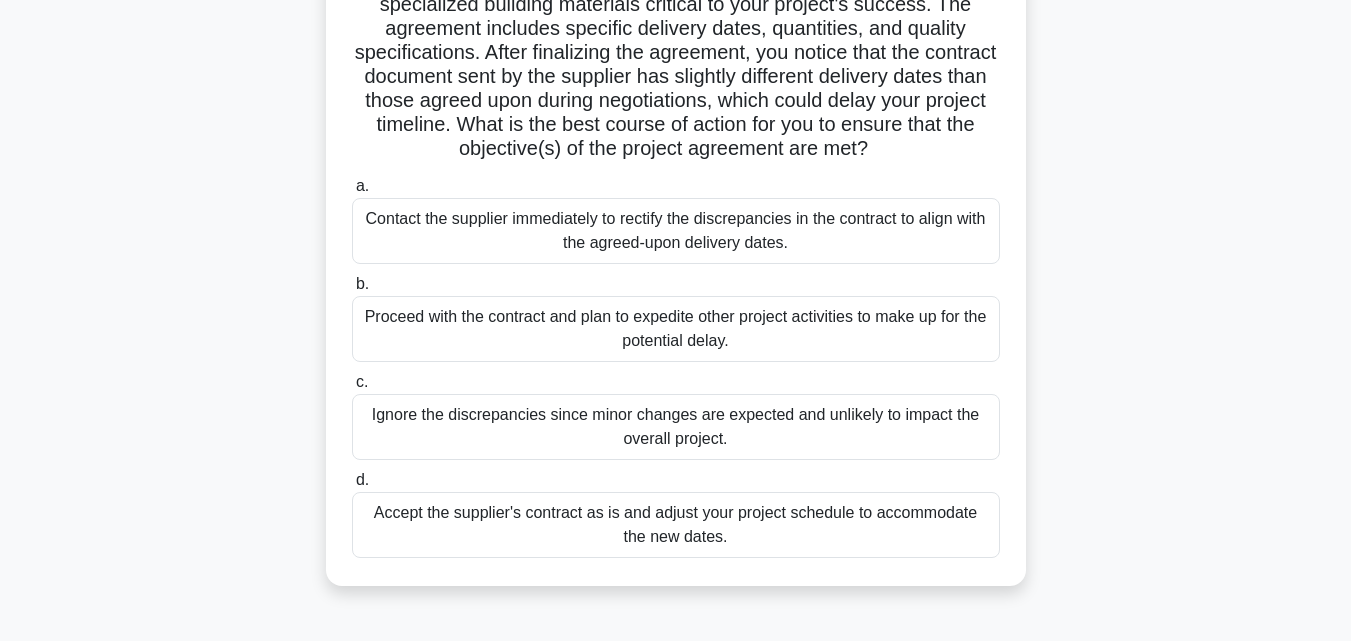click on "Contact the supplier immediately to rectify the discrepancies in the contract to align with the agreed-upon delivery dates." at bounding box center (676, 231) 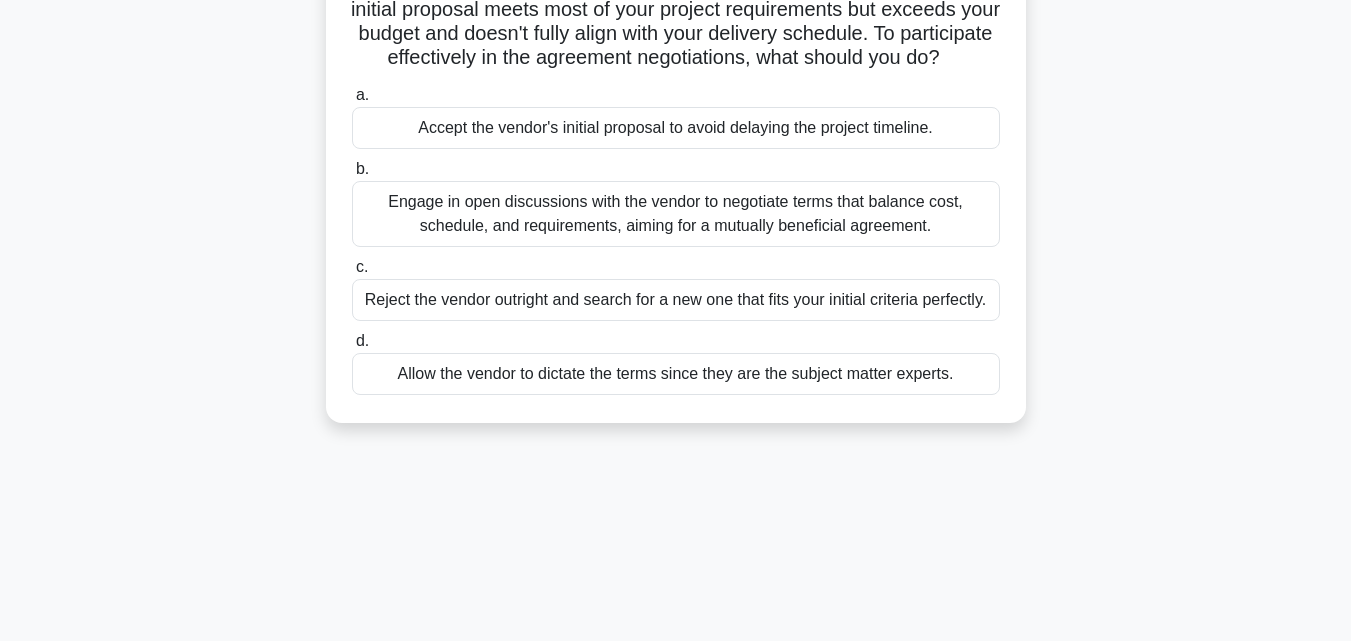 scroll, scrollTop: 0, scrollLeft: 0, axis: both 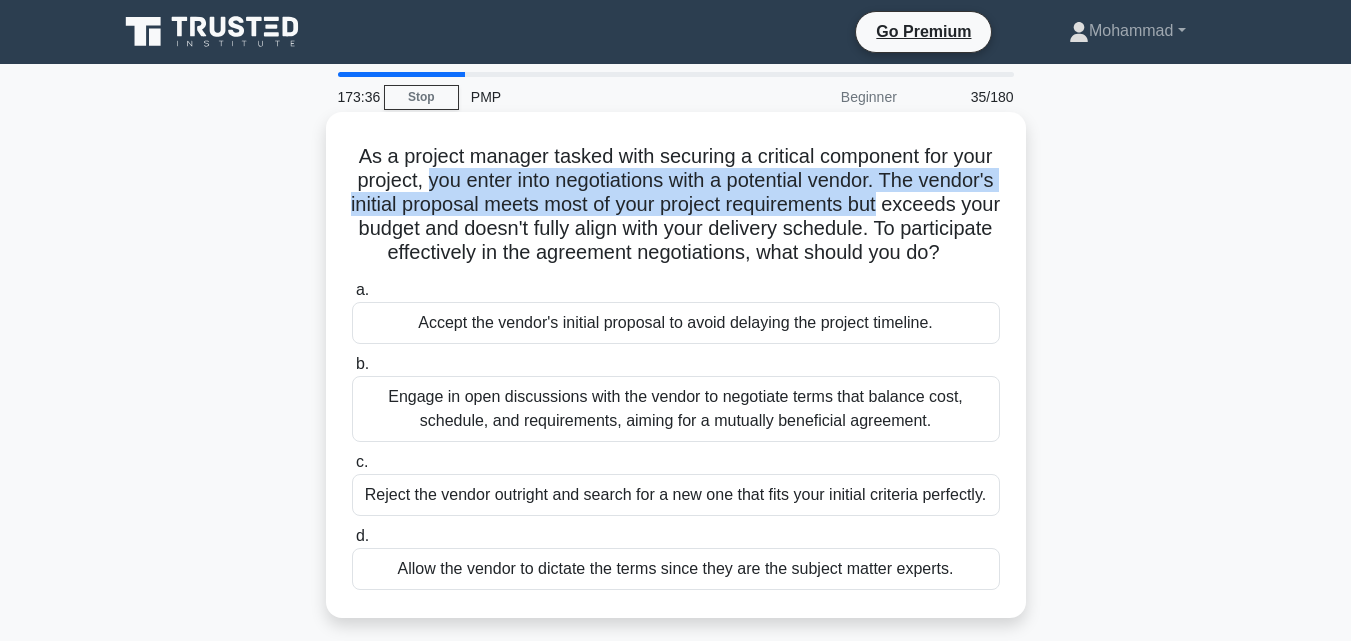 drag, startPoint x: 482, startPoint y: 185, endPoint x: 993, endPoint y: 215, distance: 511.87988 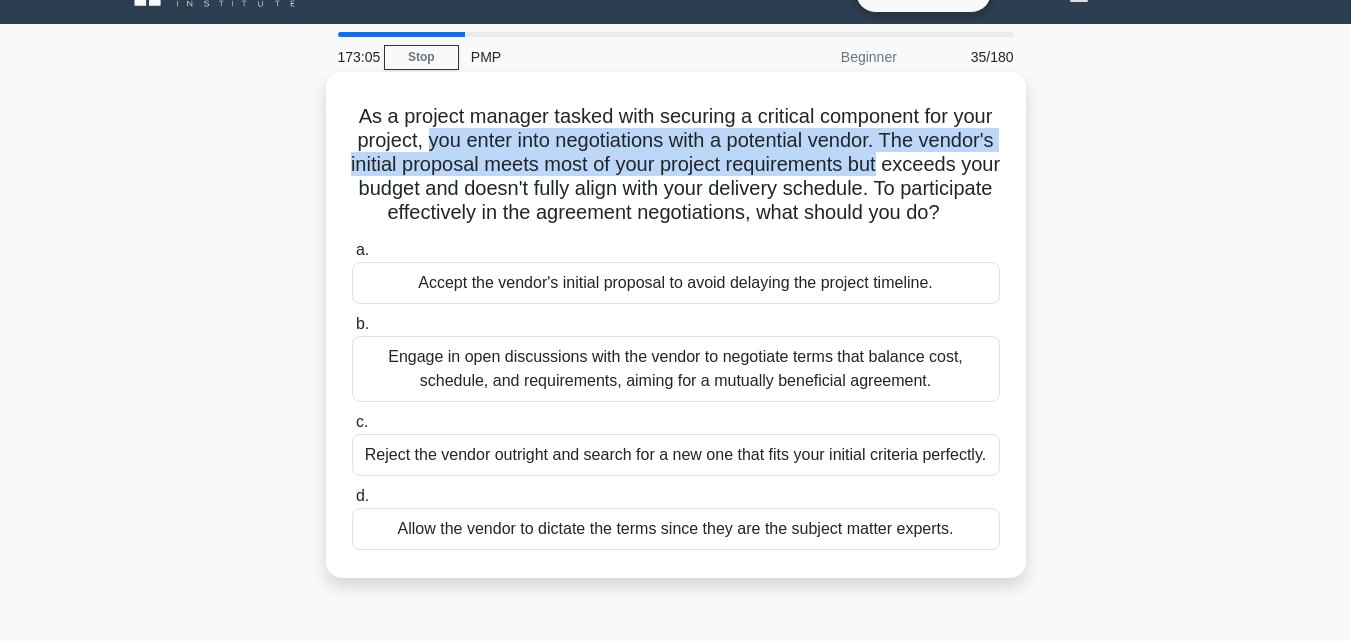 scroll, scrollTop: 80, scrollLeft: 0, axis: vertical 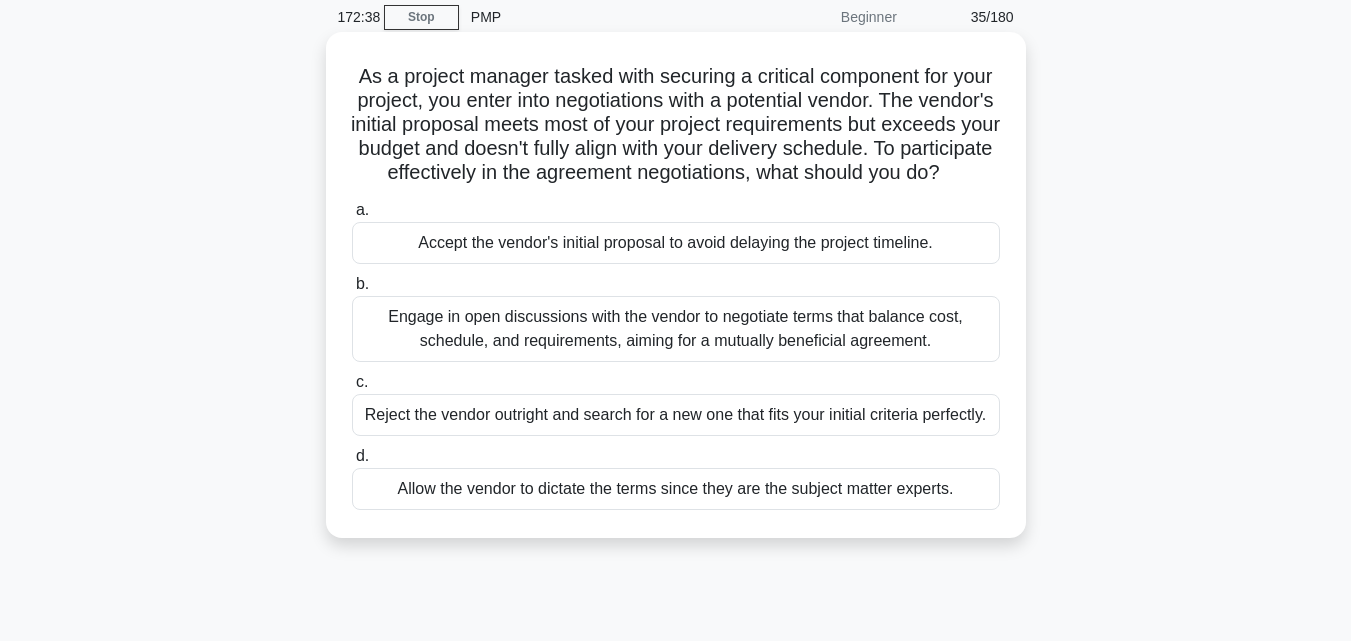 click on "Engage in open discussions with the vendor to negotiate terms that balance cost, schedule, and requirements, aiming for a mutually beneficial agreement." at bounding box center [676, 329] 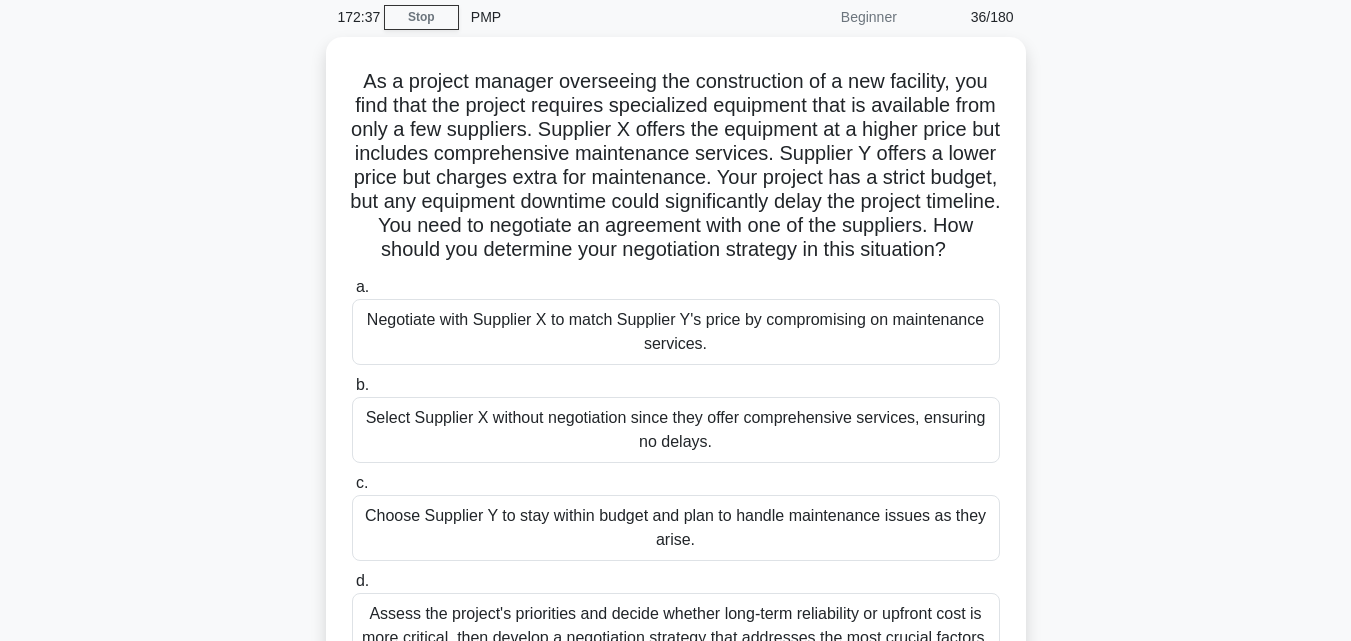 scroll, scrollTop: 0, scrollLeft: 0, axis: both 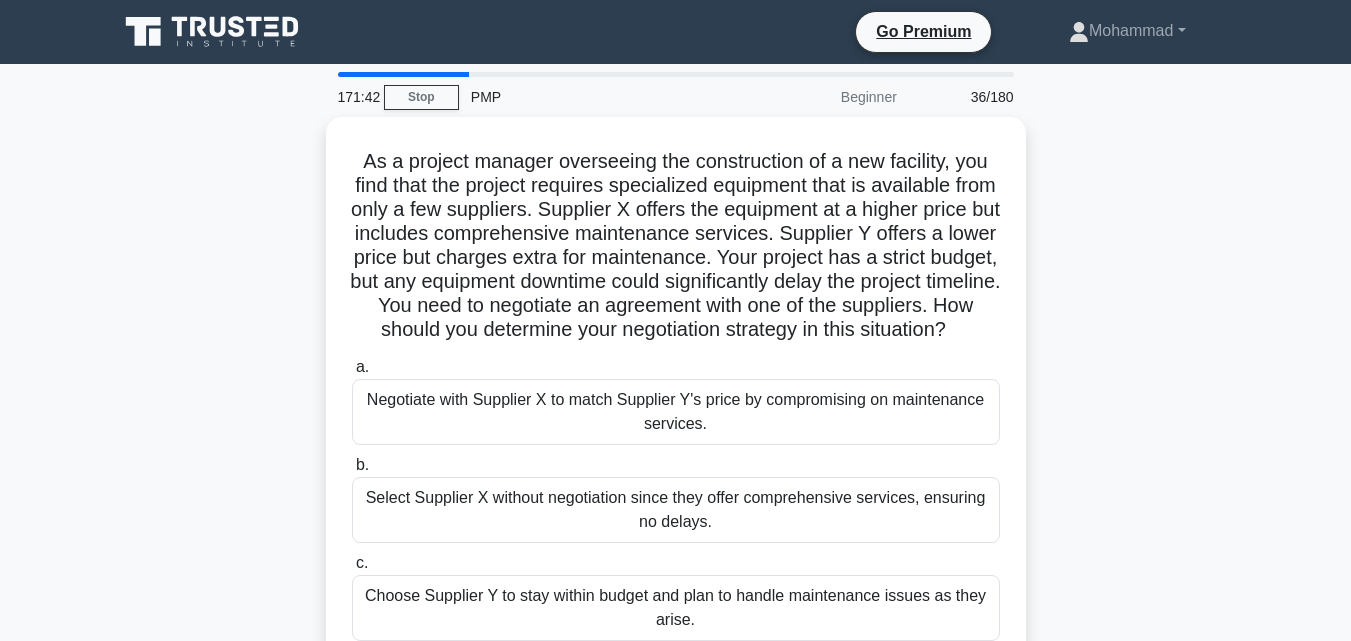 click on "As a project manager overseeing the construction of a new facility, you find that the project requires specialized equipment that is available from only a few suppliers. Supplier X offers the equipment at a higher price but includes comprehensive maintenance services. Supplier Y offers a lower price but charges extra for maintenance. Your project has a strict budget, but any equipment downtime could significantly delay the project timeline. You need to negotiate an agreement with one of the suppliers. How should you determine your negotiation strategy in this situation?
.spinner_0XTQ{transform-origin:center;animation:spinner_y6GP .75s linear infinite}@keyframes spinner_y6GP{100%{transform:rotate(360deg)}}
a. b. c." at bounding box center (676, 454) 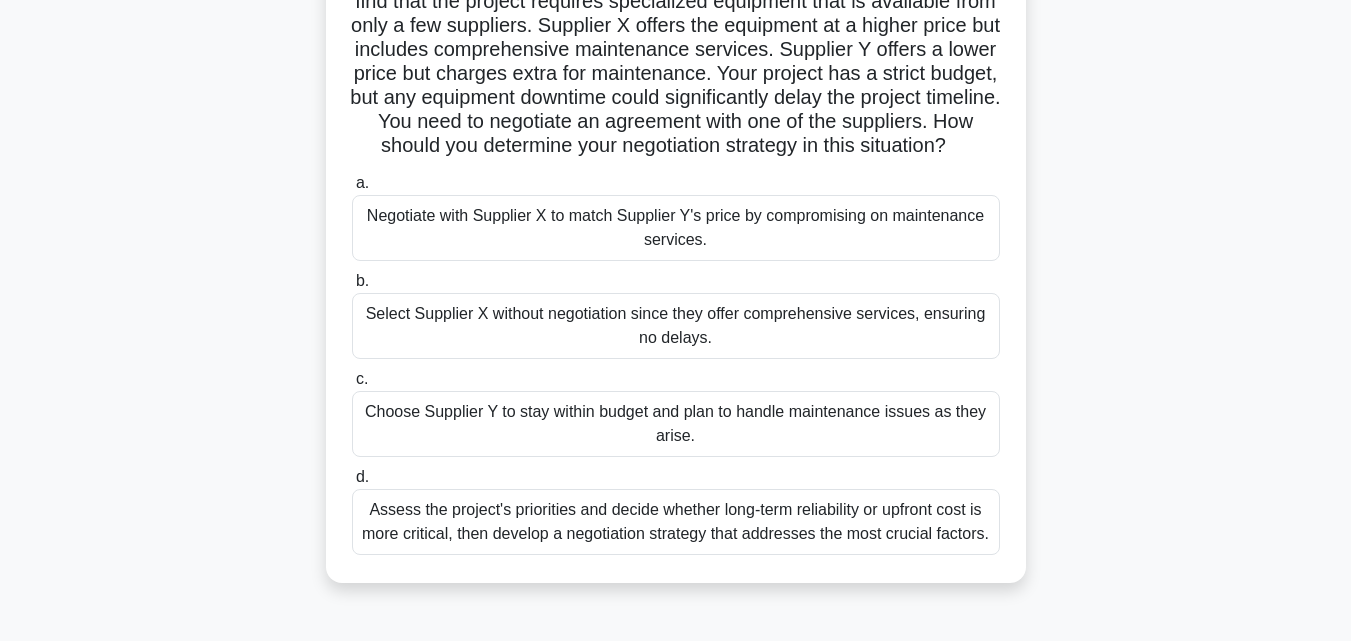 scroll, scrollTop: 200, scrollLeft: 0, axis: vertical 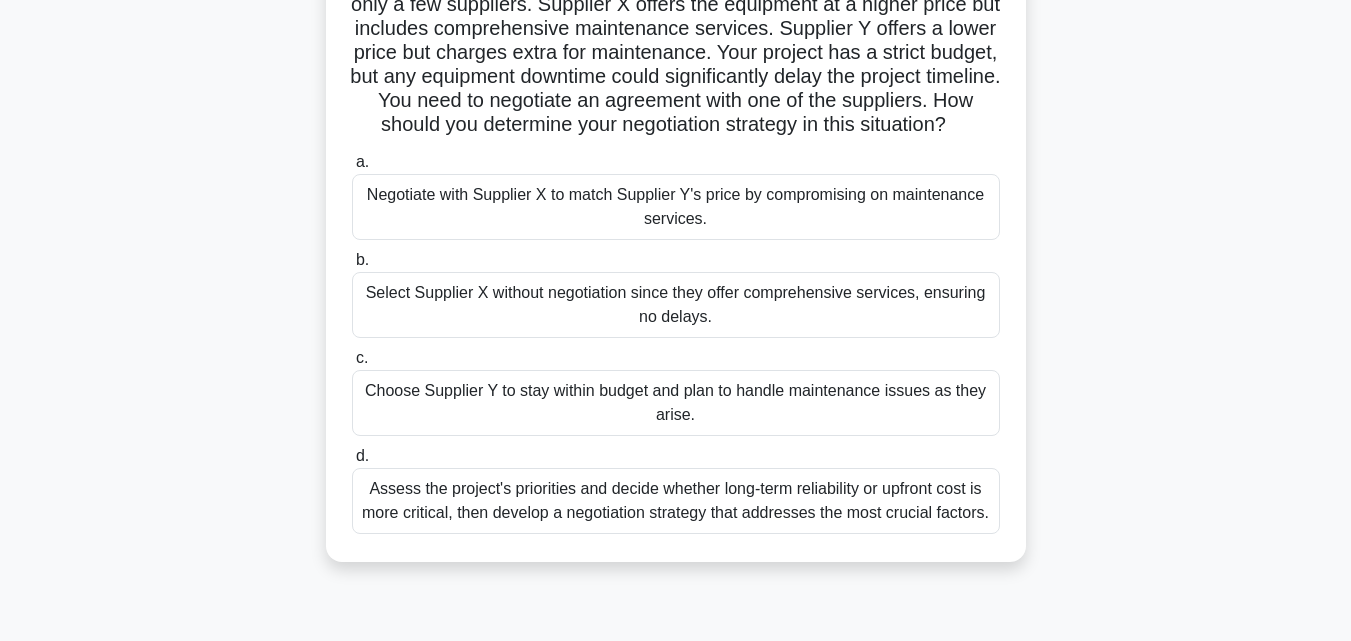 click on "Assess the project's priorities and decide whether long-term reliability or upfront cost is more critical, then develop a negotiation strategy that addresses the most crucial factors." at bounding box center (676, 501) 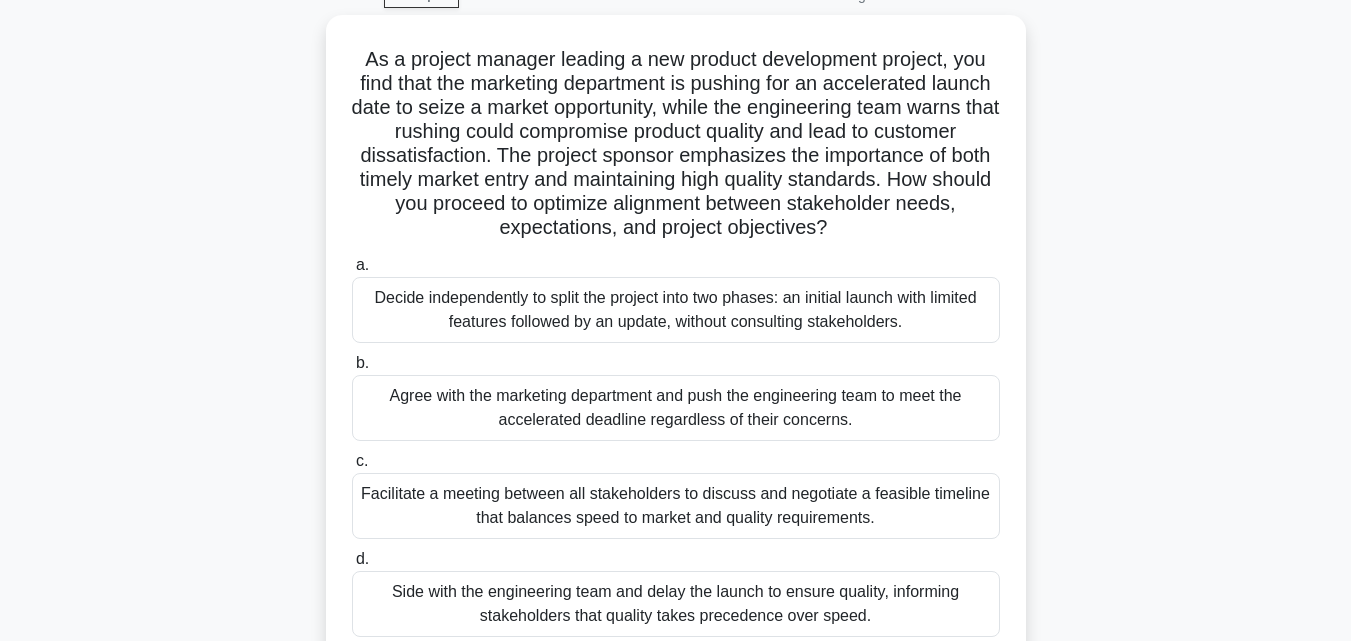 scroll, scrollTop: 0, scrollLeft: 0, axis: both 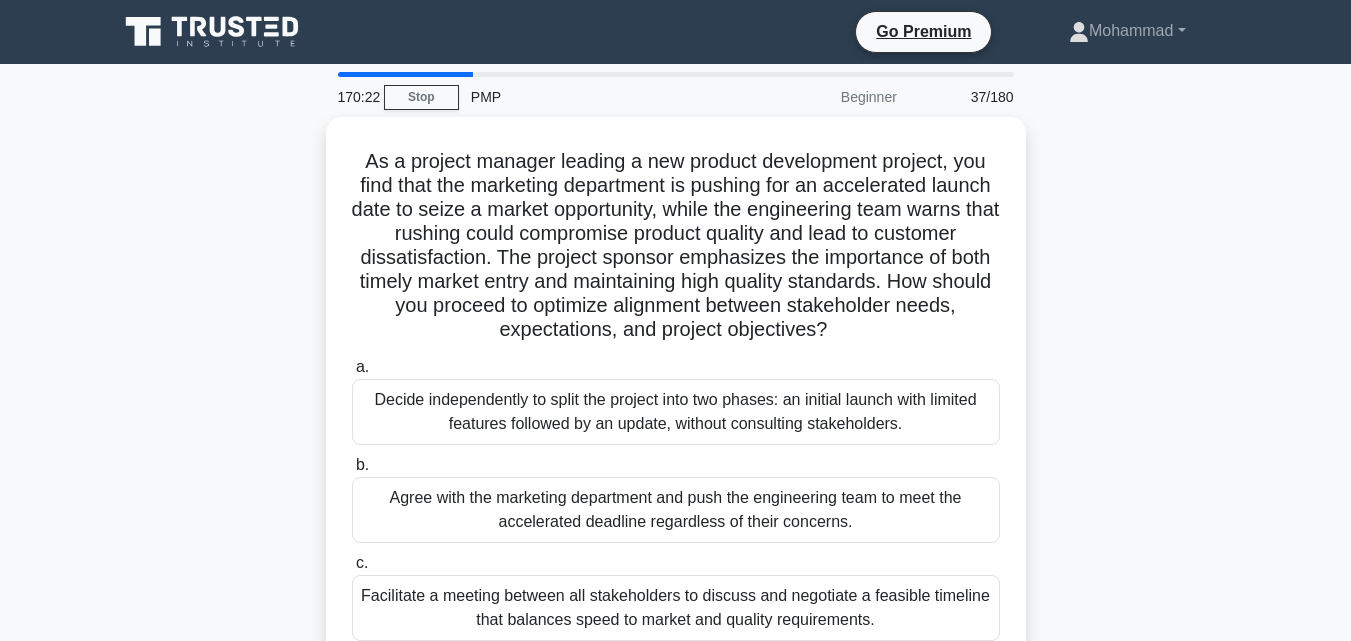 click on "As a project manager leading a new product development project, you find that the marketing department is pushing for an accelerated launch date to seize a market opportunity, while the engineering team warns that rushing could compromise product quality and lead to customer dissatisfaction. The project sponsor emphasizes the importance of both timely market entry and maintaining high quality standards. How should you proceed to optimize alignment between stakeholder needs, expectations, and project objectives?
.spinner_0XTQ{transform-origin:center;animation:spinner_y6GP .75s linear infinite}@keyframes spinner_y6GP{100%{transform:rotate(360deg)}}
a." at bounding box center (676, 454) 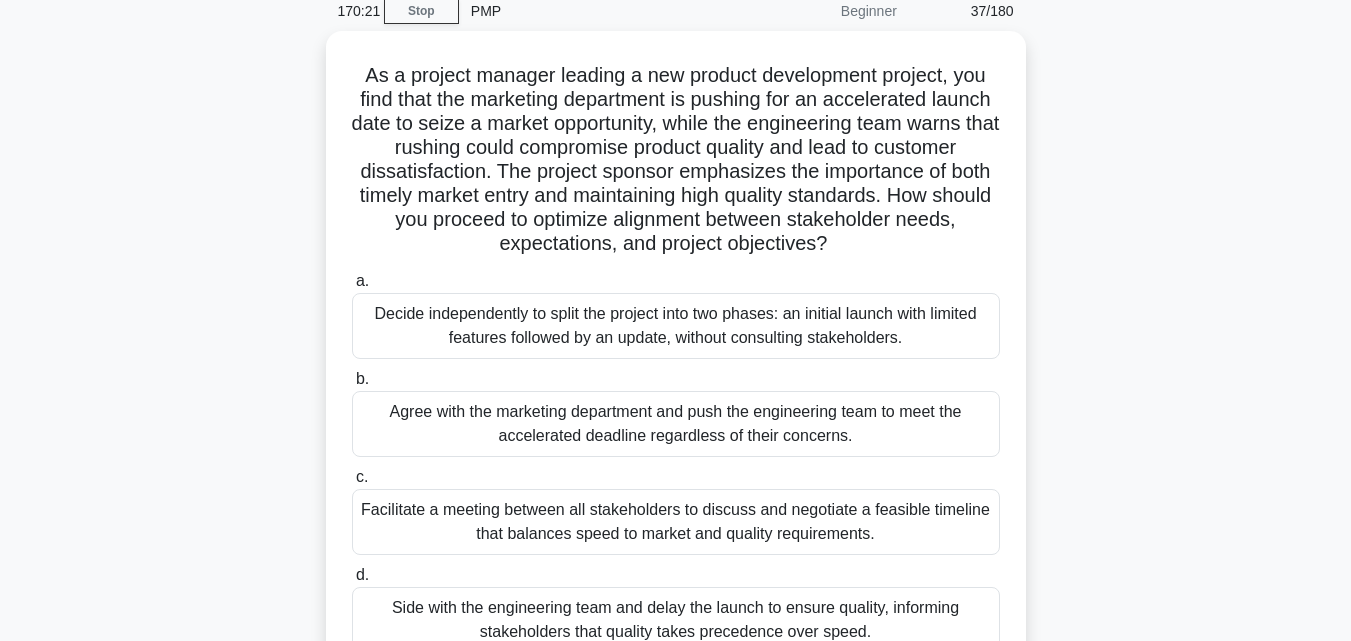scroll, scrollTop: 120, scrollLeft: 0, axis: vertical 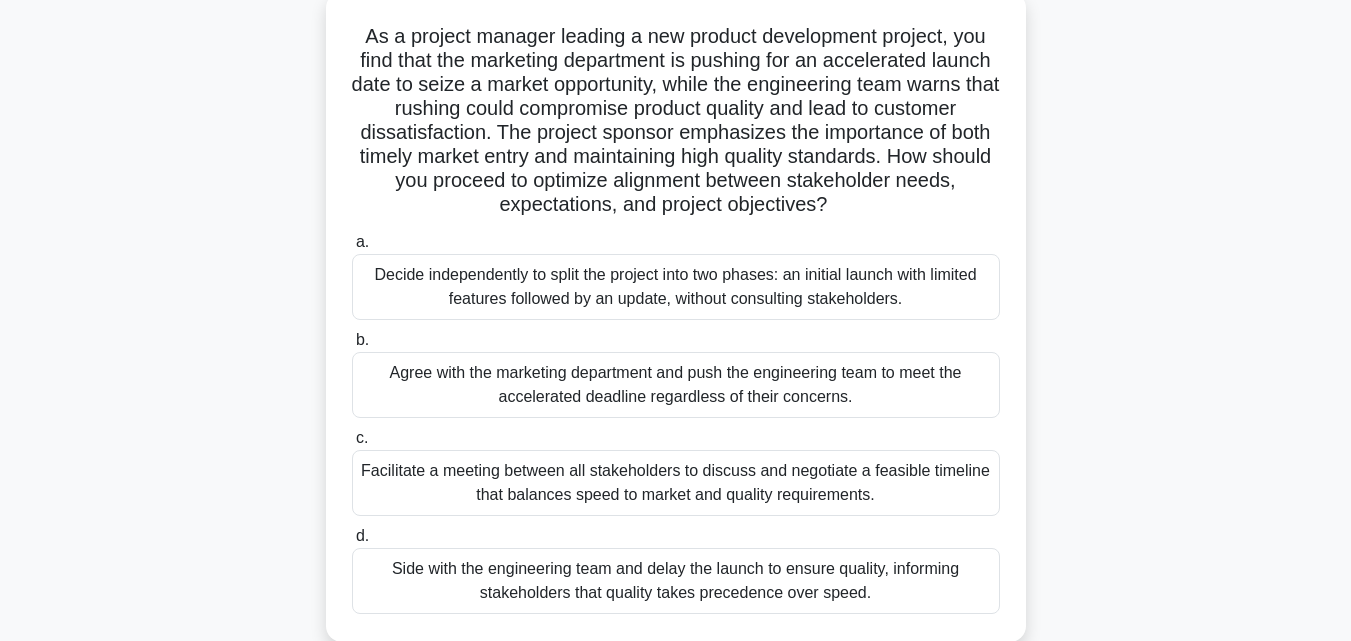 click on "Facilitate a meeting between all stakeholders to discuss and negotiate a feasible timeline that balances speed to market and quality requirements." at bounding box center [676, 483] 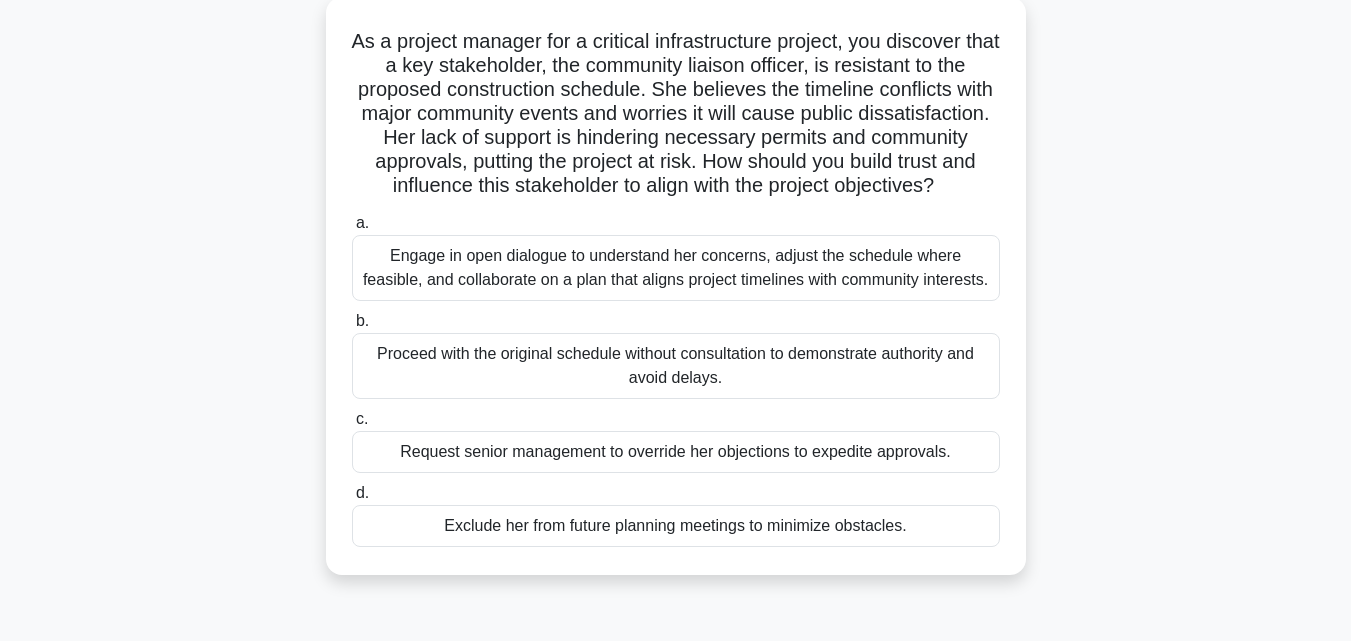 scroll, scrollTop: 0, scrollLeft: 0, axis: both 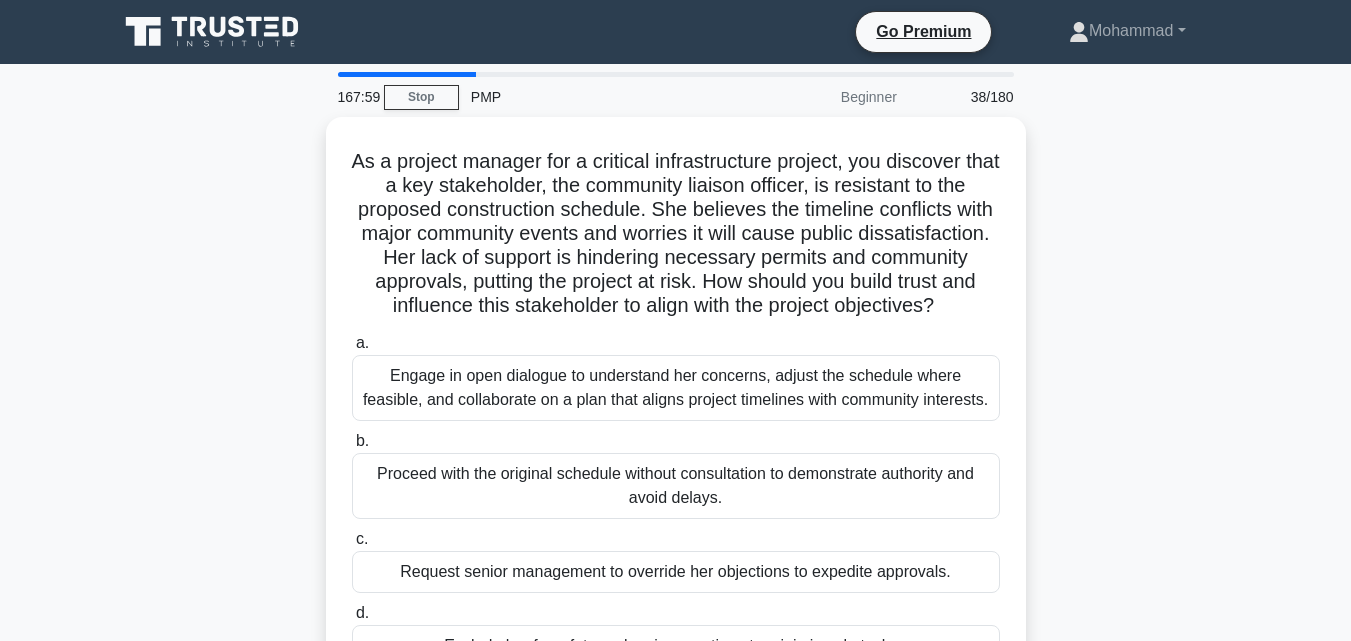 click on "As a project manager for a critical infrastructure project, you discover that a key stakeholder, the community liaison officer, is resistant to the proposed construction schedule. She believes the timeline conflicts with major community events and worries it will cause public dissatisfaction. Her lack of support is hindering necessary permits and community approvals, putting the project at risk.
How should you build trust and influence this stakeholder to align with the project objectives?
.spinner_0XTQ{transform-origin:center;animation:spinner_y6GP .75s linear infinite}@keyframes spinner_y6GP{100%{transform:rotate(360deg)}}
a. b. c. d." at bounding box center [676, 418] 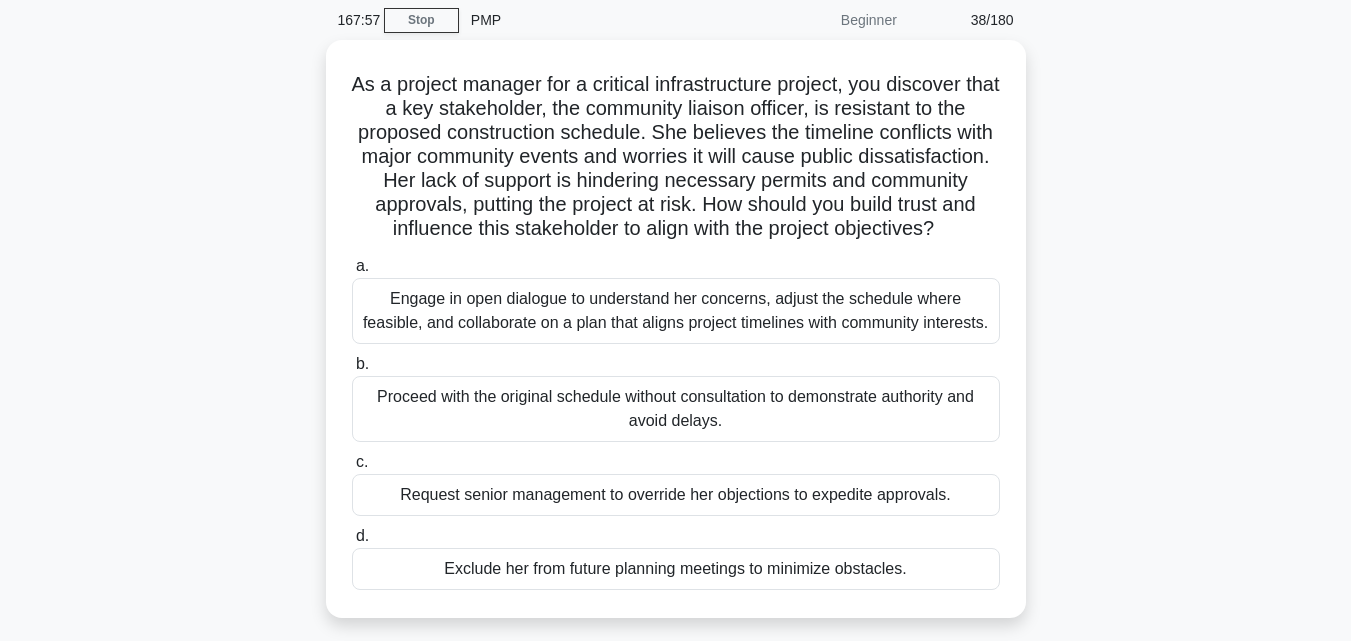 scroll, scrollTop: 80, scrollLeft: 0, axis: vertical 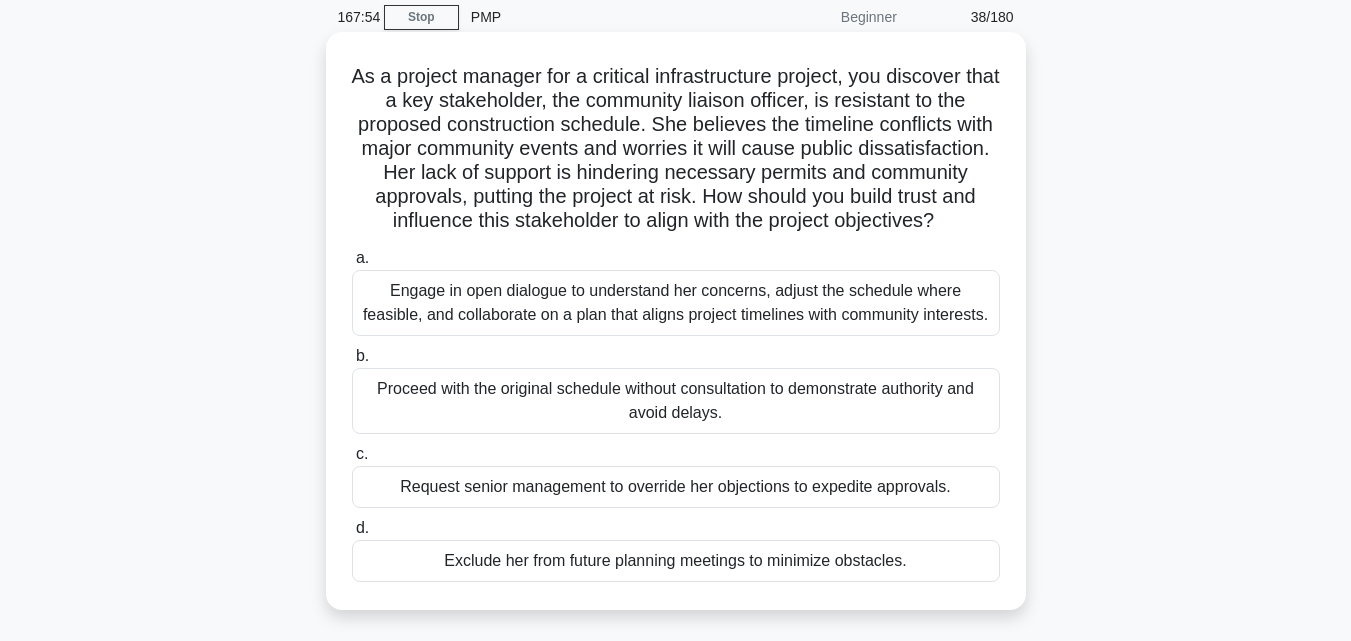 click on "Engage in open dialogue to understand her concerns, adjust the schedule where feasible, and collaborate on a plan that aligns project timelines with community interests." at bounding box center (676, 303) 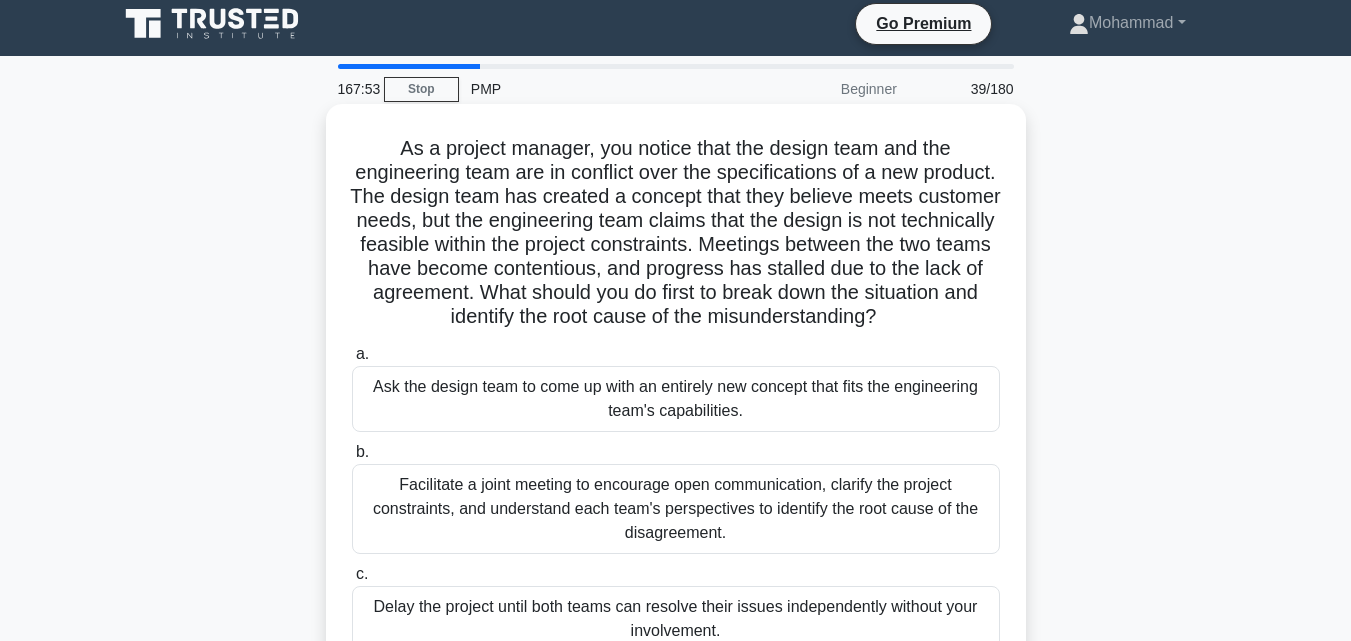 scroll, scrollTop: 0, scrollLeft: 0, axis: both 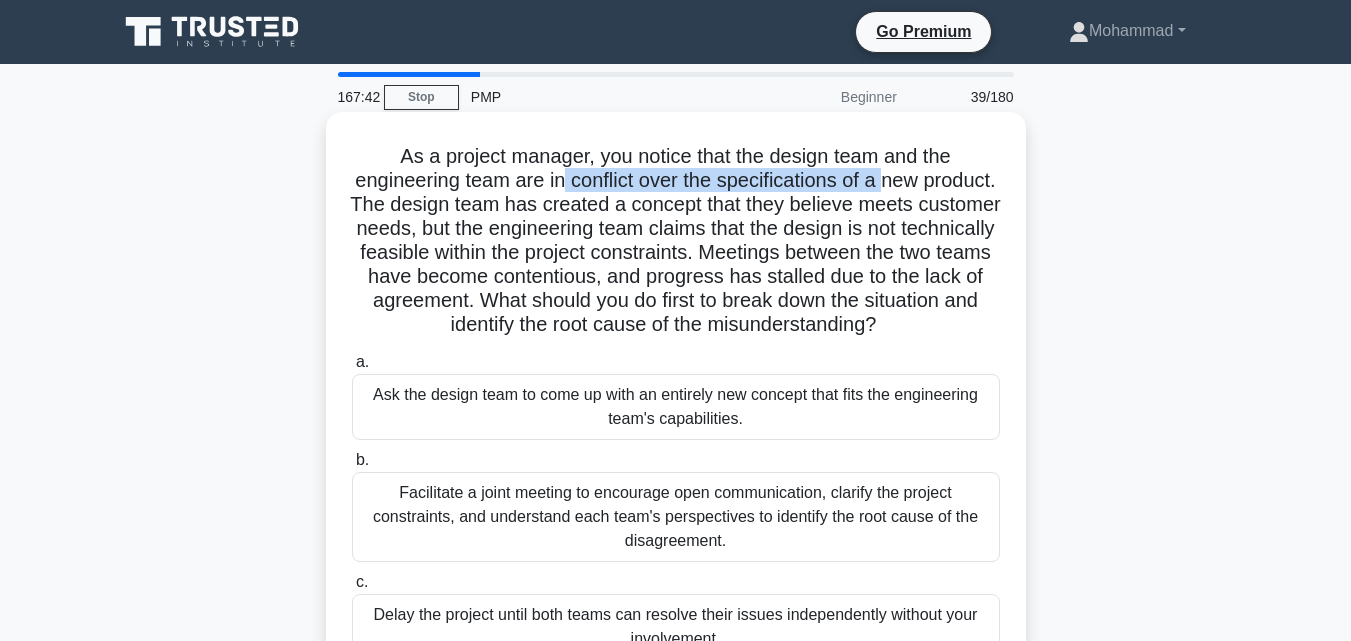 drag, startPoint x: 599, startPoint y: 182, endPoint x: 938, endPoint y: 176, distance: 339.0531 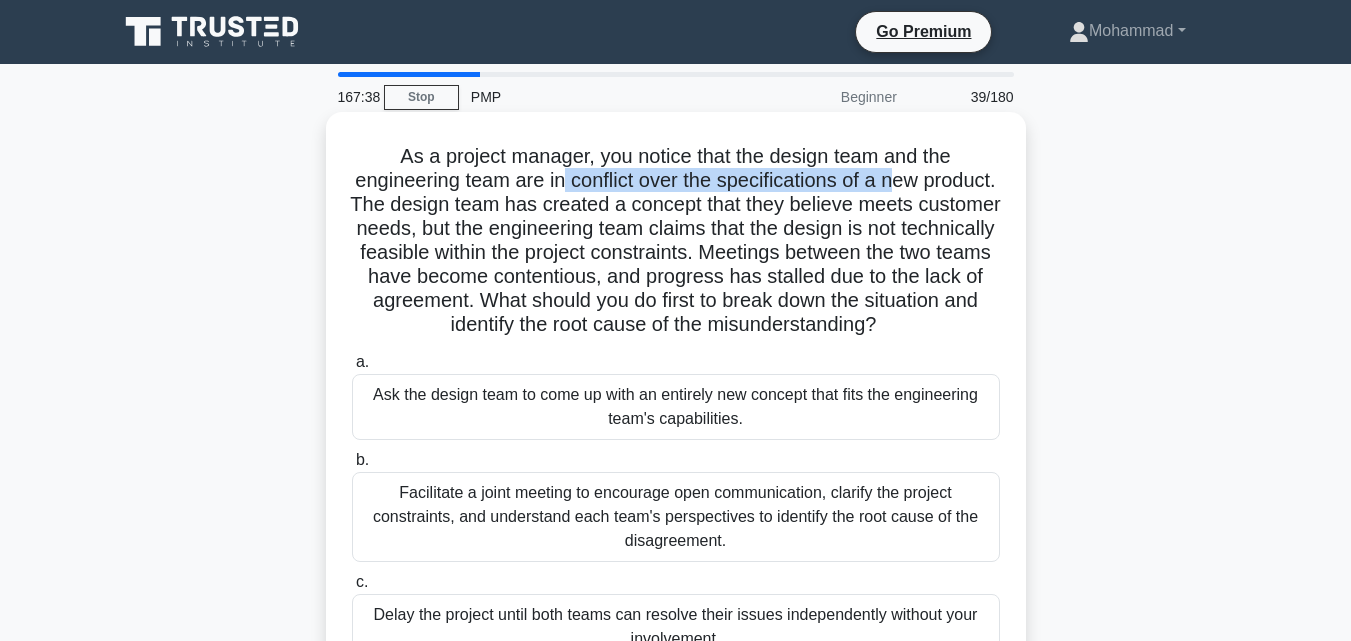 click on "As a project manager, you notice that the design team and the engineering team are in conflict over the specifications of a new product. The design team has created a concept that they believe meets customer needs, but the engineering team claims that the design is not technically feasible within the project constraints. Meetings between the two teams have become contentious, and progress has stalled due to the lack of agreement. What should you do first to break down the situation and identify the root cause of the misunderstanding?
.spinner_0XTQ{transform-origin:center;animation:spinner_y6GP .75s linear infinite}@keyframes spinner_y6GP{100%{transform:rotate(360deg)}}" at bounding box center [676, 241] 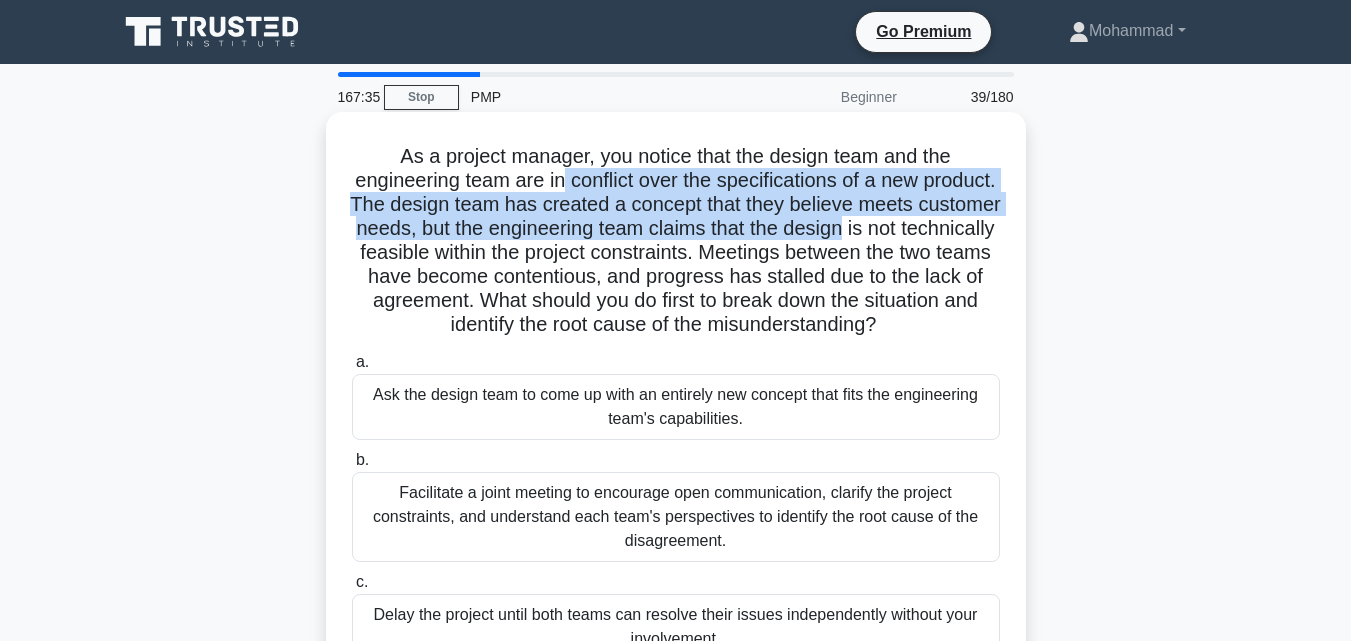 drag, startPoint x: 599, startPoint y: 182, endPoint x: 984, endPoint y: 226, distance: 387.50613 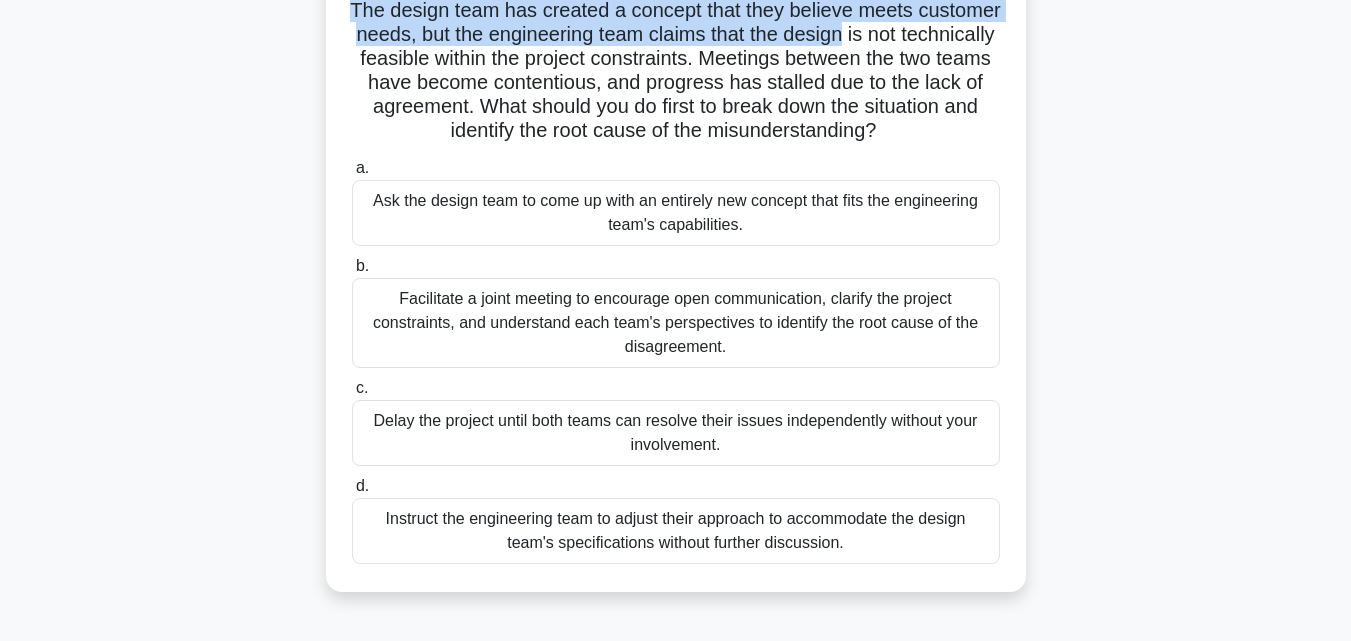 scroll, scrollTop: 200, scrollLeft: 0, axis: vertical 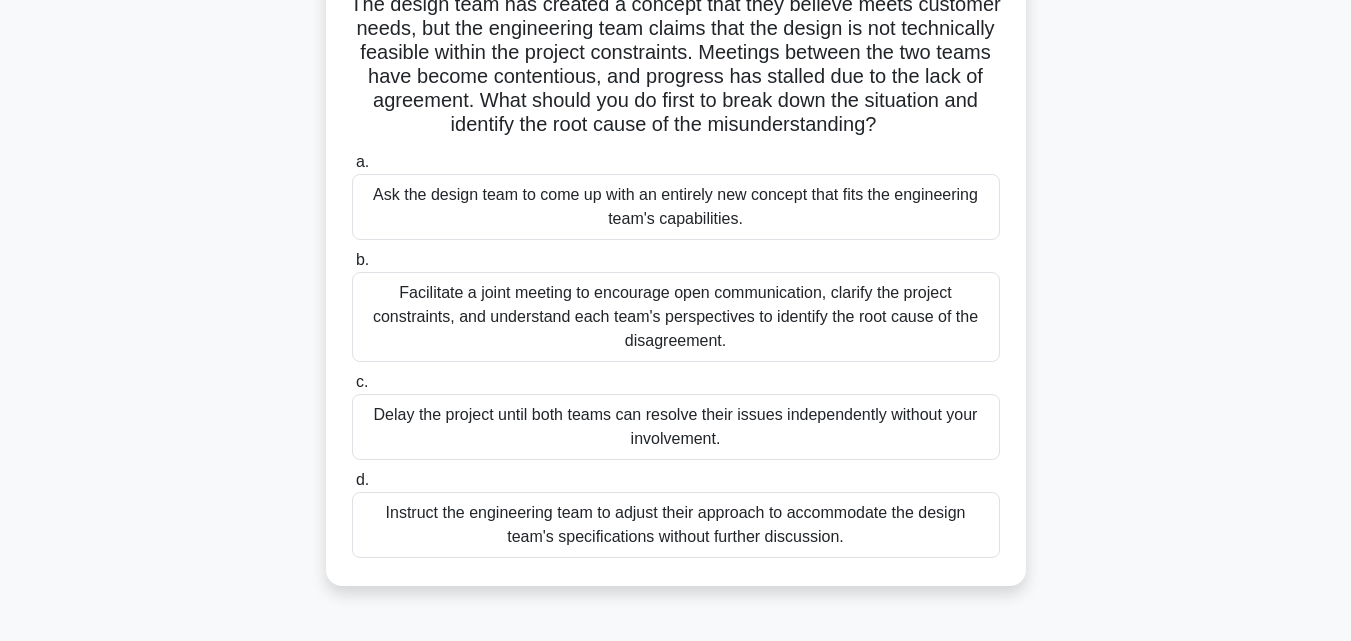 click on "Facilitate a joint meeting to encourage open communication, clarify the project constraints, and understand each team's perspectives to identify the root cause of the disagreement." at bounding box center (676, 317) 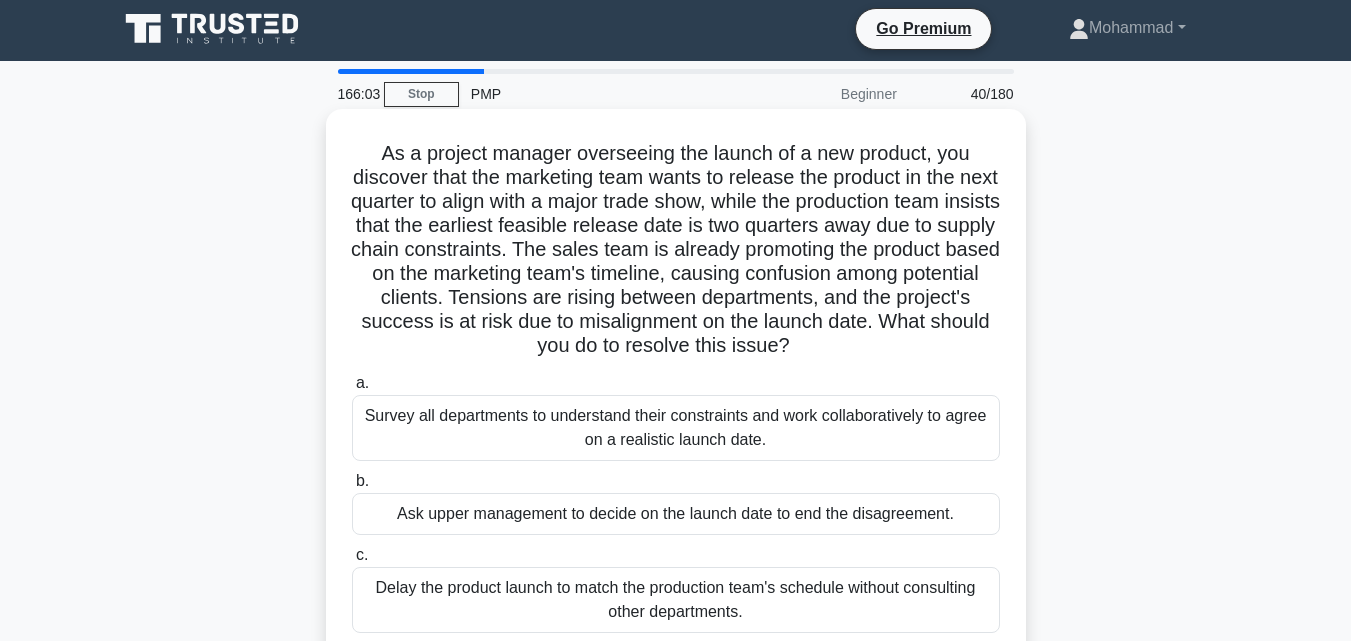 scroll, scrollTop: 0, scrollLeft: 0, axis: both 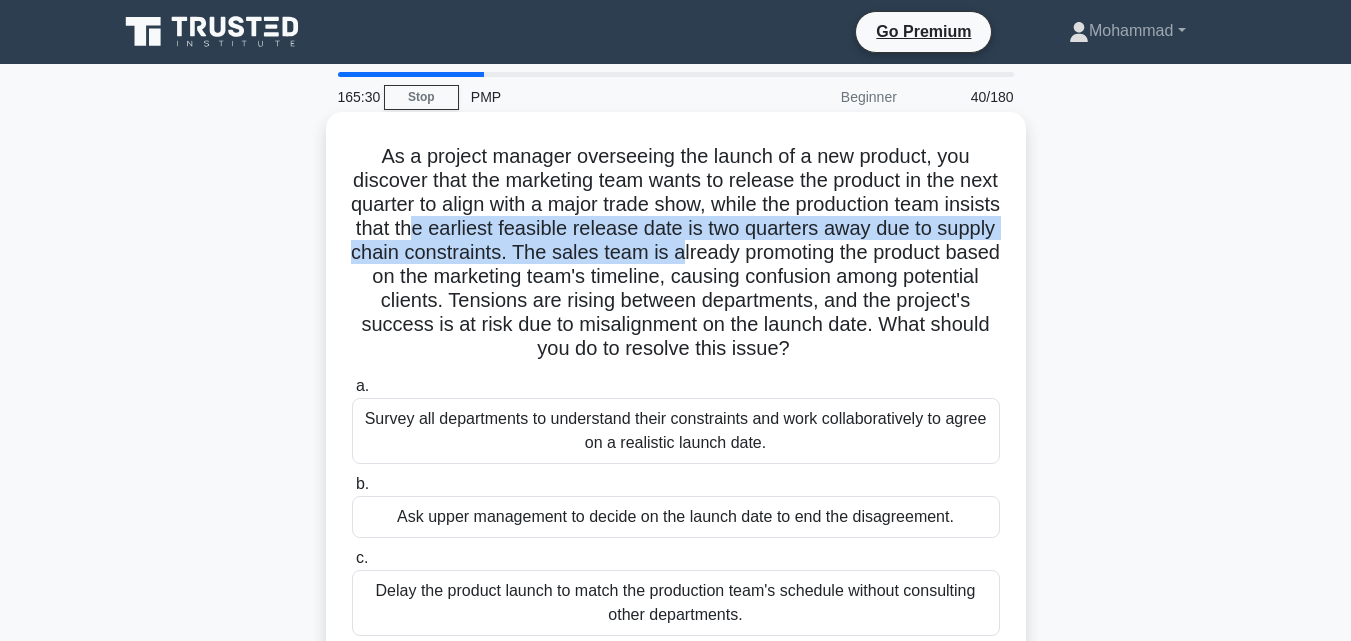 drag, startPoint x: 528, startPoint y: 237, endPoint x: 824, endPoint y: 244, distance: 296.08276 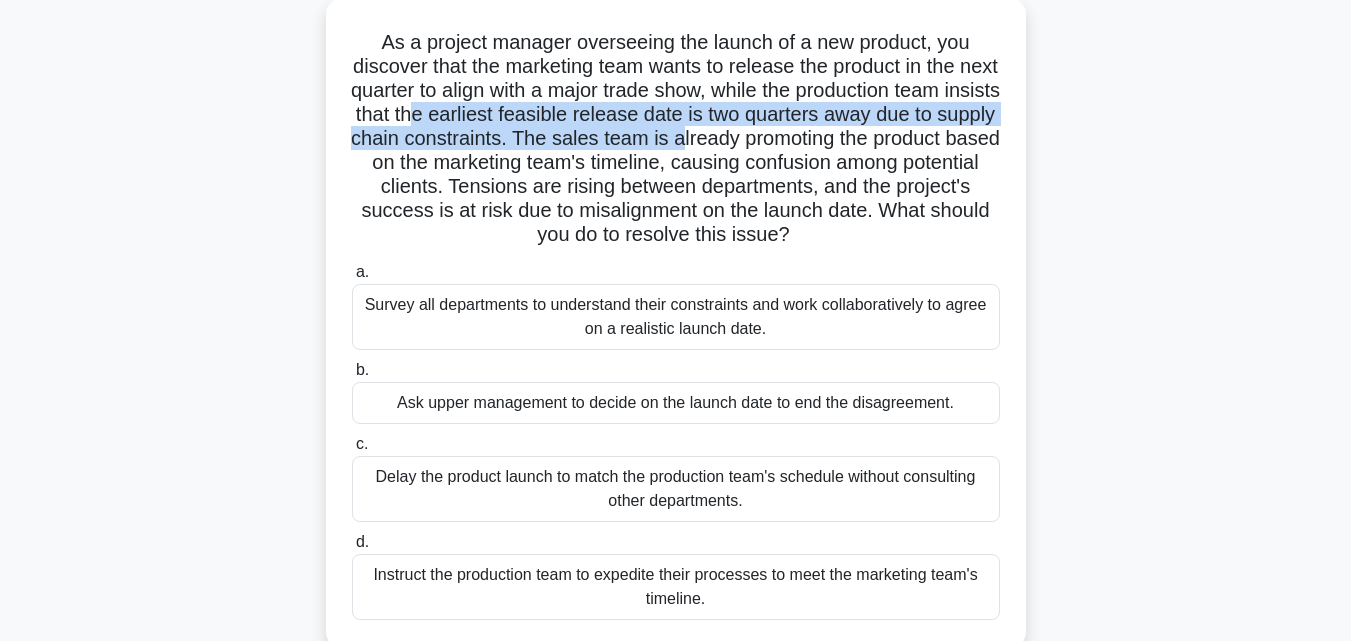 scroll, scrollTop: 120, scrollLeft: 0, axis: vertical 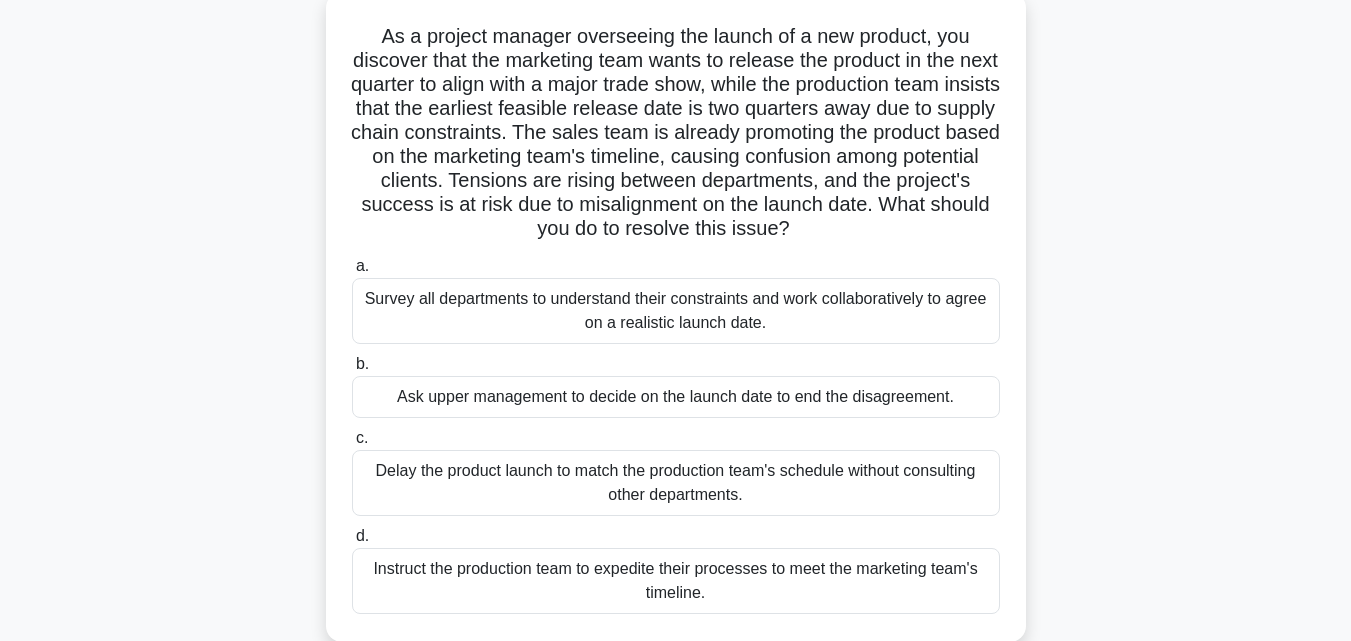 click on "Survey all departments to understand their constraints and work collaboratively to agree on a realistic launch date." at bounding box center (676, 311) 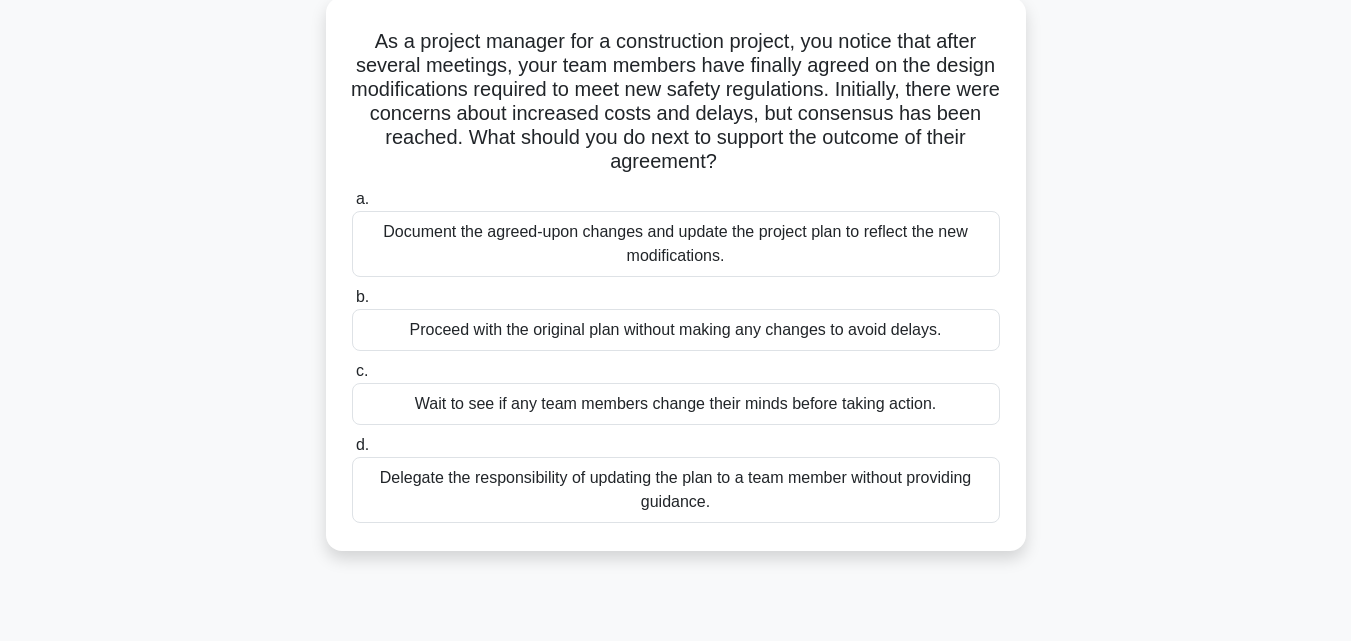scroll, scrollTop: 0, scrollLeft: 0, axis: both 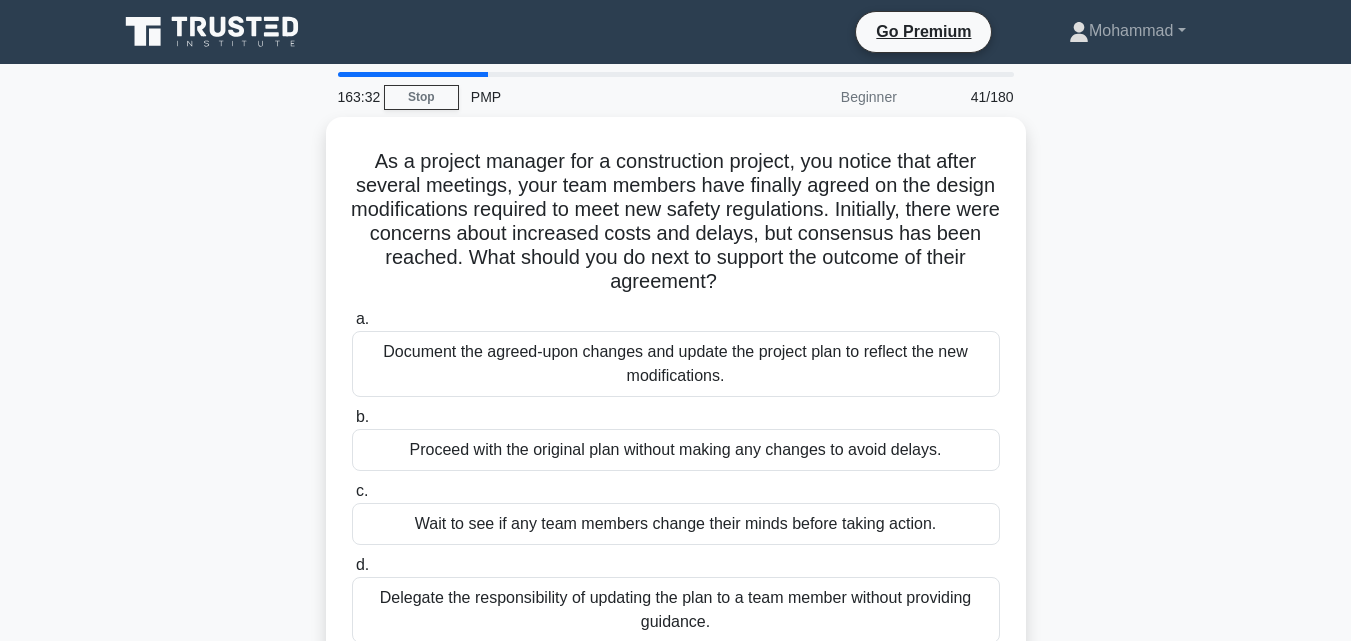 click on "As a project manager for a construction project, you notice that after several meetings, your team members have finally agreed on the design modifications required to meet new safety regulations. Initially, there were concerns about increased costs and delays, but consensus has been reached. What should you do next to support the outcome of their agreement?
.spinner_0XTQ{transform-origin:center;animation:spinner_y6GP .75s linear infinite}@keyframes spinner_y6GP{100%{transform:rotate(360deg)}}
a.
b. c. d." at bounding box center [676, 406] 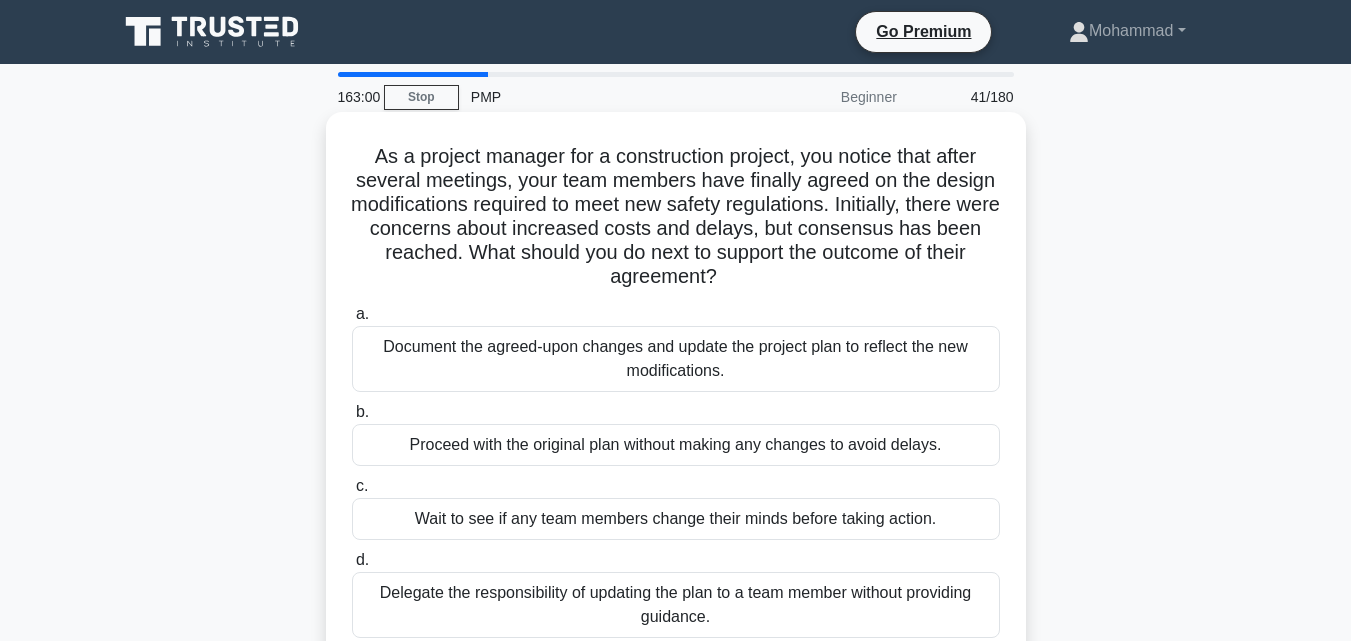 click on "Document the agreed-upon changes and update the project plan to reflect the new modifications." at bounding box center (676, 359) 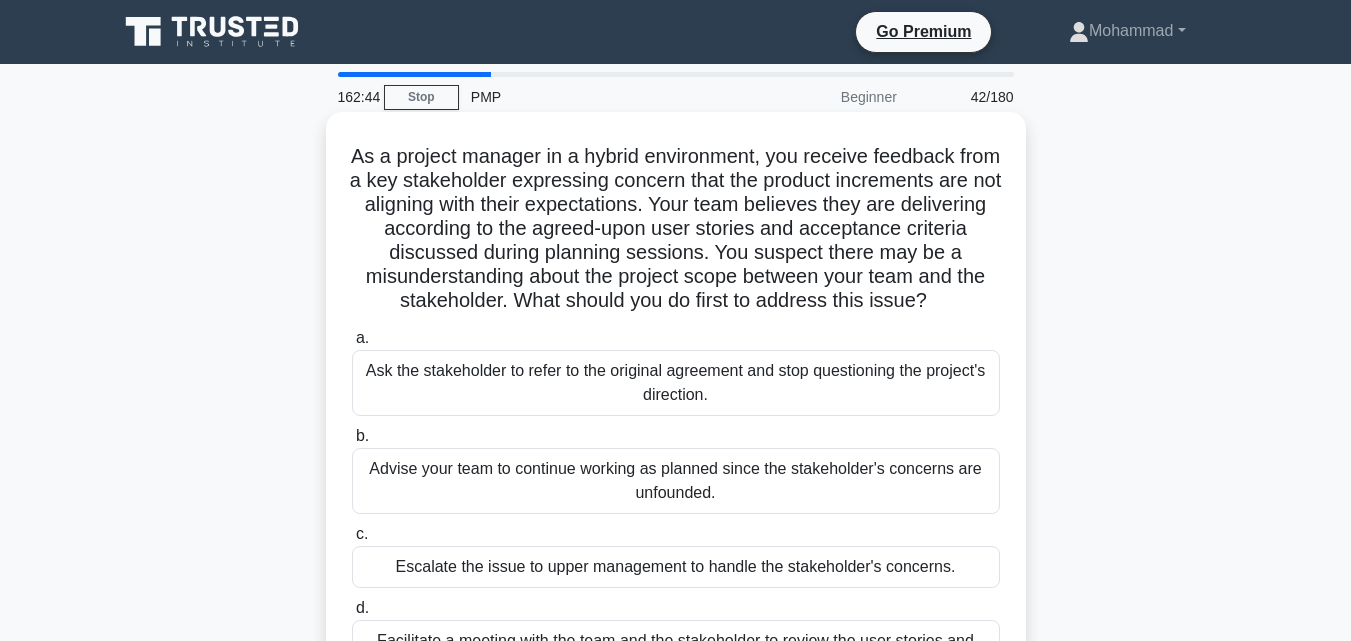 click on "As a project manager in a hybrid environment, you receive feedback from a key stakeholder expressing concern that the product increments are not aligning with their expectations. Your team believes they are delivering according to the agreed-upon user stories and acceptance criteria discussed during planning sessions. You suspect there may be a misunderstanding about the project scope between your team and the stakeholder. What should you do first to address this issue?
.spinner_0XTQ{transform-origin:center;animation:spinner_y6GP .75s linear infinite}@keyframes spinner_y6GP{100%{transform:rotate(360deg)}}" at bounding box center [676, 229] 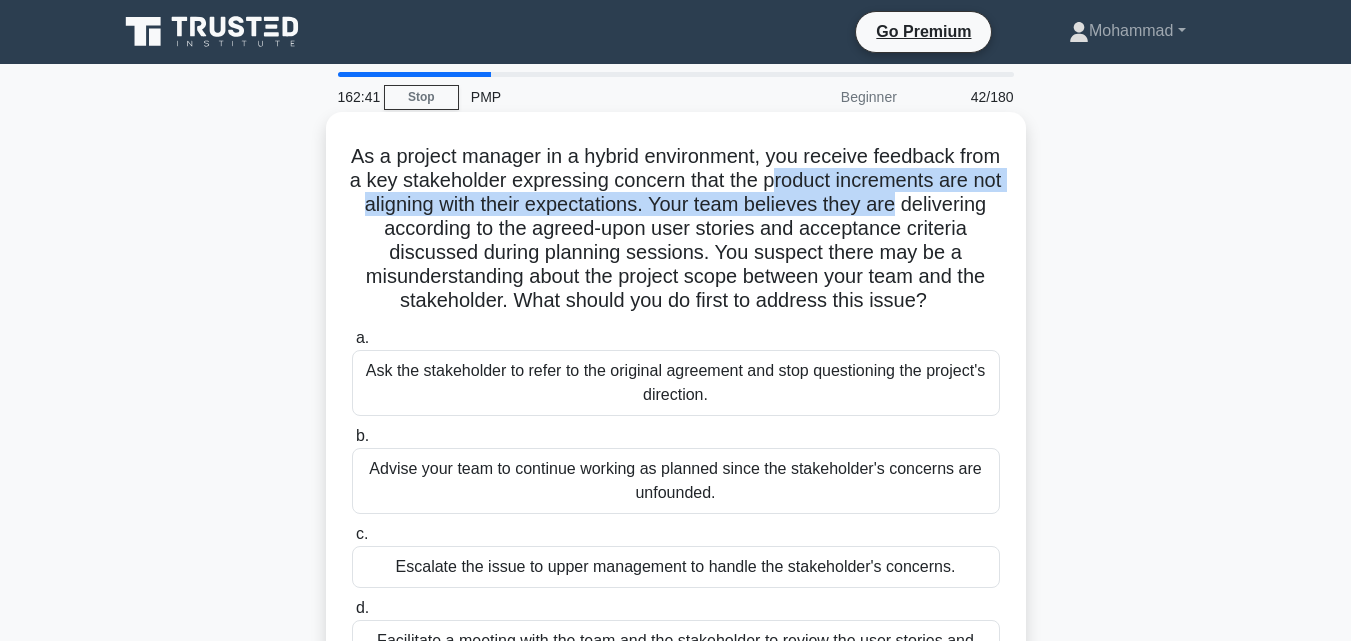 drag, startPoint x: 828, startPoint y: 183, endPoint x: 1010, endPoint y: 202, distance: 182.98907 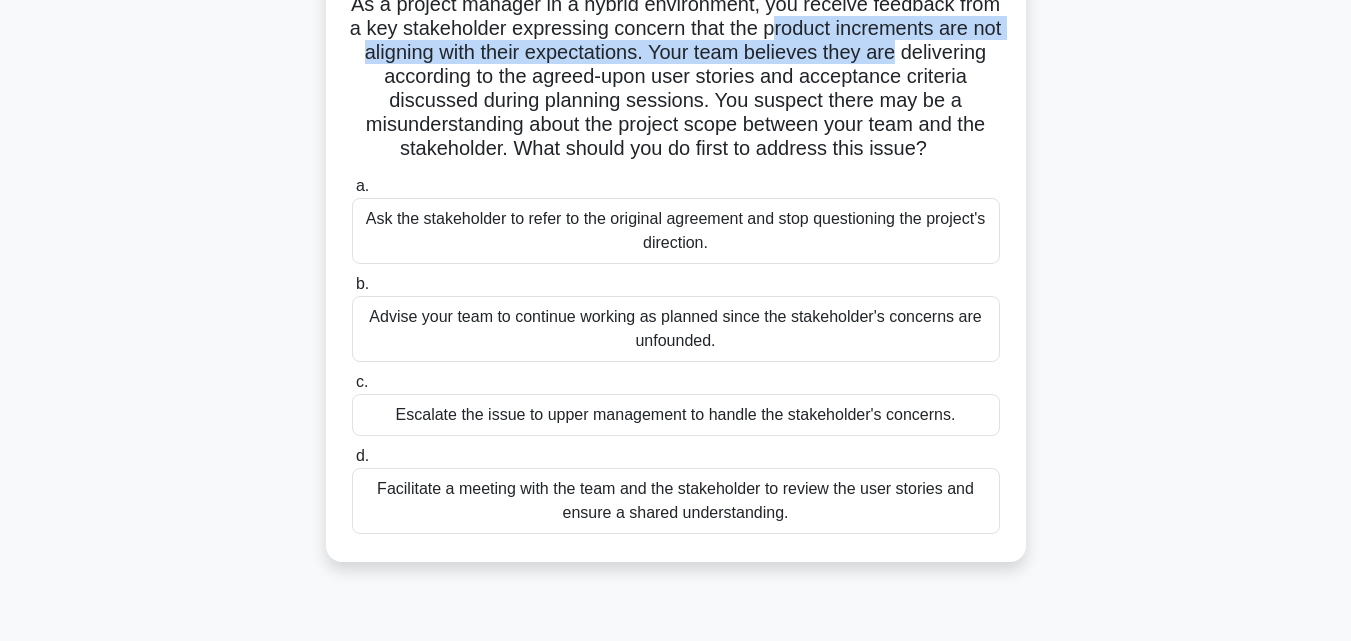 scroll, scrollTop: 160, scrollLeft: 0, axis: vertical 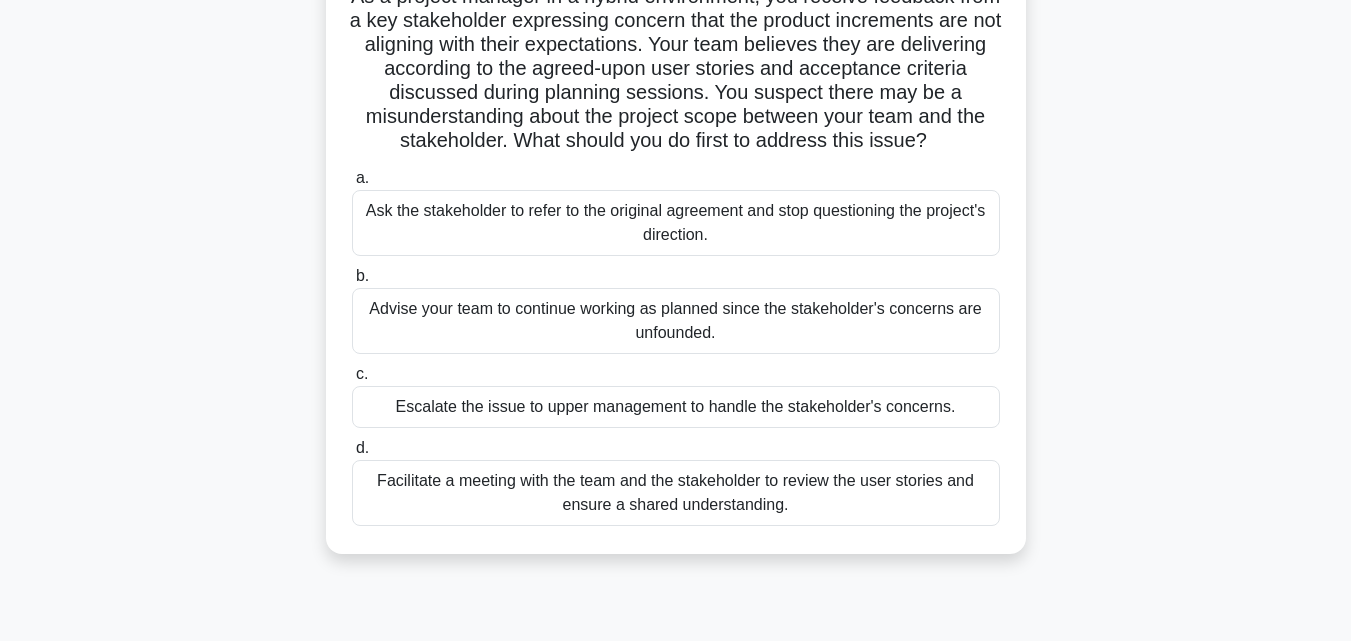 click on "Facilitate a meeting with the team and the stakeholder to review the user stories and ensure a shared understanding." at bounding box center (676, 493) 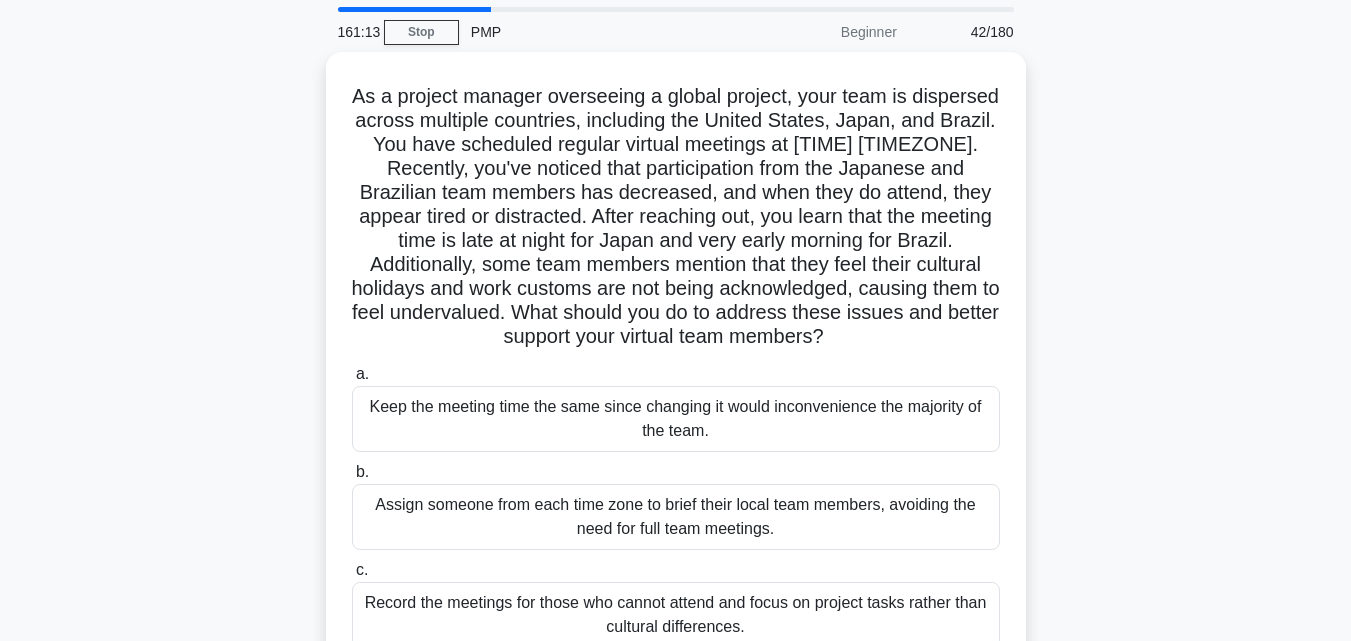 scroll, scrollTop: 0, scrollLeft: 0, axis: both 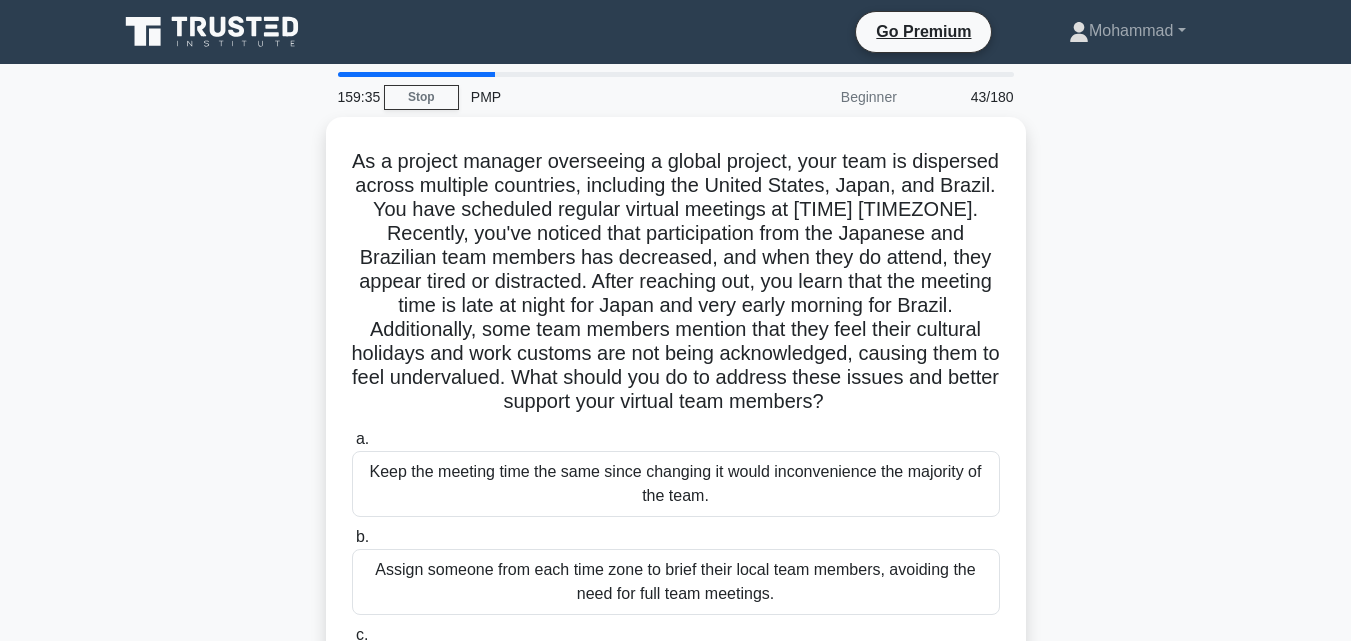 click on "As a project manager overseeing a global project, your team is dispersed across multiple countries, including the United States, Japan, and Brazil. You have scheduled regular virtual meetings at 10 AM Eastern Time. Recently, you've noticed that participation from the Japanese and Brazilian team members has decreased, and when they do attend, they appear tired or distracted. After reaching out, you learn that the meeting time is late at night for Japan and very early morning for Brazil. Additionally, some team members mention that they feel their cultural holidays and work customs are not being acknowledged, causing them to feel undervalued. What should you do to address these issues and better support your virtual team members?
.spinner_0XTQ{transform-origin:center;animation:spinner_y6GP .75s linear infinite}@keyframes spinner_y6GP{100%{transform:rotate(360deg)}}" at bounding box center (676, 490) 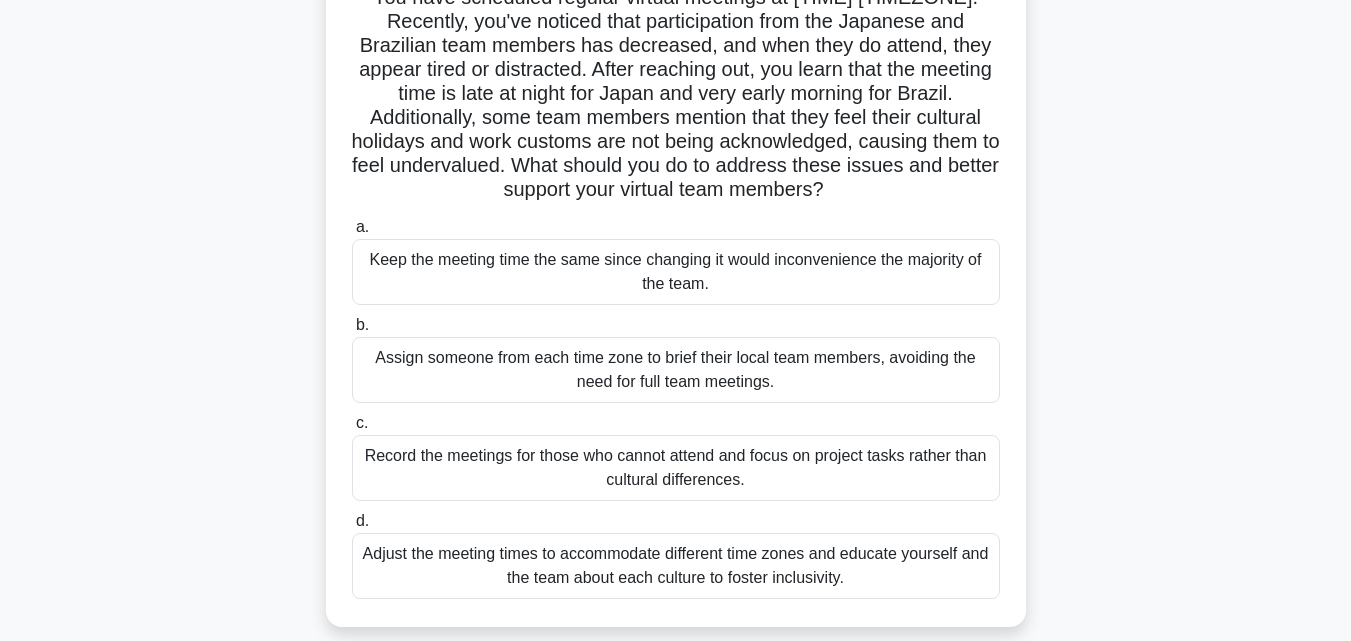 scroll, scrollTop: 240, scrollLeft: 0, axis: vertical 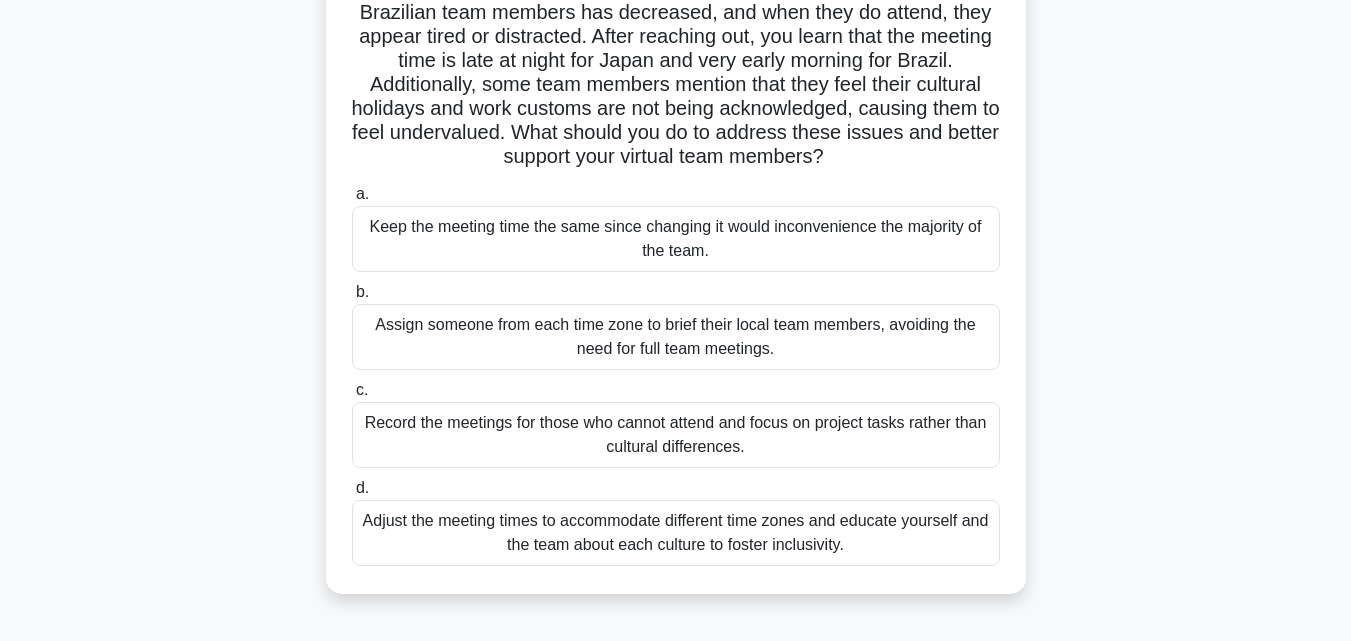 click on "Adjust the meeting times to accommodate different time zones and educate yourself and the team about each culture to foster inclusivity." at bounding box center [676, 533] 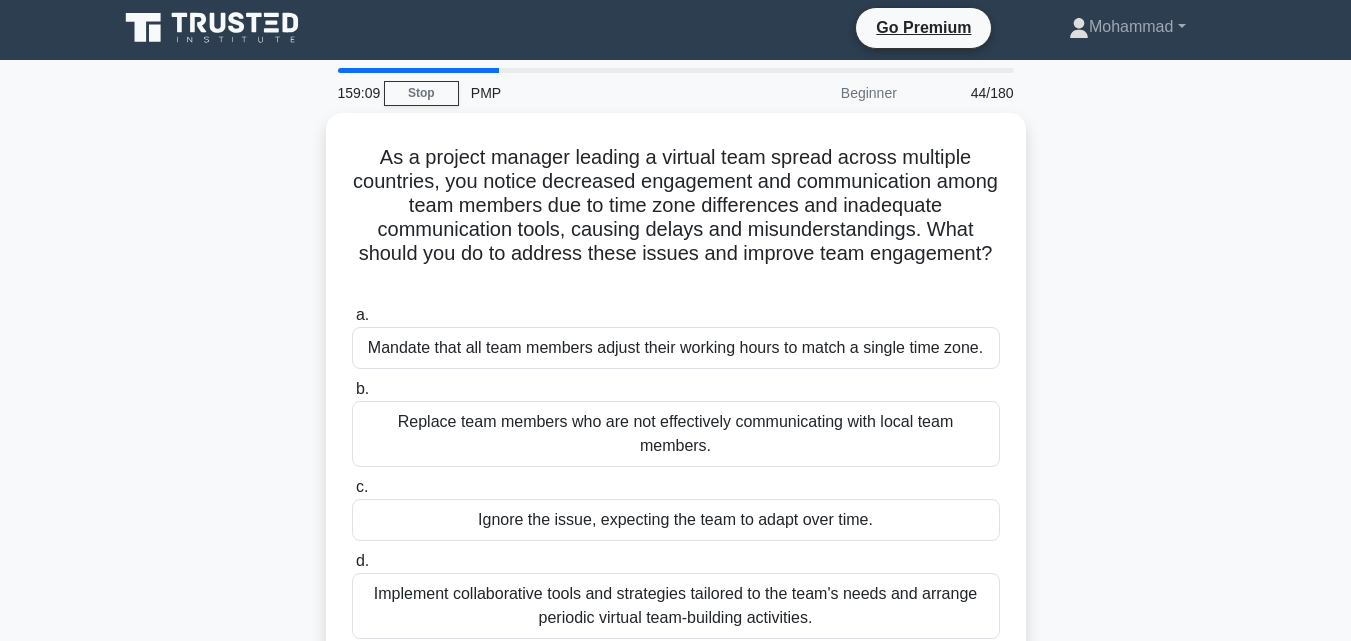 scroll, scrollTop: 0, scrollLeft: 0, axis: both 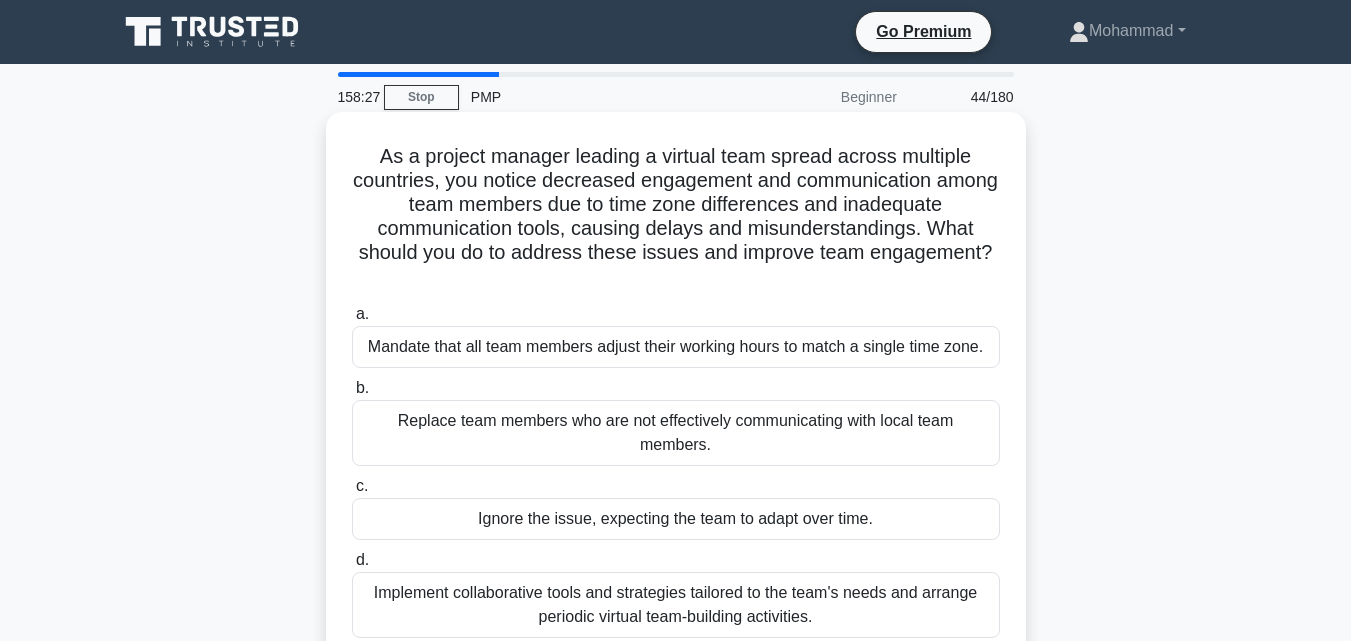 click on "Implement collaborative tools and strategies tailored to the team's needs and arrange periodic virtual team-building activities." at bounding box center (676, 605) 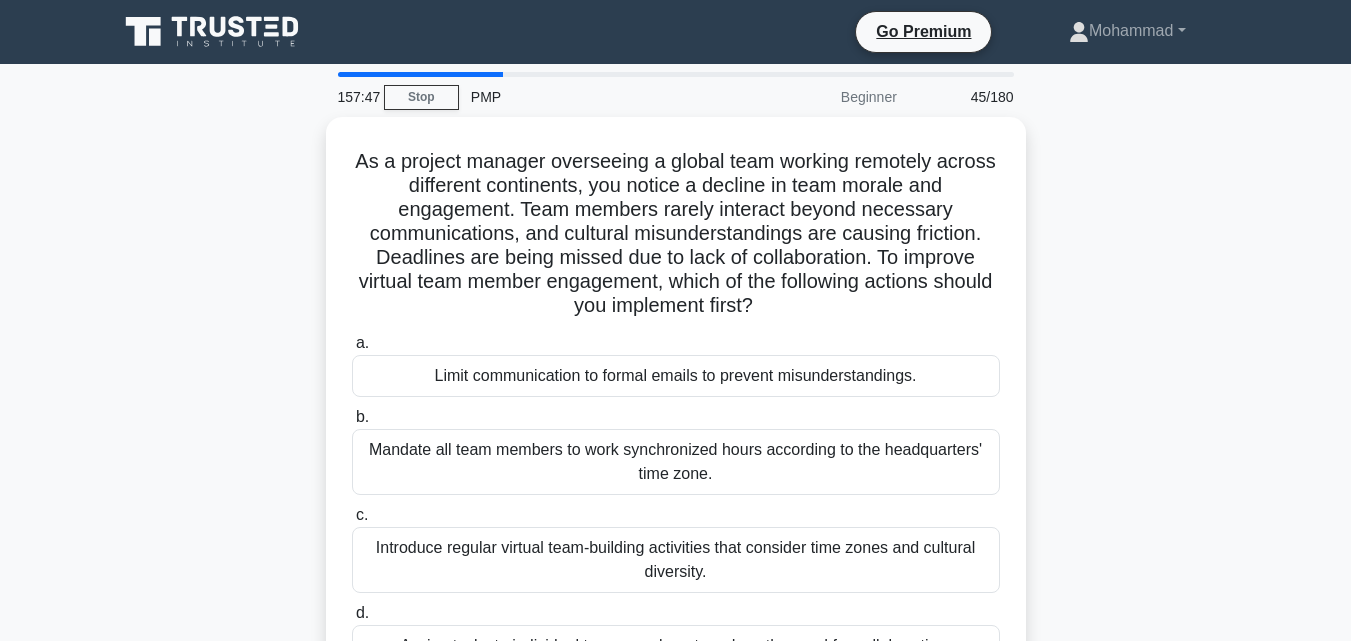 click on "As a project manager overseeing a global team working remotely across different continents, you notice a decline in team morale and engagement. Team members rarely interact beyond necessary communications, and cultural misunderstandings are causing friction. Deadlines are being missed due to lack of collaboration. To improve virtual team member engagement, which of the following actions should you implement first?
.spinner_0XTQ{transform-origin:center;animation:spinner_y6GP .75s linear infinite}@keyframes spinner_y6GP{100%{transform:rotate(360deg)}}
a.
b. c. d." at bounding box center (676, 418) 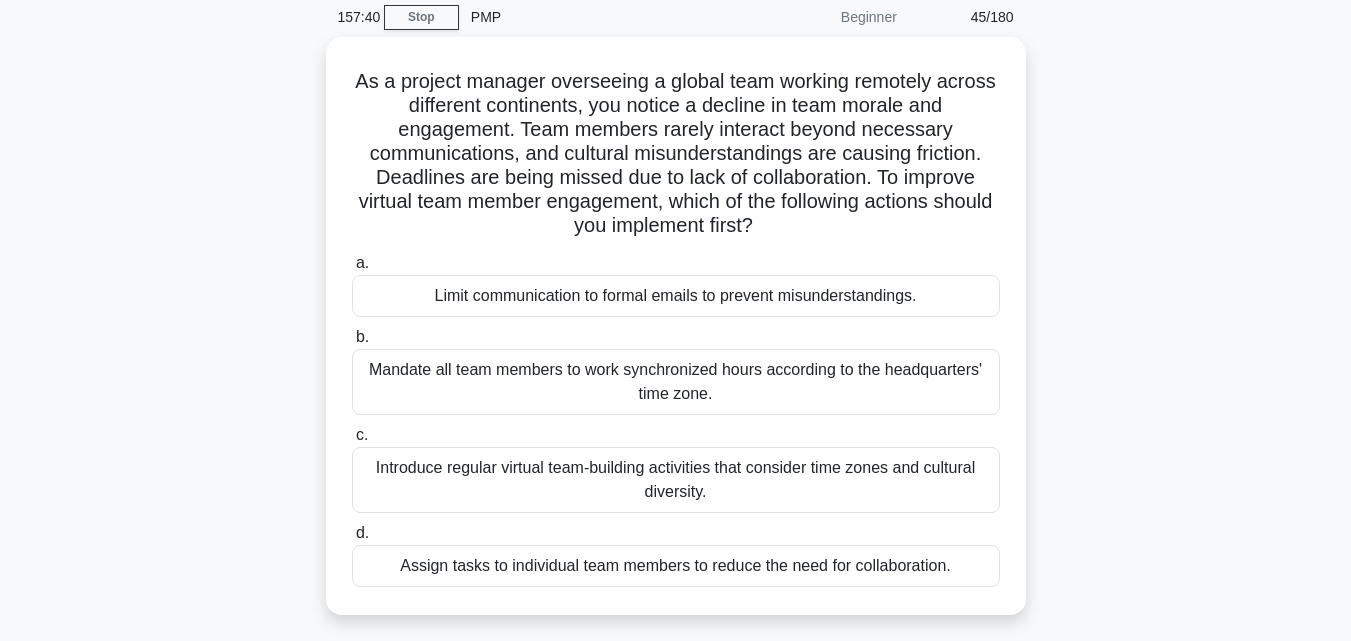 scroll, scrollTop: 120, scrollLeft: 0, axis: vertical 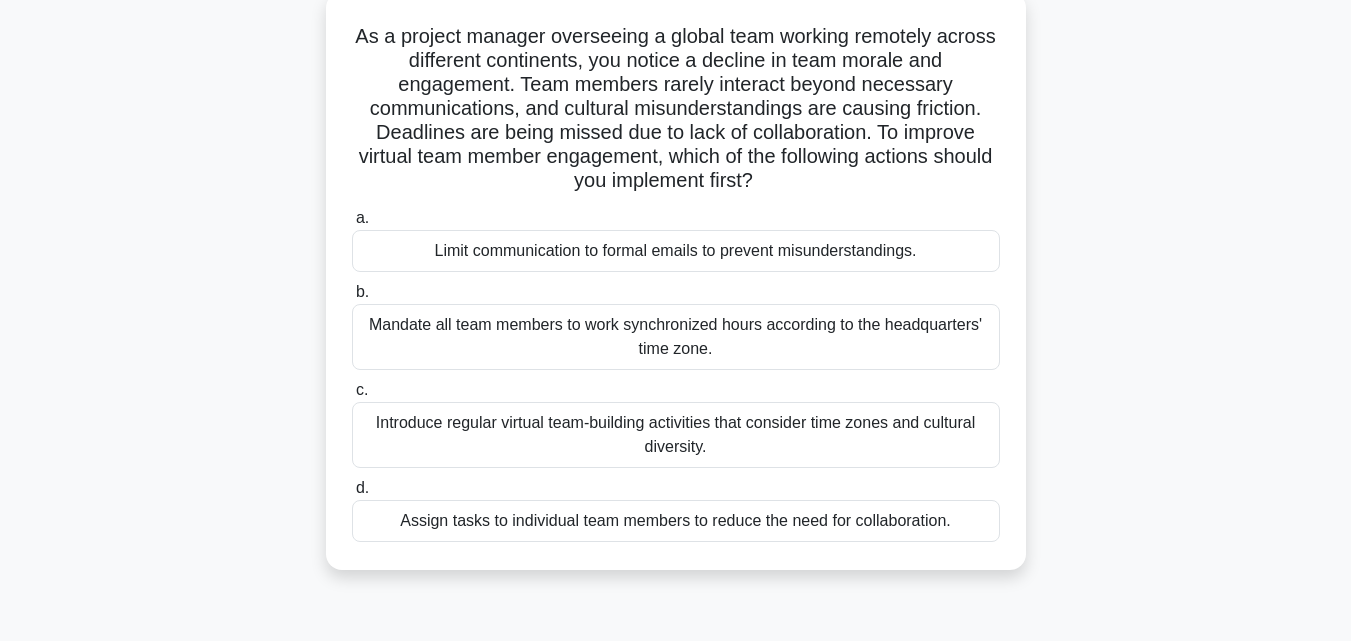 click on "Mandate all team members to work synchronized hours according to the headquarters' time zone." at bounding box center (676, 337) 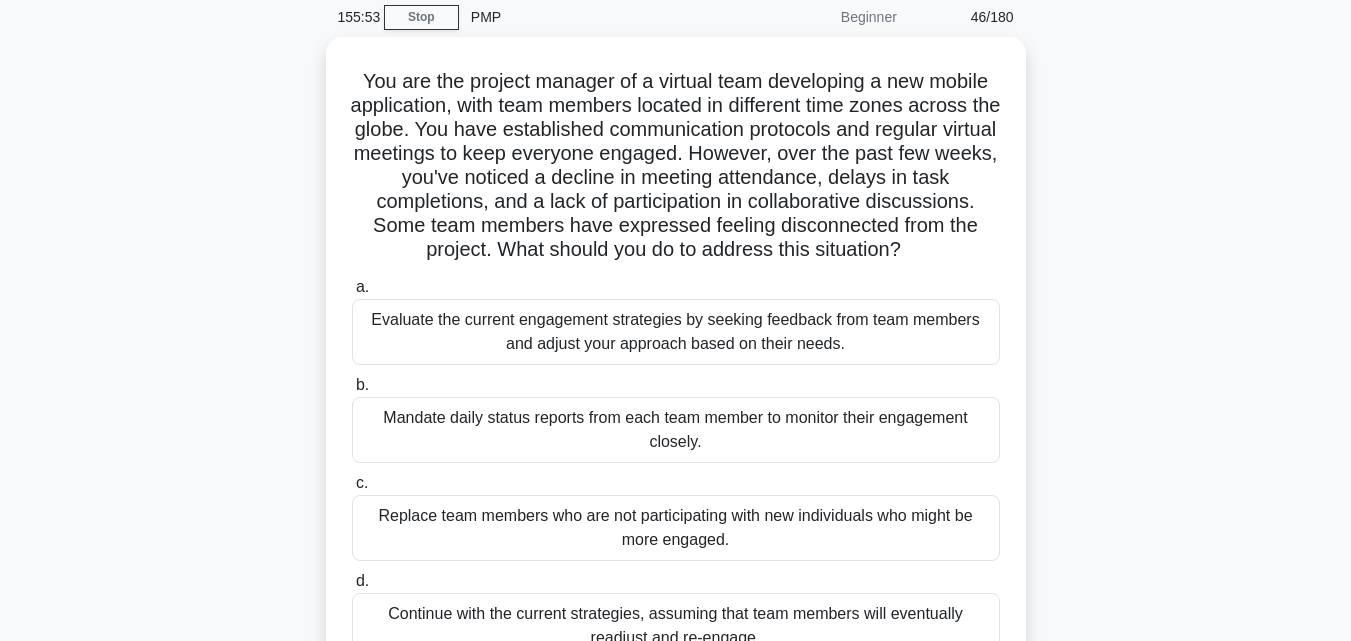 scroll, scrollTop: 120, scrollLeft: 0, axis: vertical 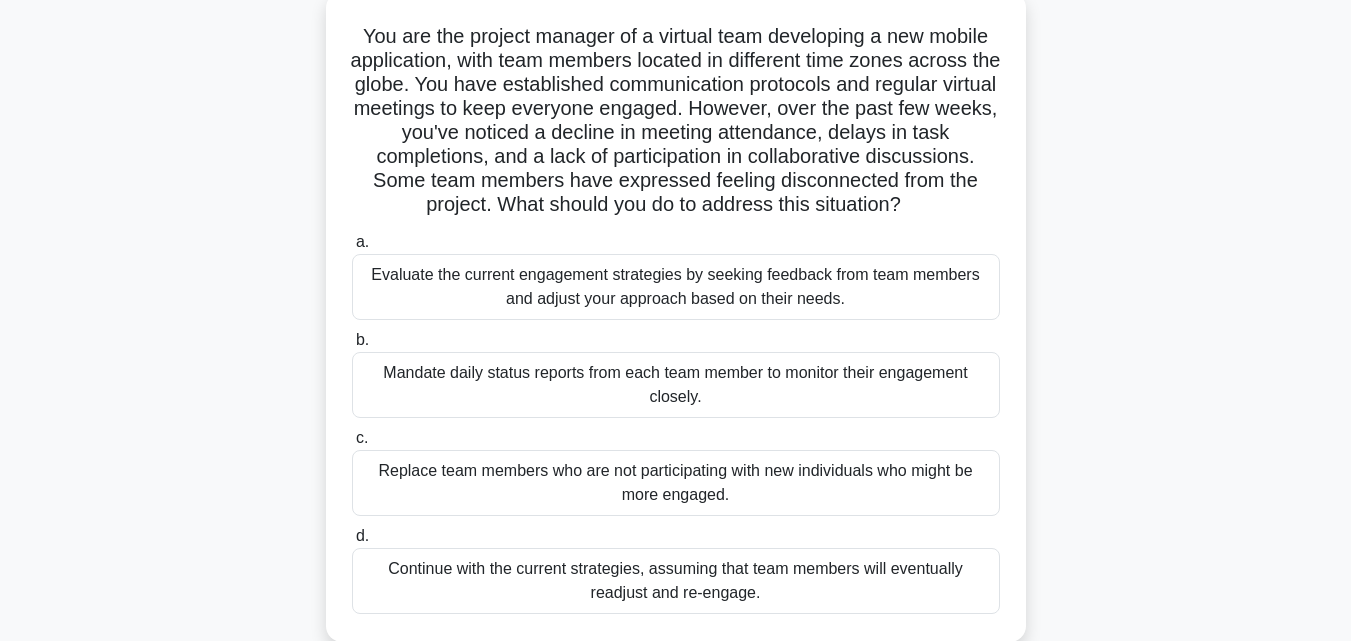 click on "Evaluate the current engagement strategies by seeking feedback from team members and adjust your approach based on their needs." at bounding box center (676, 287) 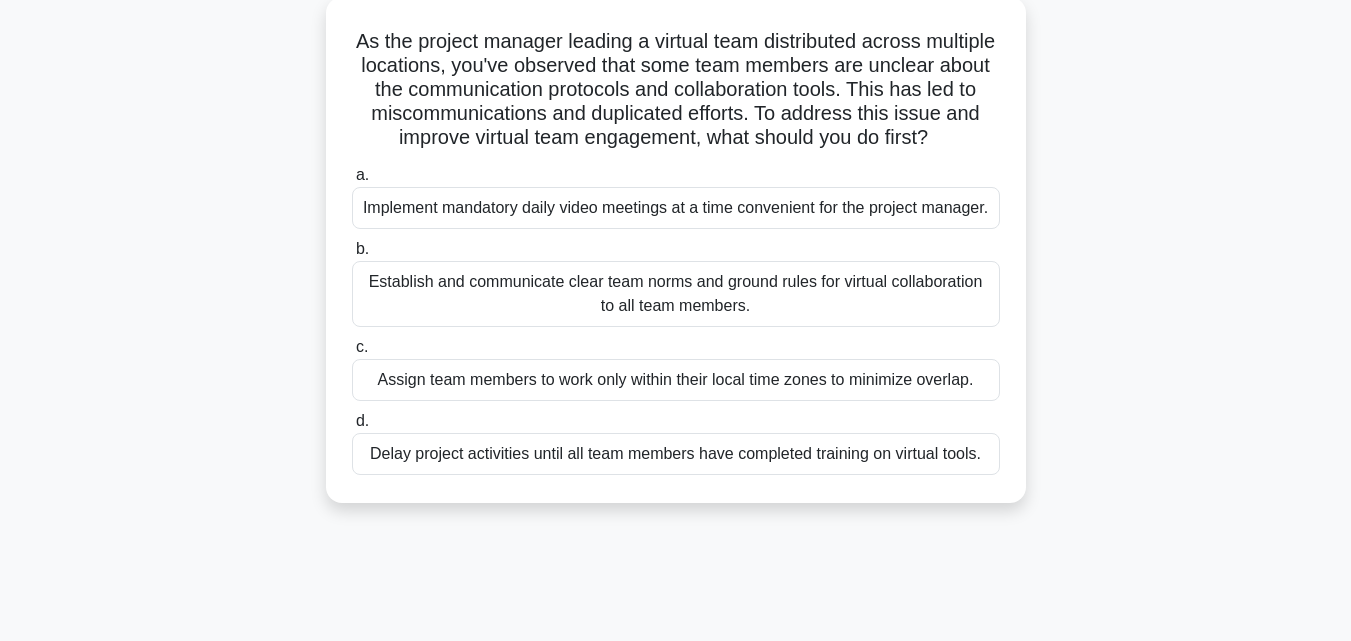 scroll, scrollTop: 0, scrollLeft: 0, axis: both 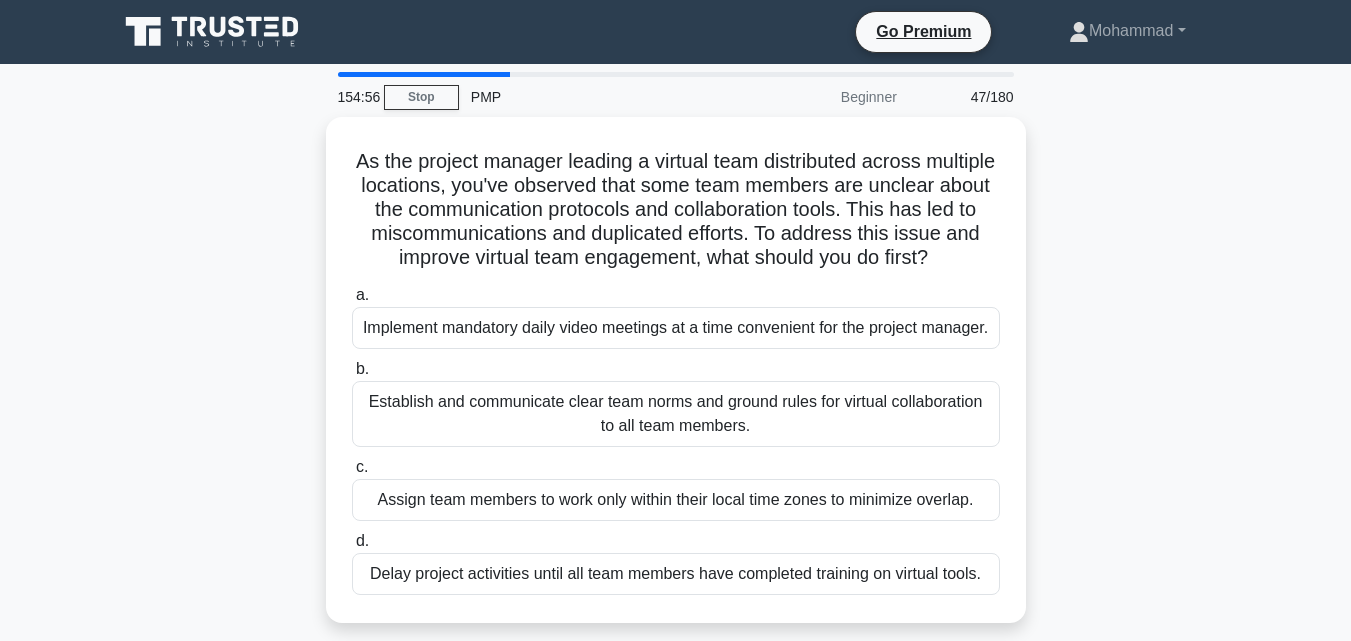 click on "As a project manager leading a virtual team distributed across multiple locations, you've observed that some team members are unclear about the communication protocols and collaboration tools. This has led to miscommunications and duplicated efforts. To address this issue and improve virtual team engagement, what should you do first?" at bounding box center [676, 382] 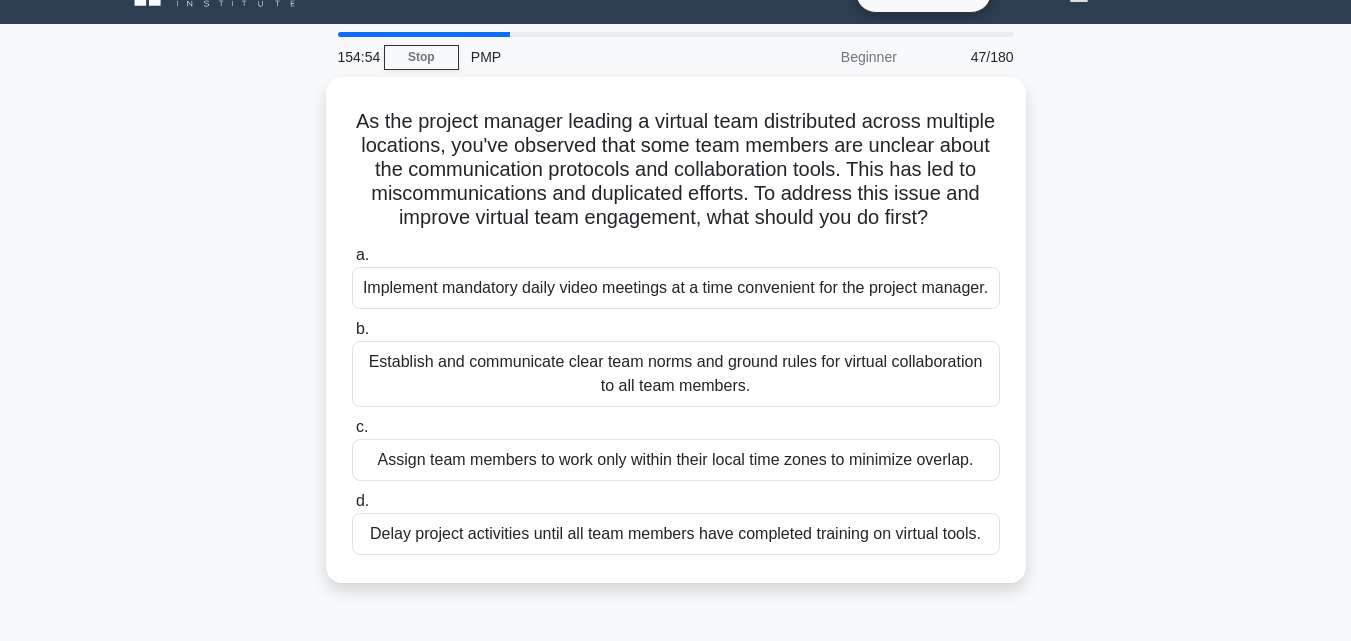 scroll, scrollTop: 80, scrollLeft: 0, axis: vertical 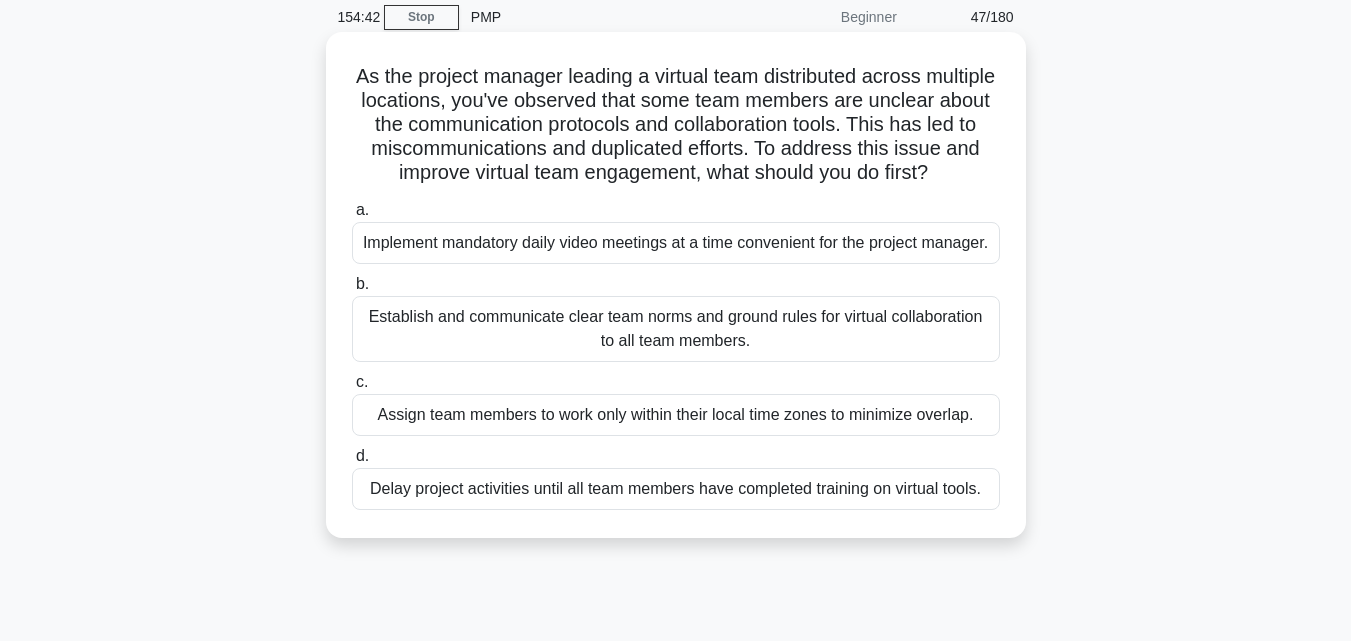 click on "Establish and communicate clear team norms and ground rules for virtual collaboration to all team members." at bounding box center [676, 329] 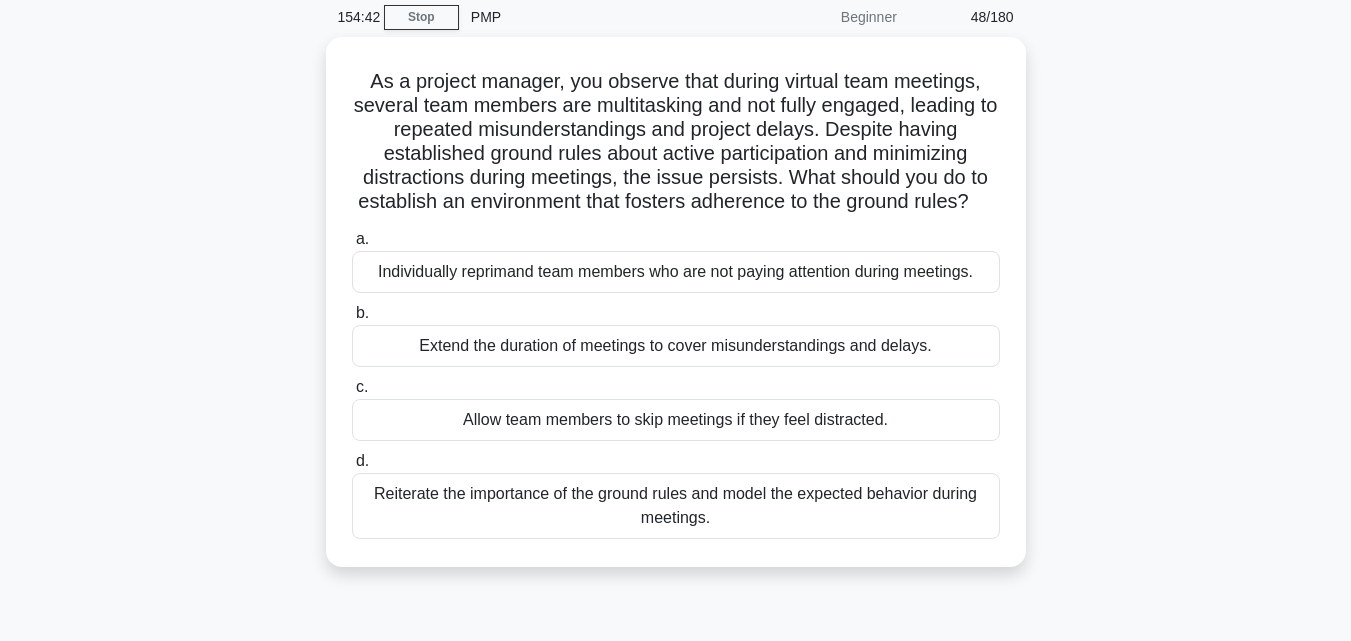 scroll, scrollTop: 0, scrollLeft: 0, axis: both 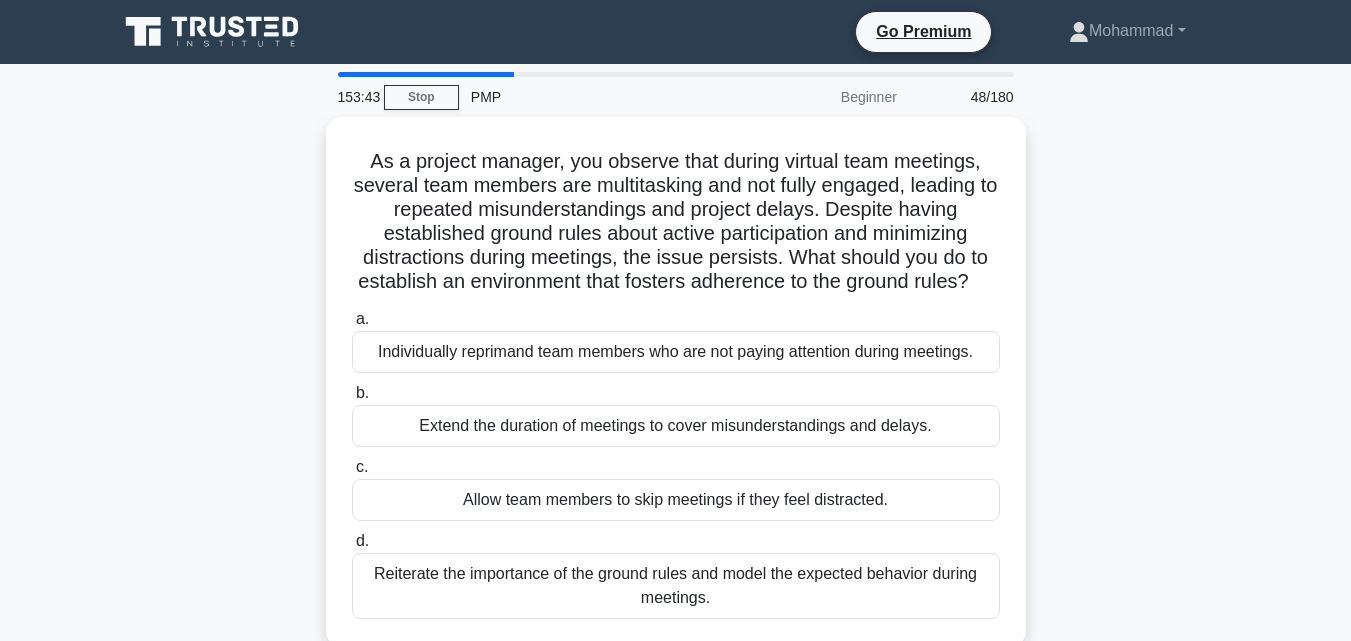 click on "As a project manager, you observe that during virtual team meetings, several team members are multitasking and not fully engaged, leading to repeated misunderstandings and project delays. Despite having established ground rules about active participation and minimizing distractions during meetings, the issue persists. What should you do to establish an environment that fosters adherence to the ground rules?
.spinner_0XTQ{transform-origin:center;animation:spinner_y6GP .75s linear infinite}@keyframes spinner_y6GP{100%{transform:rotate(360deg)}}
a." at bounding box center [676, 394] 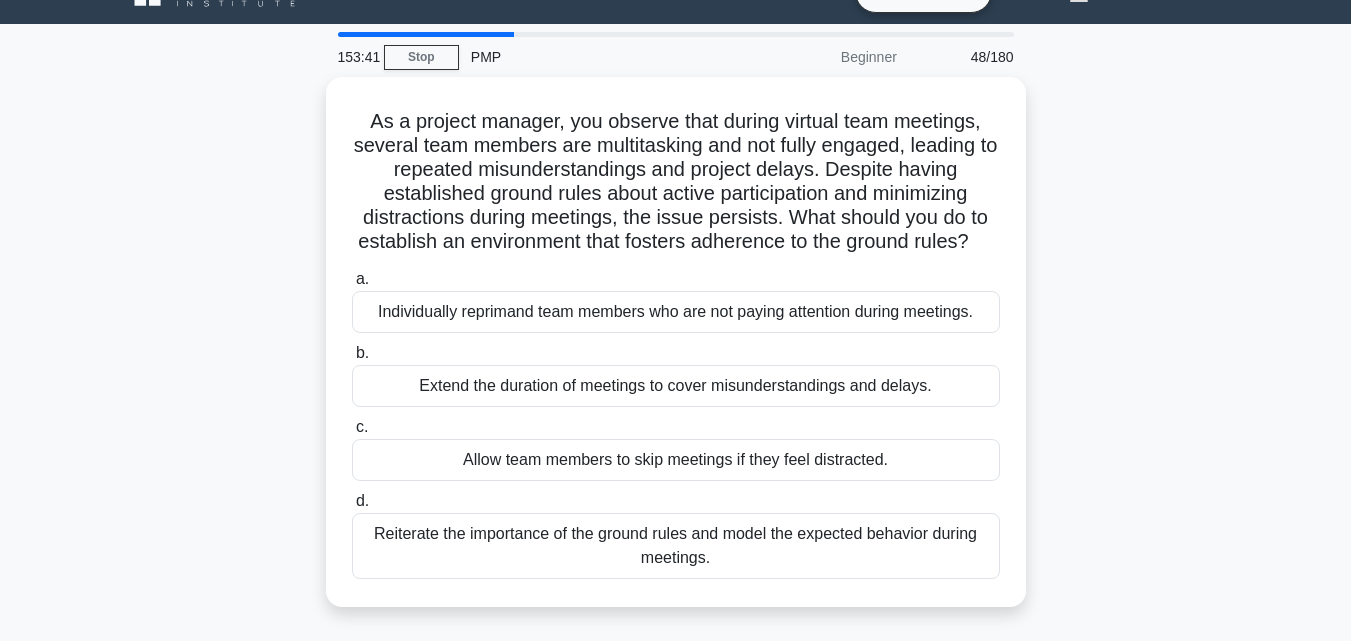 scroll, scrollTop: 80, scrollLeft: 0, axis: vertical 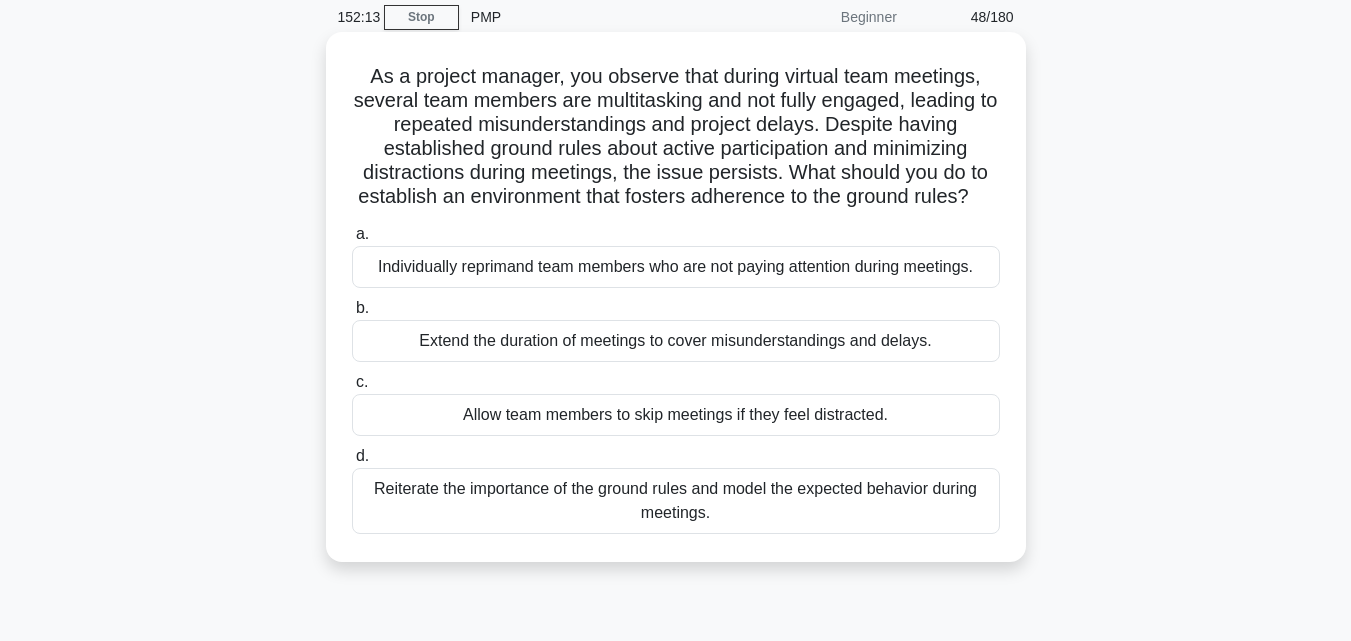 click on "Individually reprimand team members who are not paying attention during meetings." at bounding box center (676, 267) 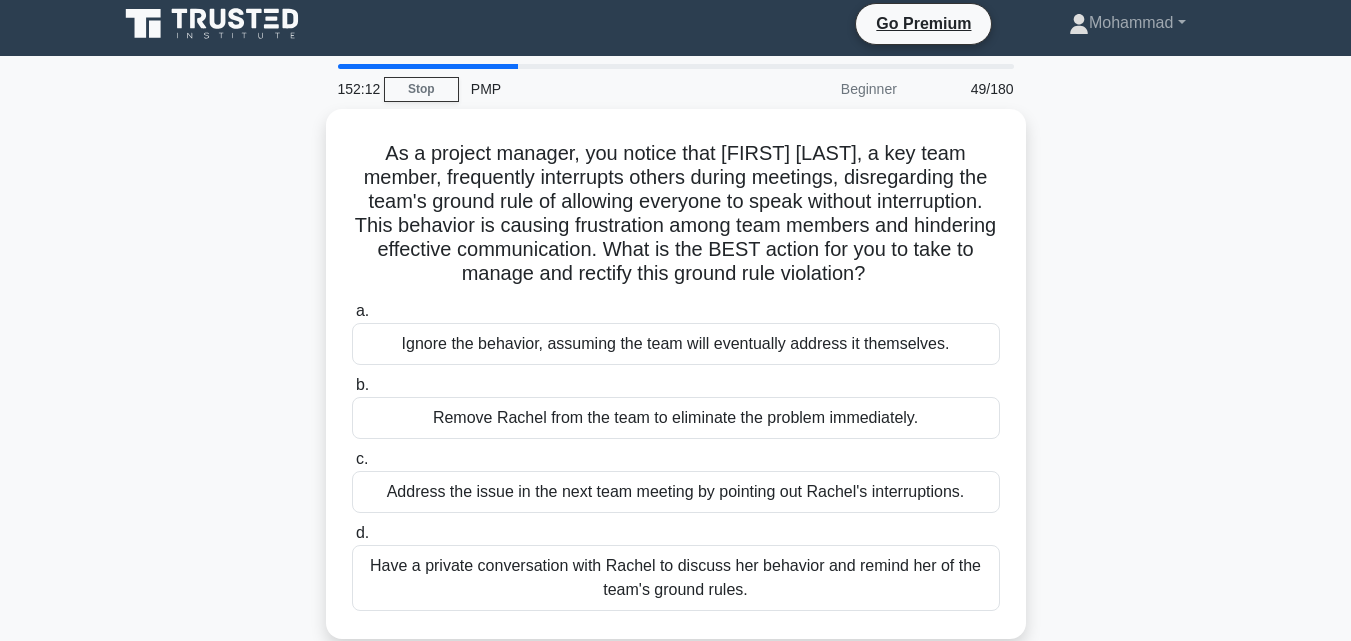 scroll, scrollTop: 0, scrollLeft: 0, axis: both 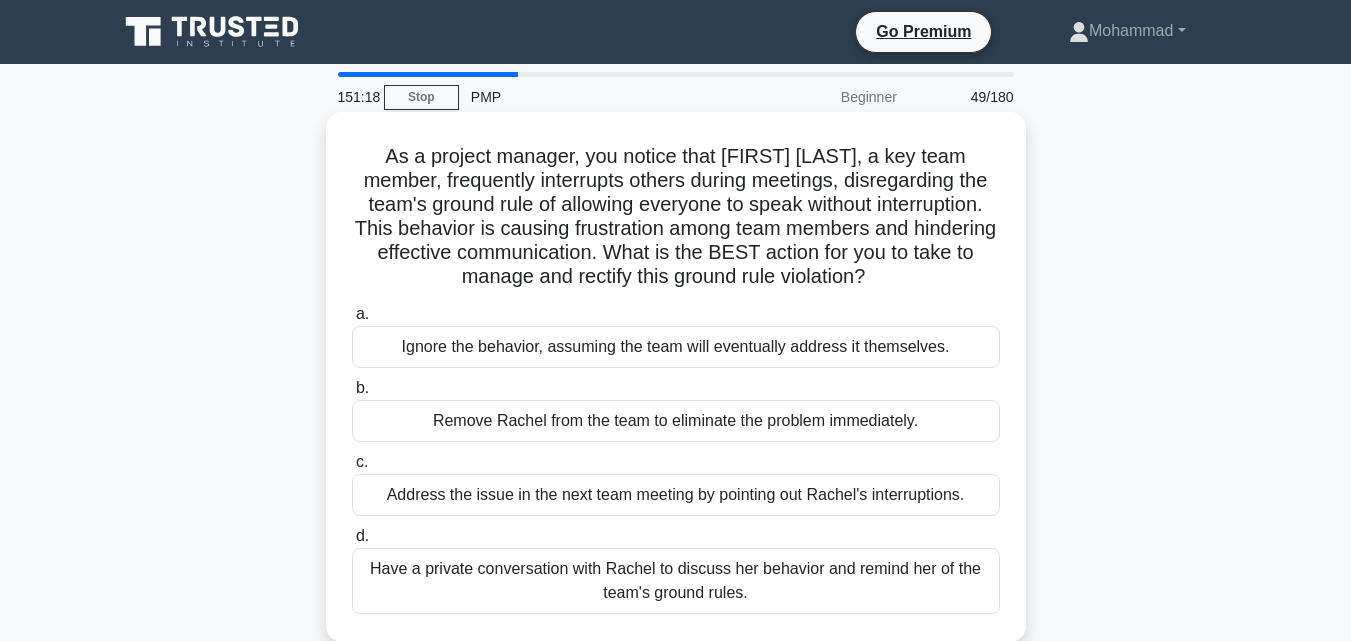 click on "Have a private conversation with Rachel to discuss her behavior and remind her of the team's ground rules." at bounding box center (676, 581) 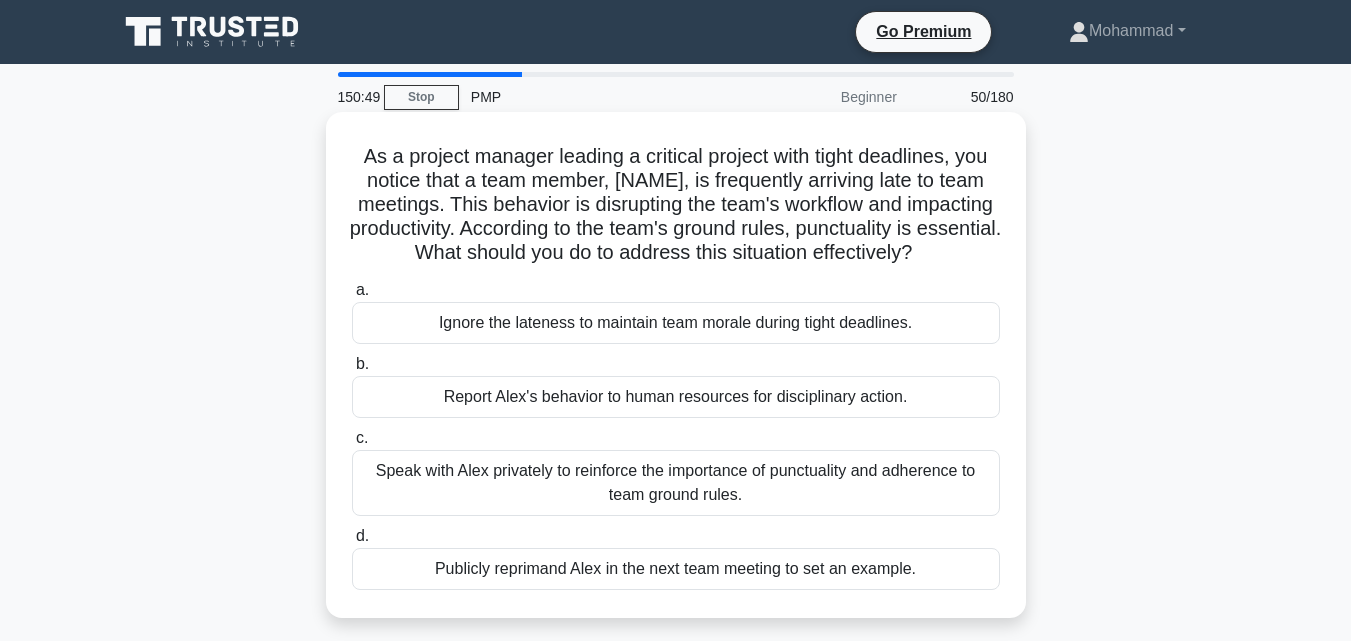 click on "Speak with Alex privately to reinforce the importance of punctuality and adherence to team ground rules." at bounding box center (676, 483) 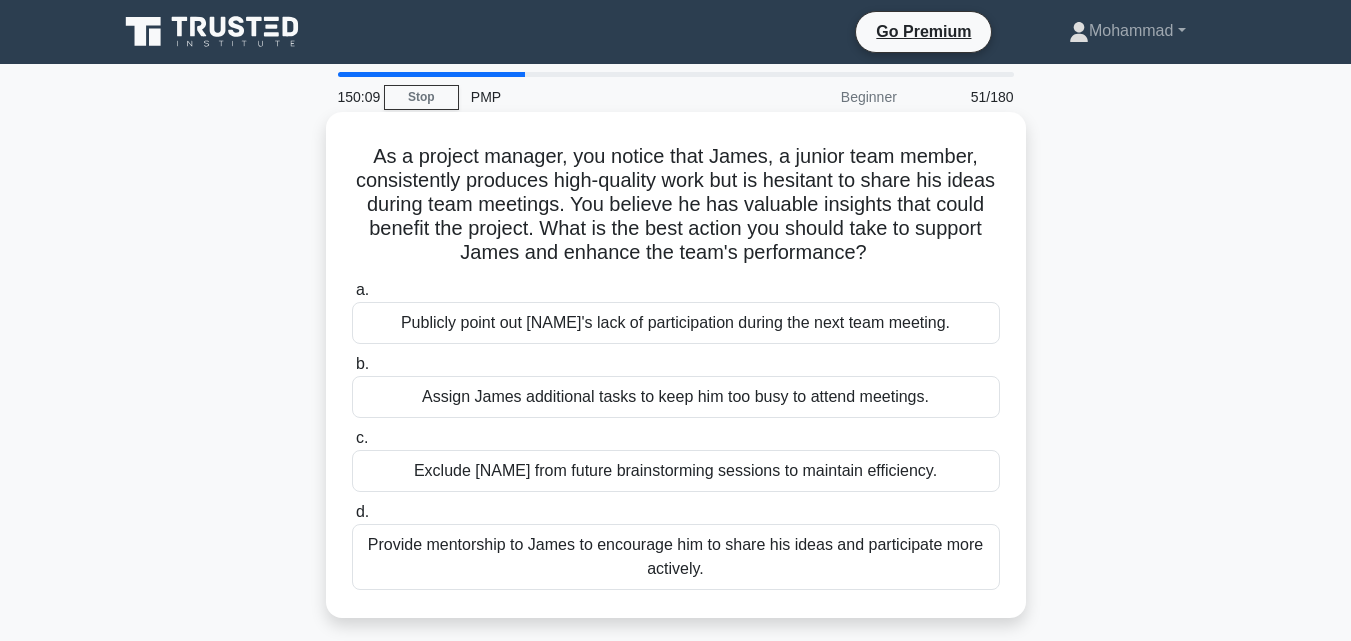 click on "Provide mentorship to James to encourage him to share his ideas and participate more actively." at bounding box center [676, 557] 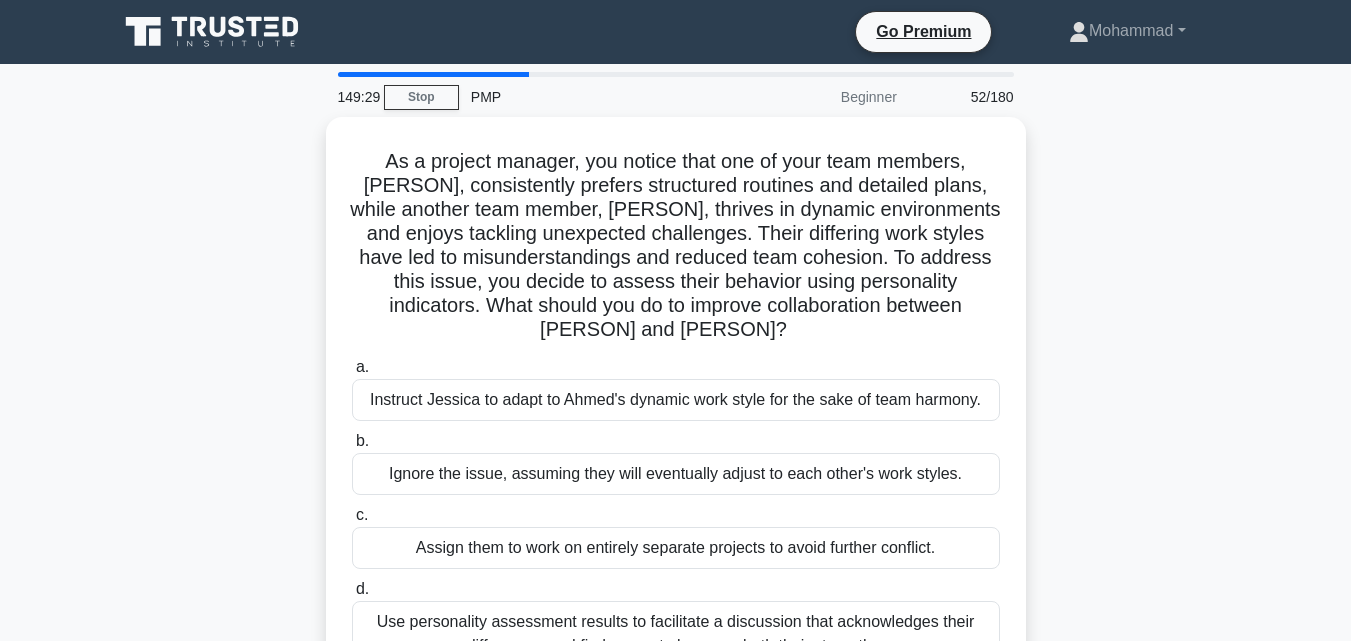 click on "As a project manager, you notice that one of your team members, Jessica, consistently prefers structured routines and detailed plans, while another team member, Ahmed, thrives in dynamic environments and enjoys tackling unexpected challenges. Their differing work styles have led to misunderstandings and reduced team cohesion. To address this issue, you decide to assess their behavior using personality indicators. What should you do to improve collaboration between Jessica and Ahmed?
.spinner_0XTQ{transform-origin:center;animation:spinner_y6GP .75s linear infinite}@keyframes spinner_y6GP{100%{transform:rotate(360deg)}}
a. b. c. d." at bounding box center [676, 418] 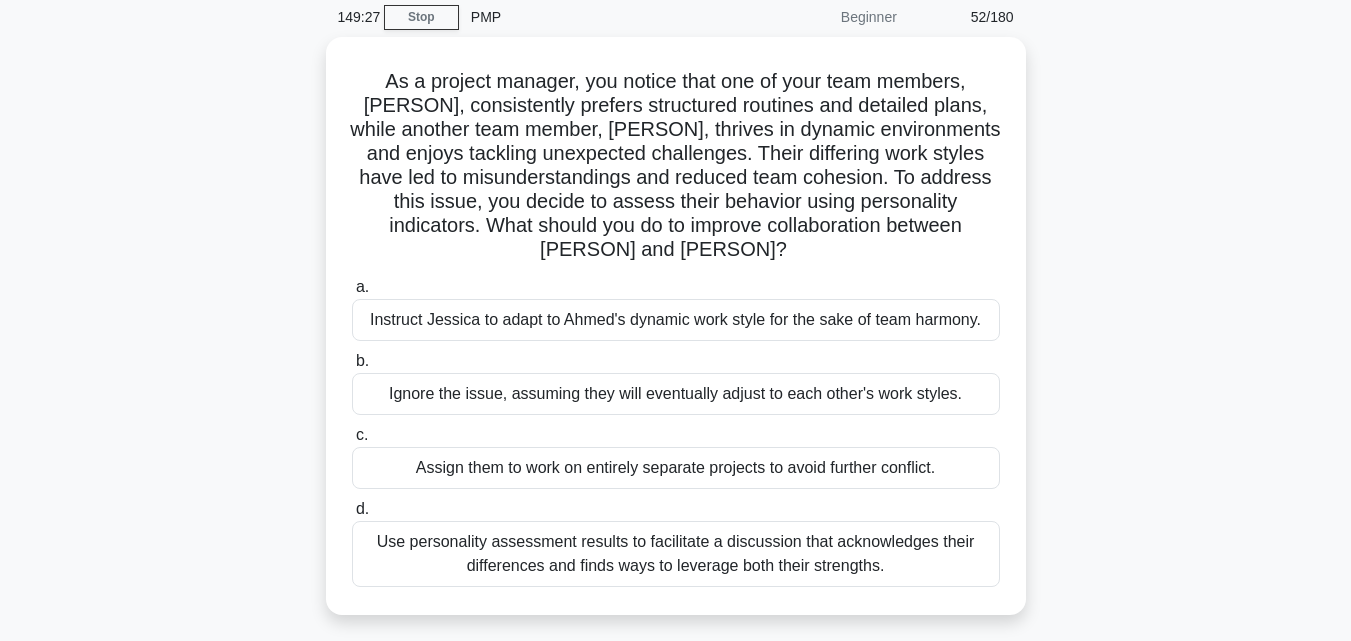 scroll, scrollTop: 120, scrollLeft: 0, axis: vertical 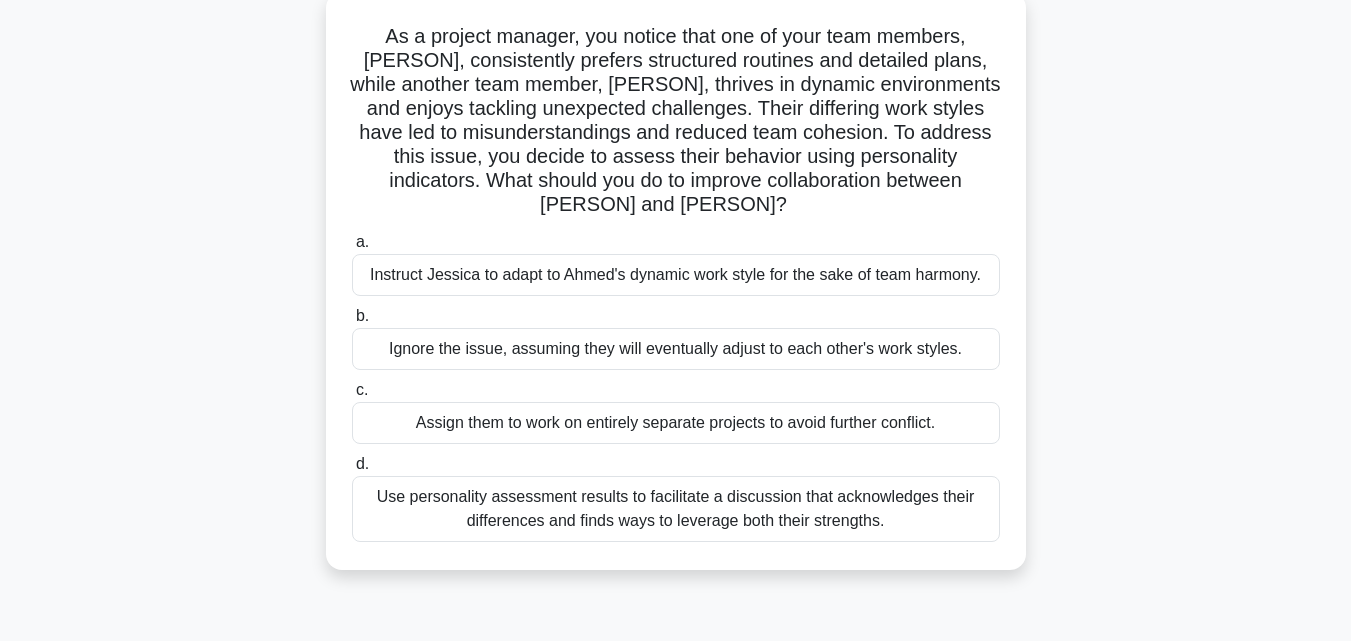 click on "Use personality assessment results to facilitate a discussion that acknowledges their differences and finds ways to leverage both their strengths." at bounding box center (676, 509) 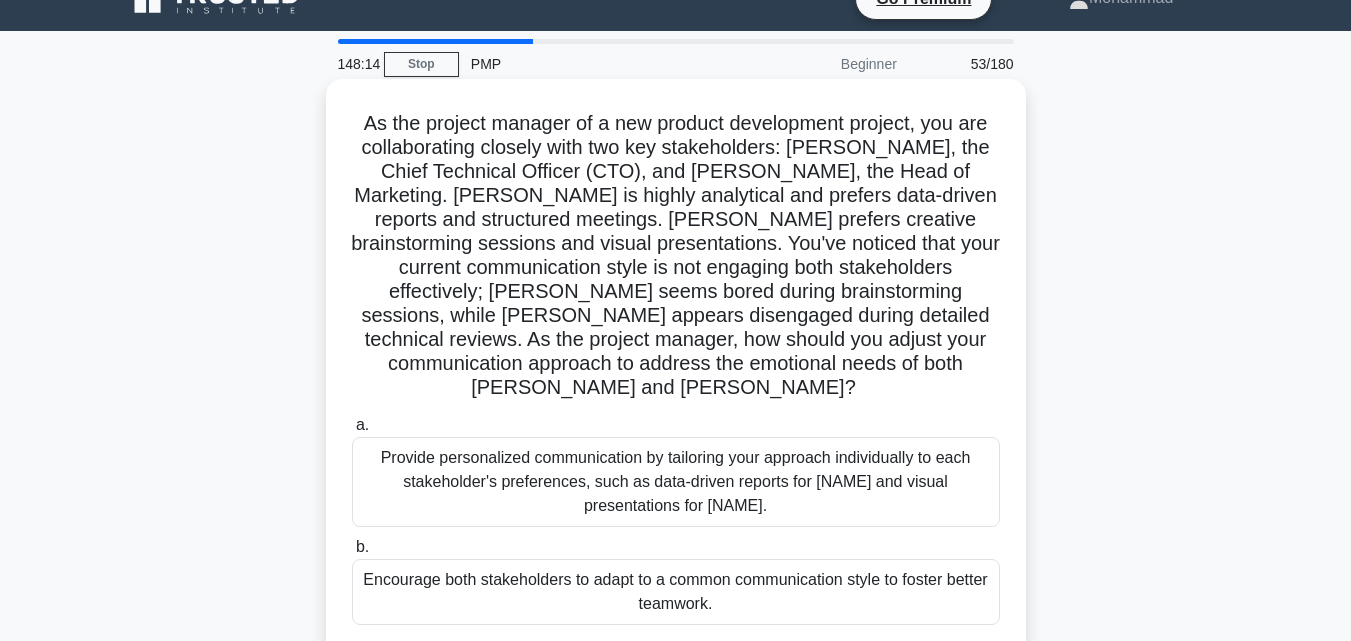 scroll, scrollTop: 0, scrollLeft: 0, axis: both 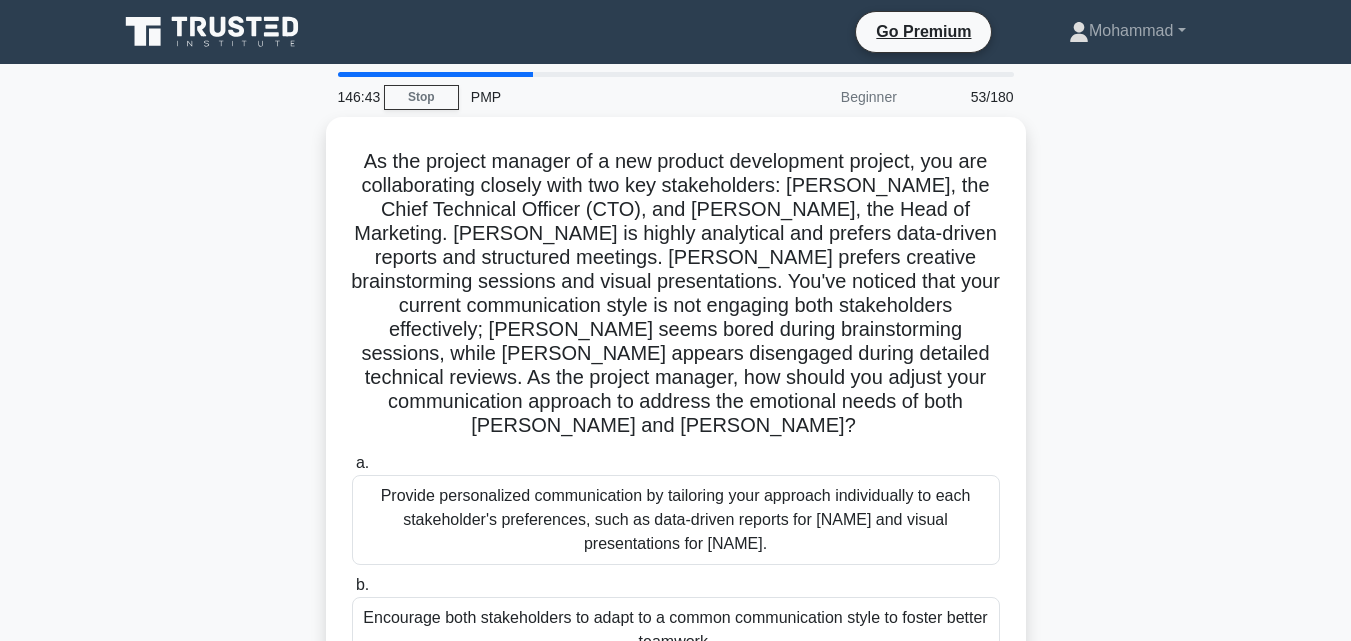 click on "As the project manager of a new product development project, you are collaborating closely with two key stakeholders: [NAME], the Chief Technical Officer (CTO), and [NAME], the Head of Marketing. [NAME] is highly analytical and prefers data-driven reports and structured meetings. [NAME] prefers creative brainstorming sessions and visual presentations. You've noticed that your current communication style is not engaging both stakeholders effectively; [NAME] seems bored during brainstorming sessions, while [NAME] appears disengaged during detailed technical reviews. As the project manager, how should you adjust your communication approach to address the emotional needs of both [NAME] and [NAME]?
.spinner_0XTQ{transform-origin:center;animation:spinner_y6GP .75s linear infinite}@keyframes spinner_y6GP{100%{transform:rotate(360deg)}}" at bounding box center [676, 502] 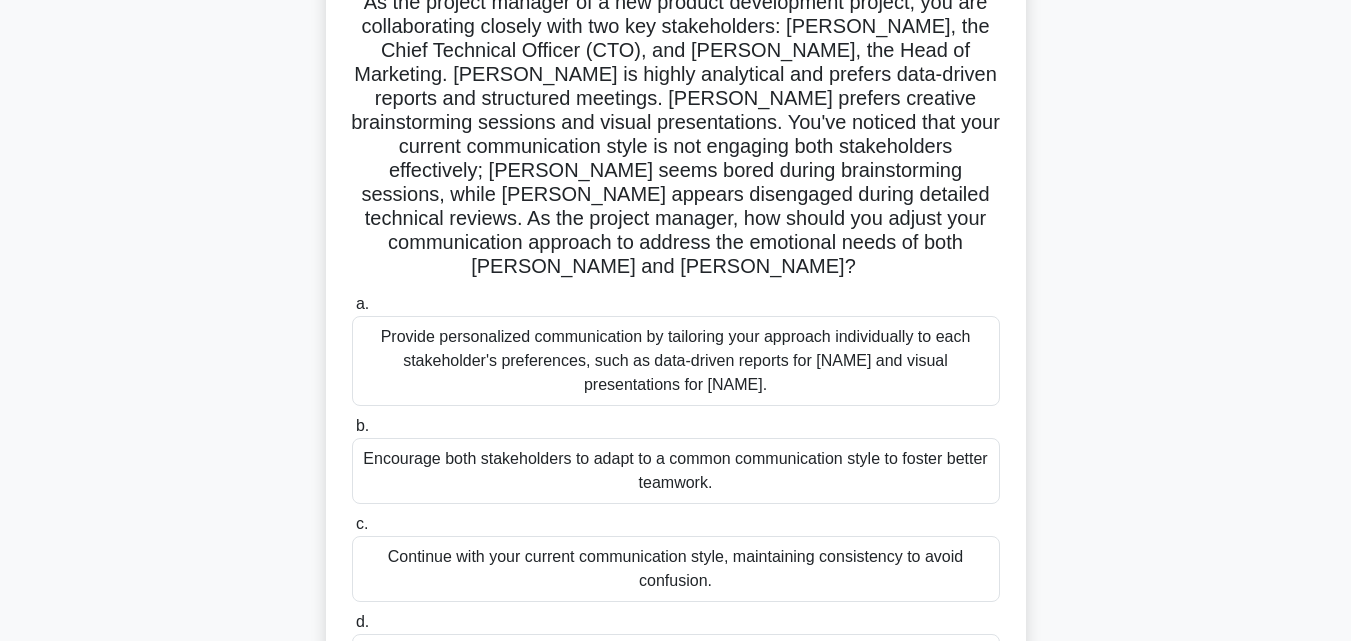 scroll, scrollTop: 119, scrollLeft: 0, axis: vertical 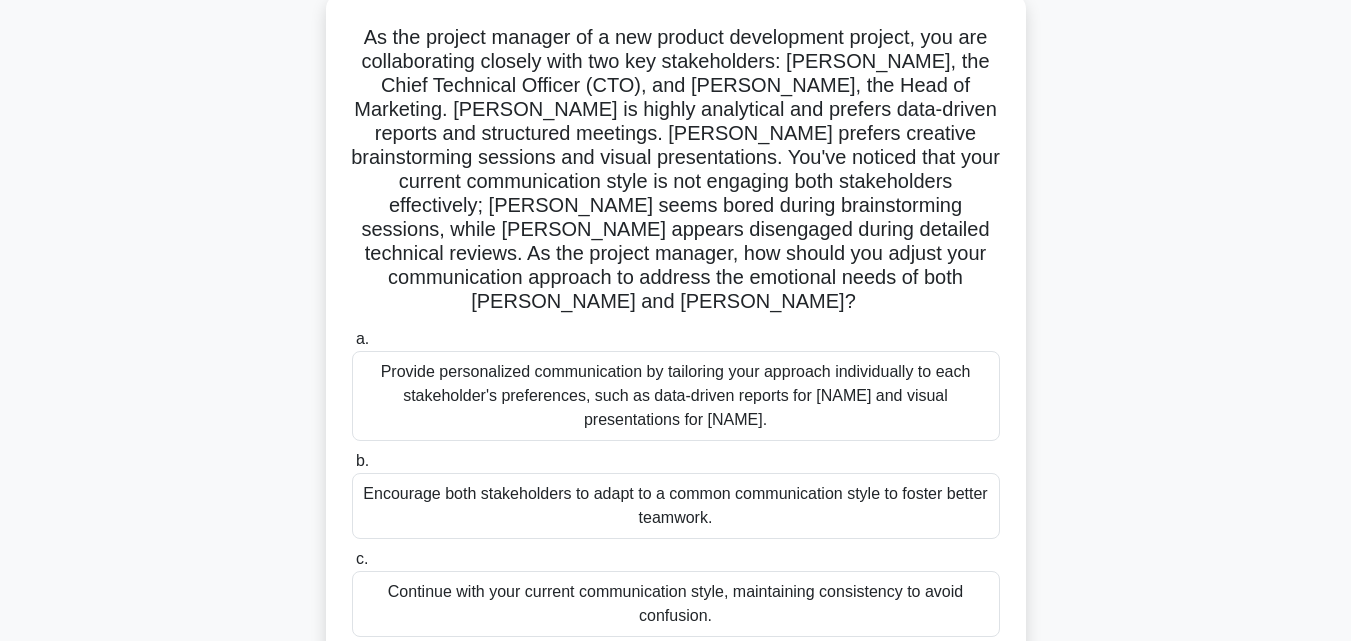 click on "Encourage both stakeholders to adapt to a common communication style to foster better teamwork." at bounding box center (676, 506) 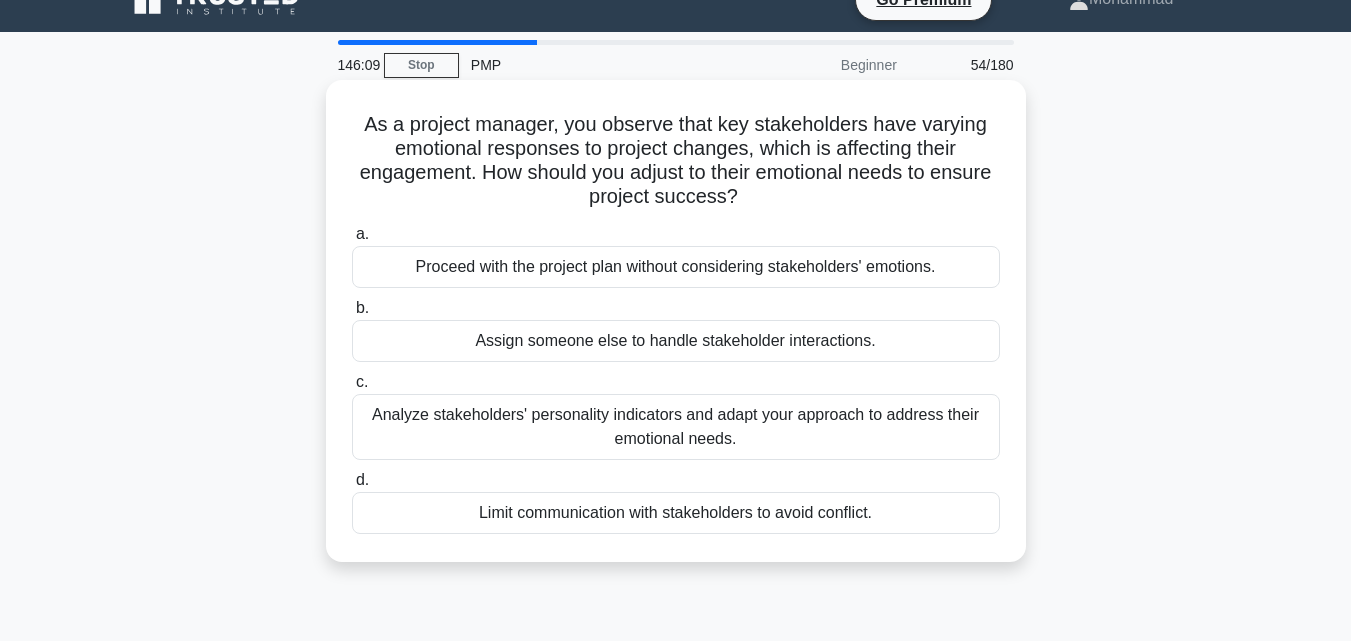 scroll, scrollTop: 0, scrollLeft: 0, axis: both 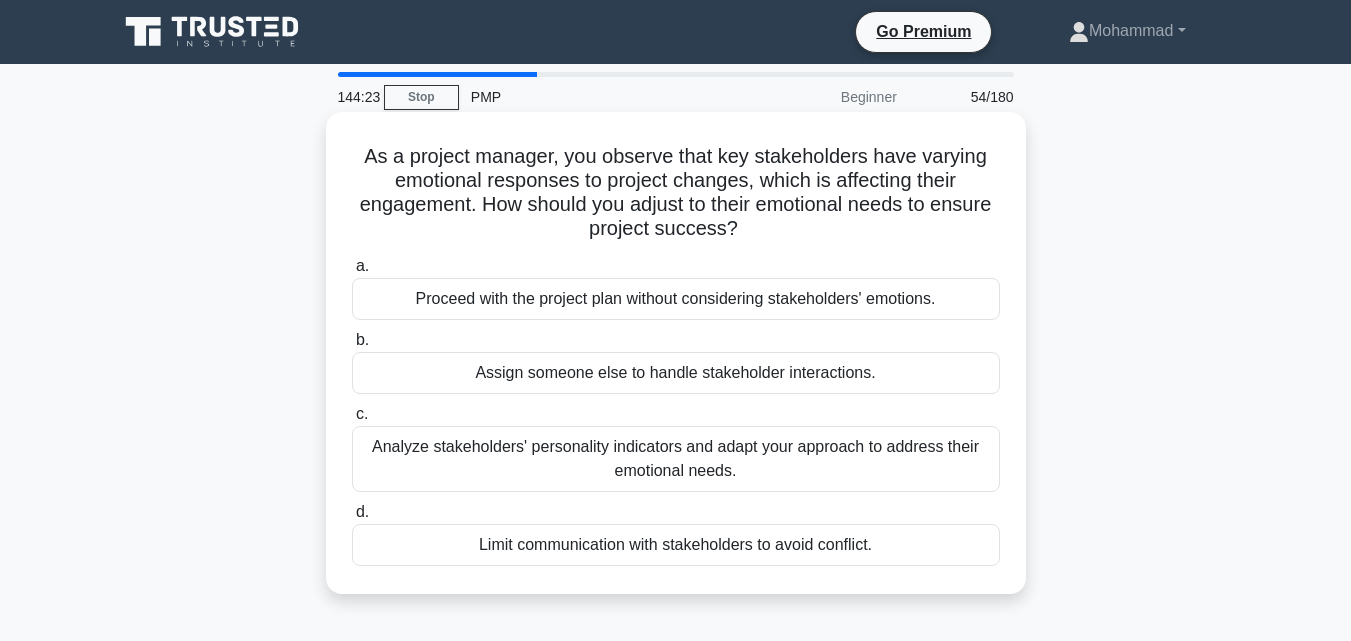 click on "Proceed with the project plan without considering stakeholders' emotions." at bounding box center [676, 299] 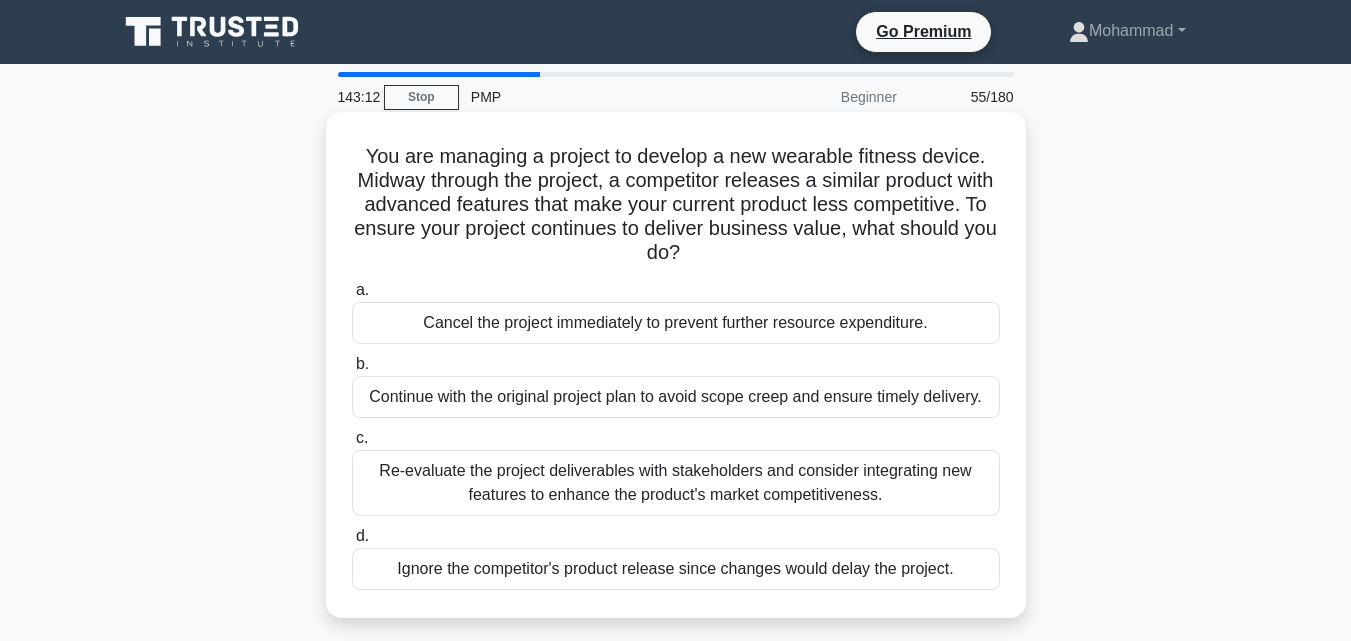 click on "Re-evaluate the project deliverables with stakeholders and consider integrating new features to enhance the product's market competitiveness." at bounding box center (676, 483) 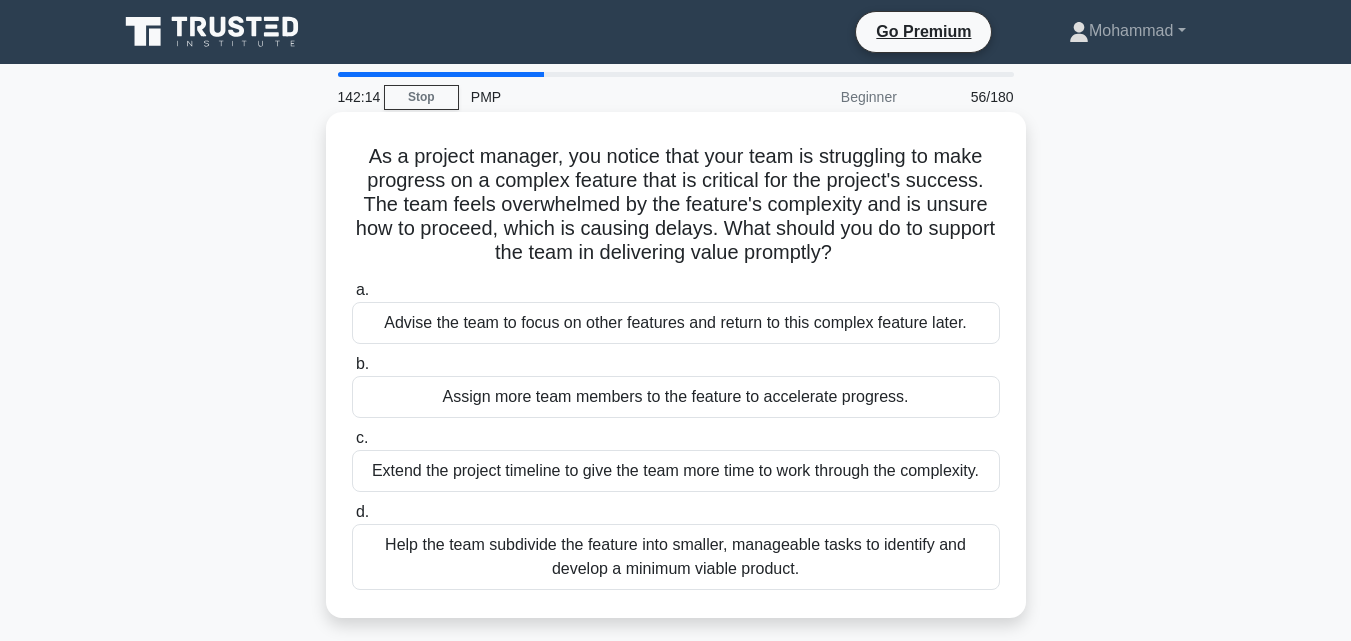 click on "Help the team subdivide the feature into smaller, manageable tasks to identify and develop a minimum viable product." at bounding box center [676, 557] 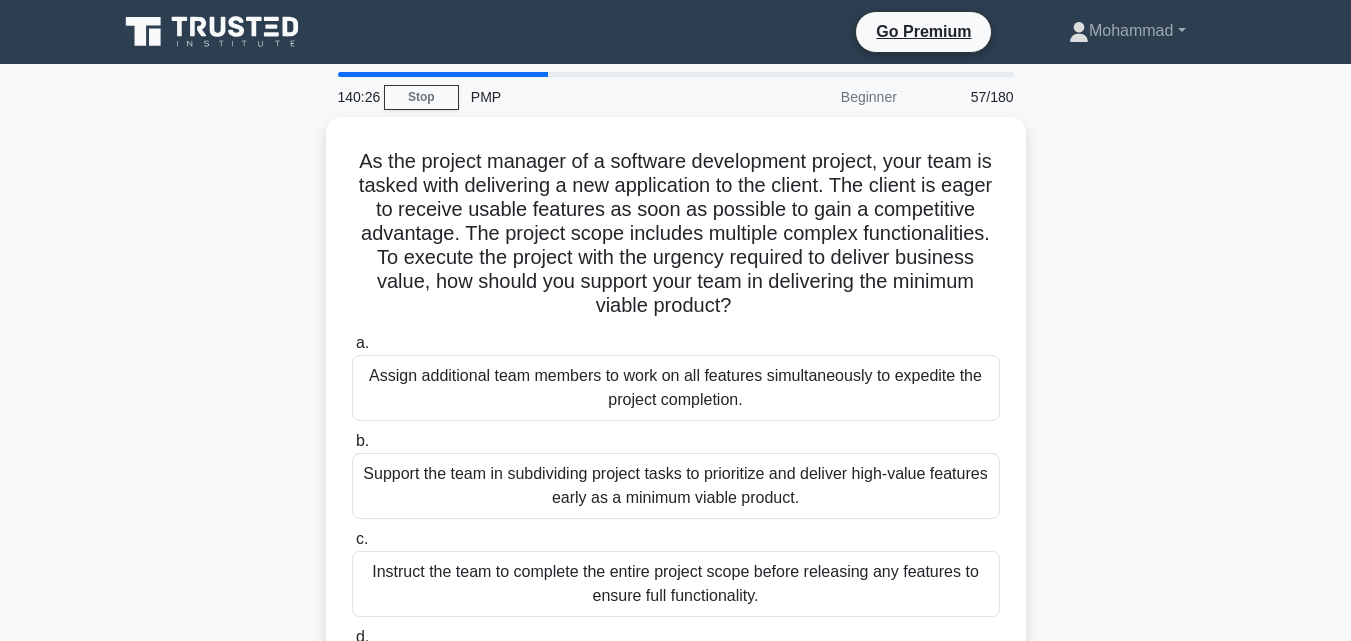 click on "As the project manager of a software development project, your team is tasked with delivering a new application to the client. The client is eager to receive usable features as soon as possible to gain a competitive advantage. The project scope includes multiple complex functionalities. To execute the project with the urgency required to deliver business value, how should you support your team in delivering the minimum viable product?
.spinner_0XTQ{transform-origin:center;animation:spinner_y6GP .75s linear infinite}@keyframes spinner_y6GP{100%{transform:rotate(360deg)}}
a." at bounding box center [676, 442] 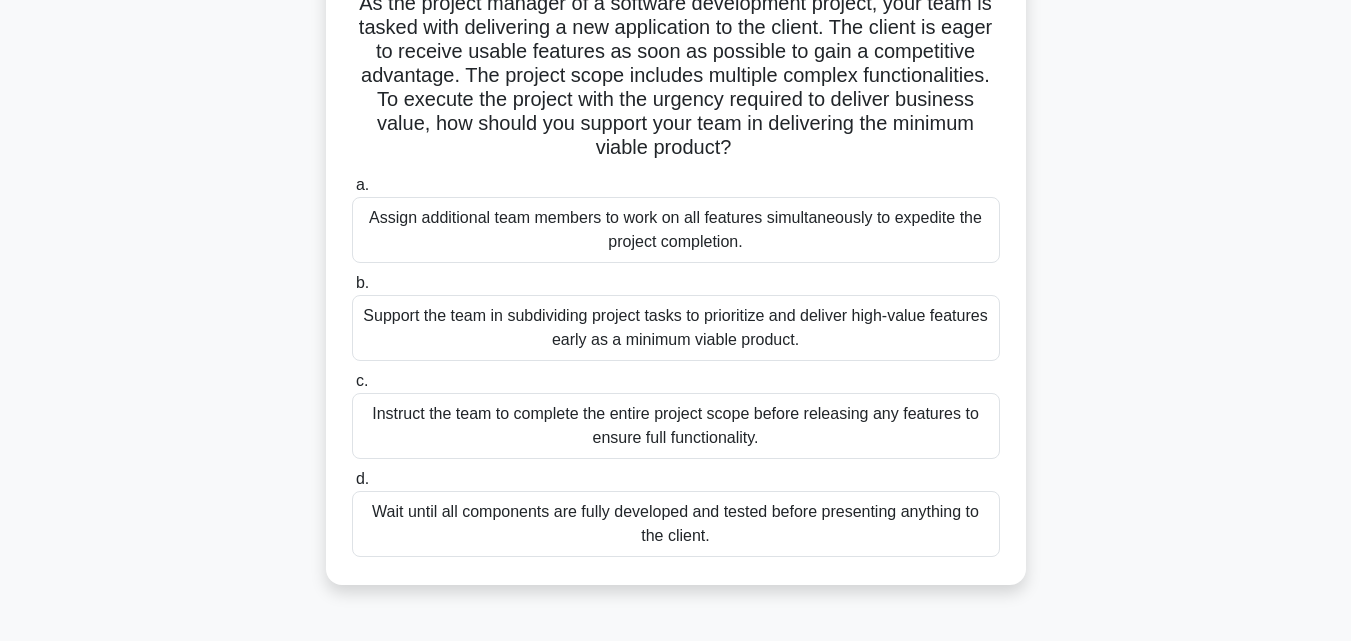 scroll, scrollTop: 160, scrollLeft: 0, axis: vertical 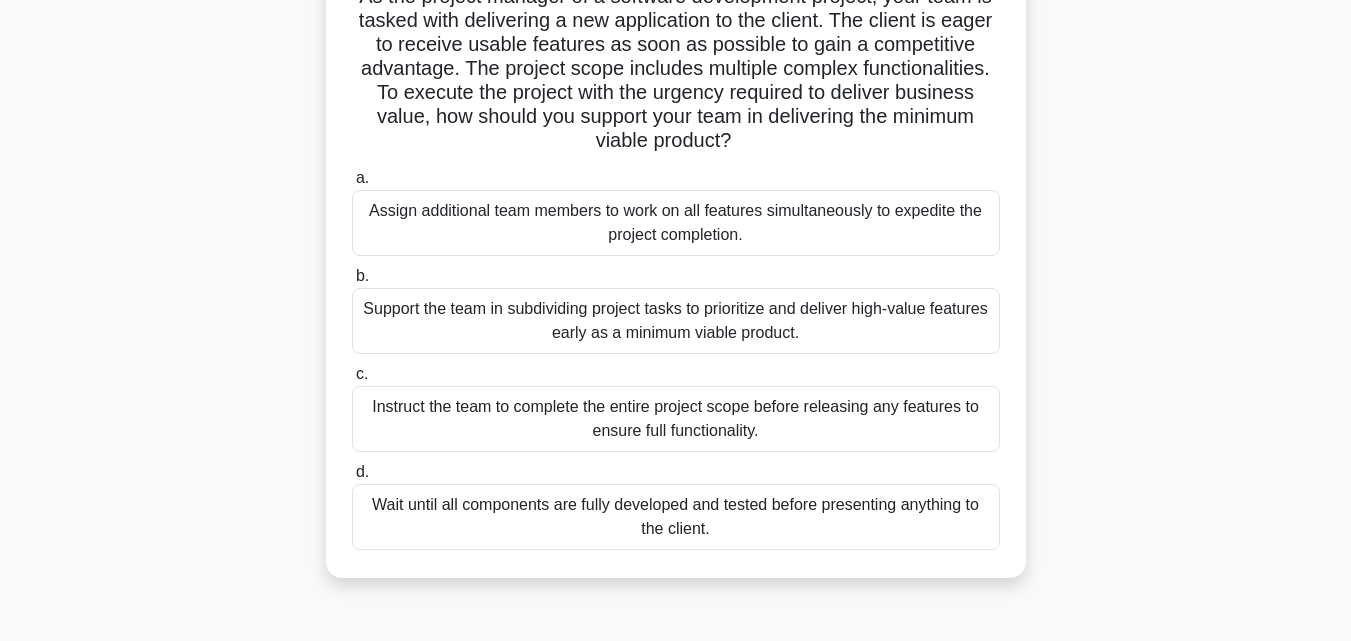 click on "Support the team in subdividing project tasks to prioritize and deliver high-value features early as a minimum viable product." at bounding box center [676, 321] 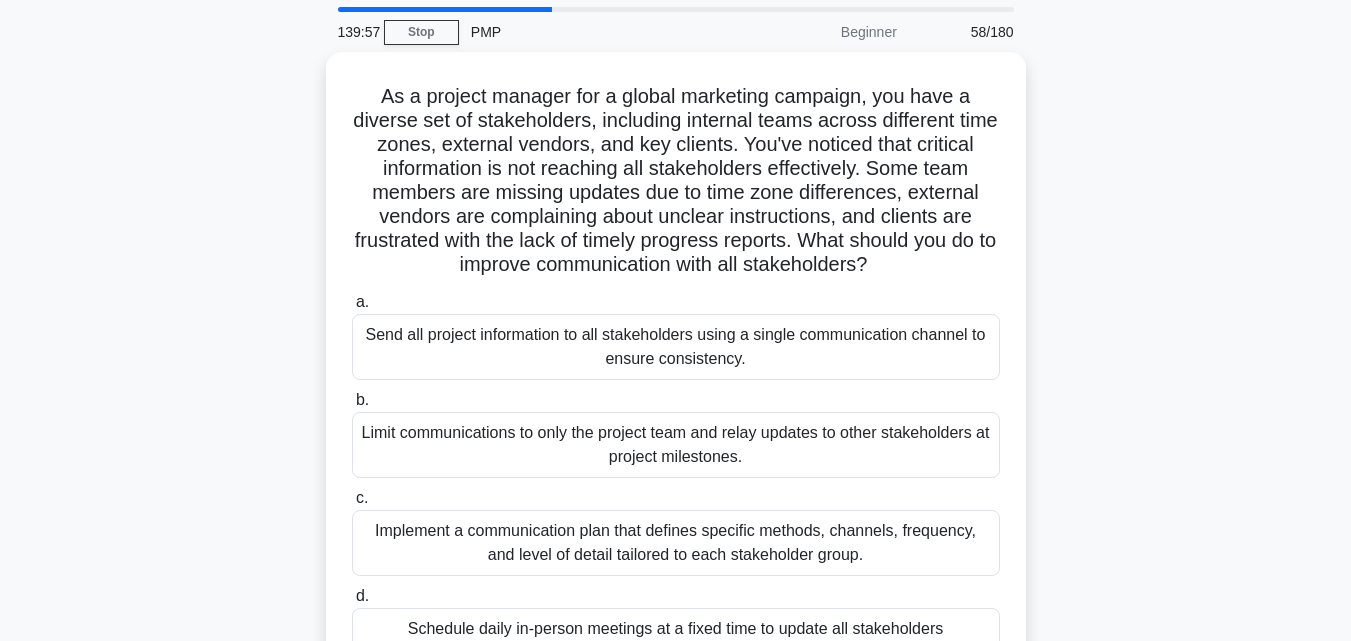 scroll, scrollTop: 0, scrollLeft: 0, axis: both 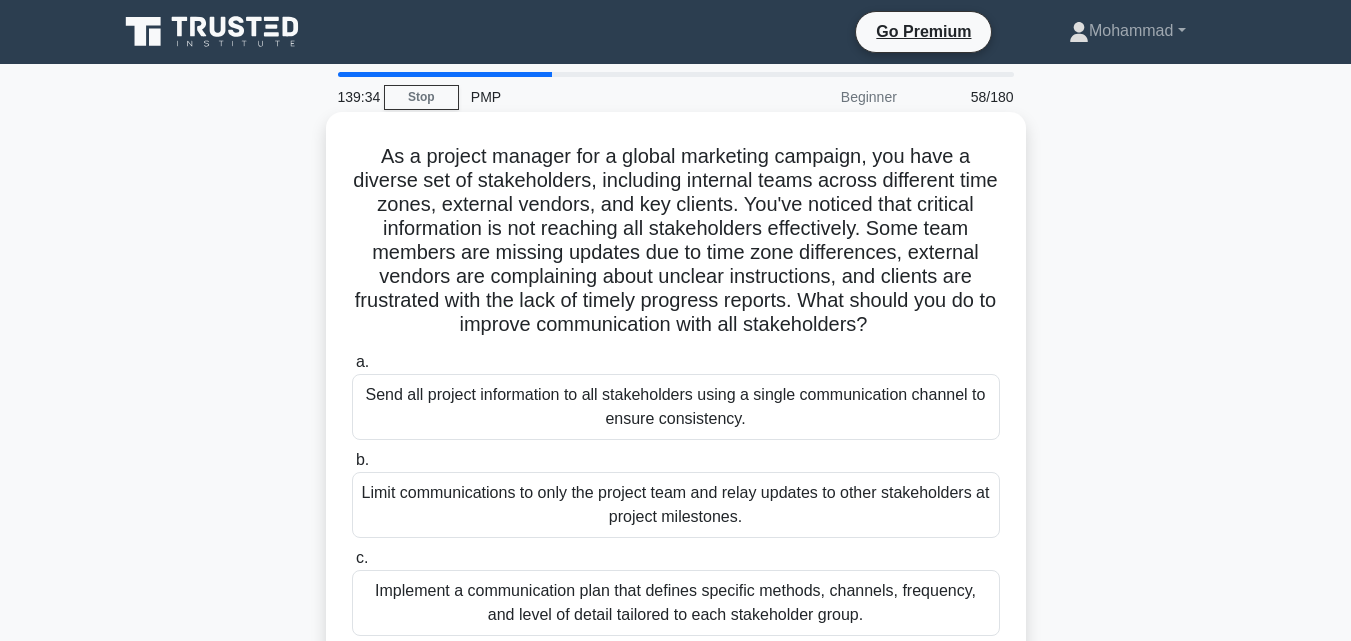 click on "As a project manager for a global marketing campaign, you have a diverse set of stakeholders, including internal teams across different time zones, external vendors, and key clients. You've noticed that critical information is not reaching all stakeholders effectively. Some team members are missing updates due to time zone differences, external vendors are complaining about unclear instructions, and clients are frustrated with the lack of timely progress reports.
What should you do to improve communication with all stakeholders?
.spinner_0XTQ{transform-origin:center;animation:spinner_y6GP .75s linear infinite}@keyframes spinner_y6GP{100%{transform:rotate(360deg)}}" at bounding box center [676, 241] 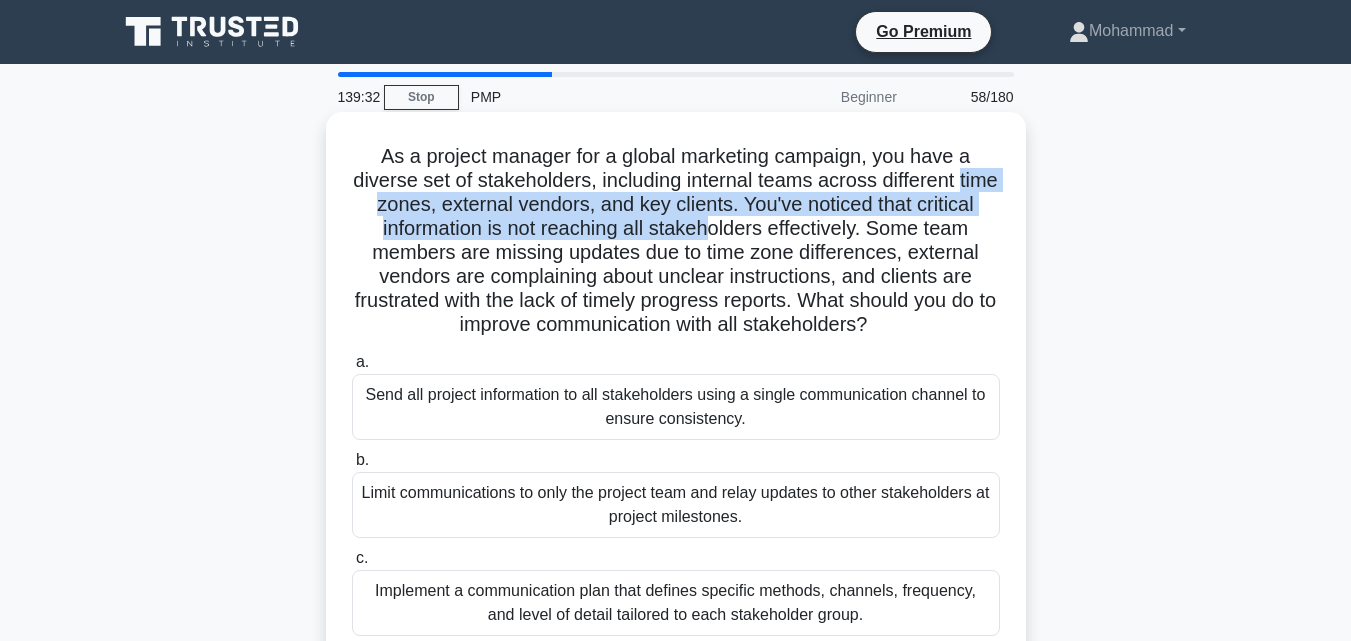 drag, startPoint x: 382, startPoint y: 206, endPoint x: 786, endPoint y: 226, distance: 404.49475 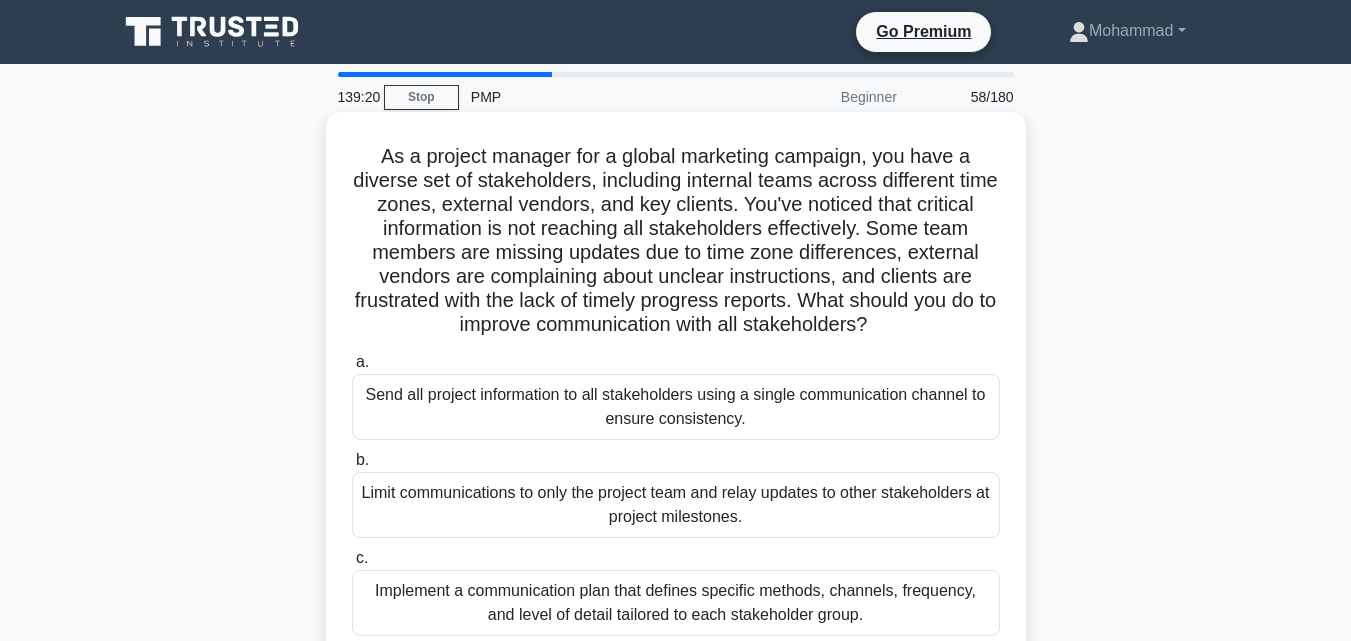 click on "As a project manager for a global marketing campaign, you have a diverse set of stakeholders, including internal teams across different time zones, external vendors, and key clients. You've noticed that critical information is not reaching all stakeholders effectively. Some team members are missing updates due to time zone differences, external vendors are complaining about unclear instructions, and clients are frustrated with the lack of timely progress reports.
What should you do to improve communication with all stakeholders?
.spinner_0XTQ{transform-origin:center;animation:spinner_y6GP .75s linear infinite}@keyframes spinner_y6GP{100%{transform:rotate(360deg)}}" at bounding box center [676, 241] 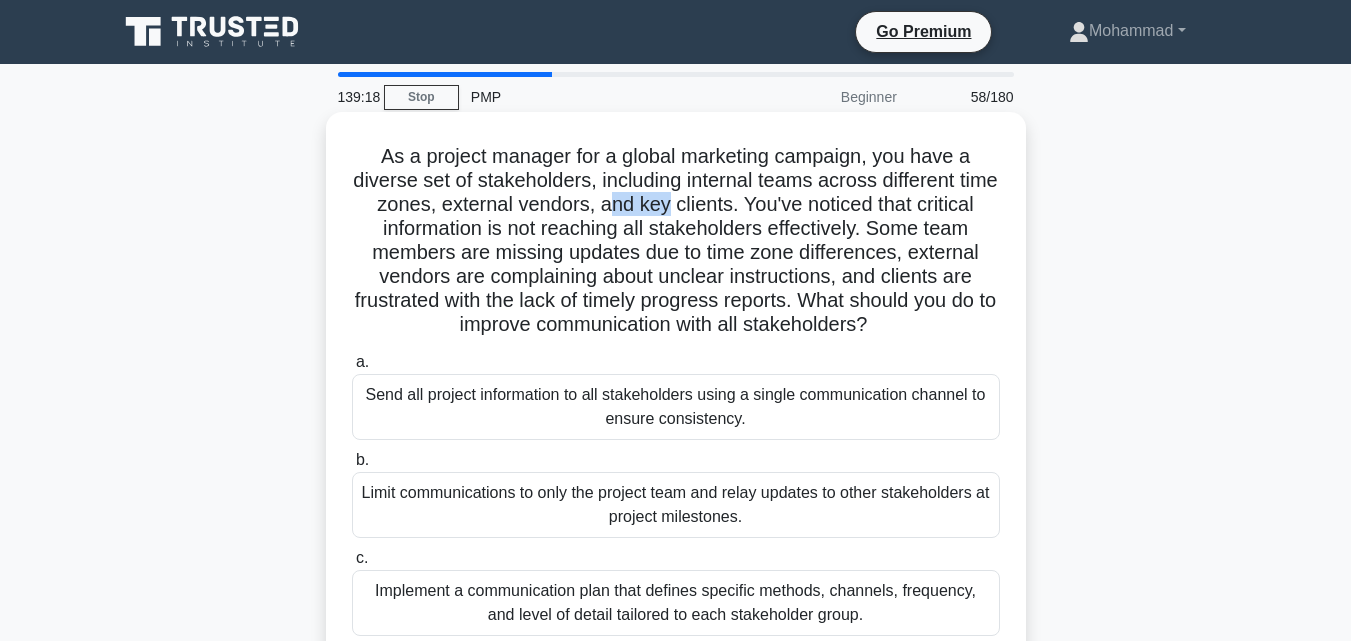 drag, startPoint x: 658, startPoint y: 201, endPoint x: 772, endPoint y: 225, distance: 116.498924 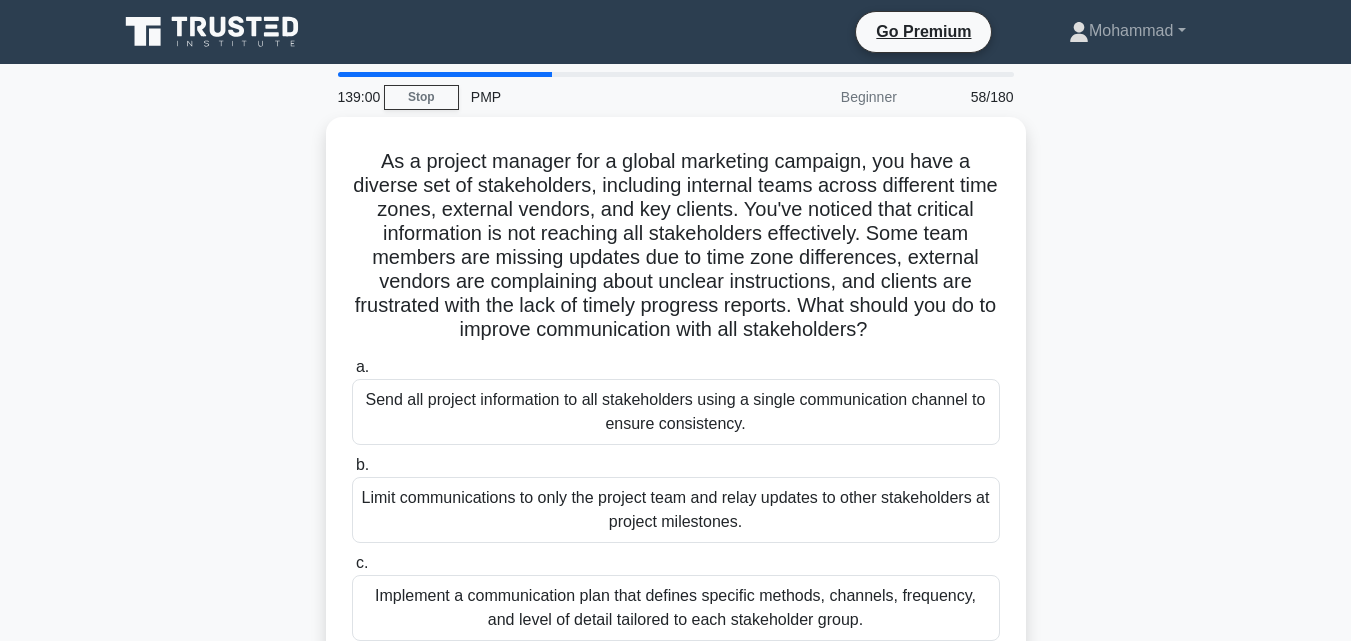 click on "As a project manager for a global marketing campaign, you have a diverse set of stakeholders, including internal teams across different time zones, external vendors, and key clients. You've noticed that critical information is not reaching all stakeholders effectively. Some team members are missing updates due to time zone differences, external vendors are complaining about unclear instructions, and clients are frustrated with the lack of timely progress reports.
What should you do to improve communication with all stakeholders?
.spinner_0XTQ{transform-origin:center;animation:spinner_y6GP .75s linear infinite}@keyframes spinner_y6GP{100%{transform:rotate(360deg)}}
a. b. c." at bounding box center [676, 454] 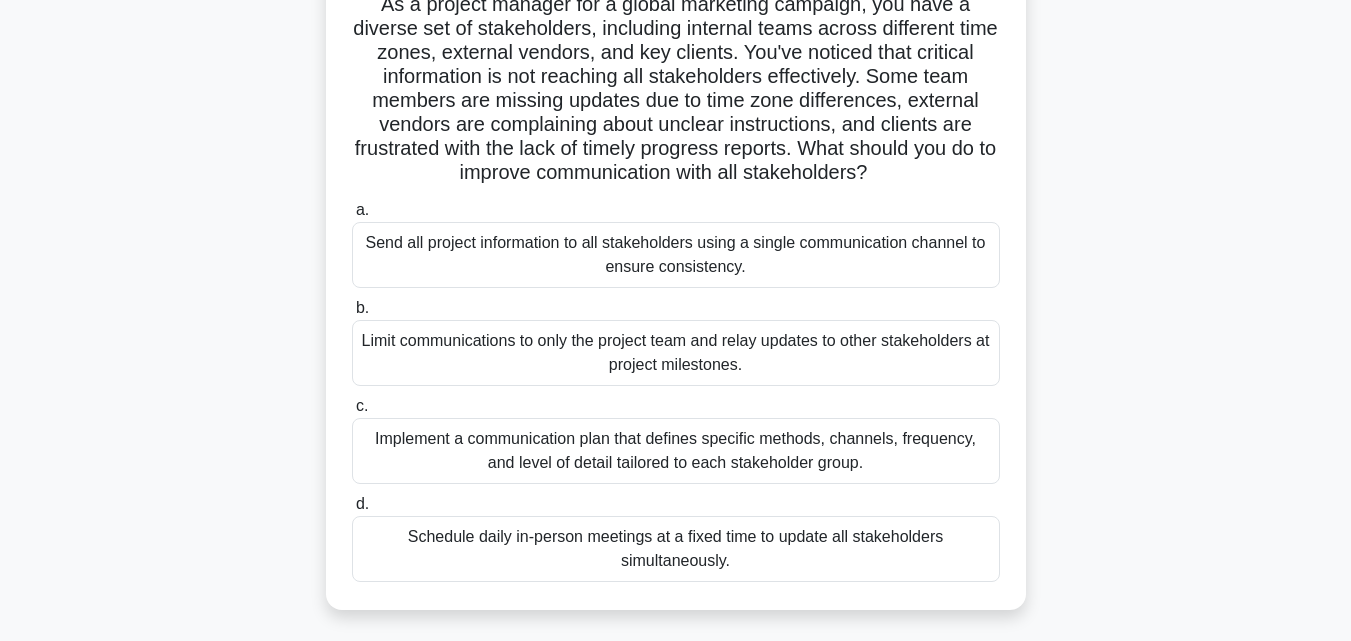 scroll, scrollTop: 160, scrollLeft: 0, axis: vertical 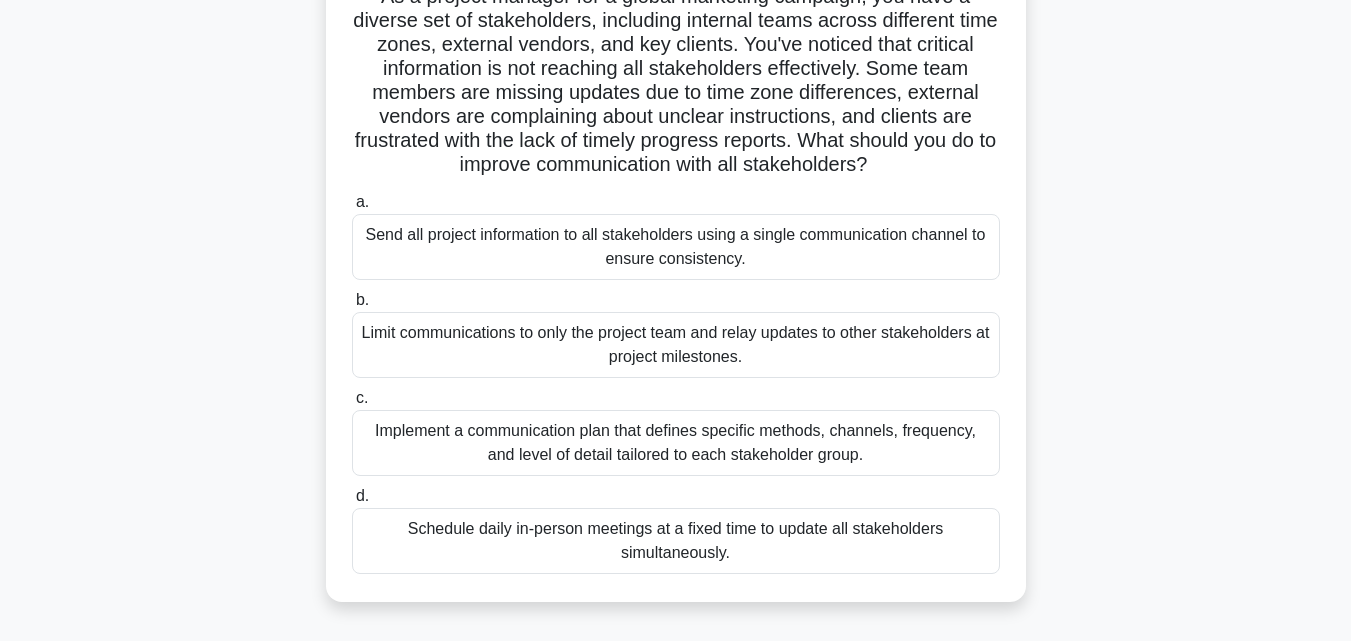 click on "Implement a communication plan that defines specific methods, channels, frequency, and level of detail tailored to each stakeholder group." at bounding box center [676, 443] 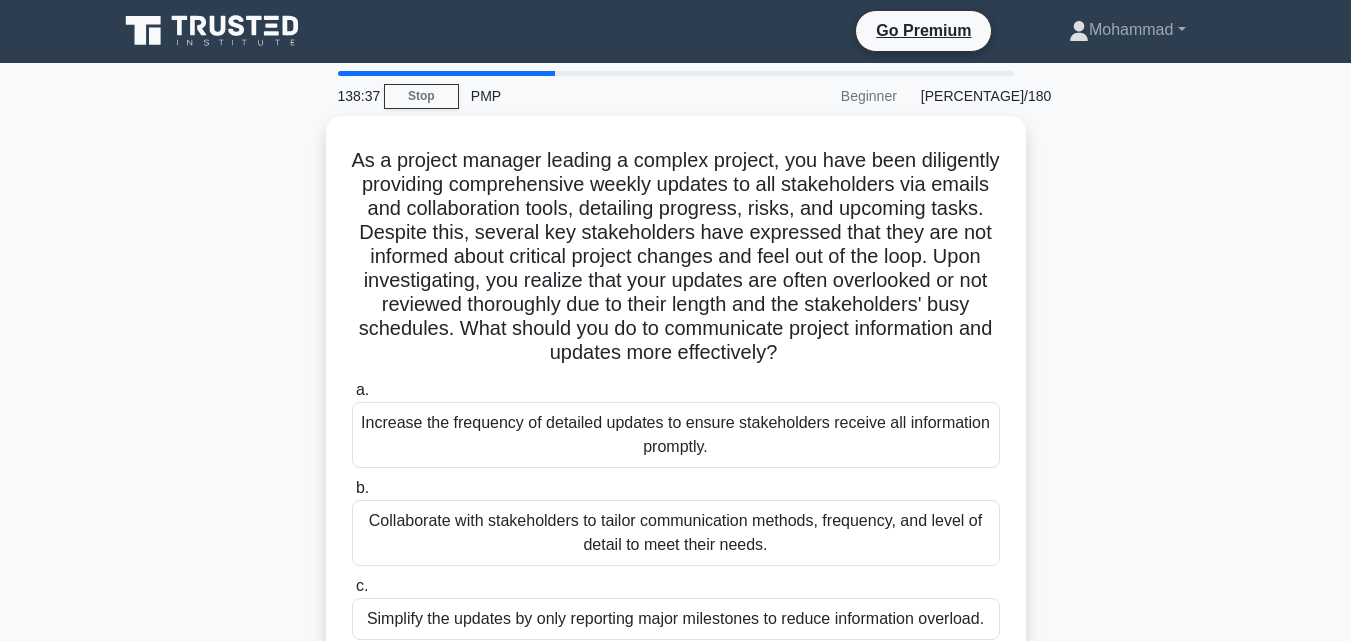 scroll, scrollTop: 0, scrollLeft: 0, axis: both 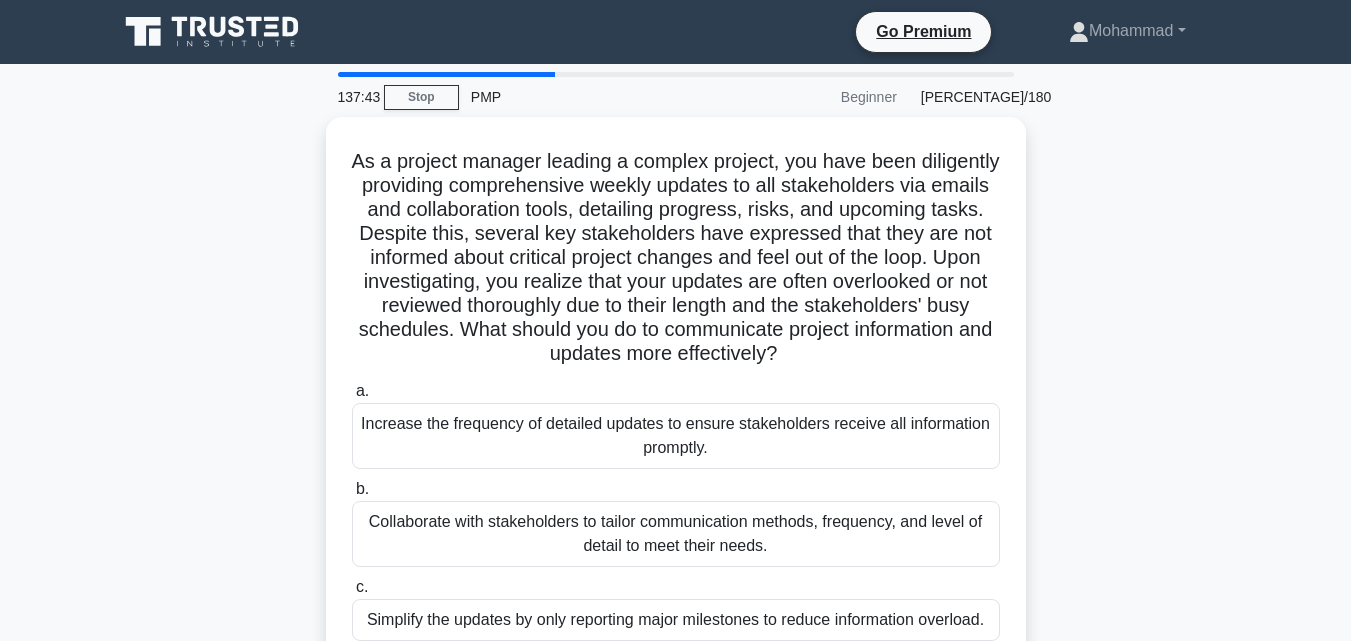 click on "As a project manager leading a complex project, you have been diligently providing comprehensive weekly updates to all stakeholders via emails and collaboration tools, detailing progress, risks, and upcoming tasks. Despite this, several key stakeholders have expressed that they are not informed about critical project changes and feel out of the loop. Upon investigating, you realize that your updates are often overlooked or not reviewed thoroughly due to their length and the stakeholders' busy schedules. What should you do to communicate project information and updates more effectively?
.spinner_0XTQ{transform-origin:center;animation:spinner_y6GP .75s linear infinite}@keyframes spinner_y6GP{100%{transform:rotate(360deg)}}
a." at bounding box center (676, 454) 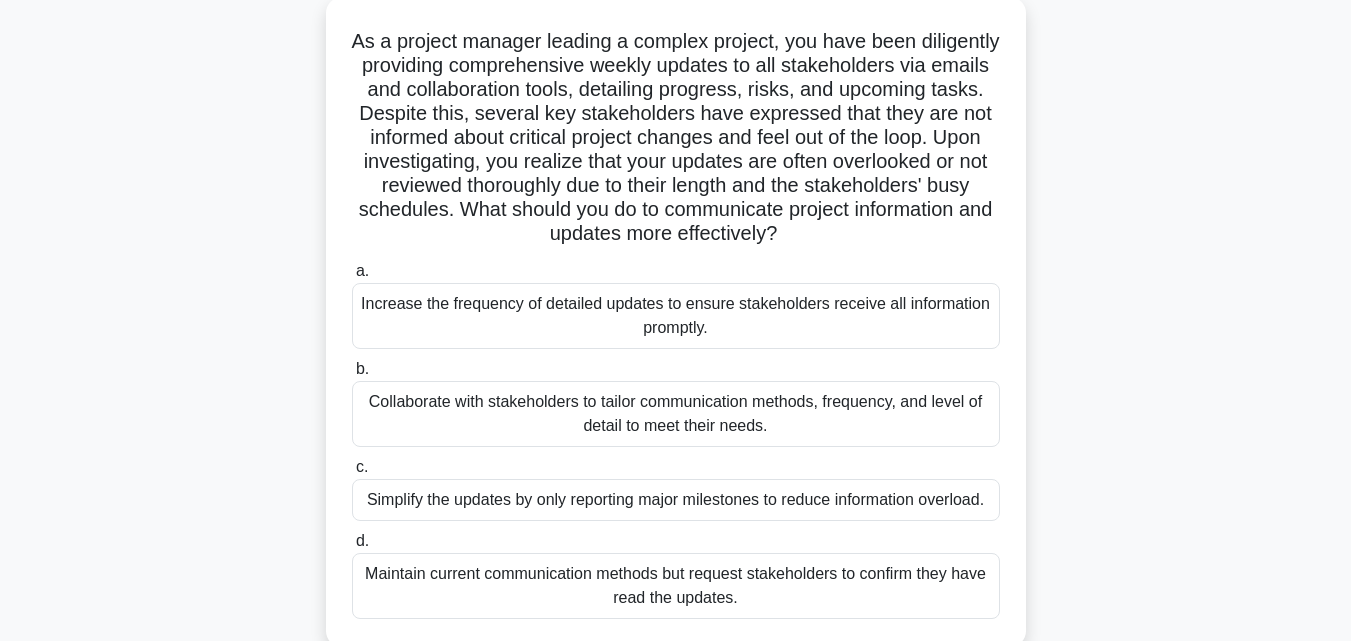 scroll, scrollTop: 160, scrollLeft: 0, axis: vertical 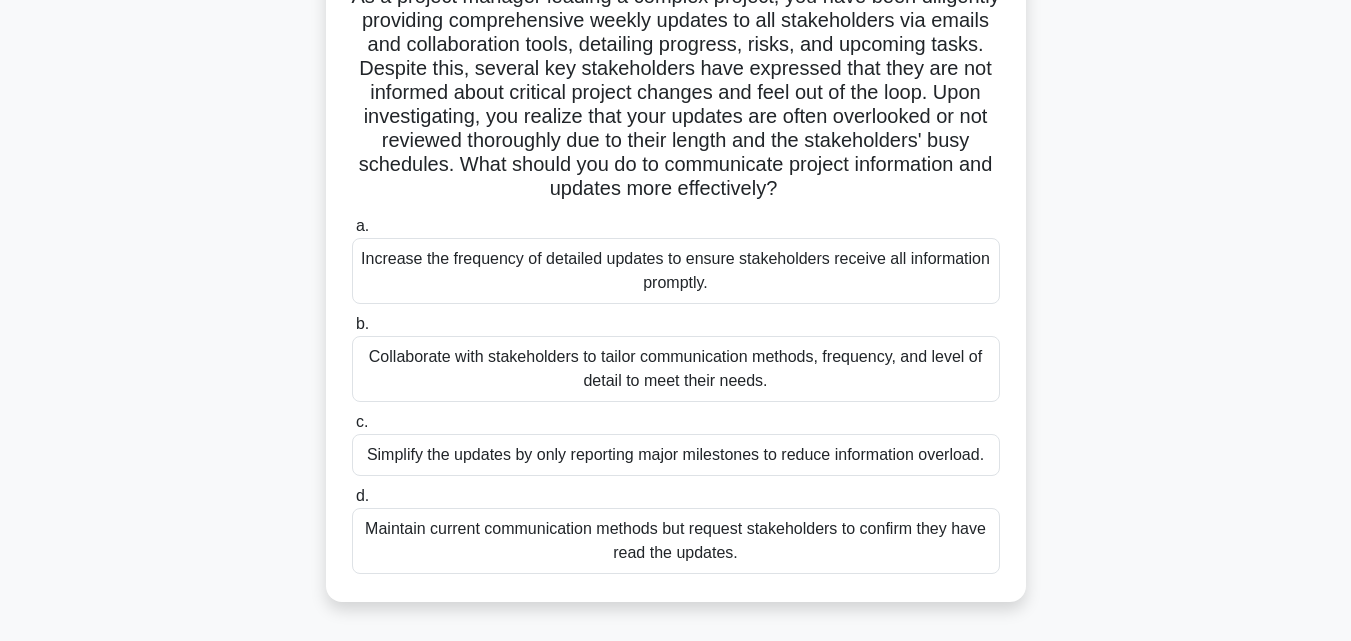 click on "Collaborate with stakeholders to tailor communication methods, frequency, and level of detail to meet their needs." at bounding box center (676, 369) 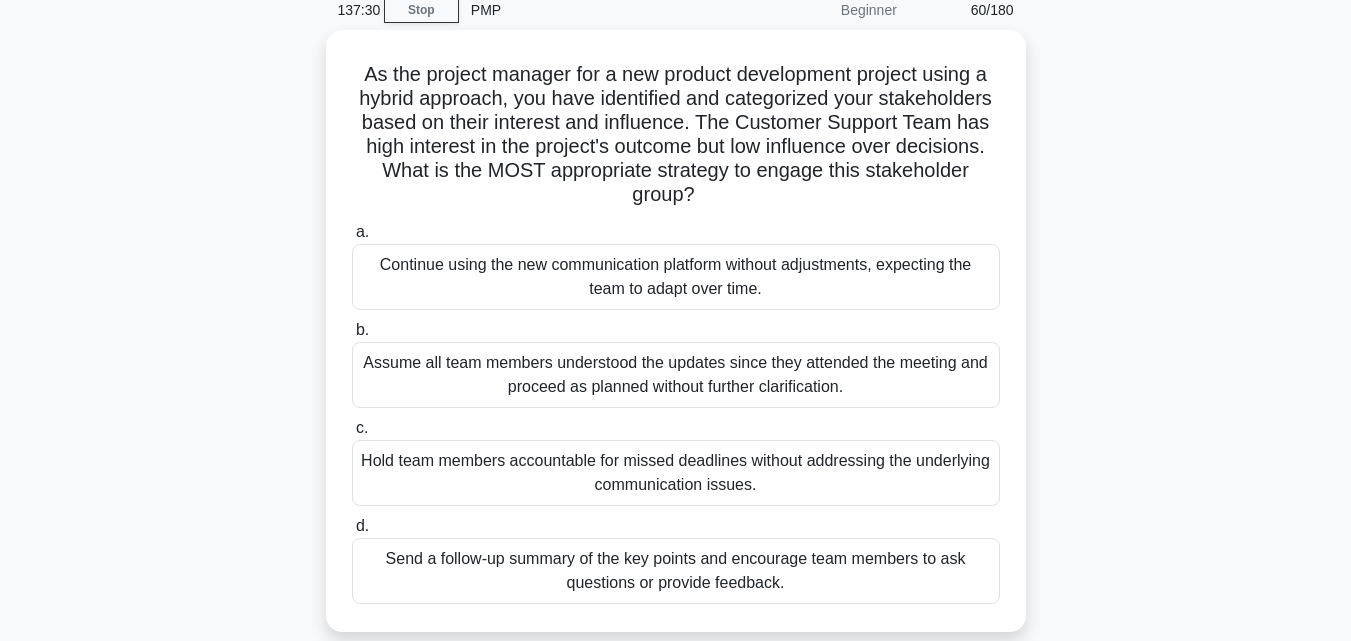 scroll, scrollTop: 0, scrollLeft: 0, axis: both 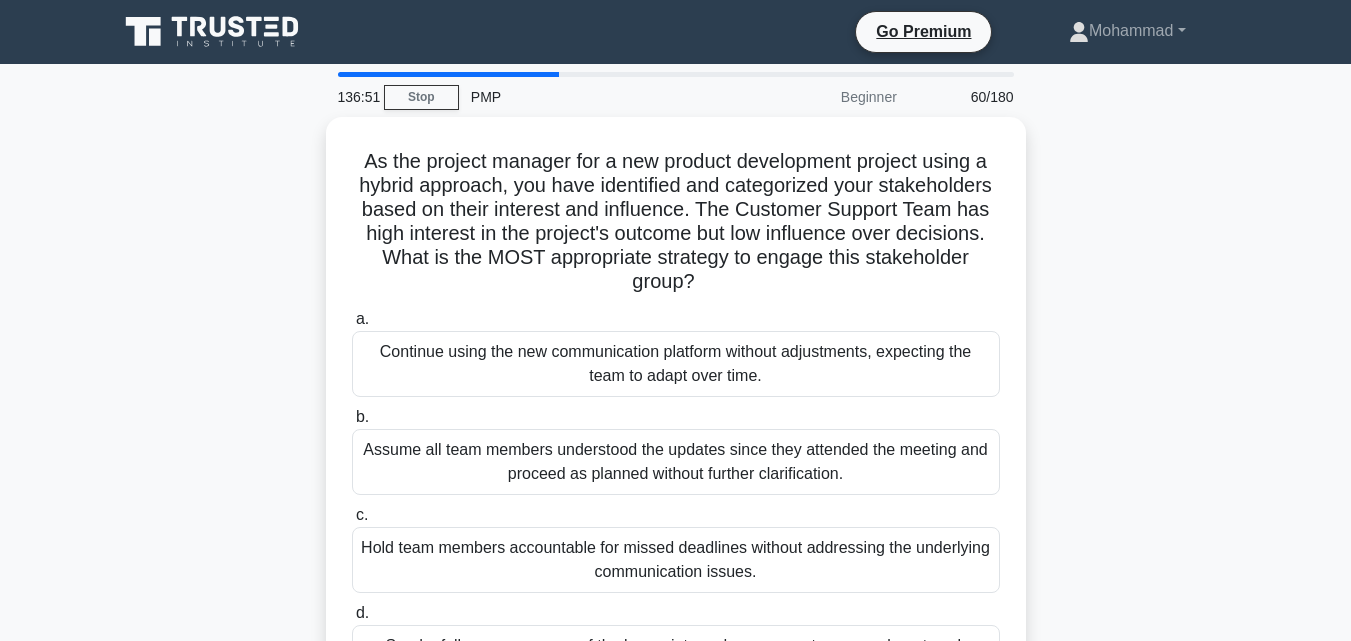 click on "As a project manager, you conducted an important project briefing with your remote team spread across different time zones using a new communication platform to share critical updates on project scope changes and upcoming deadlines. A week later, you realize that several team members are not aligning with the new scope and are missing deadlines. Upon investigation, you find that these team members did not fully comprehend the updates due to connectivity issues and hesitated to voice their concerns during the meeting. What should you have done differently to ensure that communication was understood and feedback was received?
.spinner_0XTQ{transform-origin:center;animation:spinner_y6GP .75s linear infinite}@keyframes spinner_y6GP{100%{transform:rotate(360deg)}}
a. b. c. d." at bounding box center (676, 430) 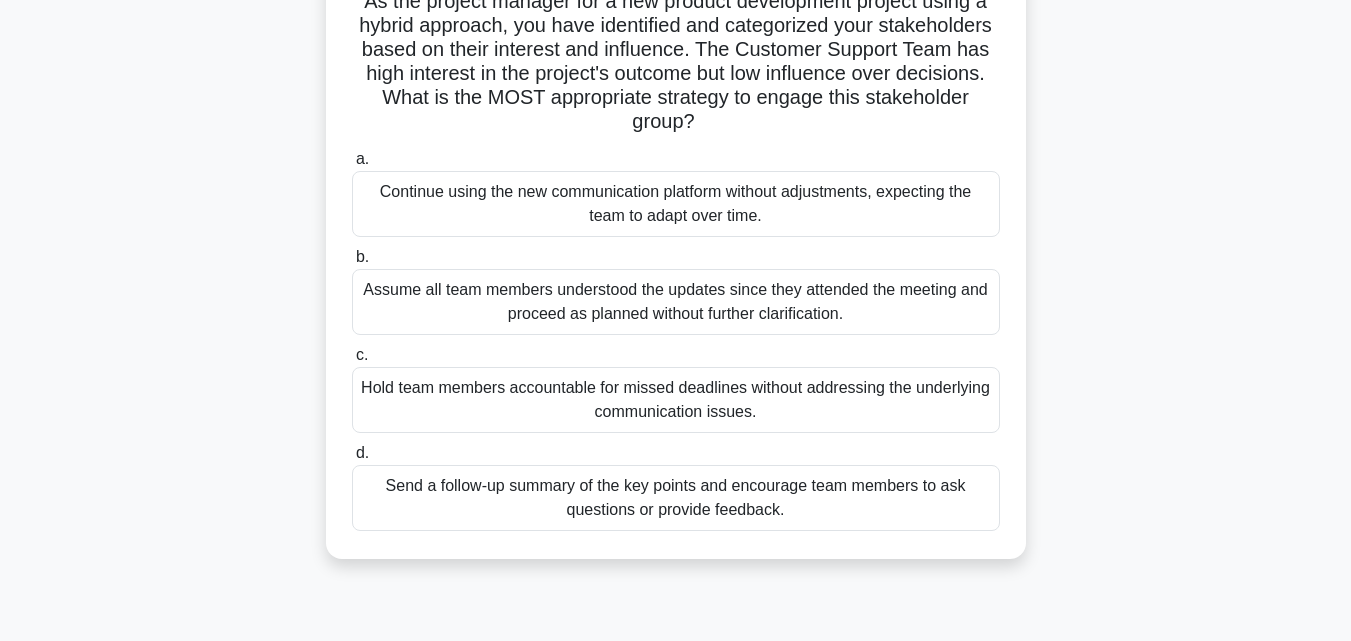 scroll, scrollTop: 200, scrollLeft: 0, axis: vertical 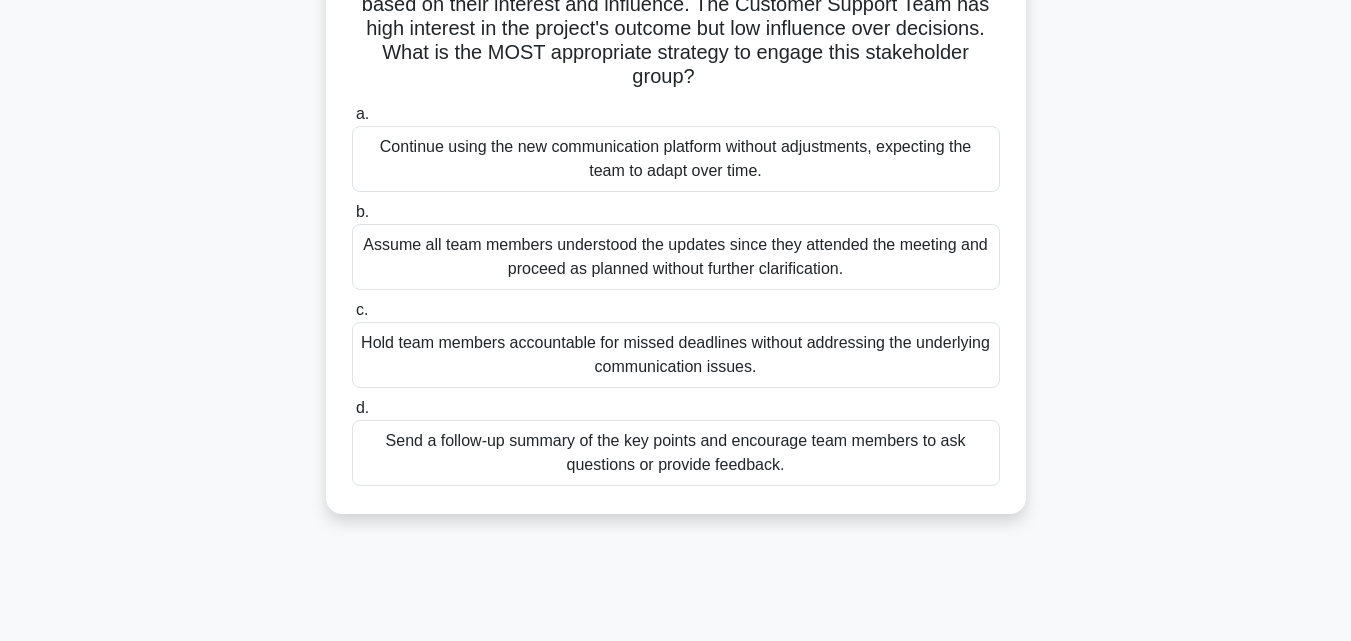 click on "Send a follow-up summary of the key points and encourage team members to ask questions or provide feedback." at bounding box center [676, 453] 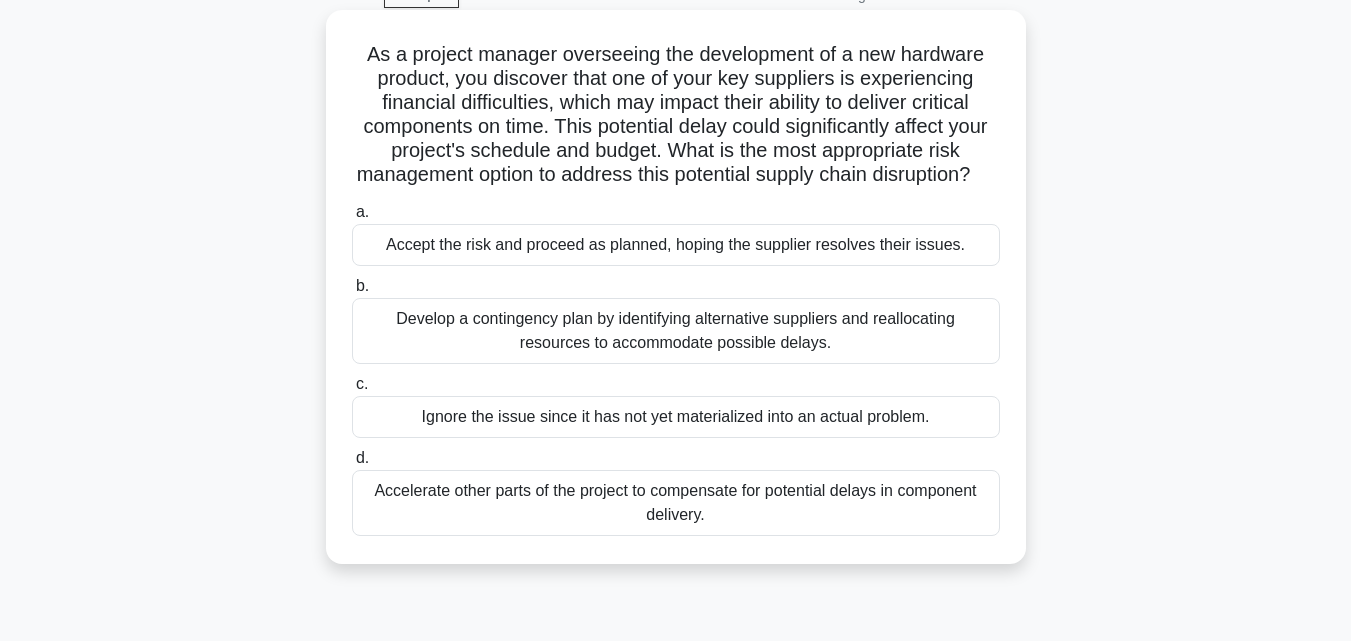scroll, scrollTop: 0, scrollLeft: 0, axis: both 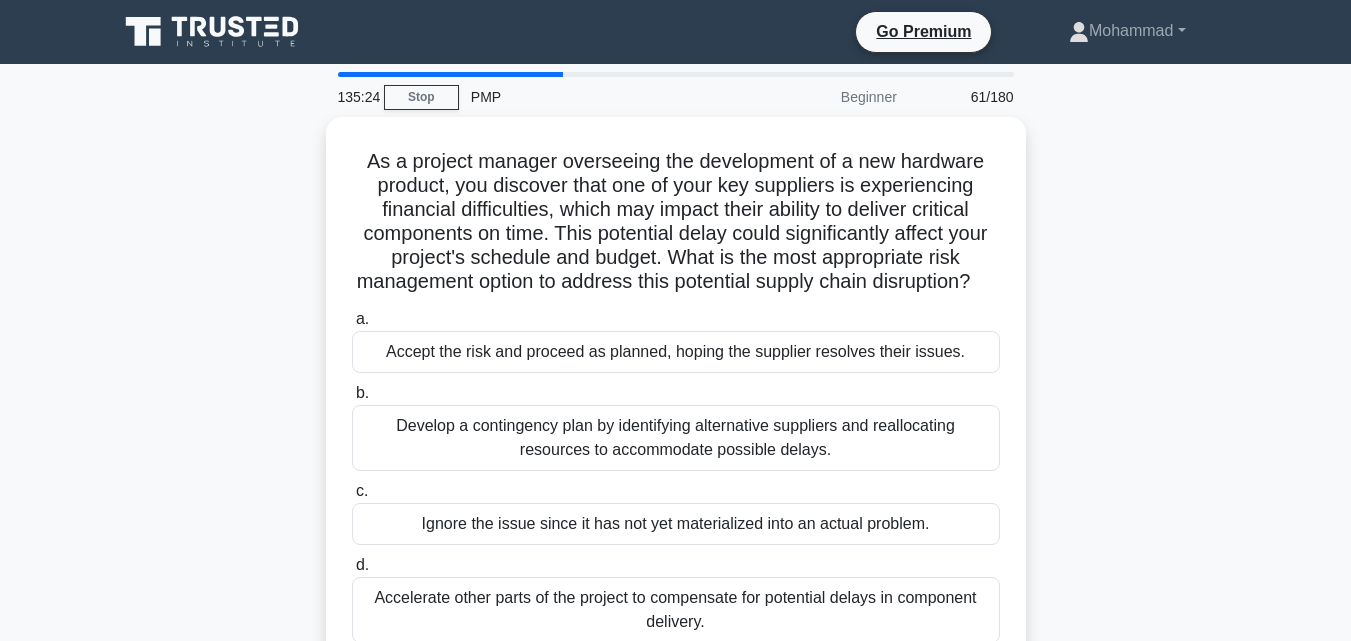 click on "As a project manager overseeing the development of a new hardware product, you discover that one of your key suppliers is experiencing financial difficulties, which may impact their ability to deliver critical components on time. This potential delay could significantly affect your project's schedule and budget. What is the most appropriate risk management option to address this potential supply chain disruption?
.spinner_0XTQ{transform-origin:center;animation:spinner_y6GP .75s linear infinite}@keyframes spinner_y6GP{100%{transform:rotate(360deg)}}
a.
b. c. d." at bounding box center (676, 406) 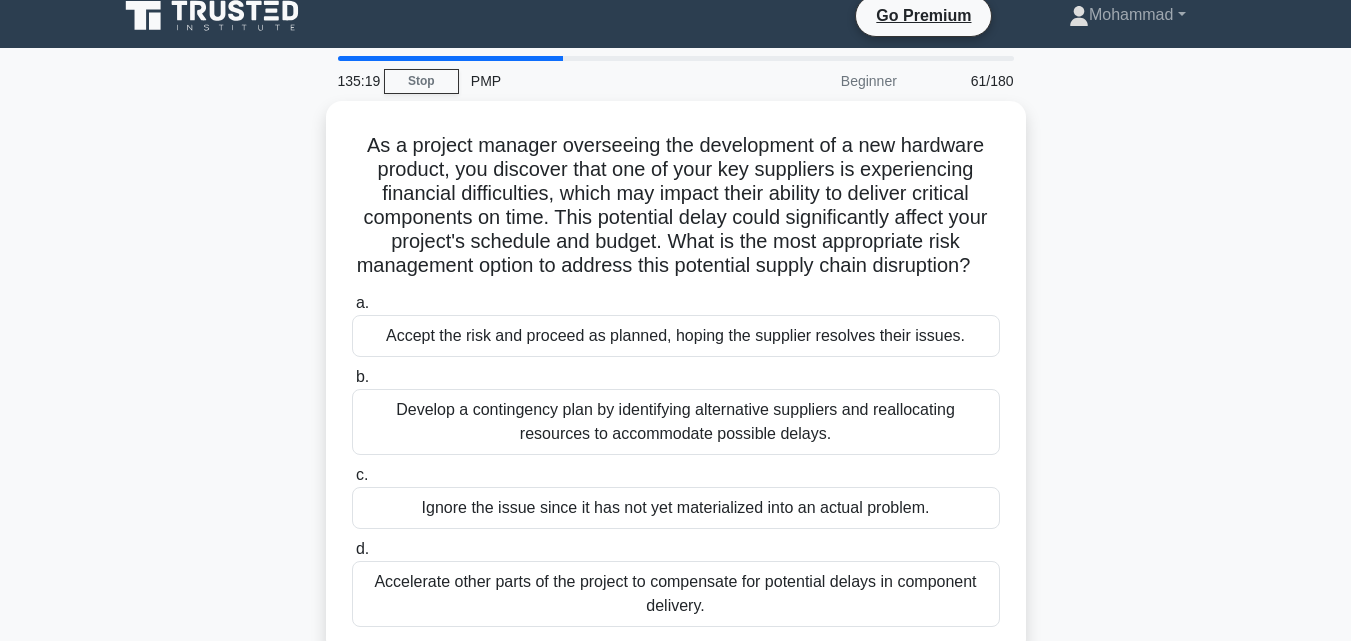scroll, scrollTop: 0, scrollLeft: 0, axis: both 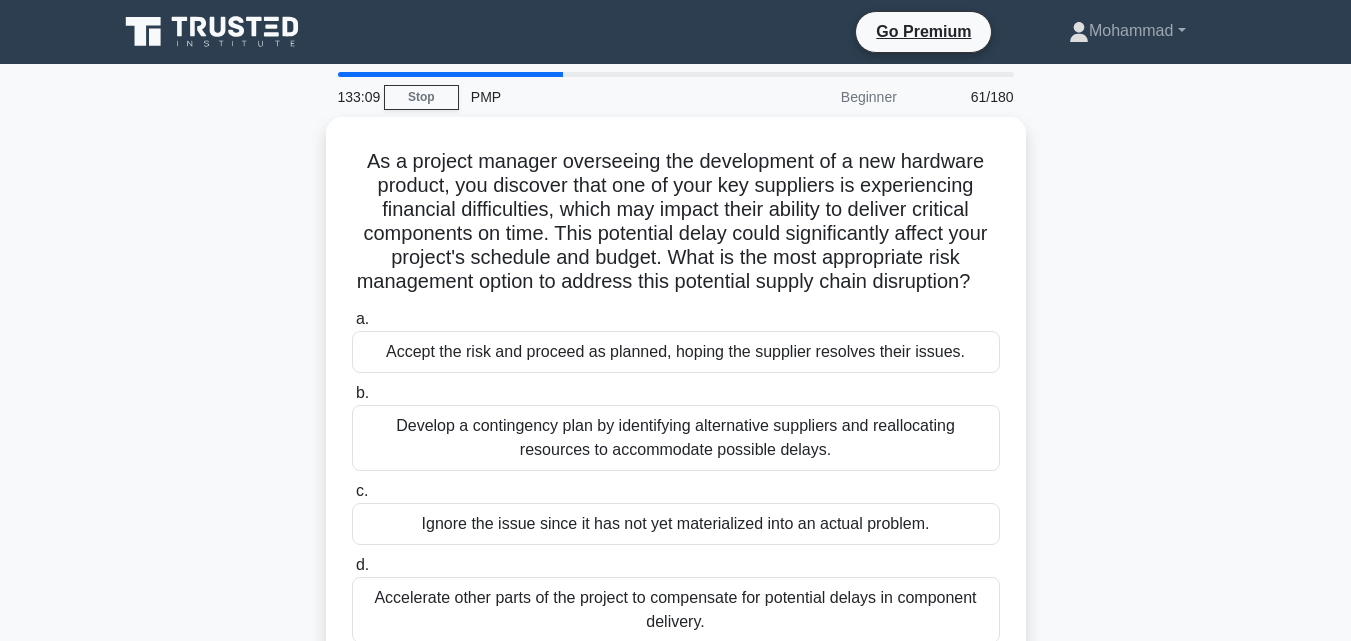 click on "As a project manager overseeing the development of a new hardware product, you discover that one of your key suppliers is experiencing financial difficulties, which may impact their ability to deliver critical components on time. This potential delay could significantly affect your project's schedule and budget. What is the most appropriate risk management option to address this potential supply chain disruption?
.spinner_0XTQ{transform-origin:center;animation:spinner_y6GP .75s linear infinite}@keyframes spinner_y6GP{100%{transform:rotate(360deg)}}
a.
b. c. d." at bounding box center [676, 406] 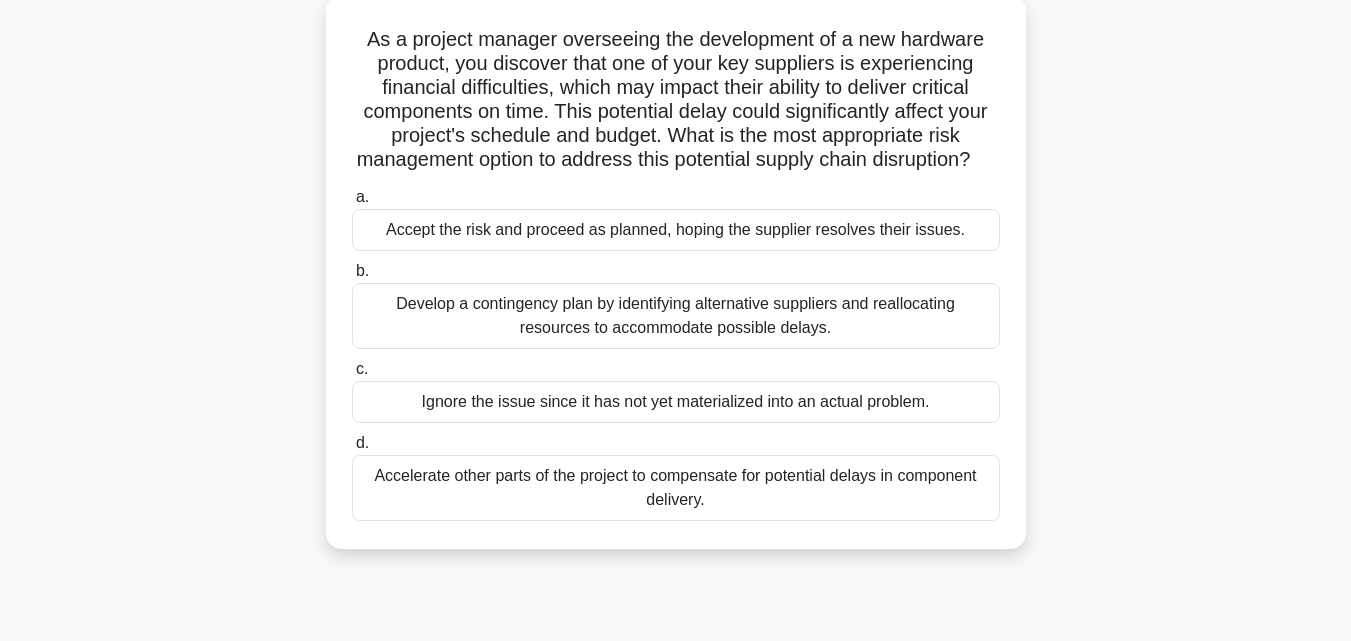 scroll, scrollTop: 120, scrollLeft: 0, axis: vertical 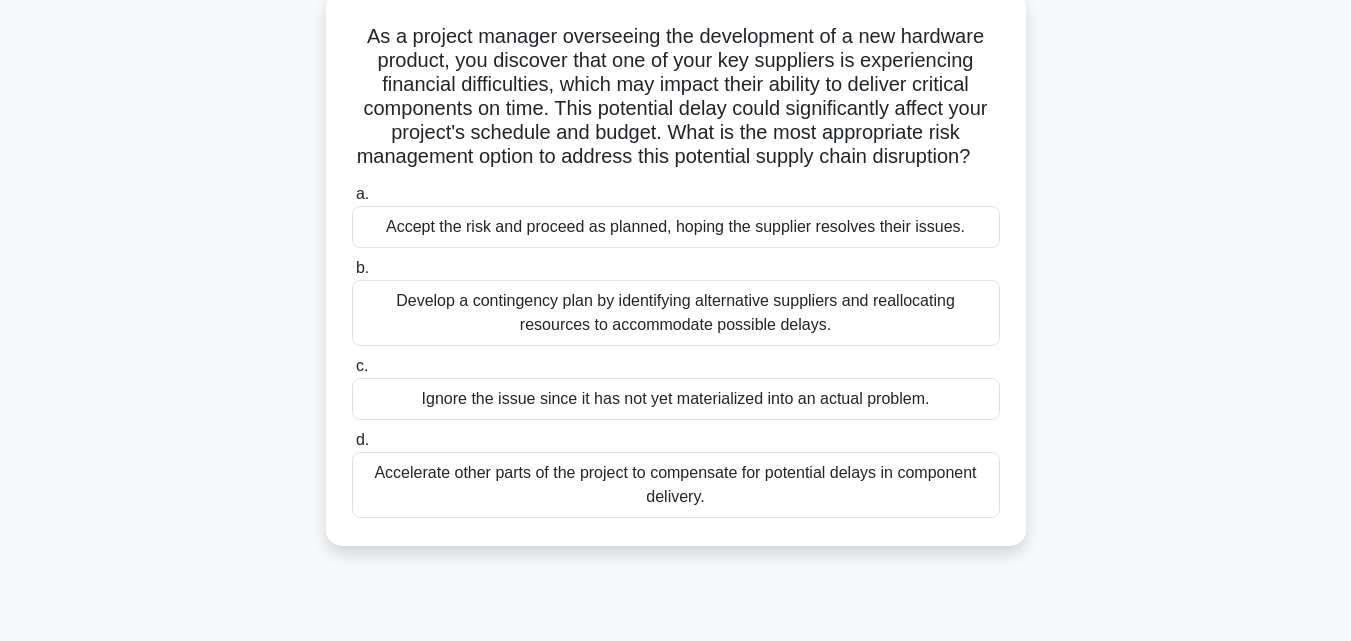 click on "Develop a contingency plan by identifying alternative suppliers and reallocating resources to accommodate possible delays." at bounding box center [676, 313] 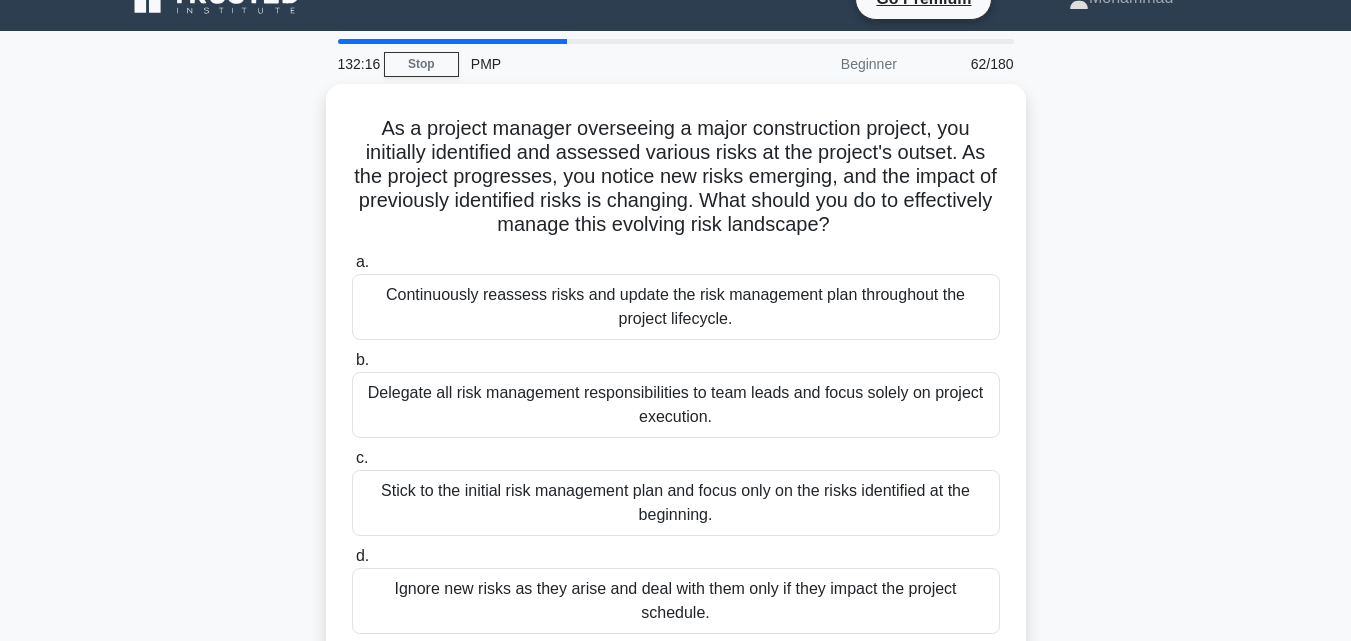 scroll, scrollTop: 0, scrollLeft: 0, axis: both 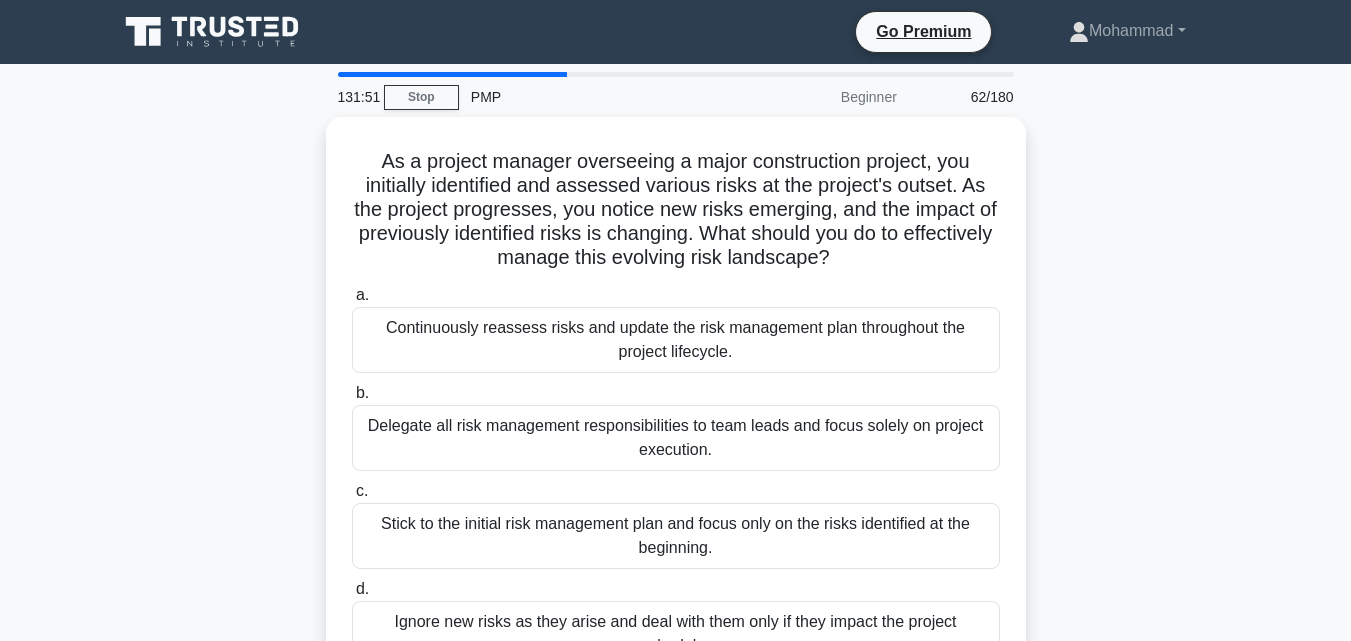 click on "As a project manager overseeing a major construction project, you initially identified and assessed various risks at the project's outset. As the project progresses, you notice new risks emerging, and the impact of previously identified risks is changing. What should you do to effectively manage this evolving risk landscape?
.spinner_0XTQ{transform-origin:center;animation:spinner_y6GP .75s linear infinite}@keyframes spinner_y6GP{100%{transform:rotate(360deg)}}
a.
b. c." at bounding box center [676, 418] 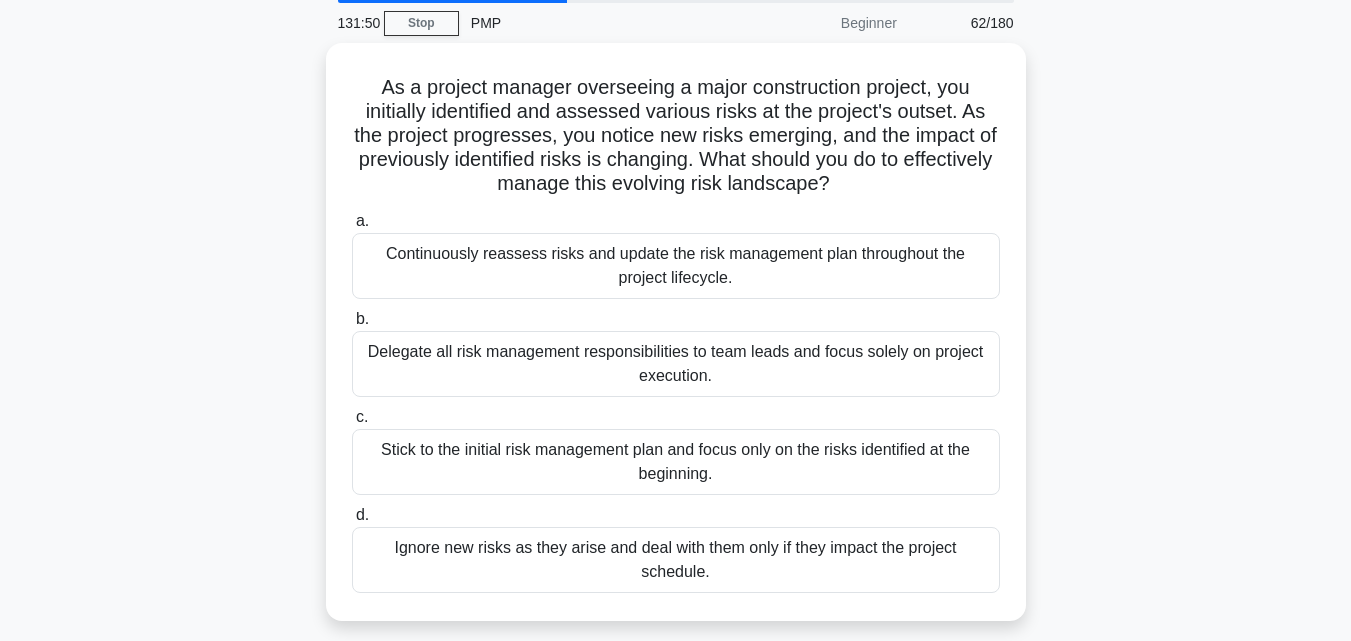 scroll, scrollTop: 80, scrollLeft: 0, axis: vertical 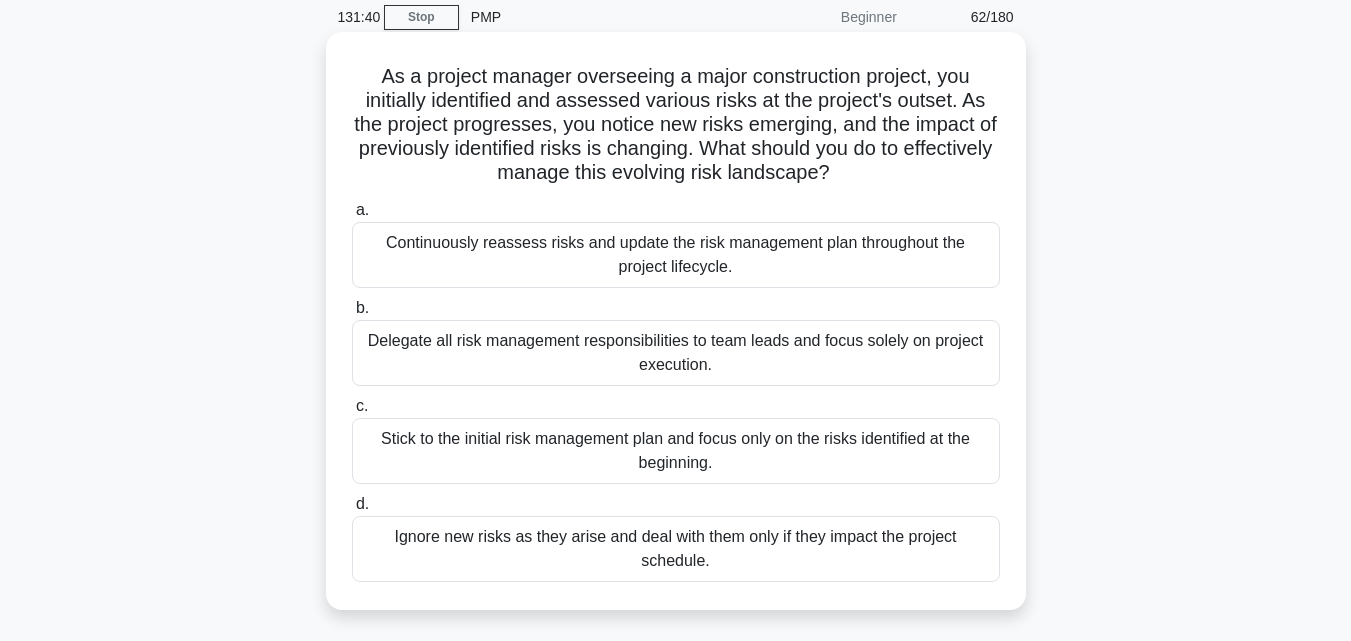 click on "Continuously reassess risks and update the risk management plan throughout the project lifecycle." at bounding box center (676, 255) 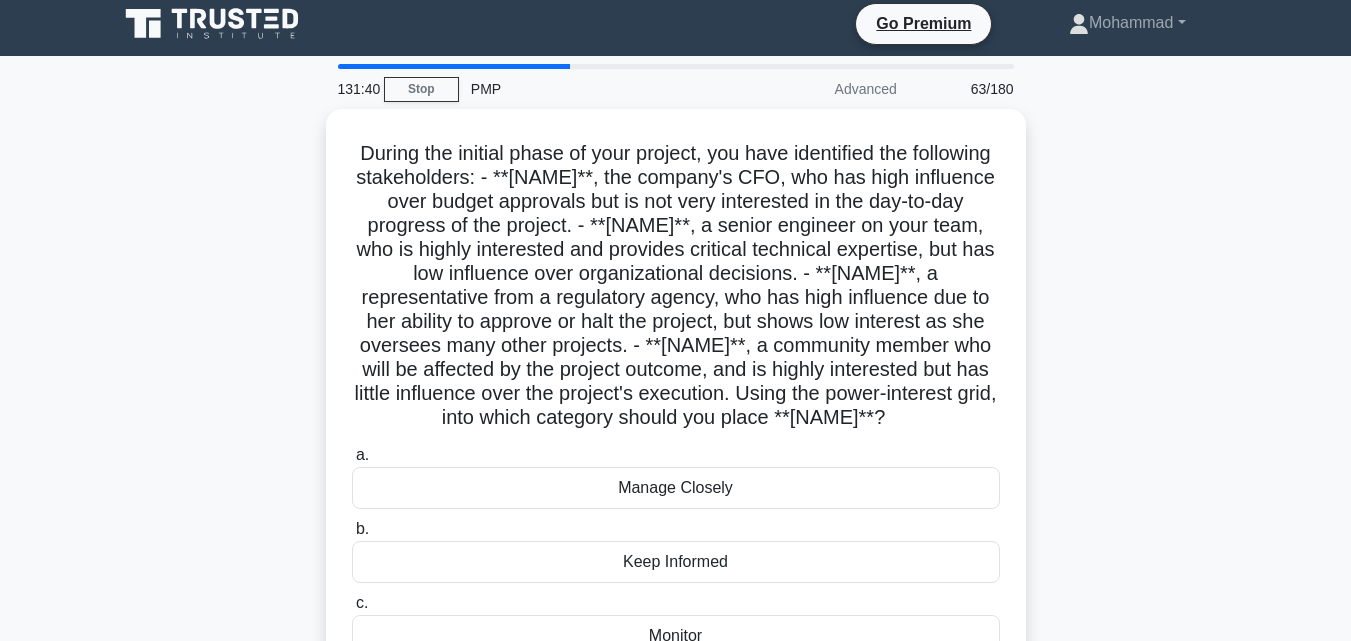 scroll, scrollTop: 0, scrollLeft: 0, axis: both 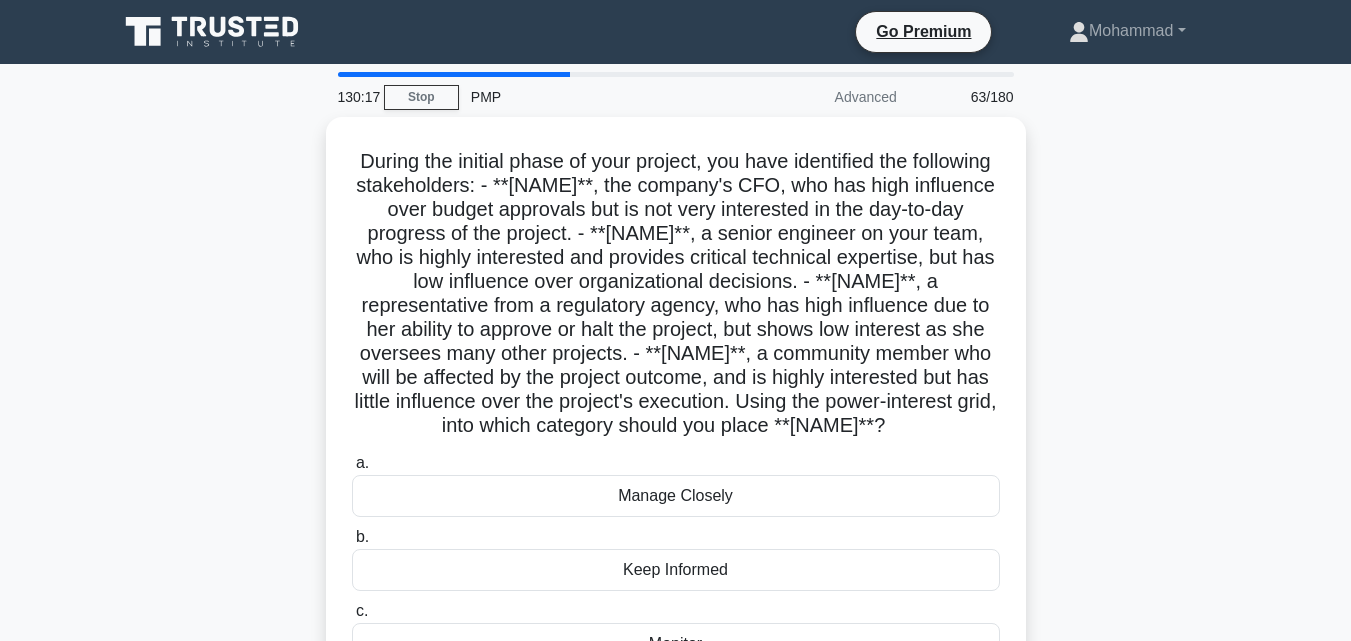 click on "During the initial phase of your project, you have identified the following stakeholders:
- **[NAME]**, the company's CFO, who has high influence over budget approvals but is not very interested in the day-to-day progress of the project.
- **[NAME]**, a senior engineer on your team, who is highly interested and provides critical technical expertise, but has low influence over organizational decisions.
- **[NAME]**, a representative from a regulatory agency, who has high influence due to her ability to approve or halt the project, but shows low interest as she oversees many other projects.
- **[NAME]**, a community member who will be affected by the project outcome, and is highly interested but has little influence over the project's execution.
Using the power-interest grid, into which category should you place **[NAME]**?
a. b." at bounding box center (676, 454) 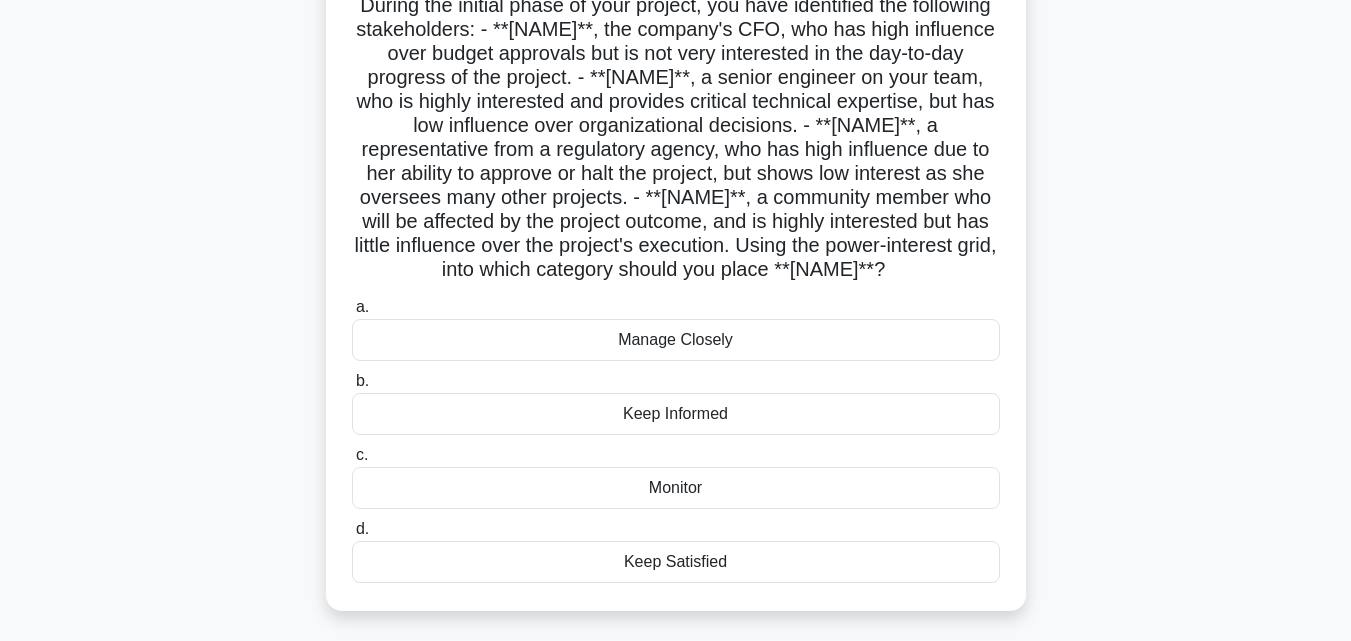 scroll, scrollTop: 160, scrollLeft: 0, axis: vertical 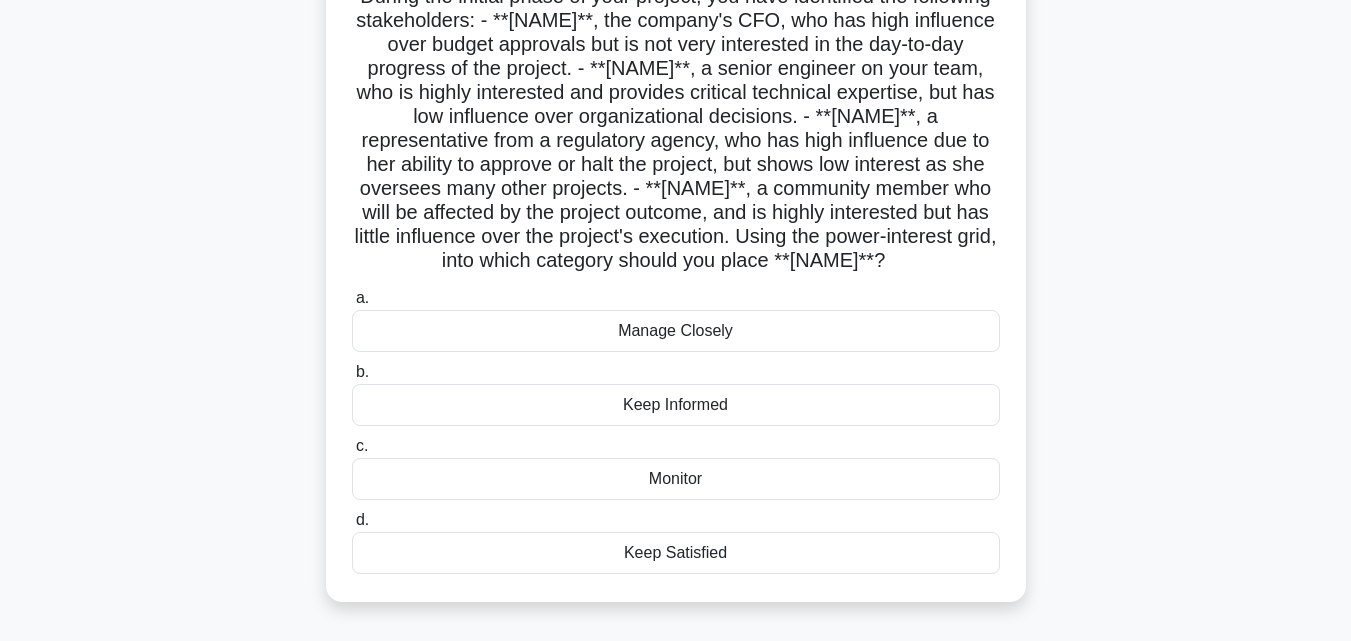click on "Keep Satisfied" at bounding box center (676, 553) 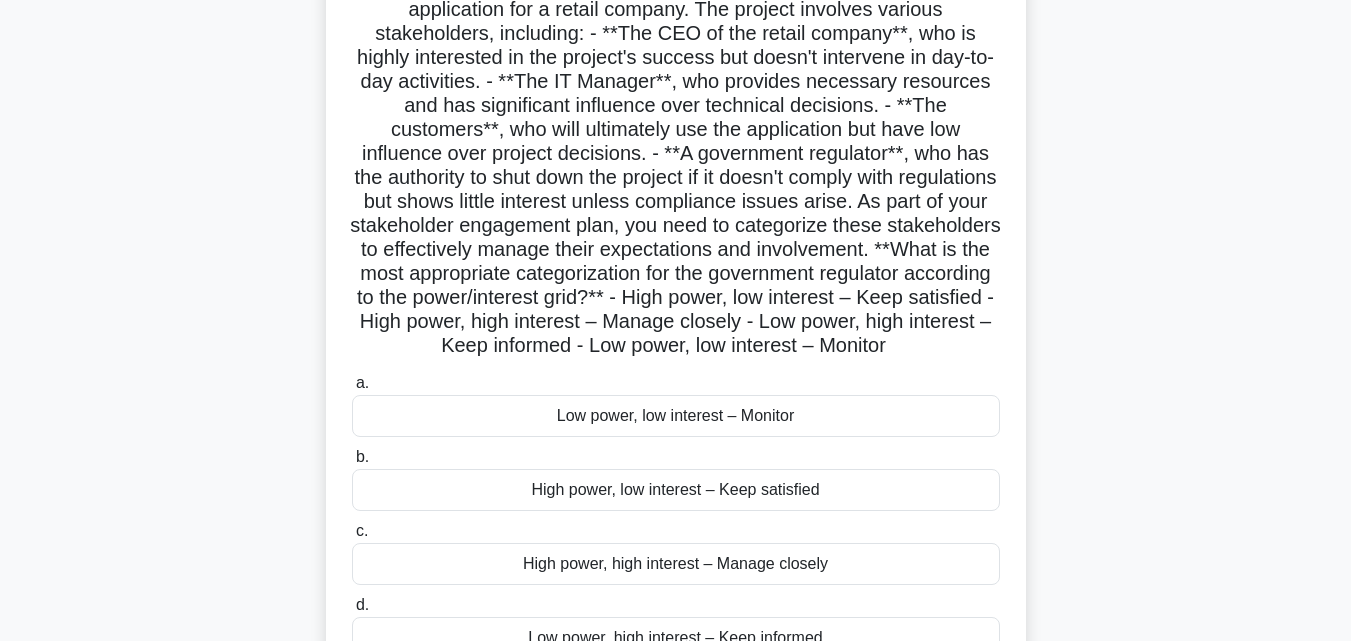 scroll, scrollTop: 200, scrollLeft: 0, axis: vertical 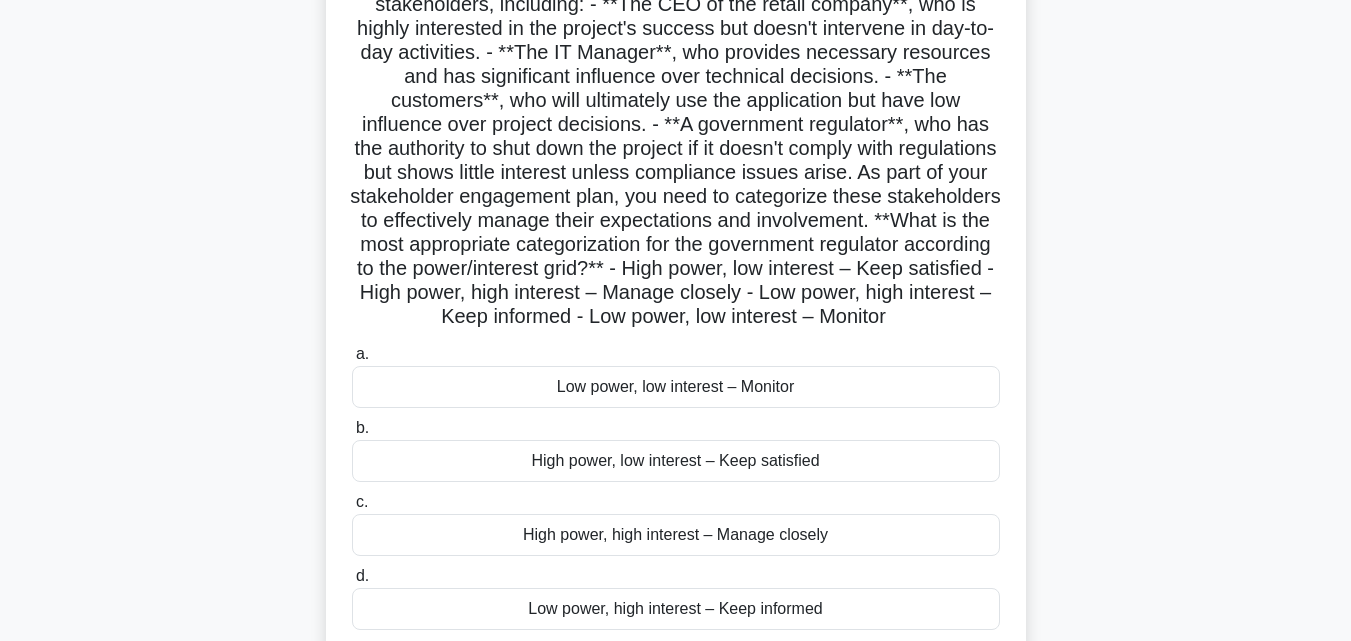 click on "High power, low interest – Keep satisfied" at bounding box center (676, 461) 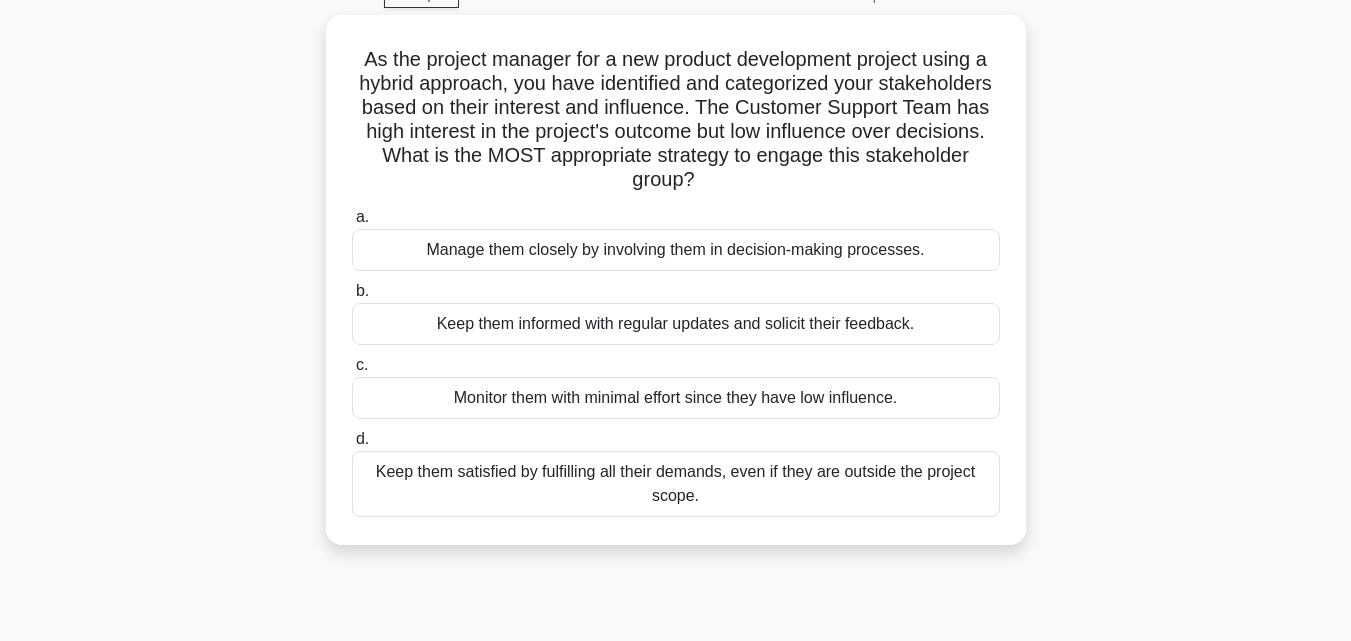 scroll, scrollTop: 0, scrollLeft: 0, axis: both 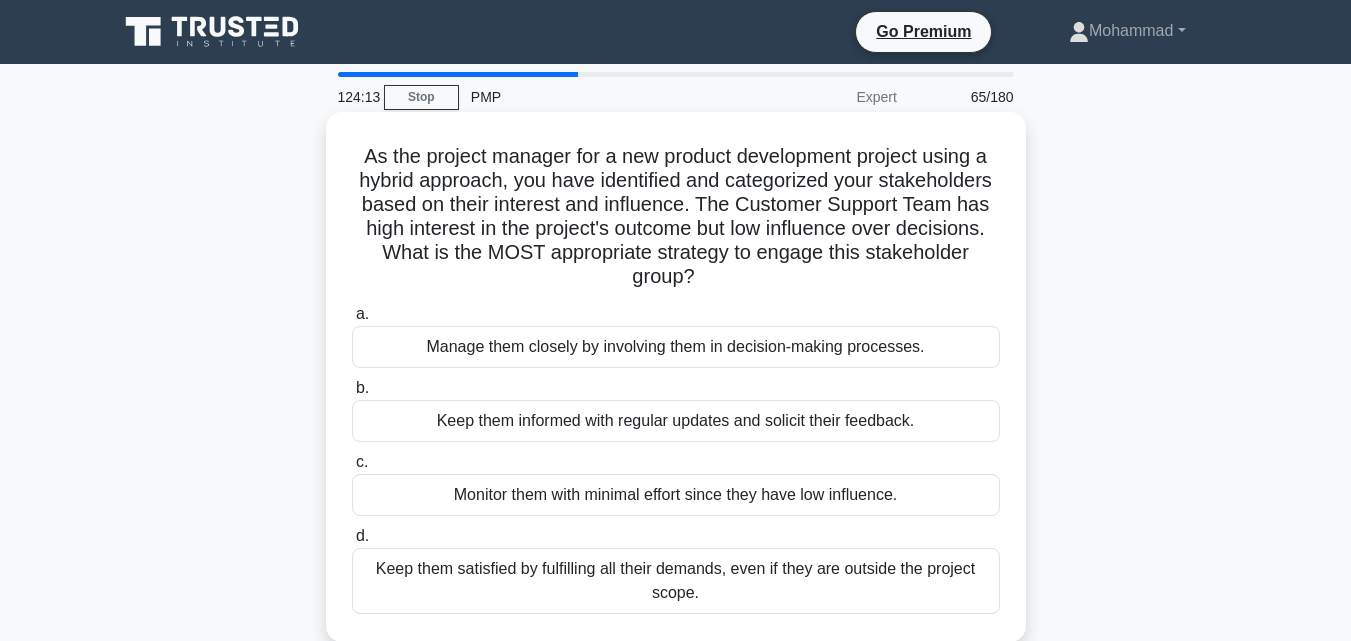 click on "Keep them informed with regular updates and solicit their feedback." at bounding box center [676, 421] 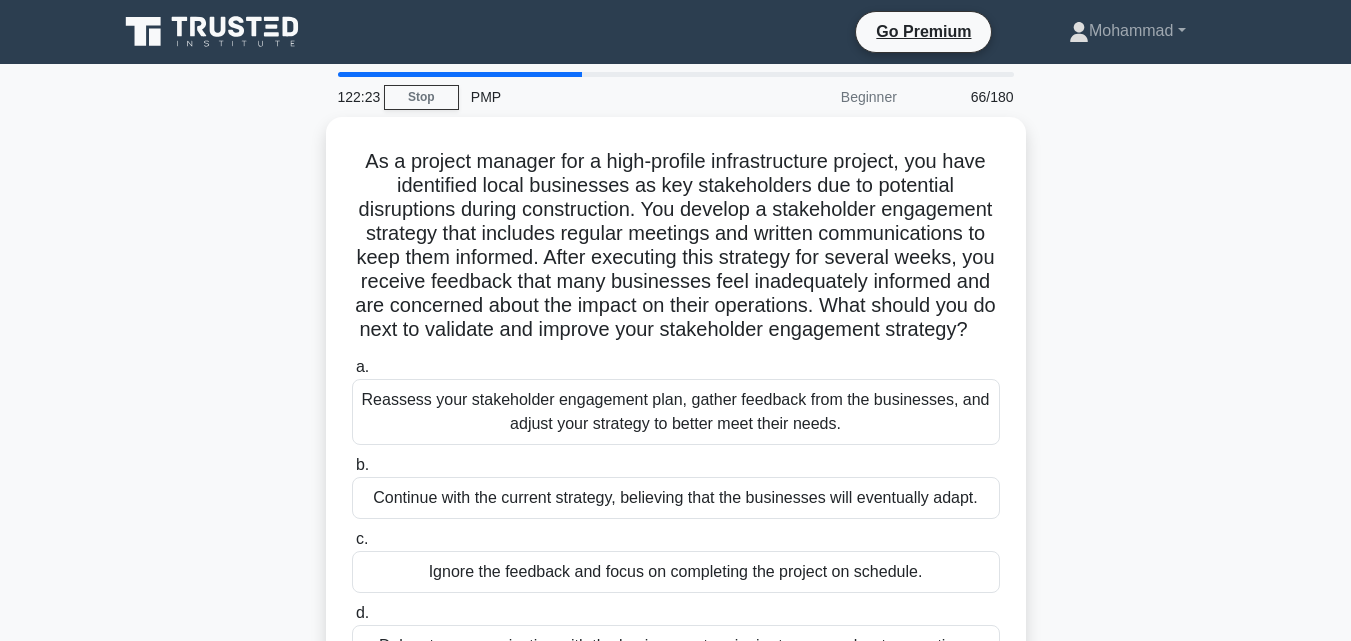 click on "As a project manager for a high-profile infrastructure project, you have identified local businesses as key stakeholders due to potential disruptions during construction. You develop a stakeholder engagement strategy that includes regular meetings and written communications to keep them informed. After executing this strategy for several weeks, you receive feedback that many businesses feel inadequately informed and are concerned about the impact on their operations. What should you do next to validate and improve your stakeholder engagement strategy?
.spinner_0XTQ{transform-origin:center;animation:spinner_y6GP .75s linear infinite}@keyframes spinner_y6GP{100%{transform:rotate(360deg)}}
a. b. c. d." at bounding box center (676, 418) 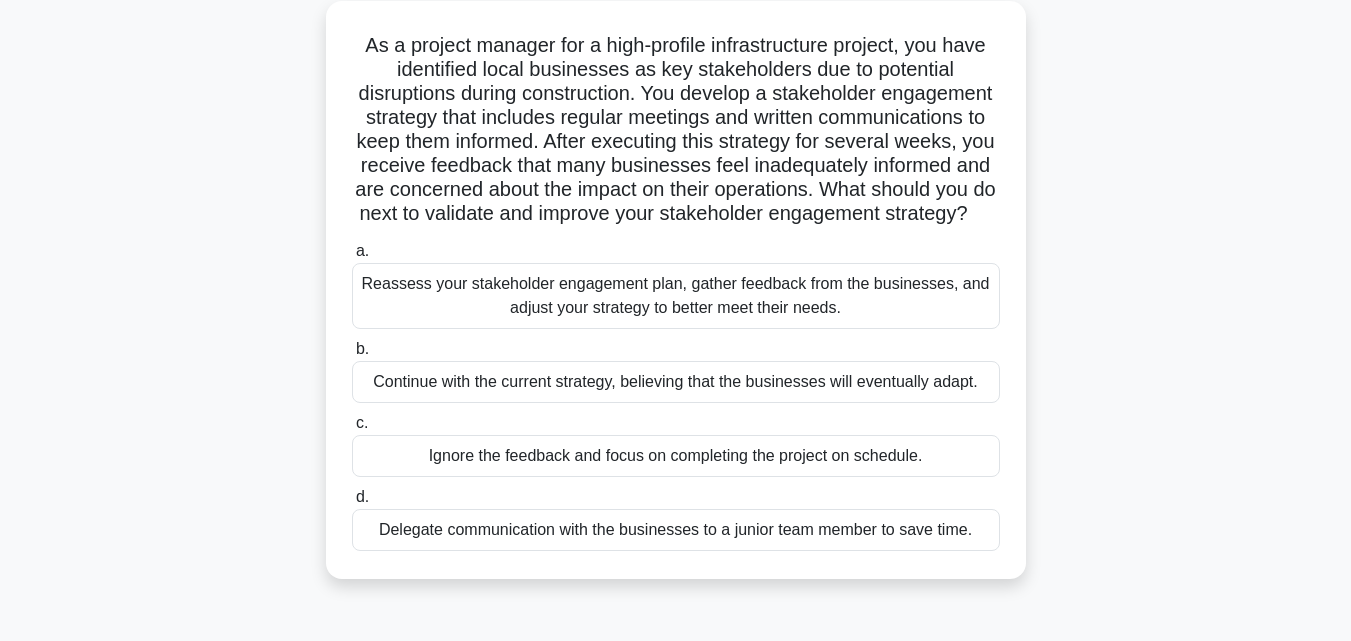scroll, scrollTop: 120, scrollLeft: 0, axis: vertical 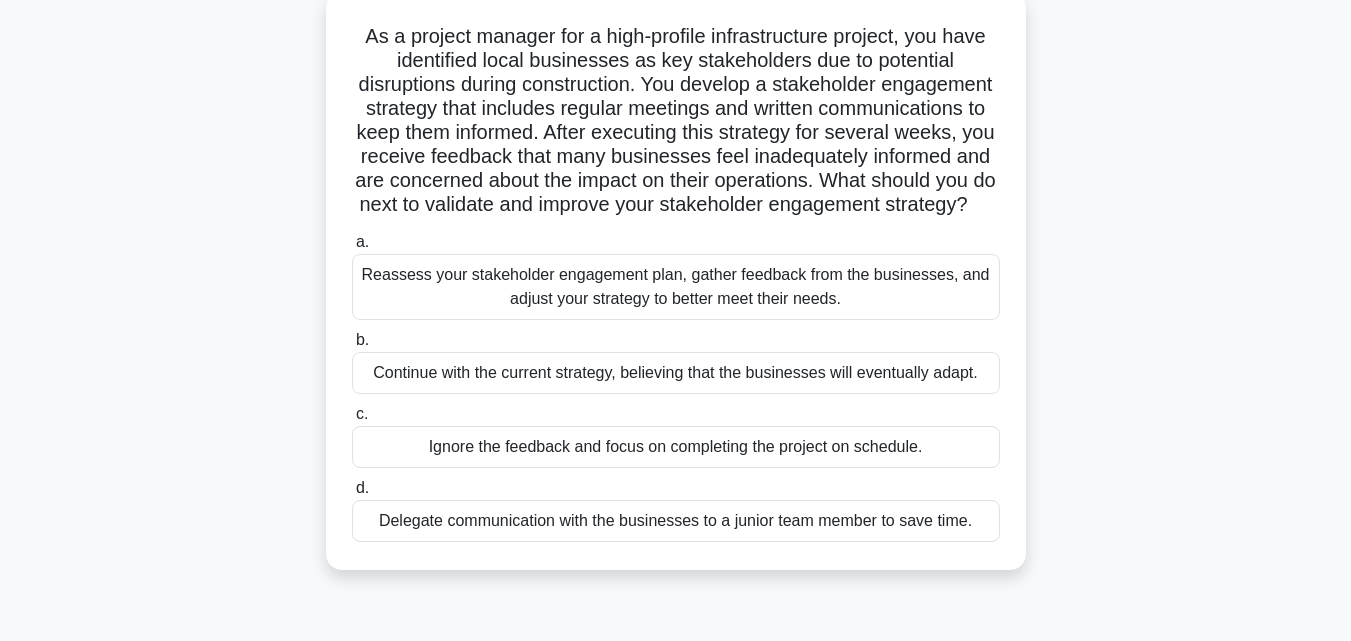 click on "Reassess your stakeholder engagement plan, gather feedback from the businesses, and adjust your strategy to better meet their needs." at bounding box center [676, 287] 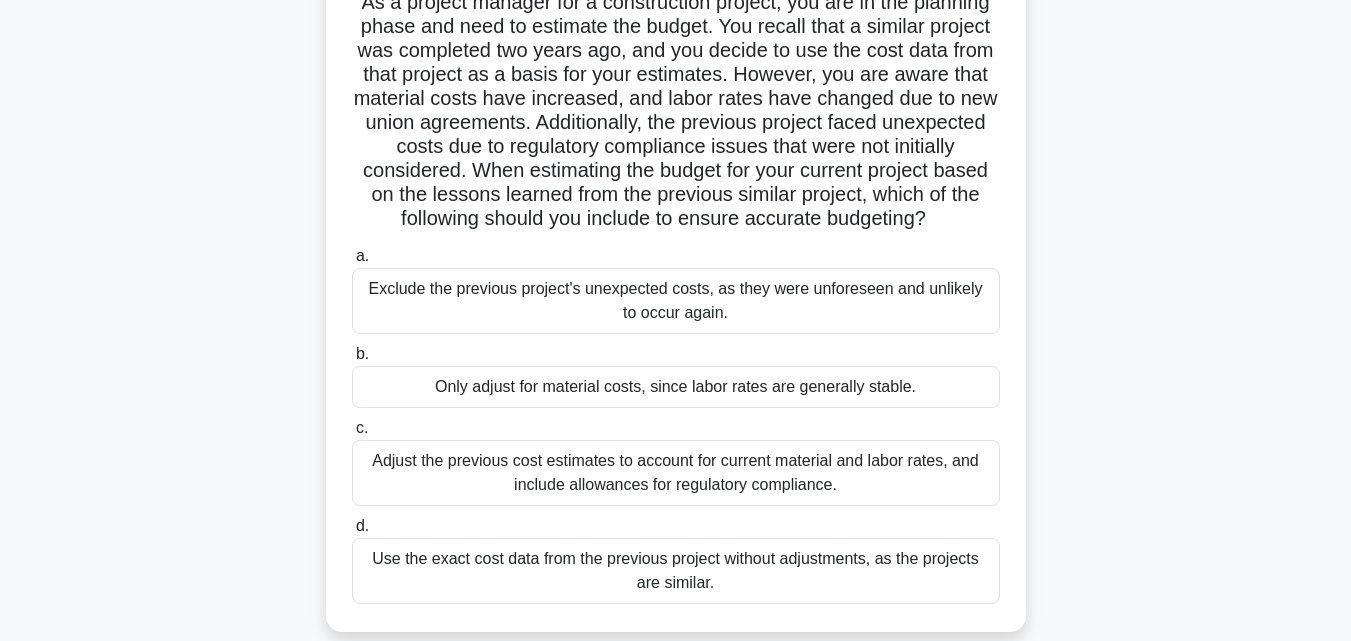 scroll, scrollTop: 160, scrollLeft: 0, axis: vertical 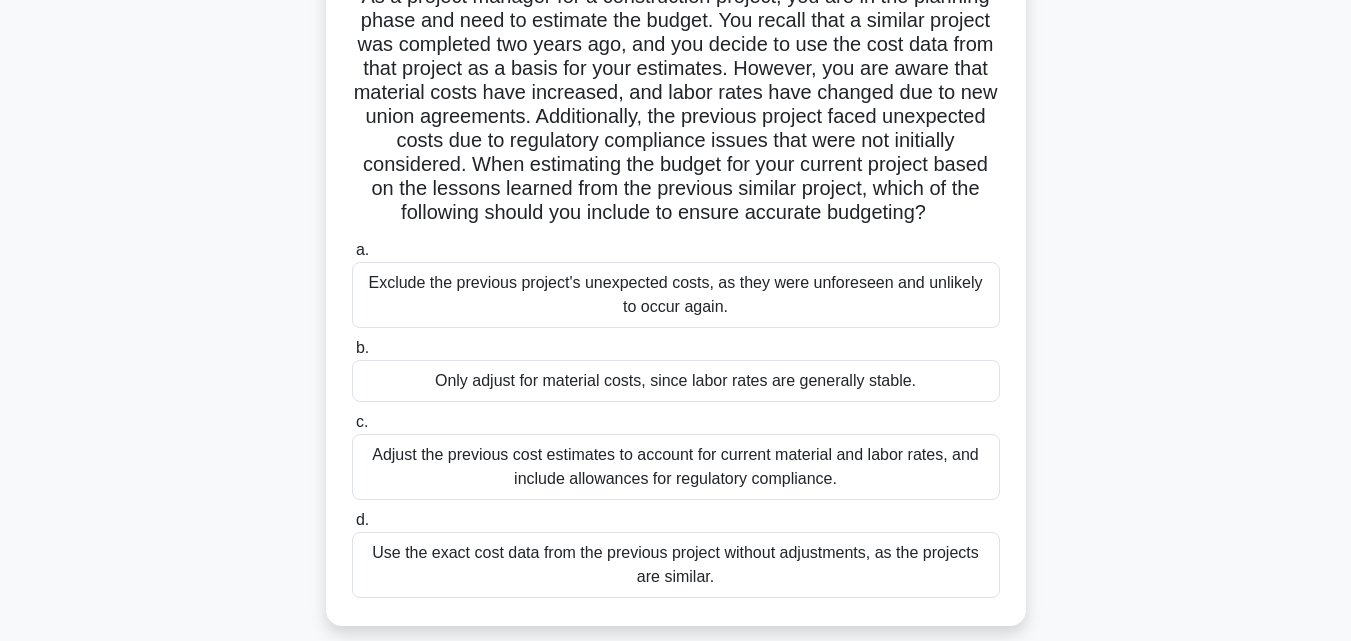 click on "Adjust the previous cost estimates to account for current material and labor rates, and include allowances for regulatory compliance." at bounding box center (676, 467) 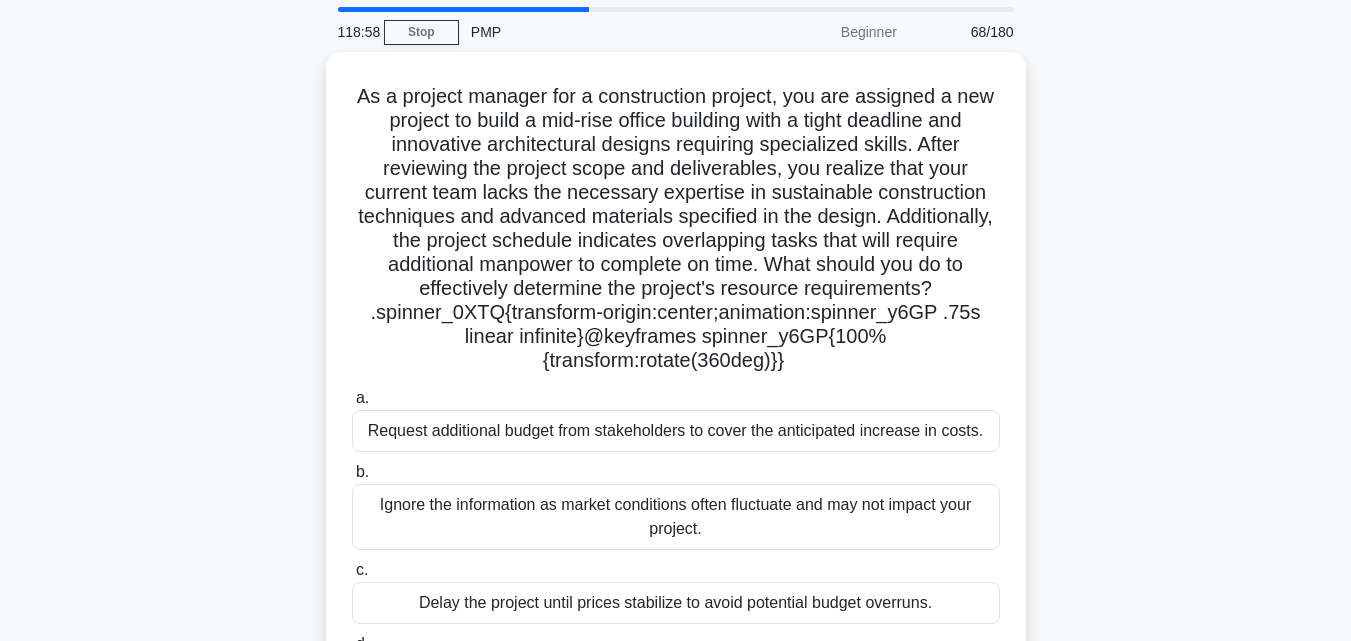 scroll, scrollTop: 0, scrollLeft: 0, axis: both 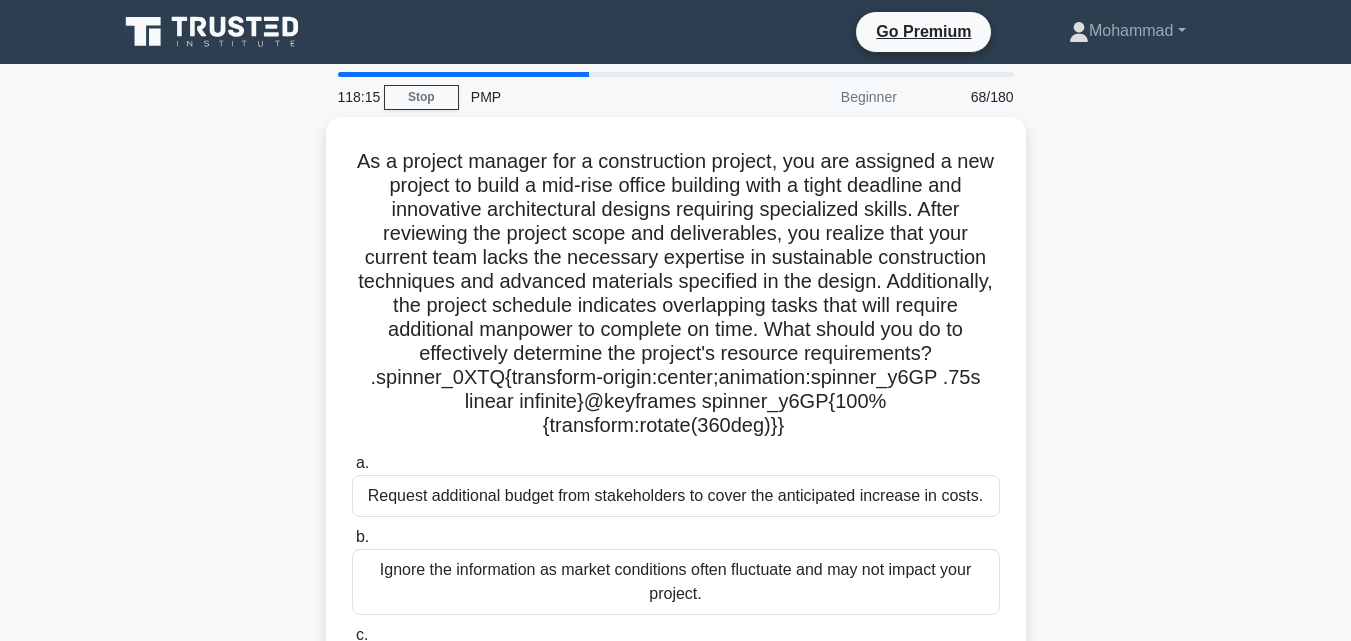 click on "As a project manager overseeing the construction of a new office building, you receive information that the price of steel, a key construction material, is expected to rise significantly in the next few months due to global market conditions. Your project is scheduled to require a large quantity of steel in six months. If the prices rise as predicted, your project budget may overrun. What should you do to anticipate this future budget challenge?
.spinner_0XTQ{transform-origin:center;animation:spinner_y6GP .75s linear infinite}@keyframes spinner_y6GP{100%{transform:rotate(360deg)}}
a. b. c. d." at bounding box center (676, 478) 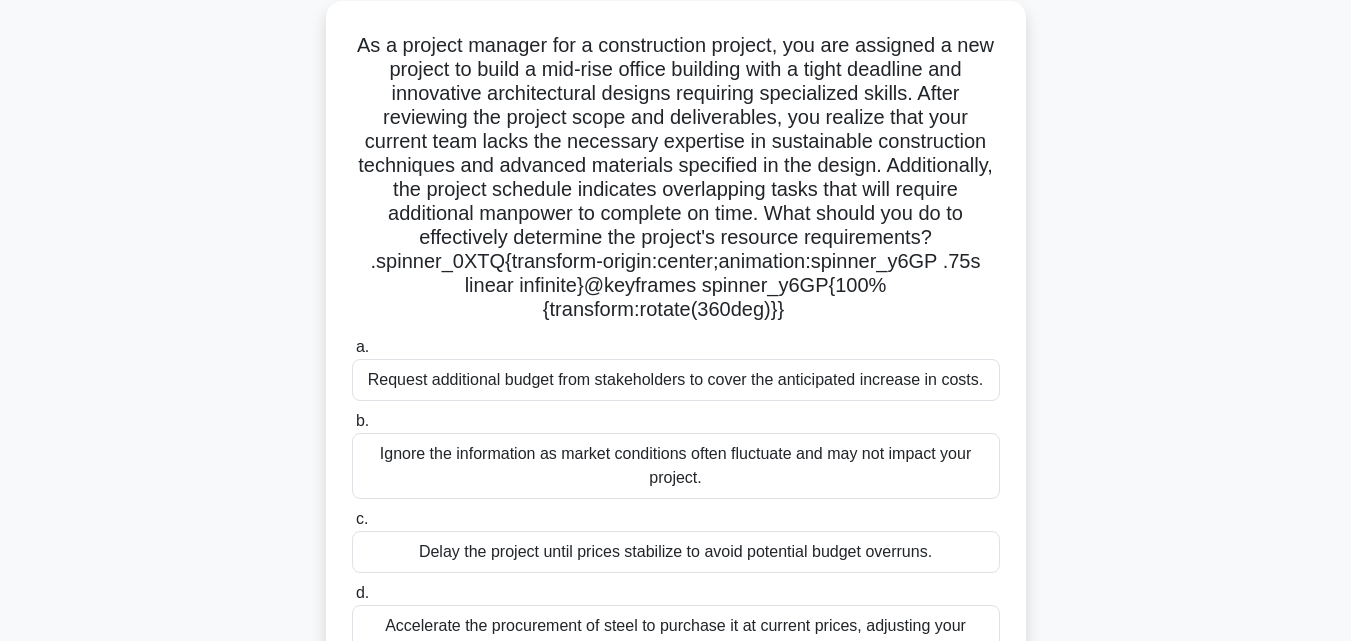 scroll, scrollTop: 120, scrollLeft: 0, axis: vertical 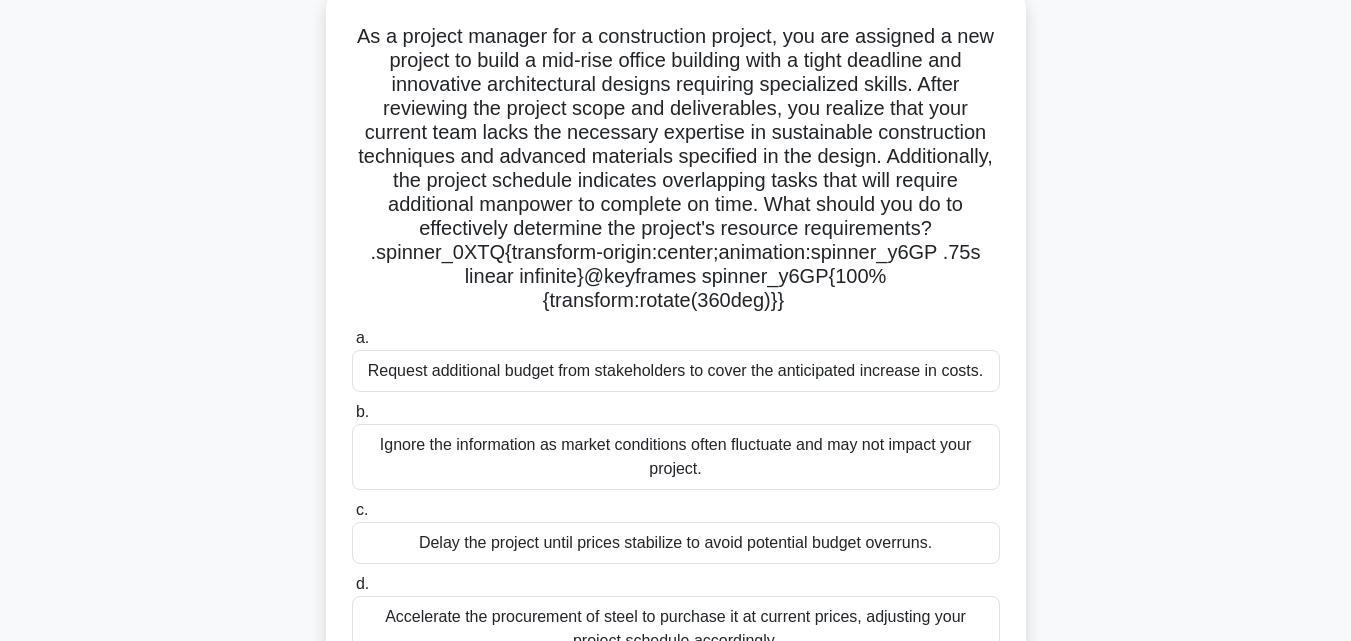 click on "Request additional budget from stakeholders to cover the anticipated increase in costs." at bounding box center [676, 371] 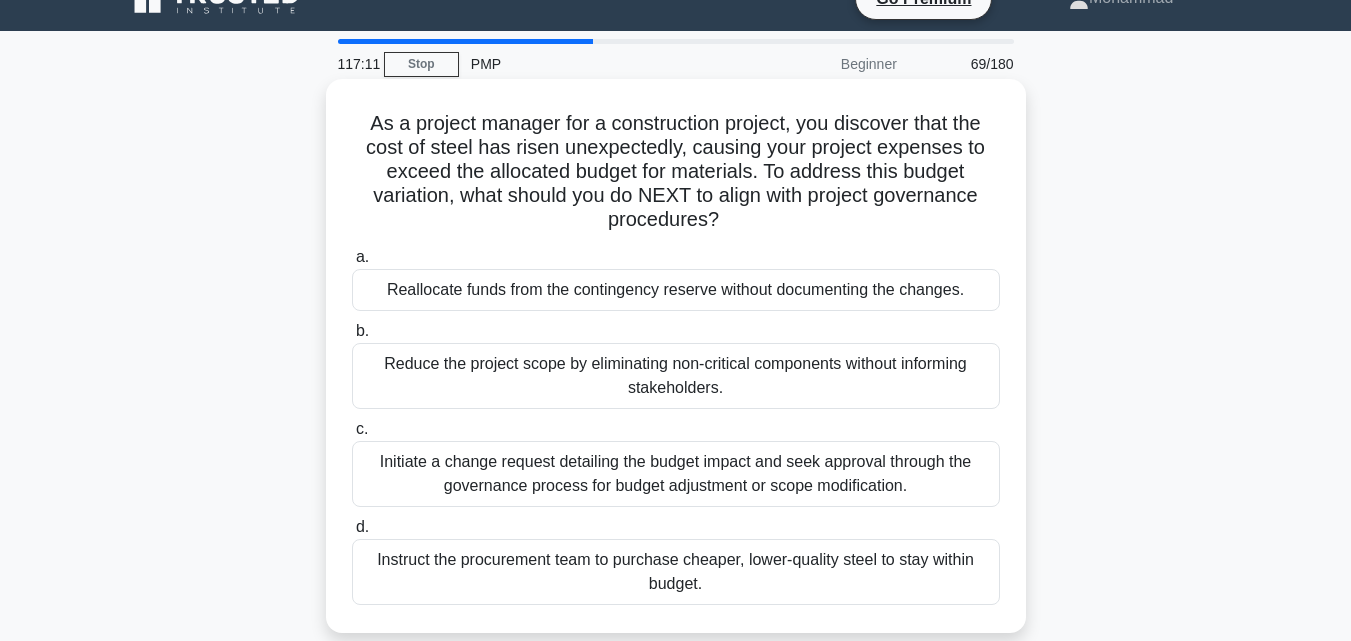 scroll, scrollTop: 0, scrollLeft: 0, axis: both 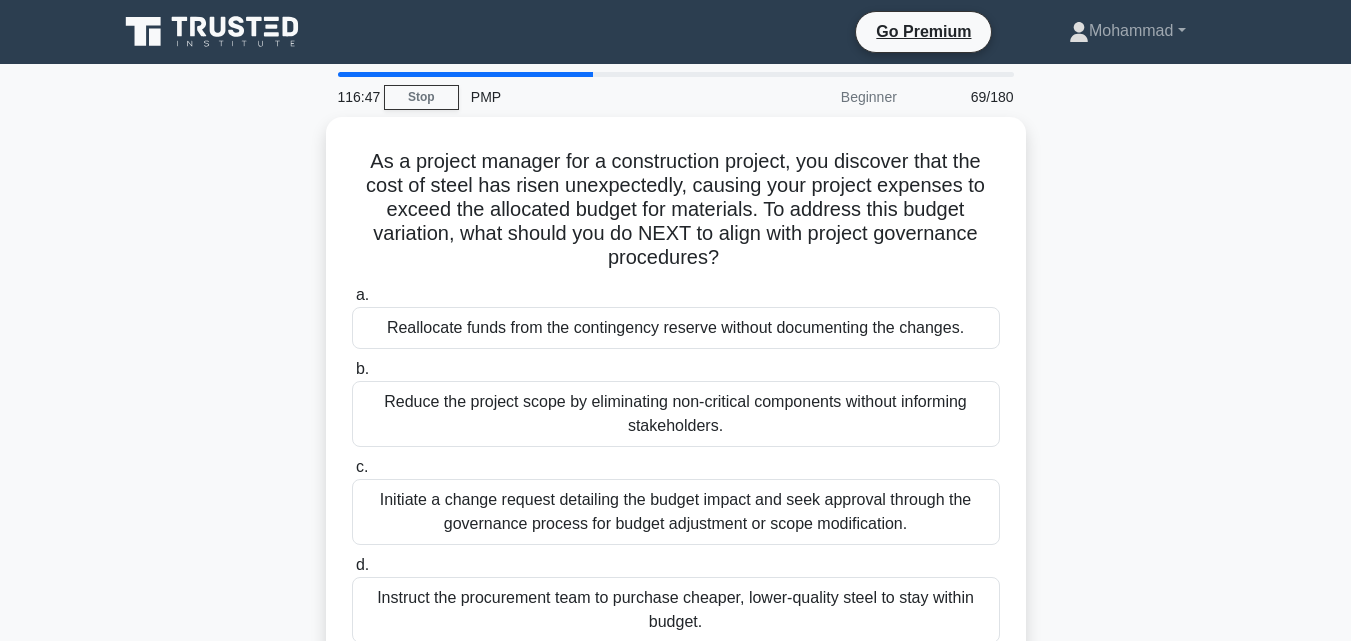 click on "As a project manager for a construction project, you discover that the cost of steel has risen unexpectedly, causing your project expenses to exceed the allocated budget for materials. To address this budget variation, what should you do NEXT to align with project governance procedures?
.spinner_0XTQ{transform-origin:center;animation:spinner_y6GP .75s linear infinite}@keyframes spinner_y6GP{100%{transform:rotate(360deg)}}
a.
b. c. d." at bounding box center (676, 406) 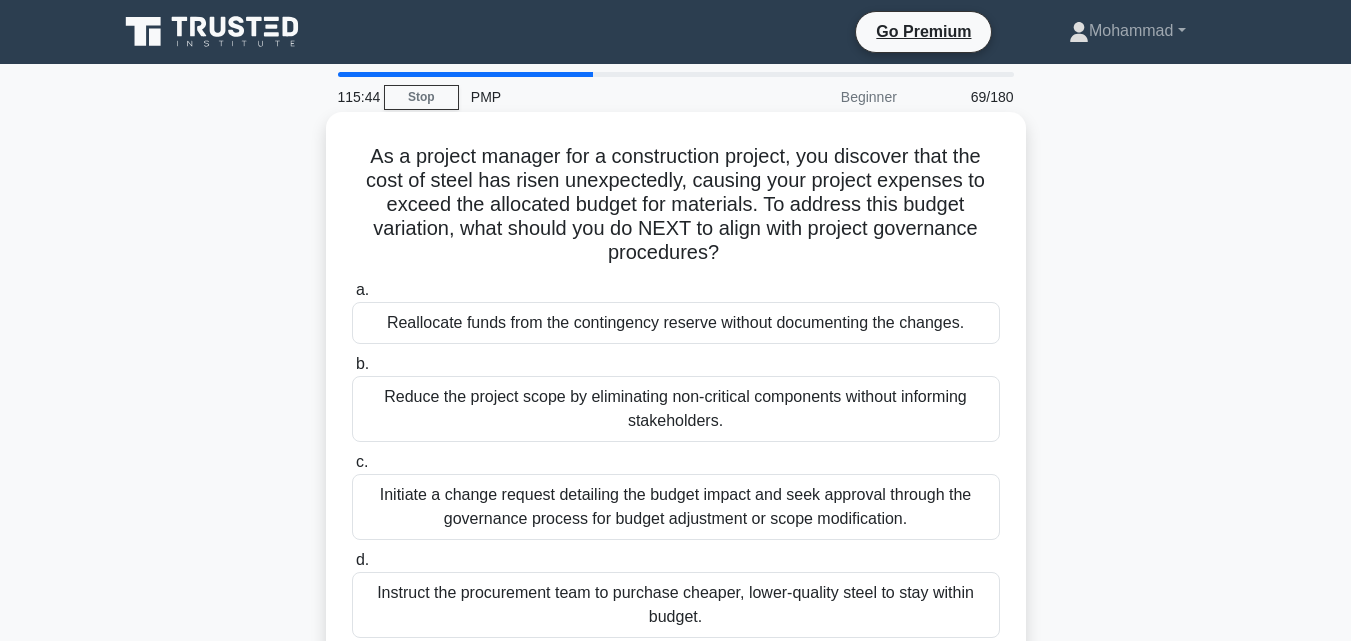 click on "Initiate a change request detailing the budget impact and seek approval through the governance process for budget adjustment or scope modification." at bounding box center (676, 507) 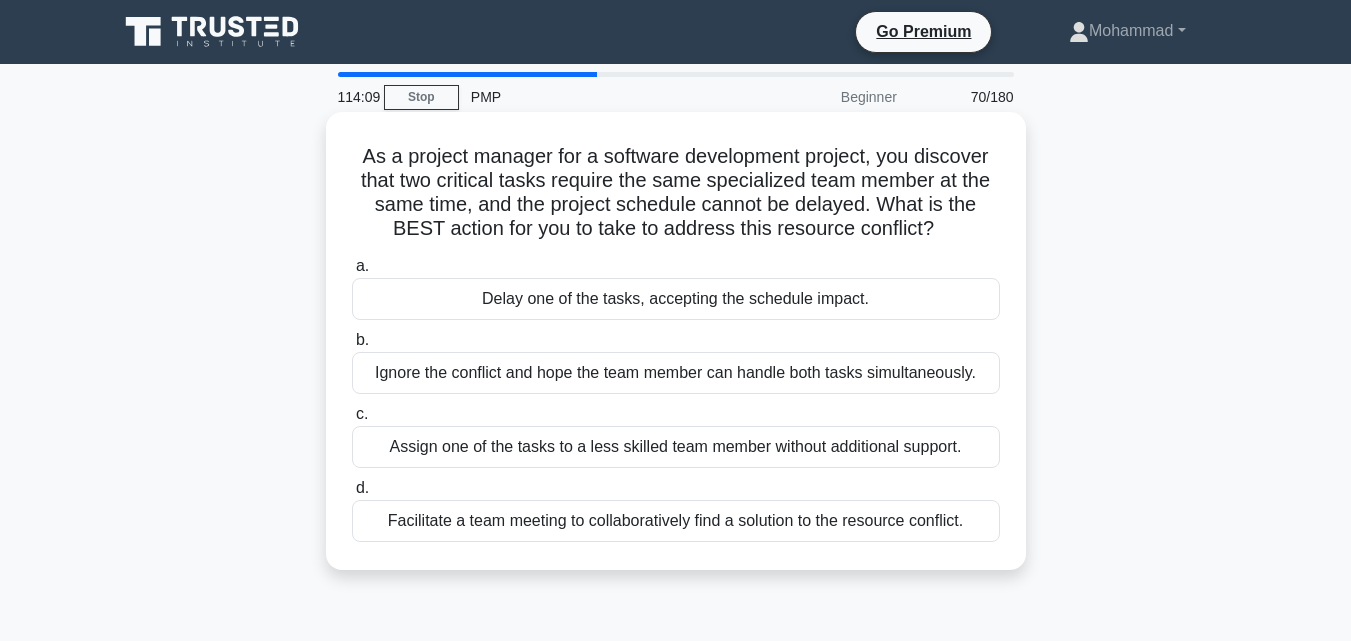 click on "Facilitate a team meeting to collaboratively find a solution to the resource conflict." at bounding box center (676, 521) 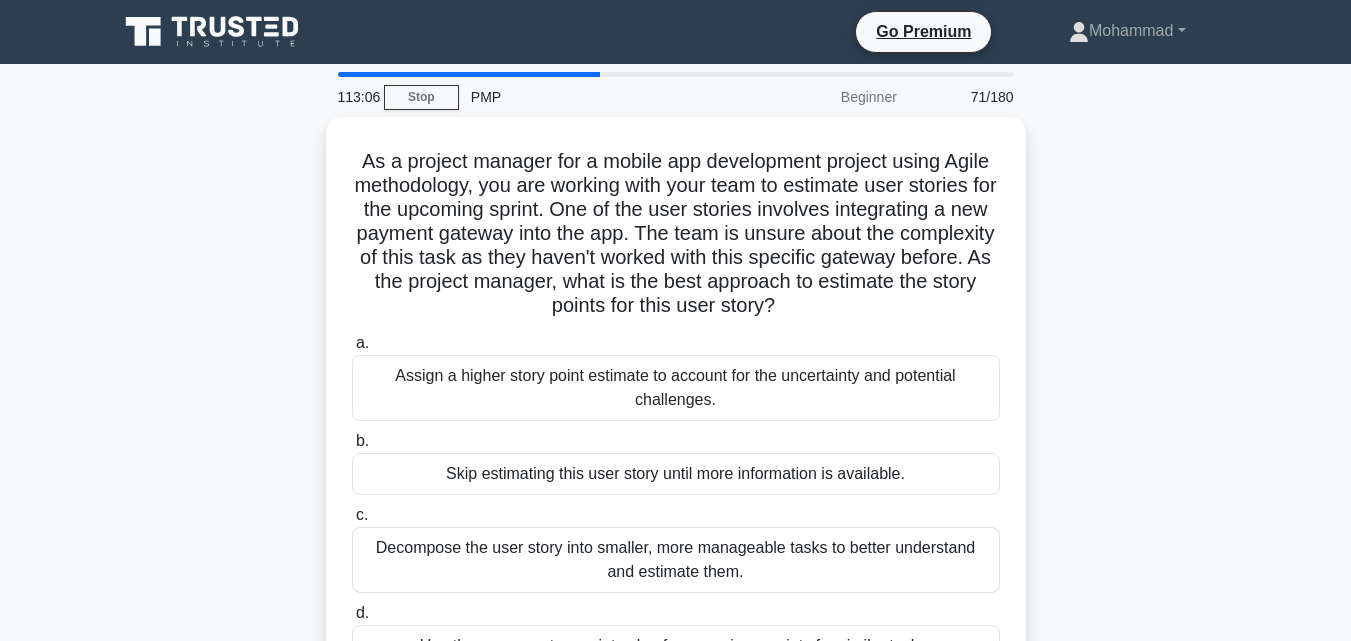 click on "As a project manager for a mobile app development project using Agile methodology, you are working with your team to estimate user stories for the upcoming sprint. One of the user stories involves integrating a new payment gateway into the app. The team is unsure about the complexity of this task as they haven't worked with this specific gateway before.
As the project manager, what is the best approach to estimate the story points for this user story?
.spinner_0XTQ{transform-origin:center;animation:spinner_y6GP .75s linear infinite}@keyframes spinner_y6GP{100%{transform:rotate(360deg)}}
a. b. c. d." at bounding box center (676, 418) 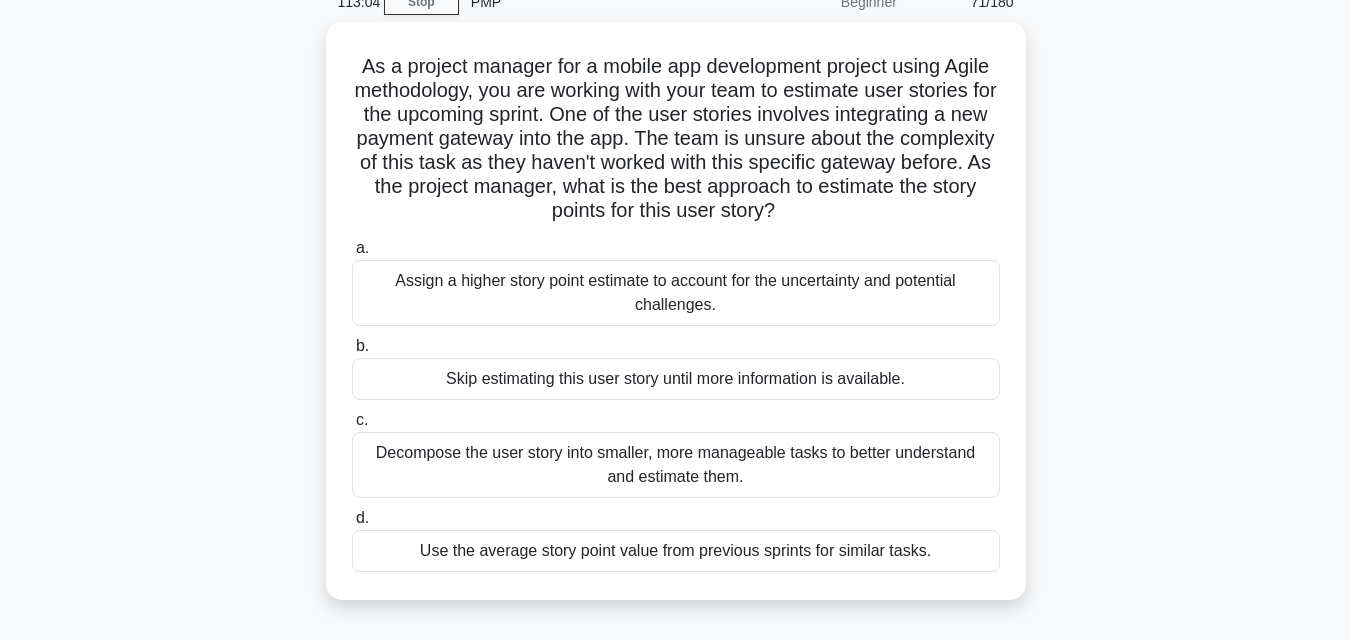 scroll, scrollTop: 120, scrollLeft: 0, axis: vertical 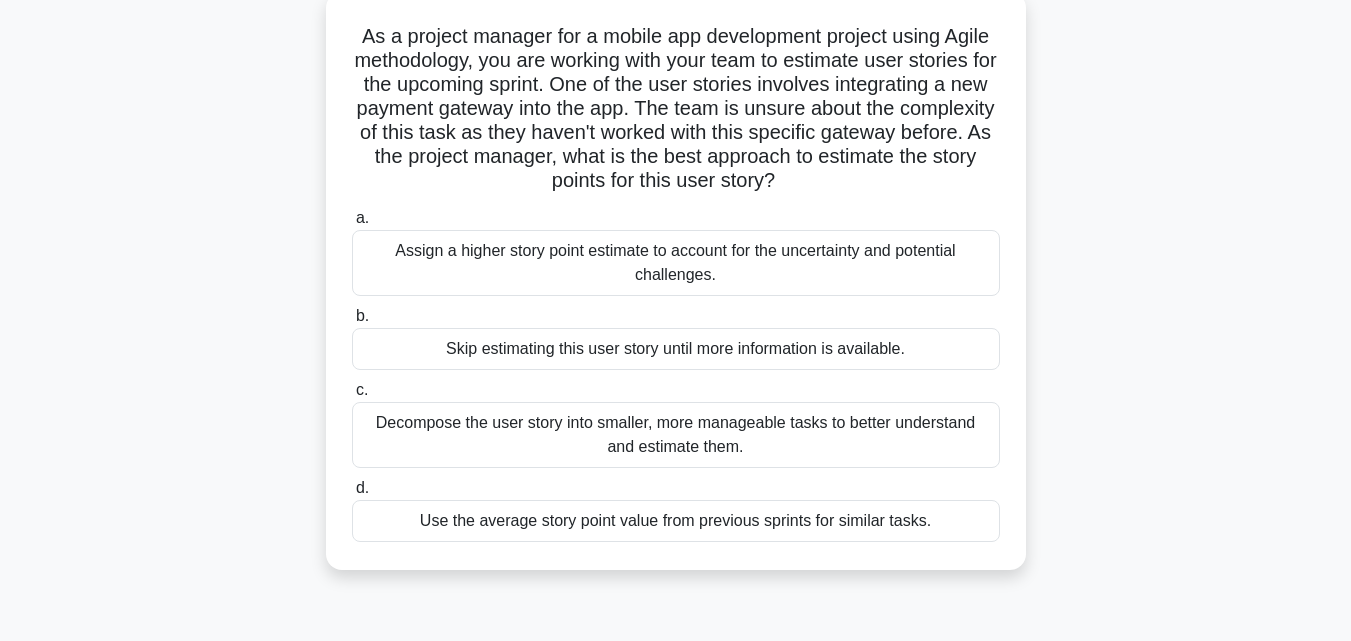 click on "Decompose the user story into smaller, more manageable tasks to better understand and estimate them." at bounding box center [676, 435] 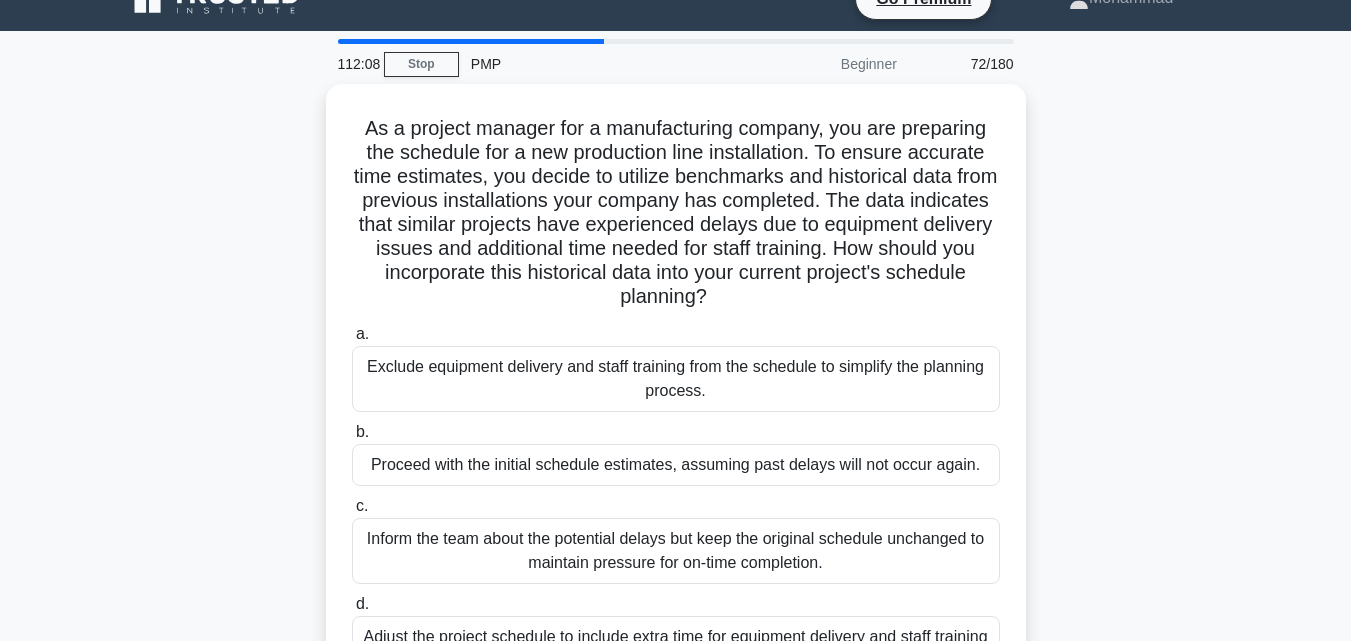 scroll, scrollTop: 0, scrollLeft: 0, axis: both 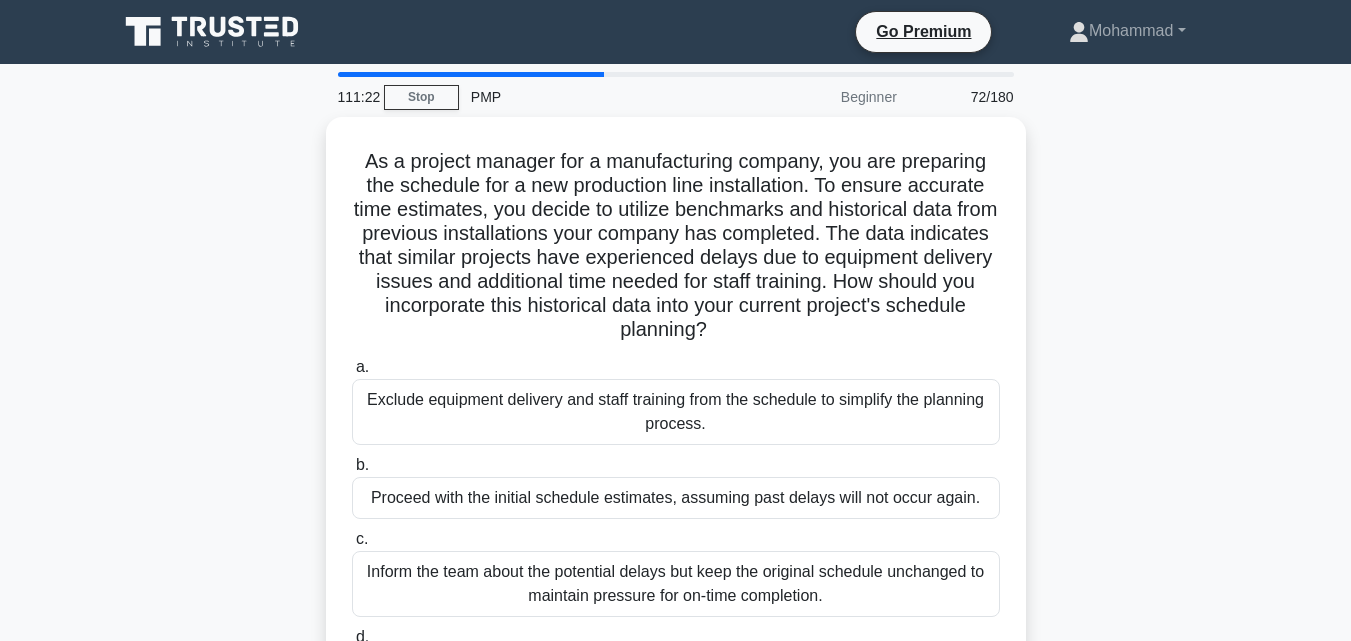 click on "As a project manager for a manufacturing company, you are preparing the schedule for a new production line installation. To ensure accurate time estimates, you decide to utilize benchmarks and historical data from previous installations your company has completed. The data indicates that similar projects have experienced delays due to equipment delivery issues and additional time needed for staff training. How should you incorporate this historical data into your current project's schedule planning?
.spinner_0XTQ{transform-origin:center;animation:spinner_y6GP .75s linear infinite}@keyframes spinner_y6GP{100%{transform:rotate(360deg)}}
a. b." at bounding box center [676, 442] 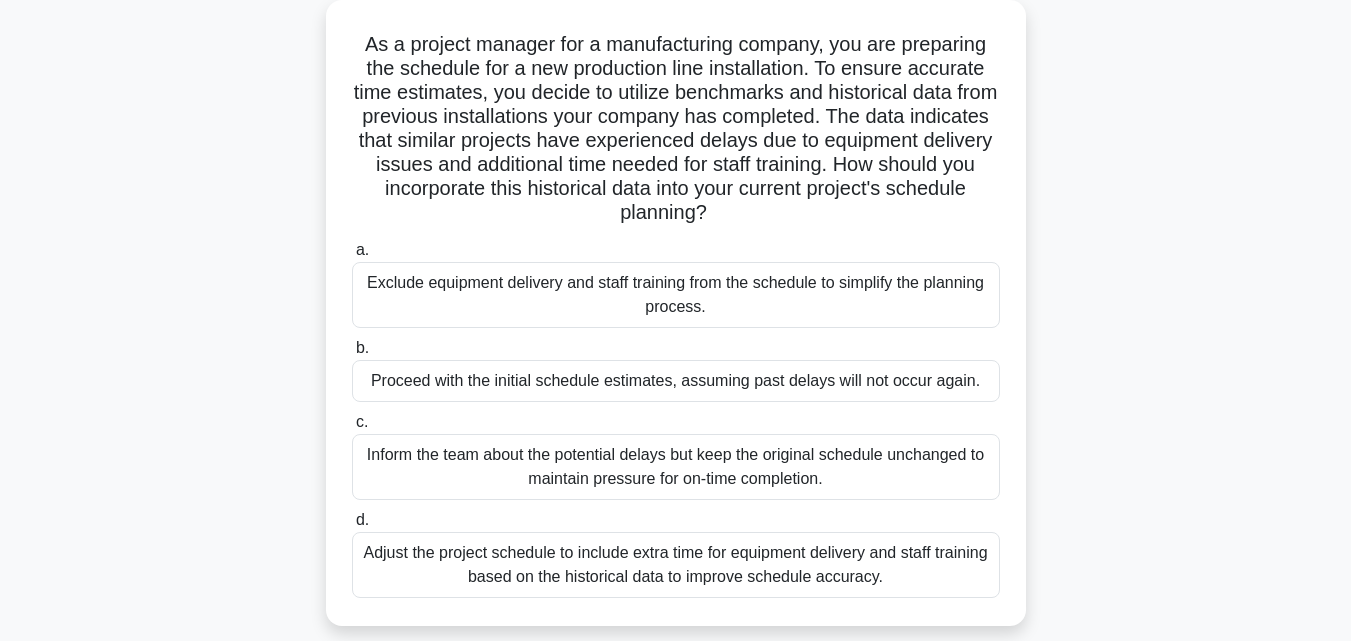 scroll, scrollTop: 120, scrollLeft: 0, axis: vertical 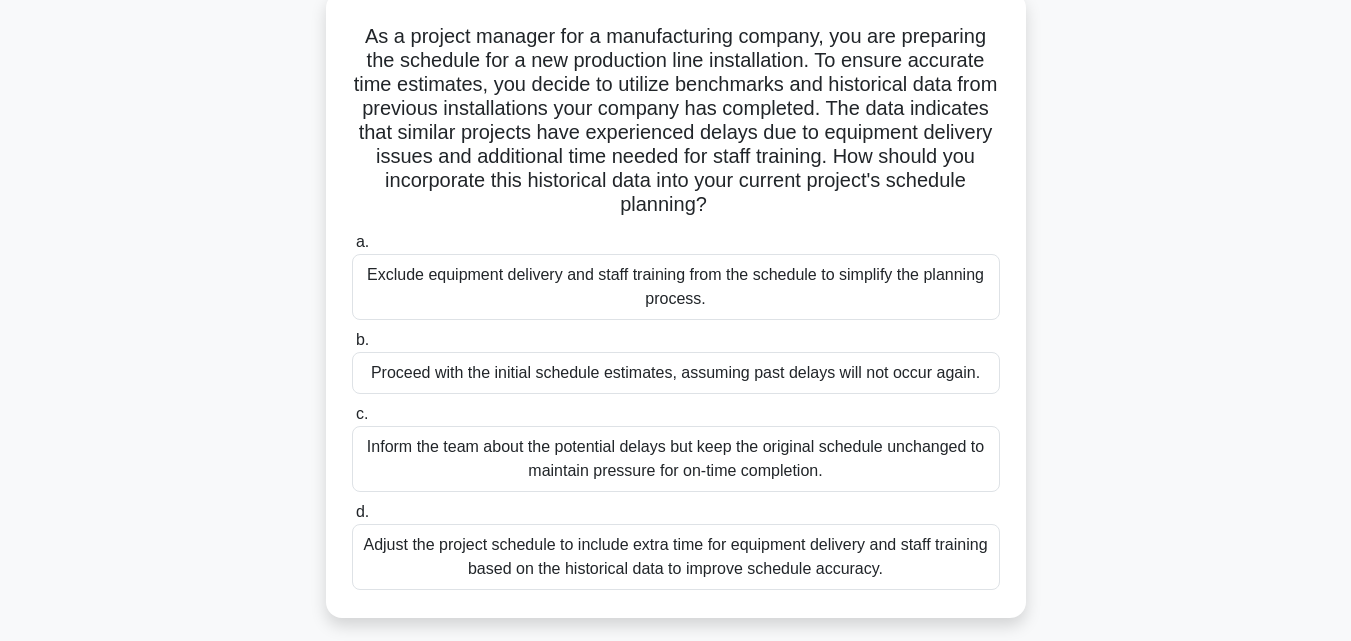 click on "Adjust the project schedule to include extra time for equipment delivery and staff training based on the historical data to improve schedule accuracy." at bounding box center (676, 557) 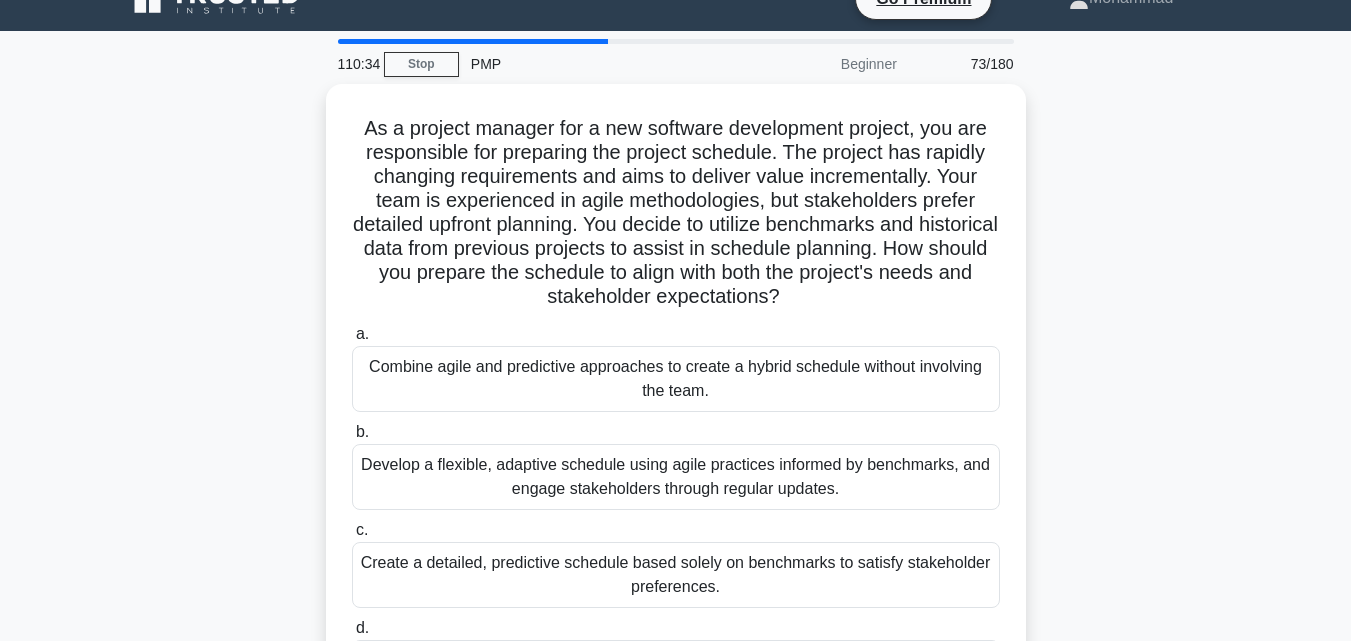 scroll, scrollTop: 0, scrollLeft: 0, axis: both 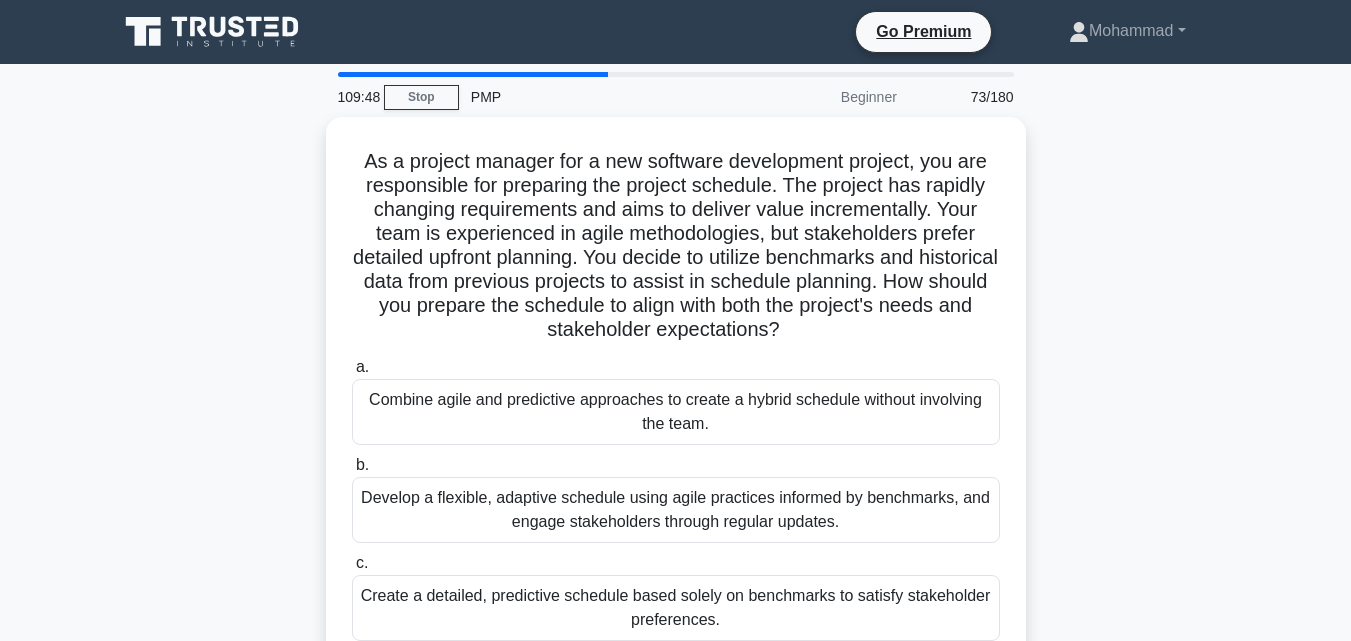 click on "As a project manager for a new software development project, you are responsible for preparing the project schedule. The project has rapidly changing requirements and aims to deliver value incrementally. Your team is experienced in agile methodologies, but stakeholders prefer detailed upfront planning. You decide to utilize benchmarks and historical data from previous projects to assist in schedule planning.
How should you prepare the schedule to align with both the project's needs and stakeholder expectations?
.spinner_0XTQ{transform-origin:center;animation:spinner_y6GP .75s linear infinite}@keyframes spinner_y6GP{100%{transform:rotate(360deg)}}
a. b. c. d." at bounding box center [676, 442] 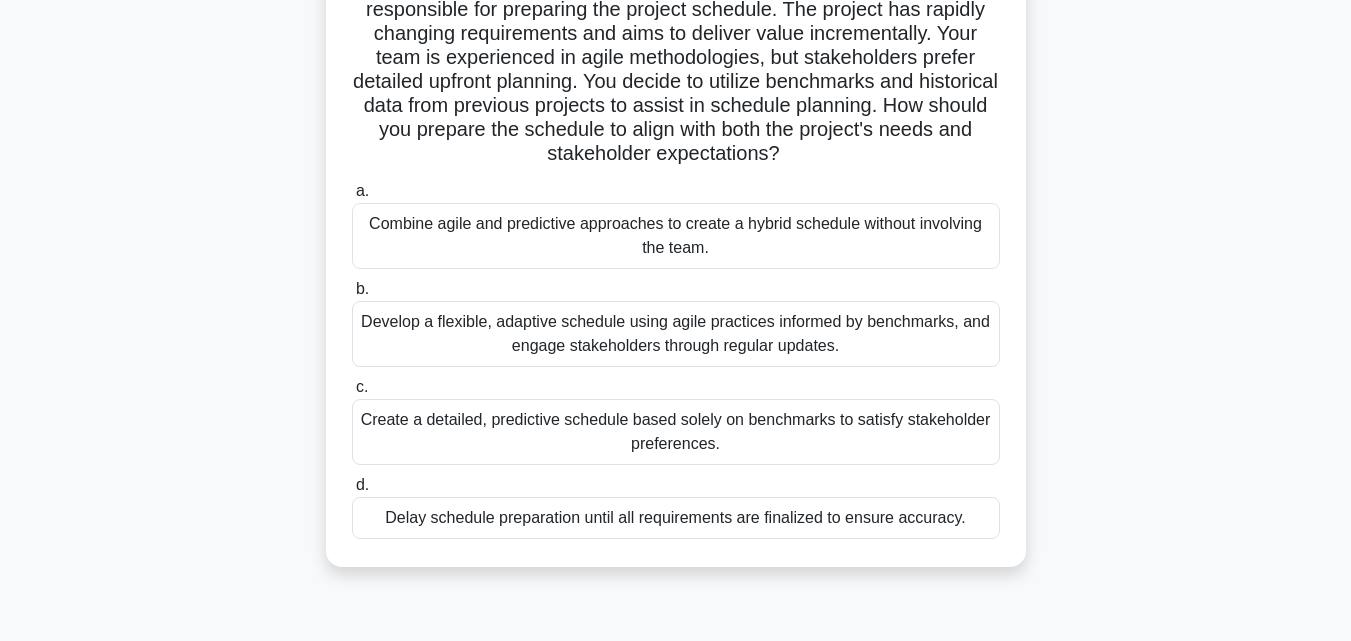 scroll, scrollTop: 200, scrollLeft: 0, axis: vertical 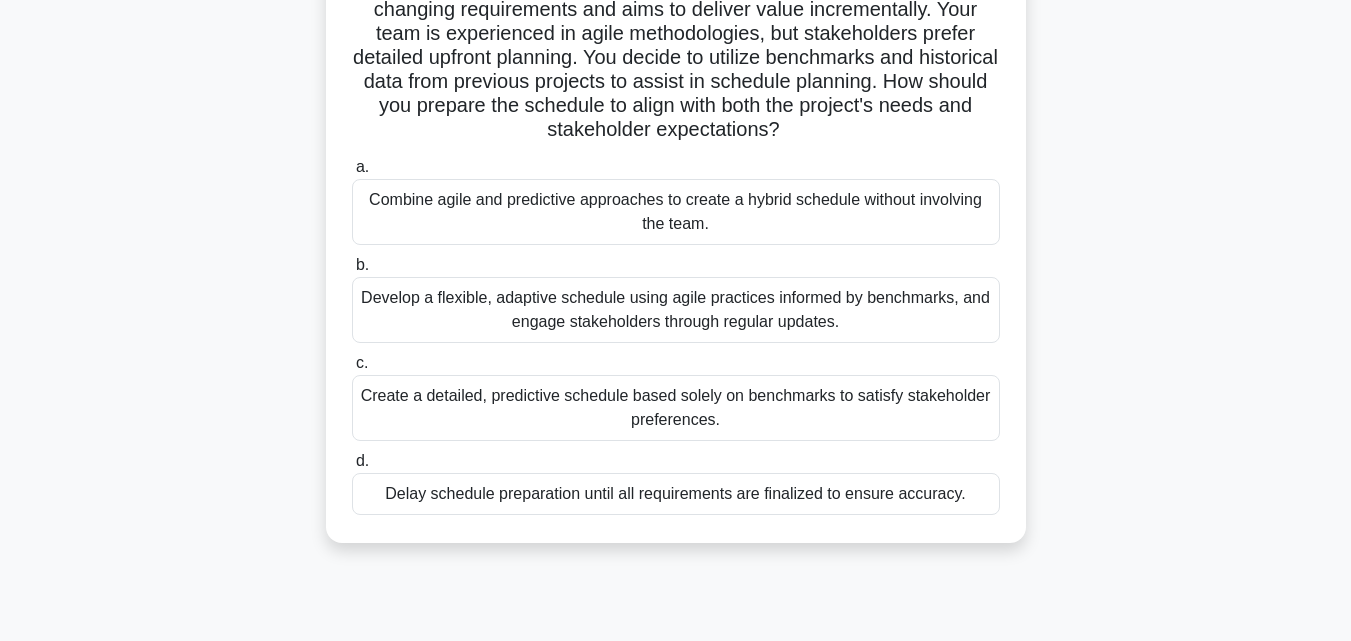 click on "As a project manager for a new software development project, you are responsible for preparing the project schedule. The project has rapidly changing requirements and aims to deliver value incrementally. Your team is experienced in agile methodologies, but stakeholders prefer detailed upfront planning. You decide to utilize benchmarks and historical data from previous projects to assist in schedule planning.
How should you prepare the schedule to align with both the project's needs and stakeholder expectations?
.spinner_0XTQ{transform-origin:center;animation:spinner_y6GP .75s linear infinite}@keyframes spinner_y6GP{100%{transform:rotate(360deg)}}
a. b. c. d." at bounding box center (676, 242) 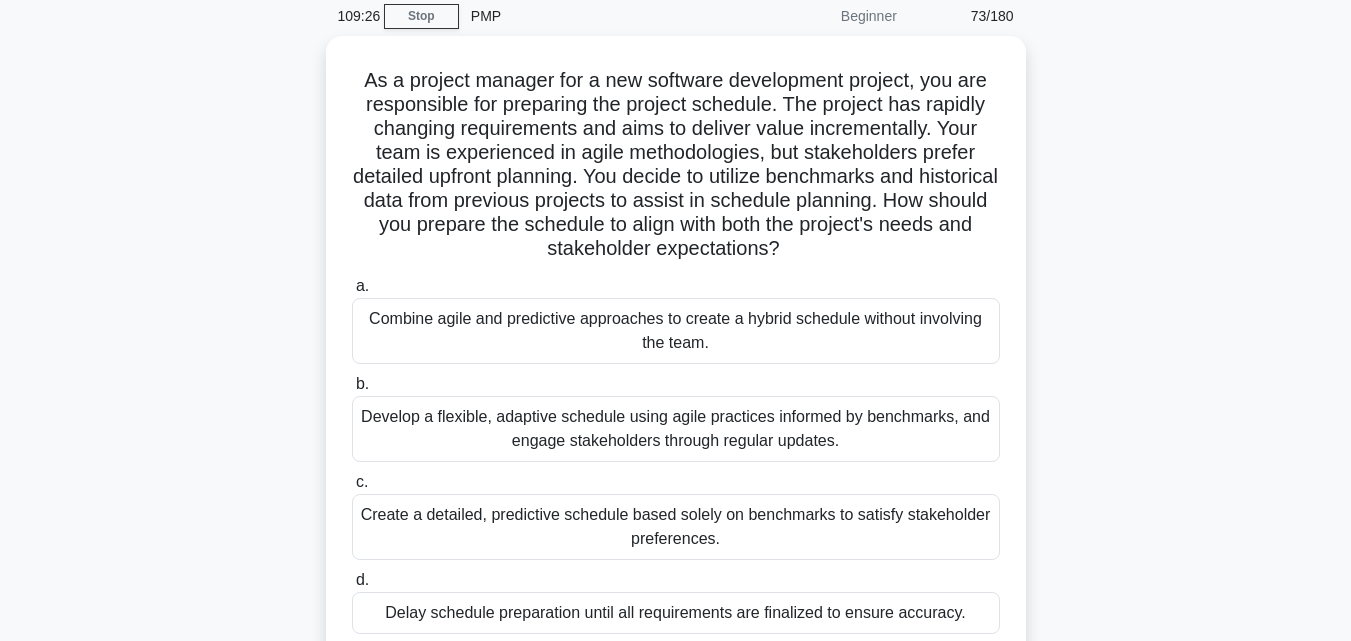 scroll, scrollTop: 80, scrollLeft: 0, axis: vertical 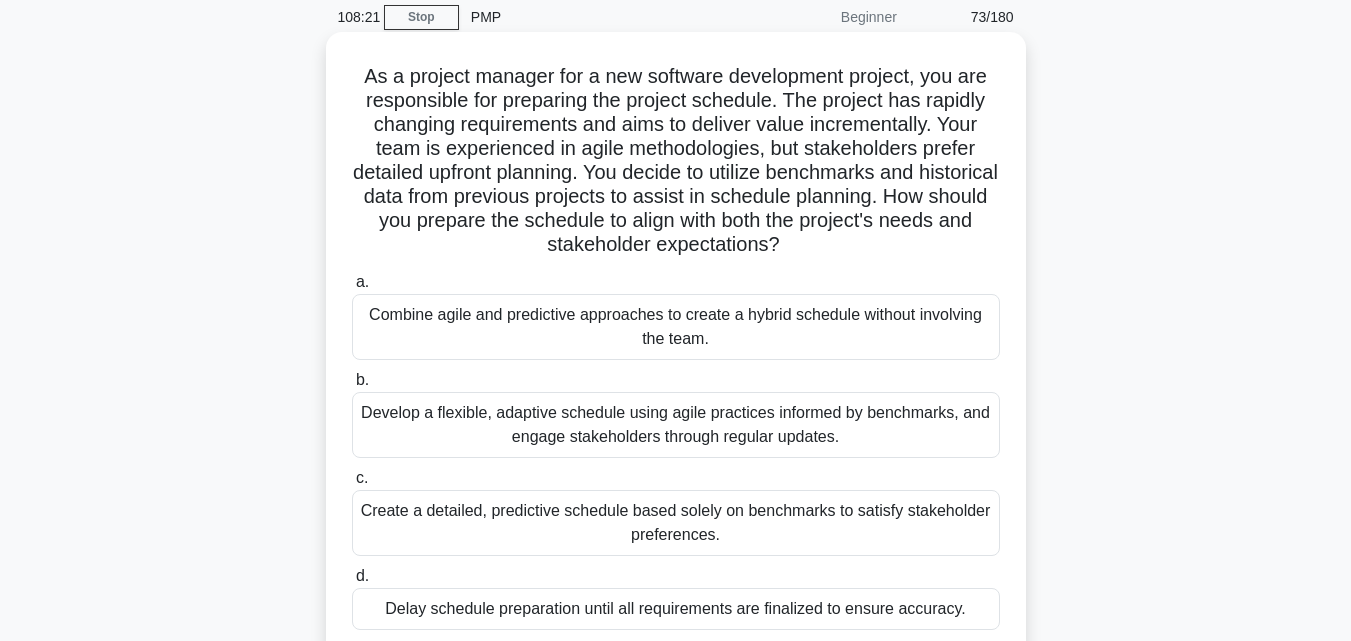 click on "Develop a flexible, adaptive schedule using agile practices informed by benchmarks, and engage stakeholders through regular updates." at bounding box center [676, 425] 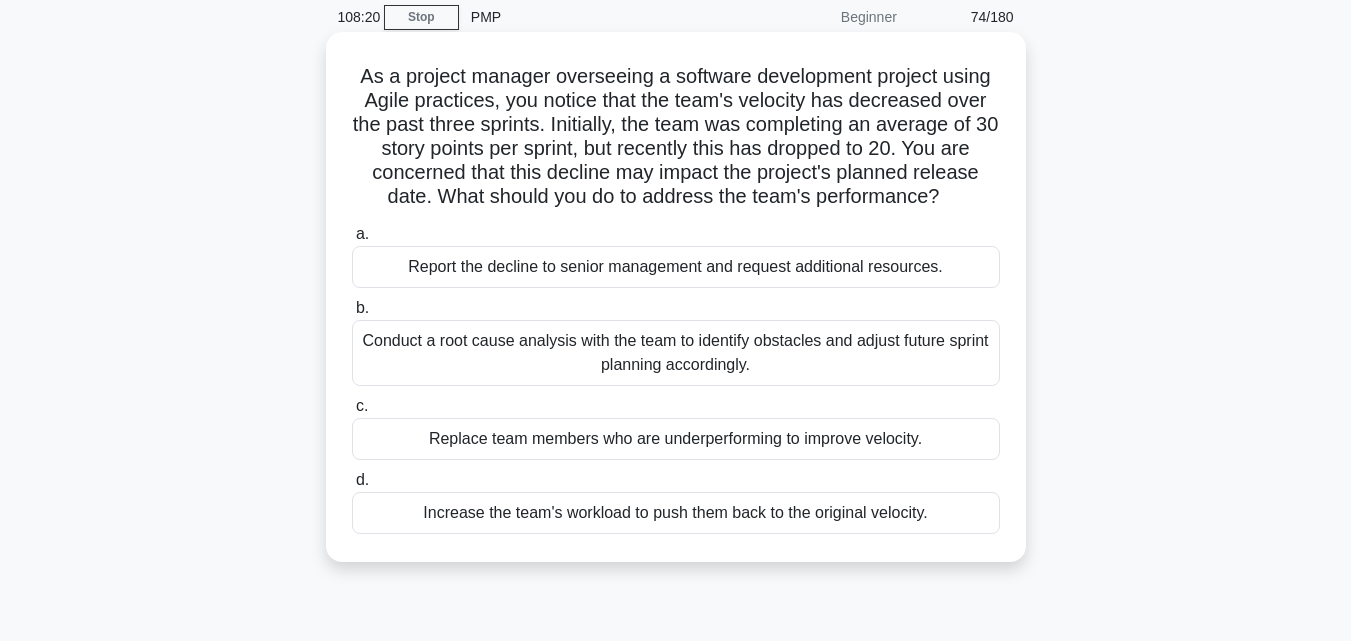 scroll, scrollTop: 0, scrollLeft: 0, axis: both 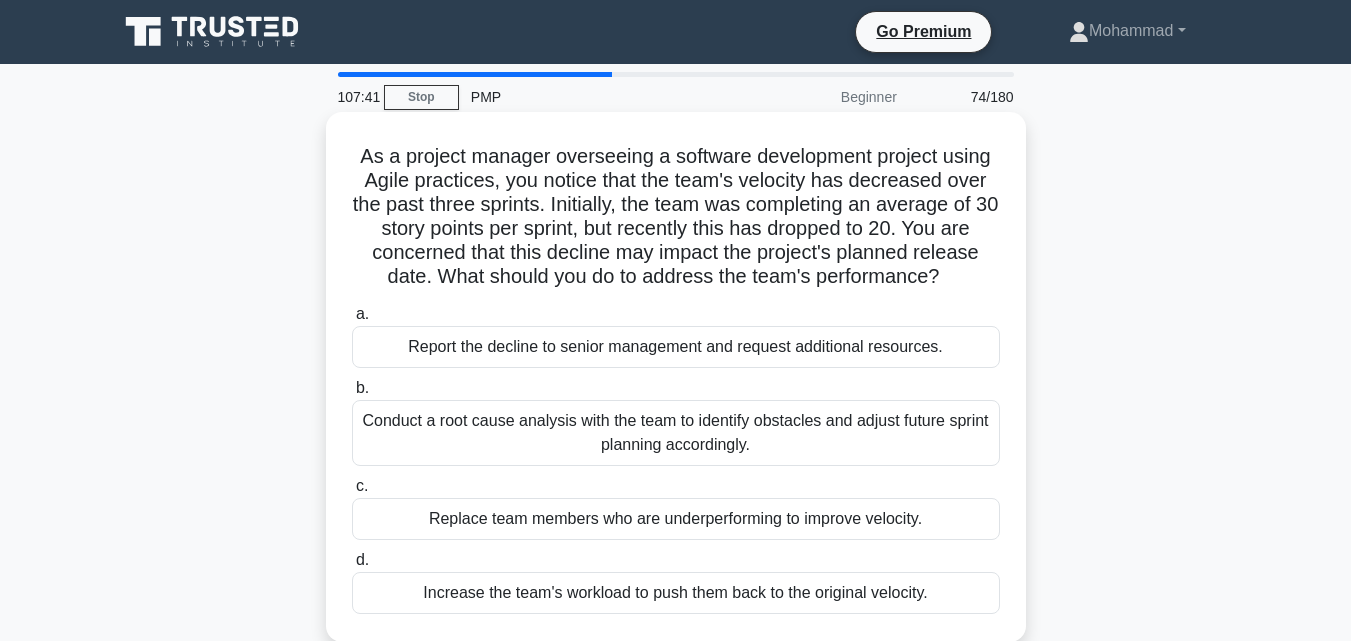 click on "Conduct a root cause analysis with the team to identify obstacles and adjust future sprint planning accordingly." at bounding box center [676, 433] 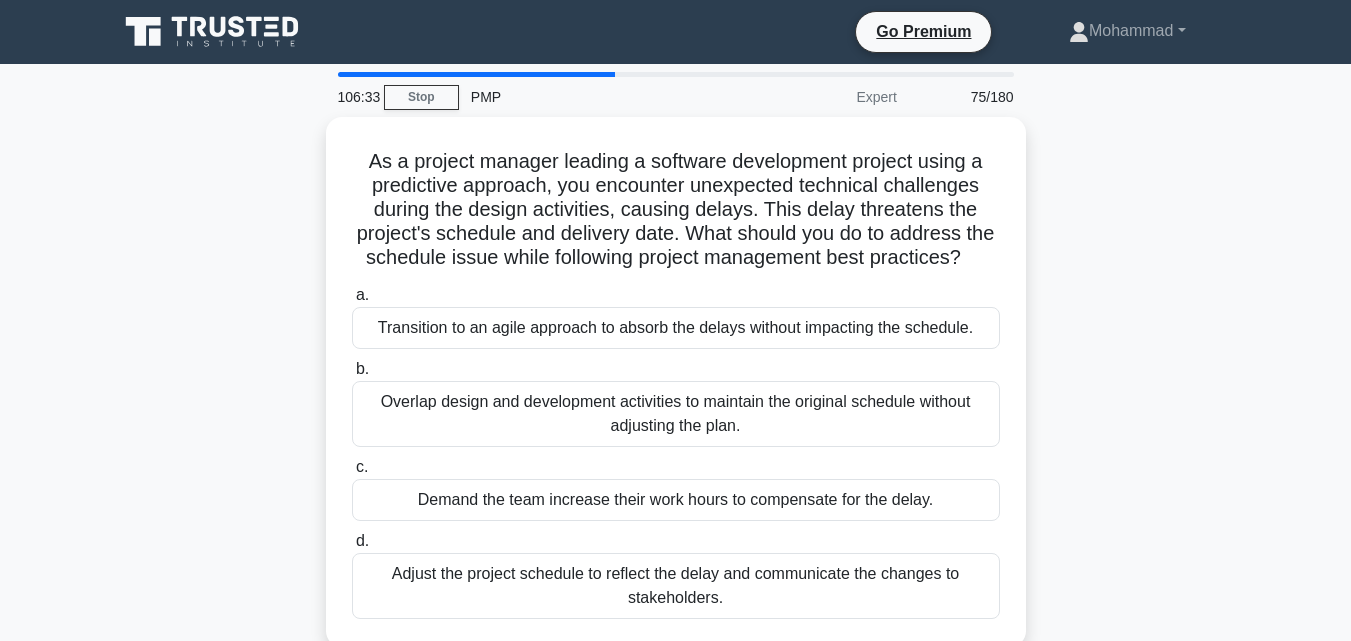 click on "As a project manager leading a software development project using a predictive approach, you encounter unexpected technical challenges during the design activities, causing delays. This delay threatens the project's schedule and delivery date. What should you do to address the schedule issue while following project management best practices?
.spinner_0XTQ{transform-origin:center;animation:spinner_y6GP .75s linear infinite}@keyframes spinner_y6GP{100%{transform:rotate(360deg)}}
a.
b. c. d." at bounding box center [676, 394] 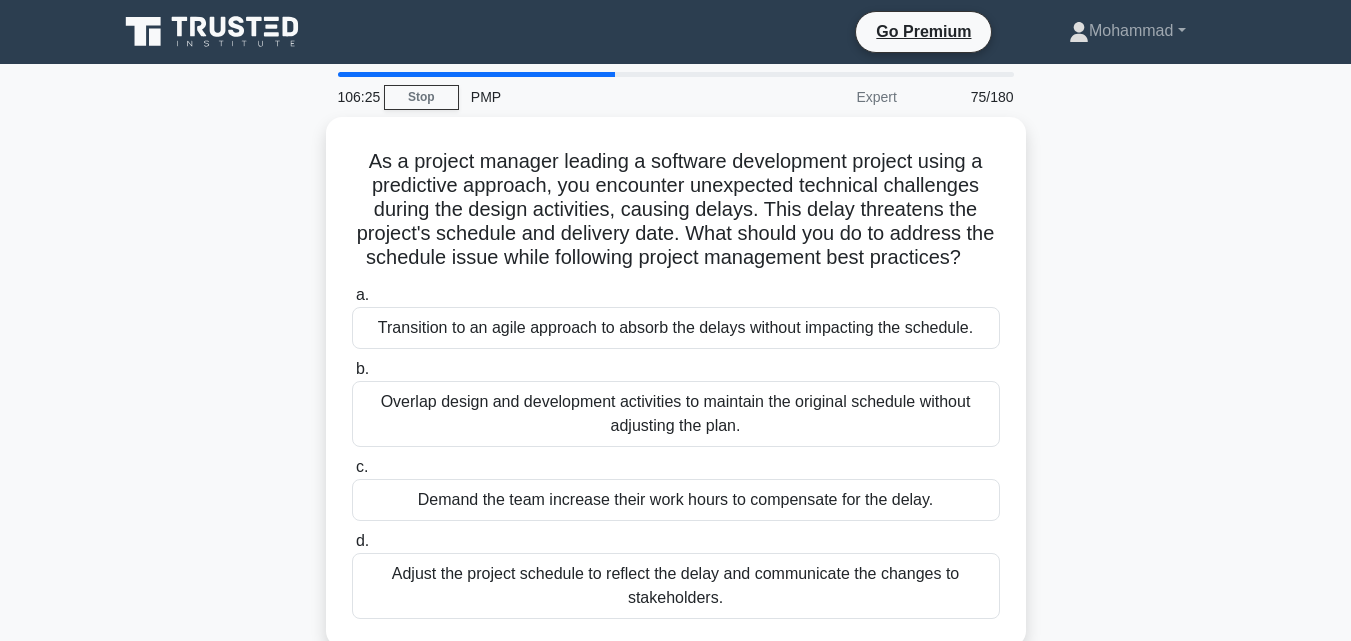 click on "As a project manager leading a software development project using a predictive approach, you encounter unexpected technical challenges during the design activities, causing delays. This delay threatens the project's schedule and delivery date. What should you do to address the schedule issue while following project management best practices?
.spinner_0XTQ{transform-origin:center;animation:spinner_y6GP .75s linear infinite}@keyframes spinner_y6GP{100%{transform:rotate(360deg)}}
a.
b. c. d." at bounding box center (676, 394) 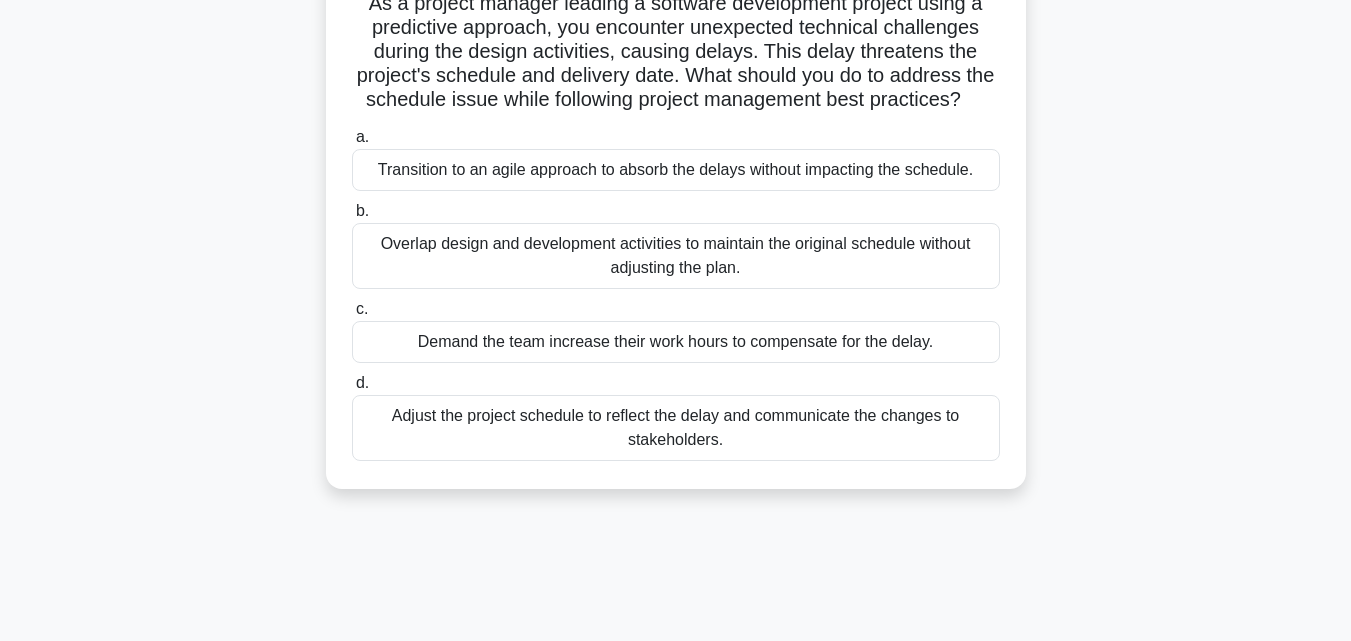 scroll, scrollTop: 160, scrollLeft: 0, axis: vertical 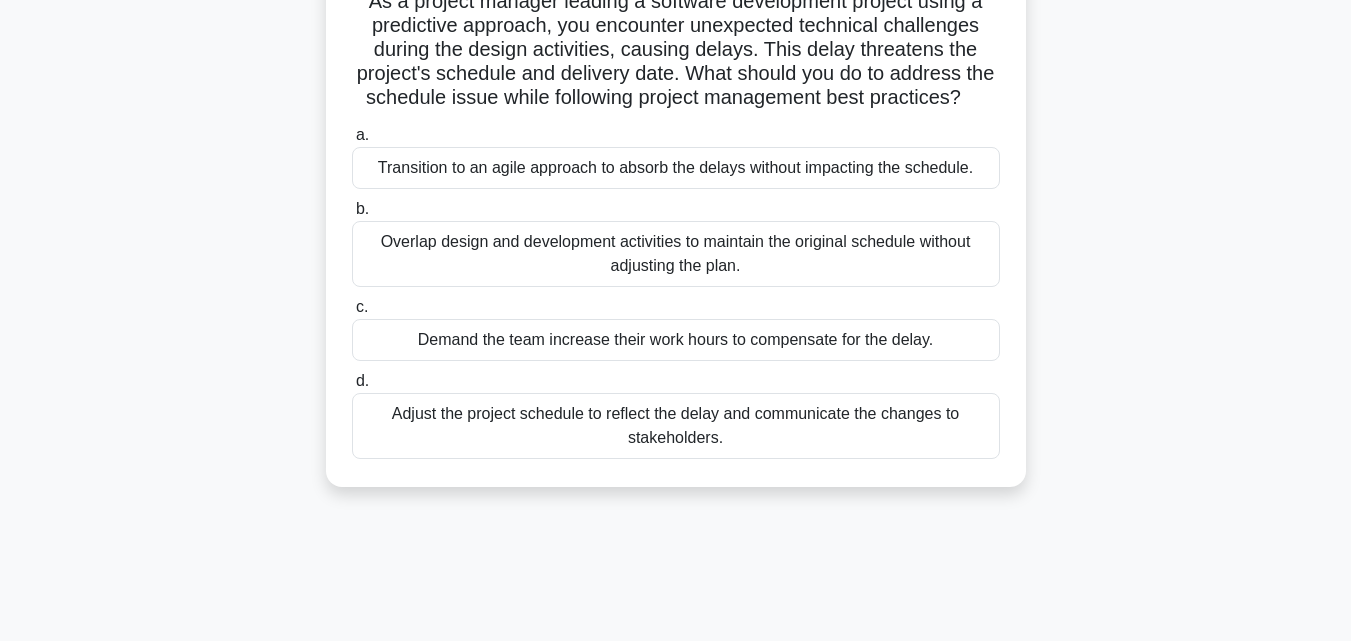 click on "As a project manager leading a software development project using a predictive approach, you encounter unexpected technical challenges during the design activities, causing delays. This delay threatens the project's schedule and delivery date. What should you do to address the schedule issue while following project management best practices?
.spinner_0XTQ{transform-origin:center;animation:spinner_y6GP .75s linear infinite}@keyframes spinner_y6GP{100%{transform:rotate(360deg)}}
a.
b. c. d." at bounding box center (676, 234) 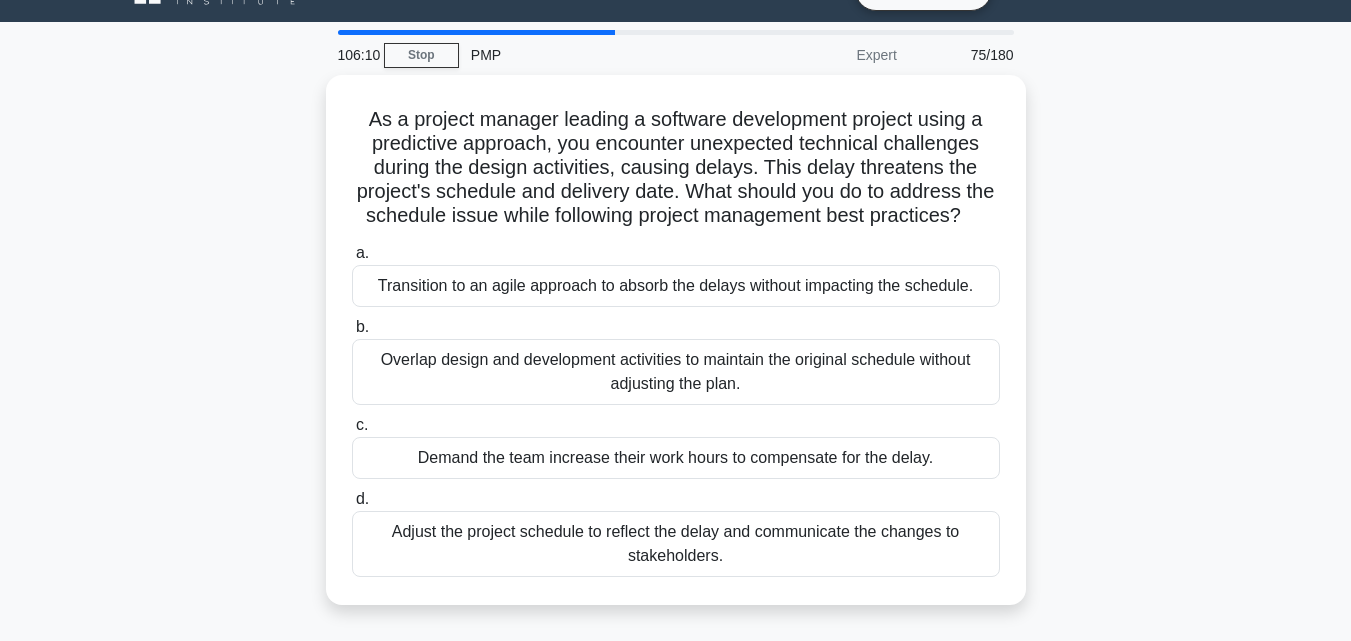 scroll, scrollTop: 0, scrollLeft: 0, axis: both 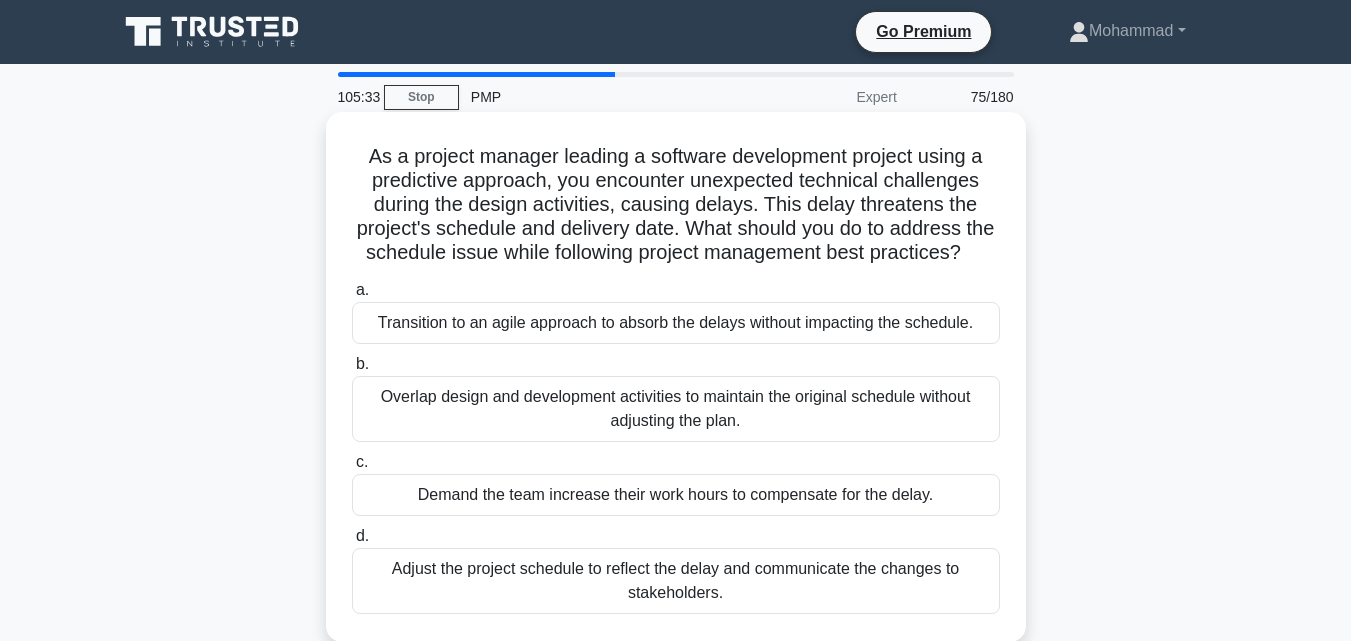 click on "Adjust the project schedule to reflect the delay and communicate the changes to stakeholders." at bounding box center (676, 581) 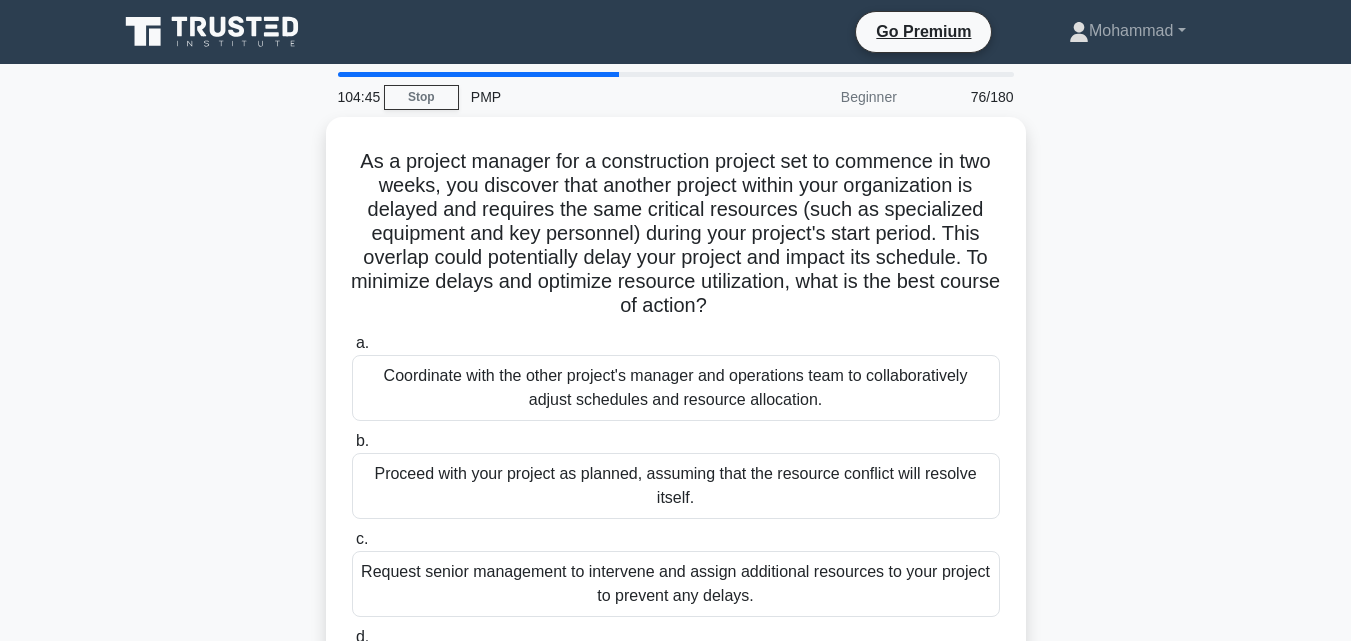click on "As a project manager for a construction project set to commence in [NUMBER] weeks, you discover that another project within your organization is delayed and requires the same critical resources (such as specialized equipment and key personnel) during your project's start period. This overlap could potentially delay your project and impact its schedule. To minimize delays and optimize resource utilization, what is the best course of action?
.spinner_0XTQ{transform-origin:center;animation:spinner_y6GP .75s linear infinite}@keyframes spinner_y6GP{100%{transform:rotate(360deg)}}
a." at bounding box center [676, 442] 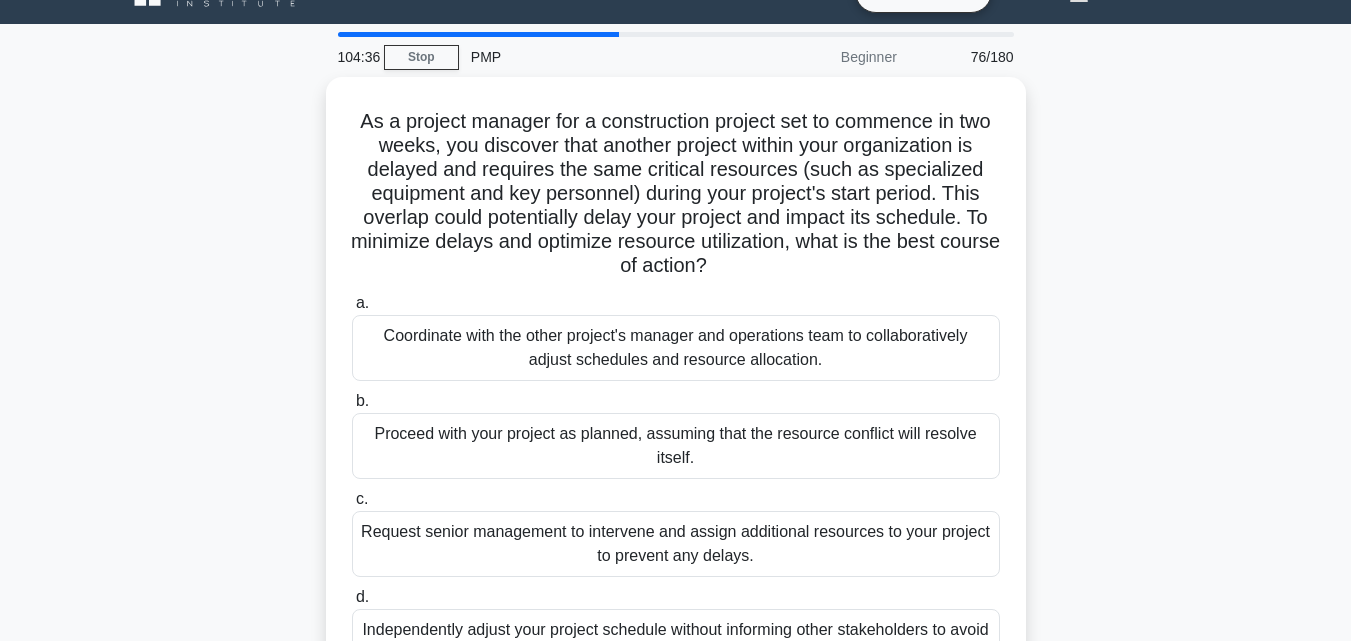 scroll, scrollTop: 0, scrollLeft: 0, axis: both 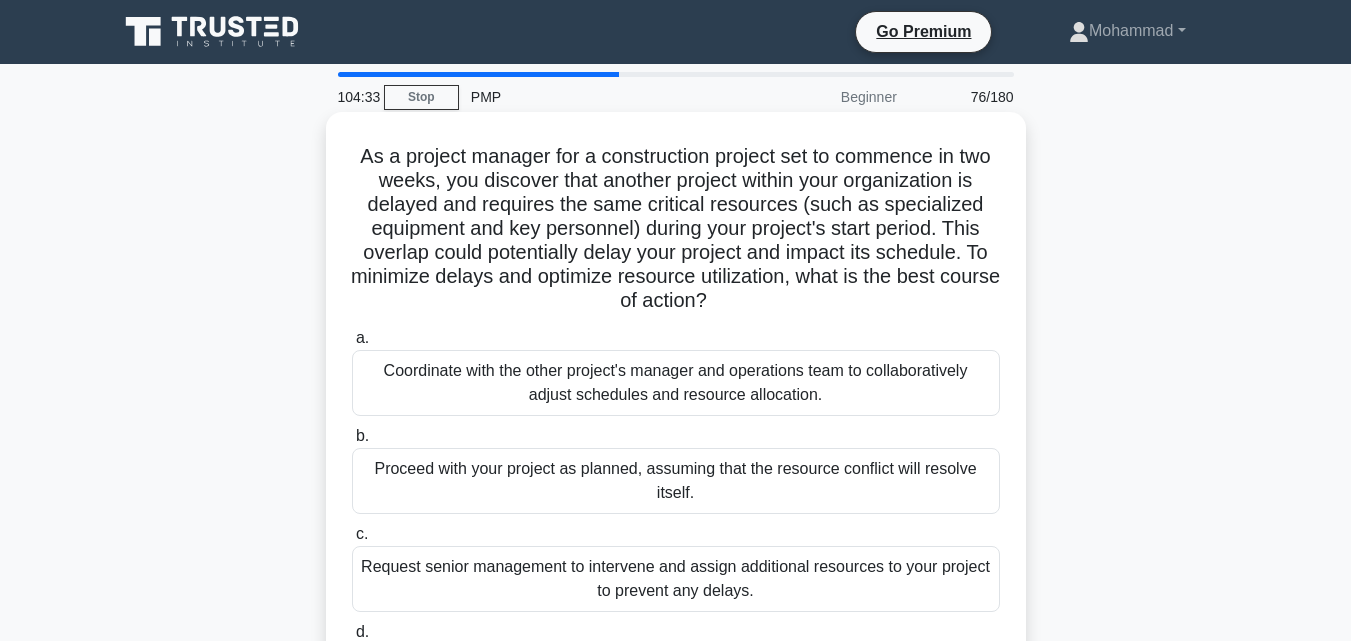 click on "Coordinate with the other project's manager and operations team to collaboratively adjust schedules and resource allocation." at bounding box center (676, 383) 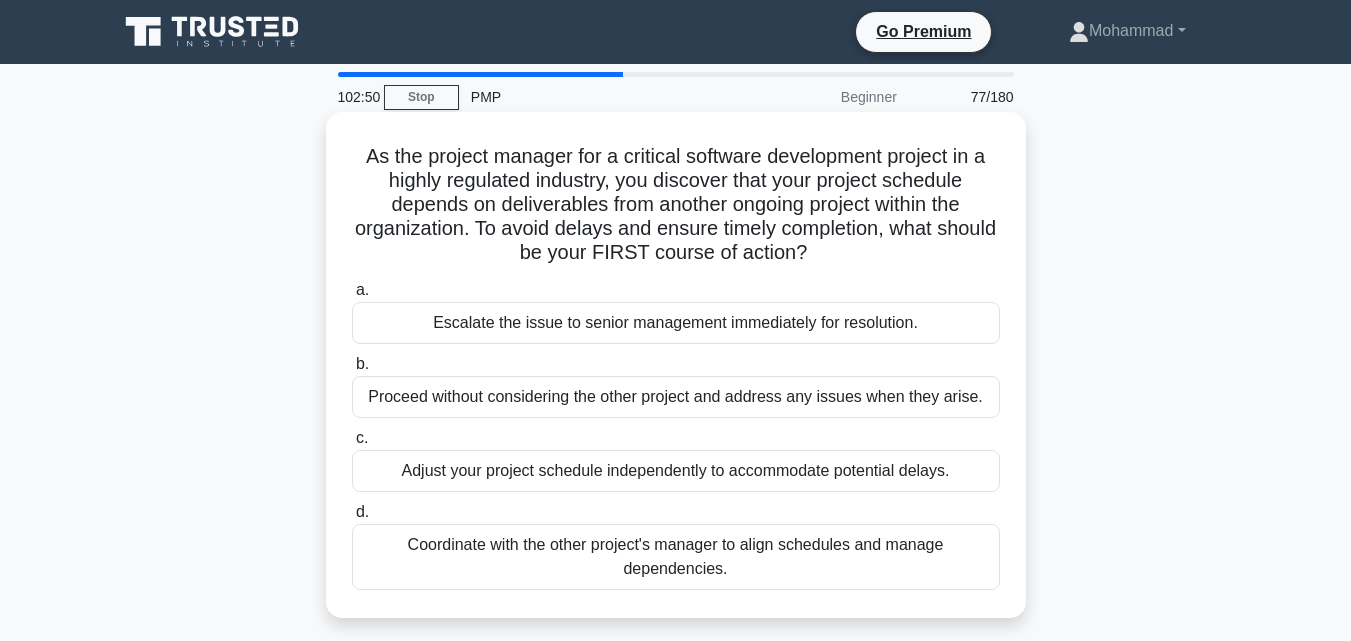 click on "Coordinate with the other project's manager to align schedules and manage dependencies." at bounding box center [676, 557] 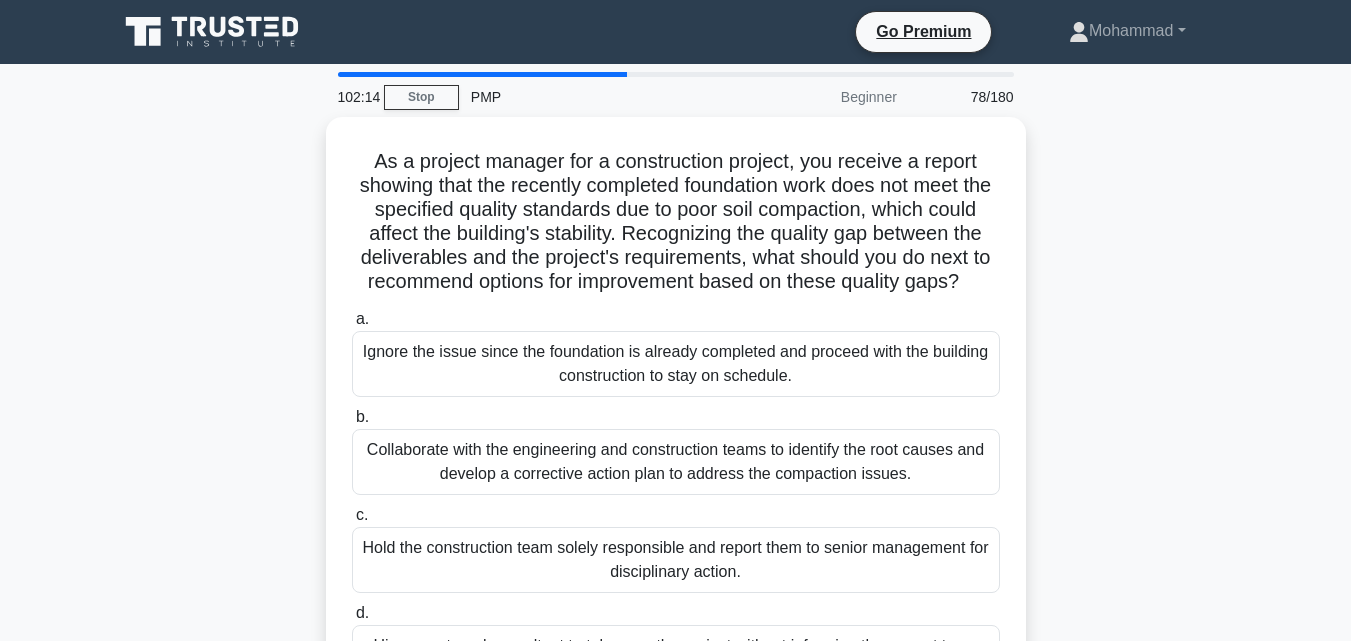 click on "As a project manager for a construction project, you receive a report showing that the recently completed foundation work does not meet the specified quality standards due to poor soil compaction, which could affect the building's stability. Recognizing the quality gap between the deliverables and the project's requirements, what should you do next to recommend options for improvement based on these quality gaps?
.spinner_0XTQ{transform-origin:center;animation:spinner_y6GP .75s linear infinite}@keyframes spinner_y6GP{100%{transform:rotate(360deg)}}
a.
b. c. d." at bounding box center (676, 430) 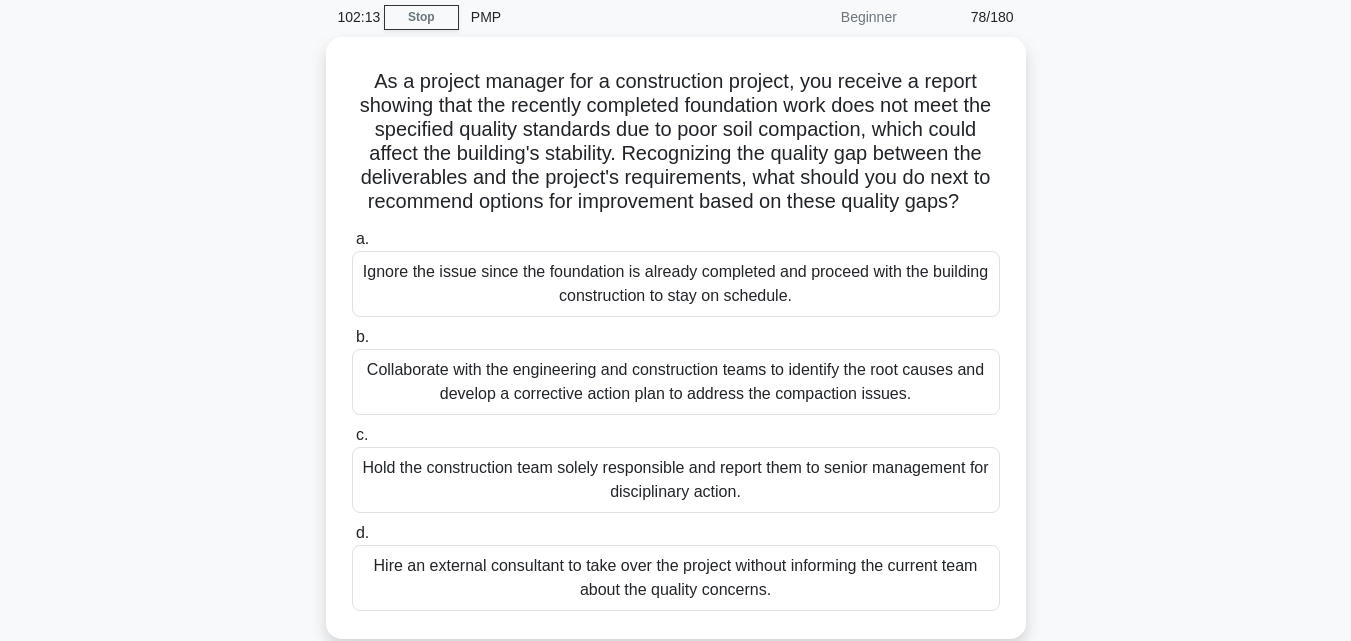 scroll, scrollTop: 120, scrollLeft: 0, axis: vertical 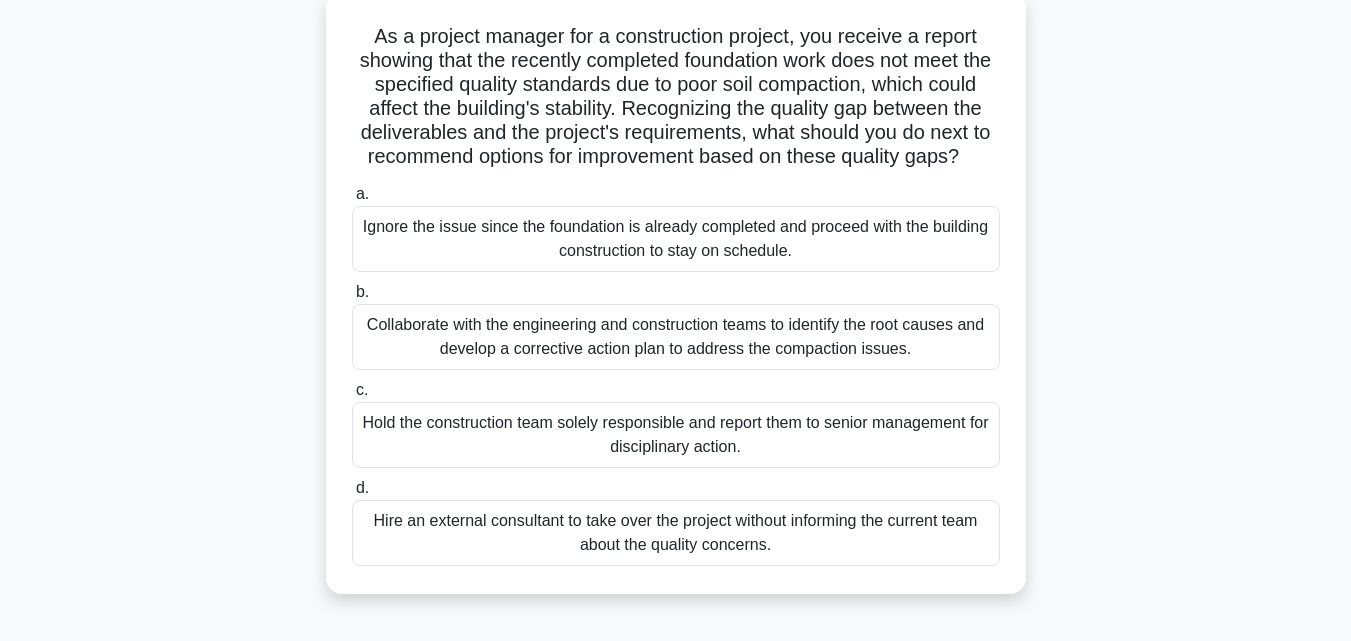 click on "Hold the construction team solely responsible and report them to senior management for disciplinary action." at bounding box center [676, 435] 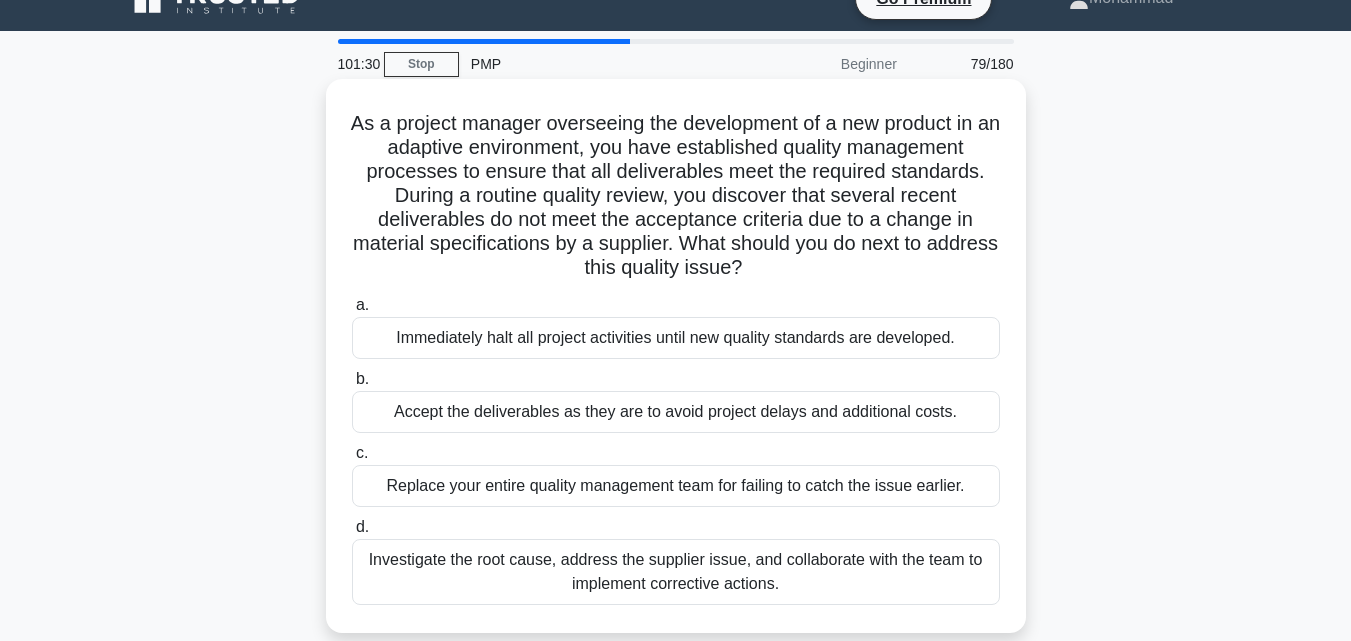 scroll, scrollTop: 0, scrollLeft: 0, axis: both 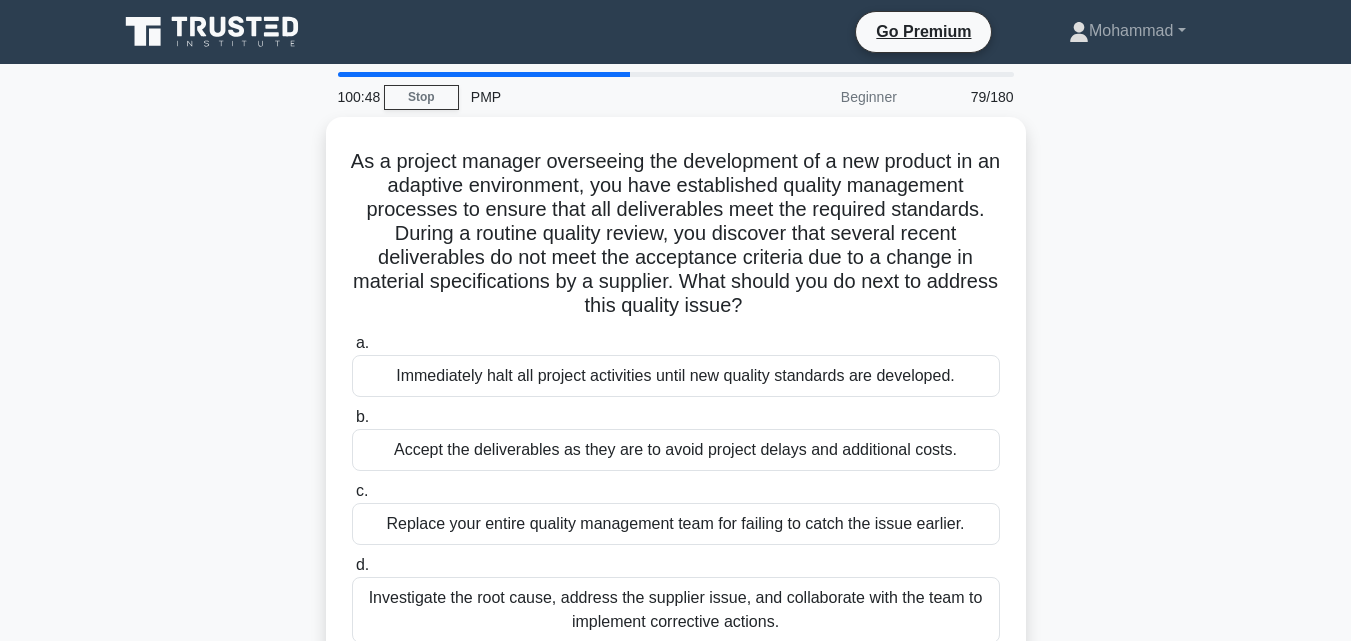 click on "As a project manager overseeing the development of a new product in an adaptive environment, you have established quality management processes to ensure that all deliverables meet the required standards. During a routine quality review, you discover that several recent deliverables do not meet the acceptance criteria due to a change in material specifications by a supplier. What should you do next to address this quality issue?
.spinner_0XTQ{transform-origin:center;animation:spinner_y6GP .75s linear infinite}@keyframes spinner_y6GP{100%{transform:rotate(360deg)}}
a.
b. c. d." at bounding box center [676, 406] 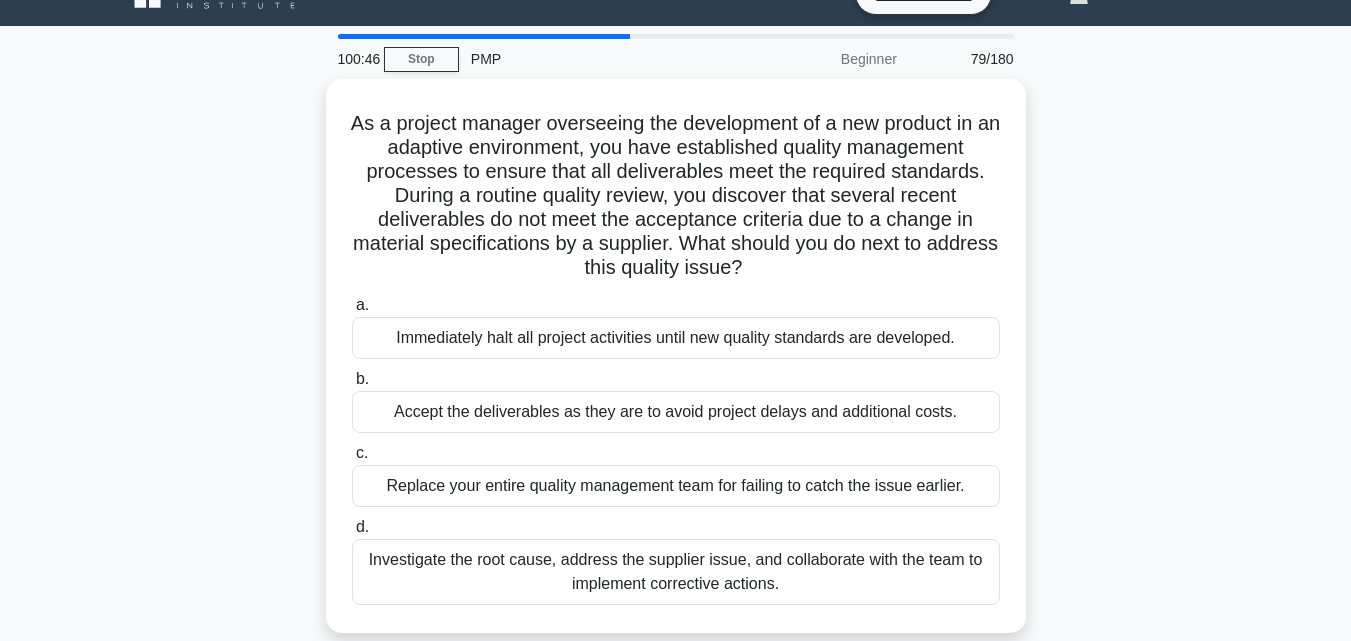 scroll, scrollTop: 40, scrollLeft: 0, axis: vertical 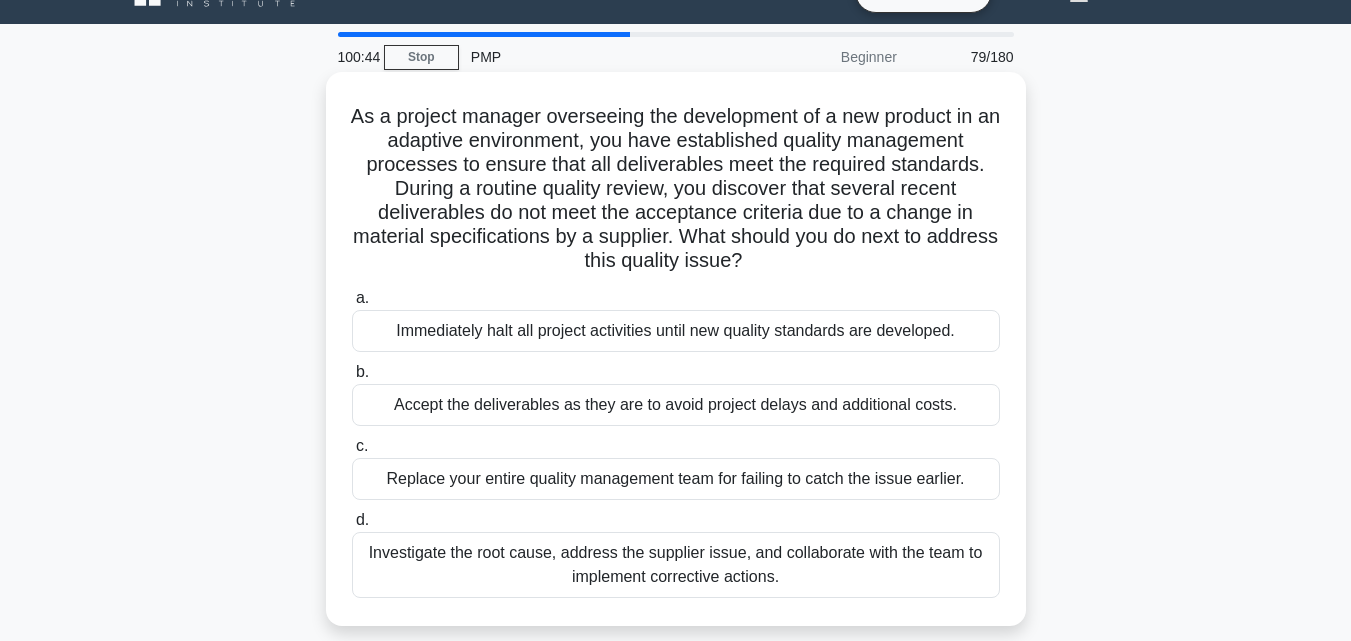 click on "Investigate the root cause, address the supplier issue, and collaborate with the team to implement corrective actions." at bounding box center (676, 565) 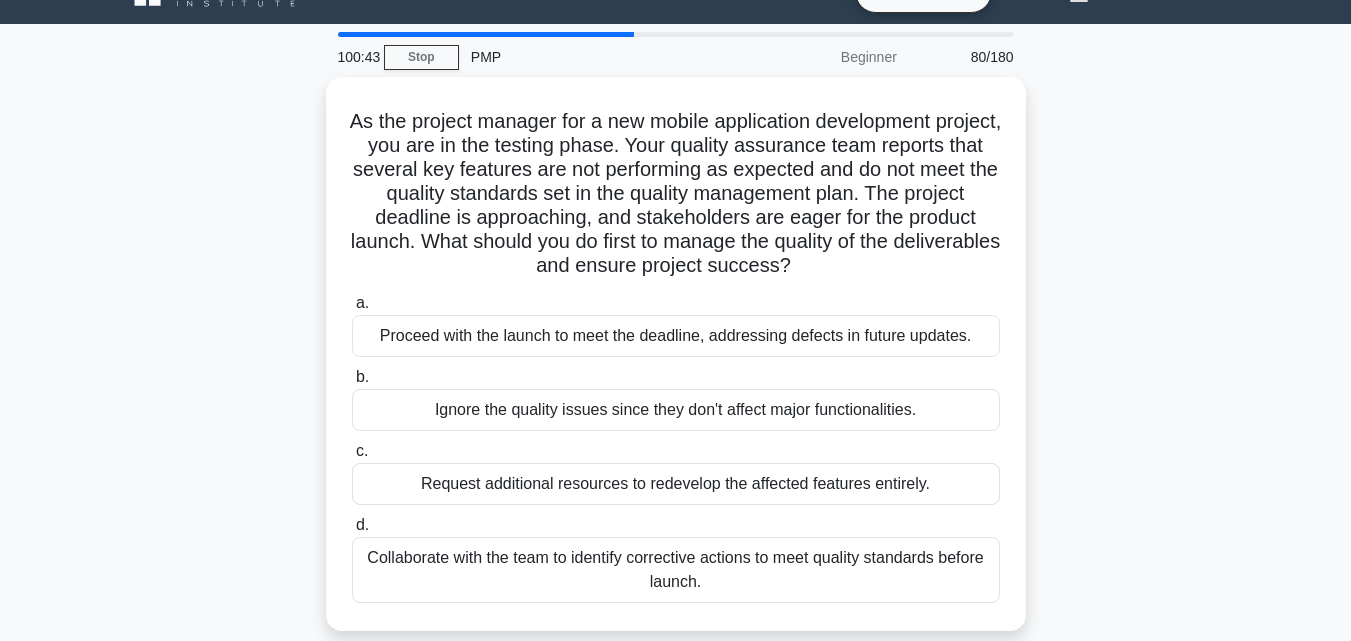 scroll, scrollTop: 0, scrollLeft: 0, axis: both 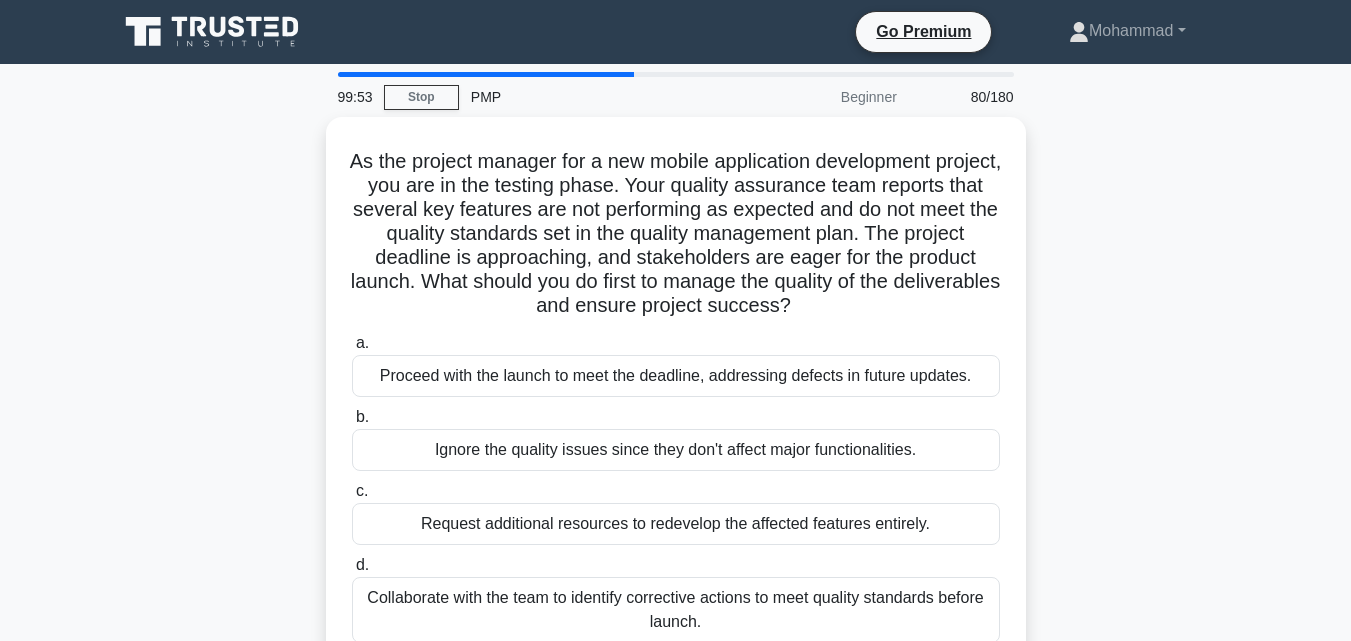 click on "As the project manager for a new mobile application development project, you are in the testing phase. Your quality assurance team reports that several key features are not performing as expected and do not meet the quality standards set in the quality management plan. The project deadline is approaching, and stakeholders are eager for the product launch. What should you do first to manage the quality of the deliverables and ensure project success?
.spinner_0XTQ{transform-origin:center;animation:spinner_y6GP .75s linear infinite}@keyframes spinner_y6GP{100%{transform:rotate(360deg)}}
a. b. c. d." at bounding box center [676, 406] 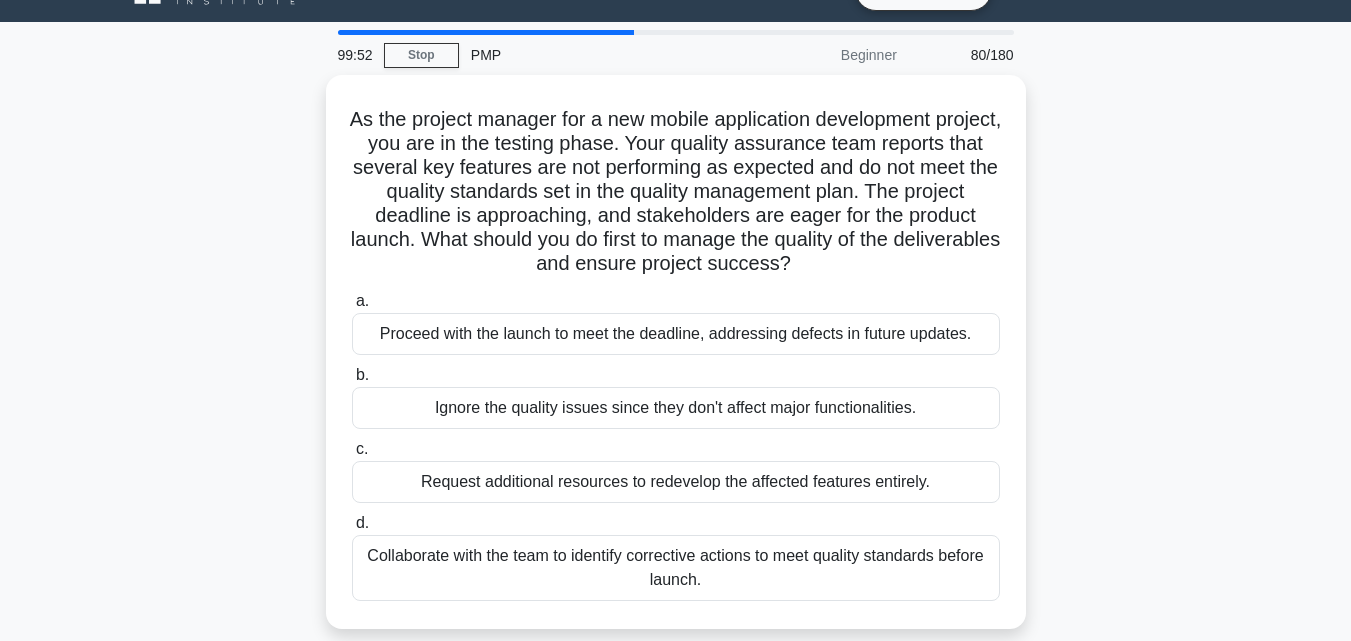 scroll, scrollTop: 80, scrollLeft: 0, axis: vertical 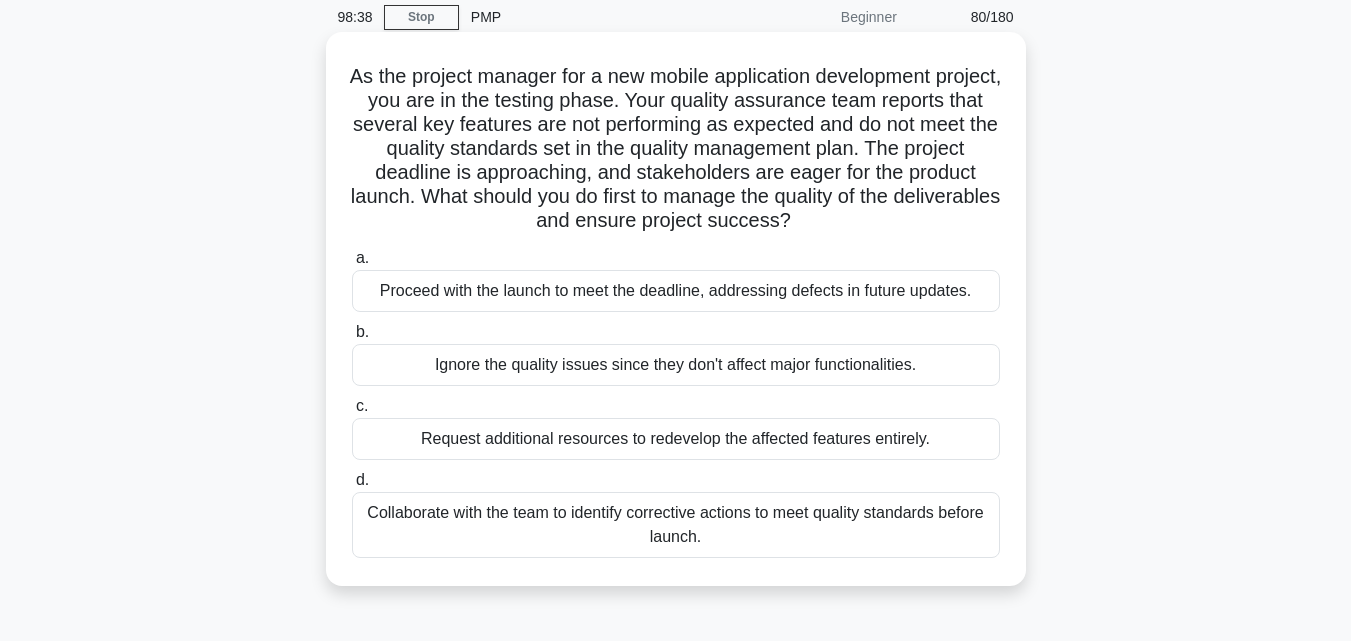 click on "Proceed with the launch to meet the deadline, addressing defects in future updates." at bounding box center (676, 291) 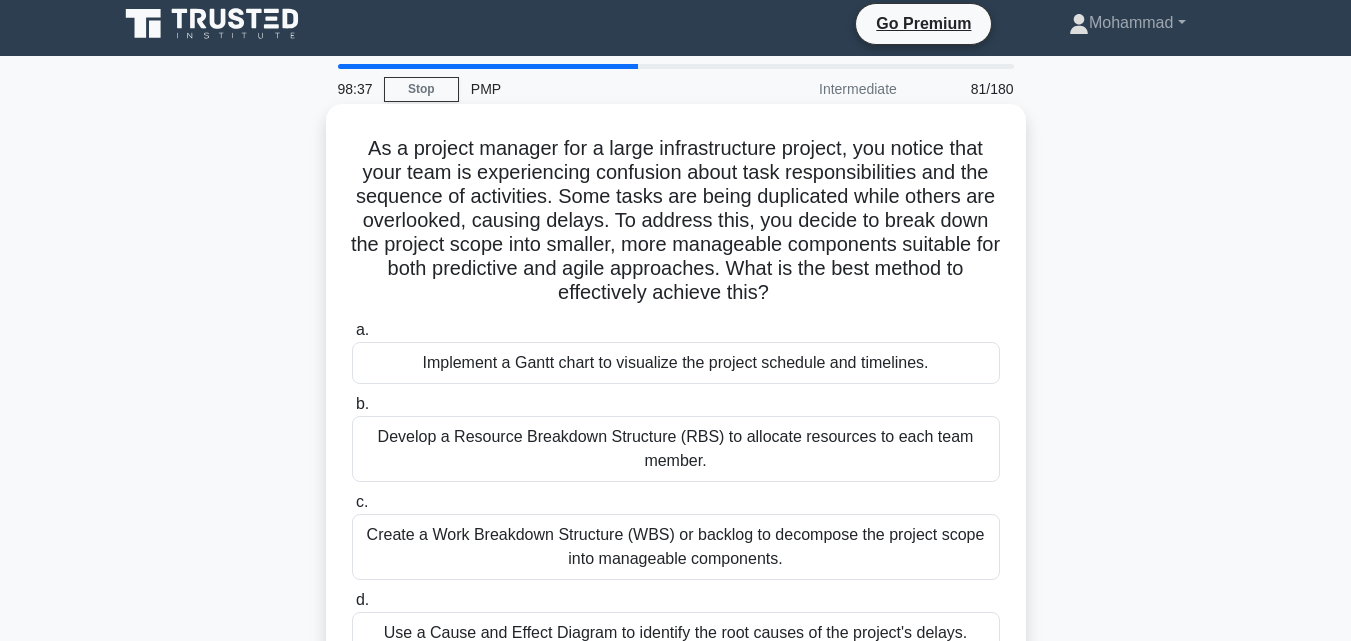 scroll, scrollTop: 0, scrollLeft: 0, axis: both 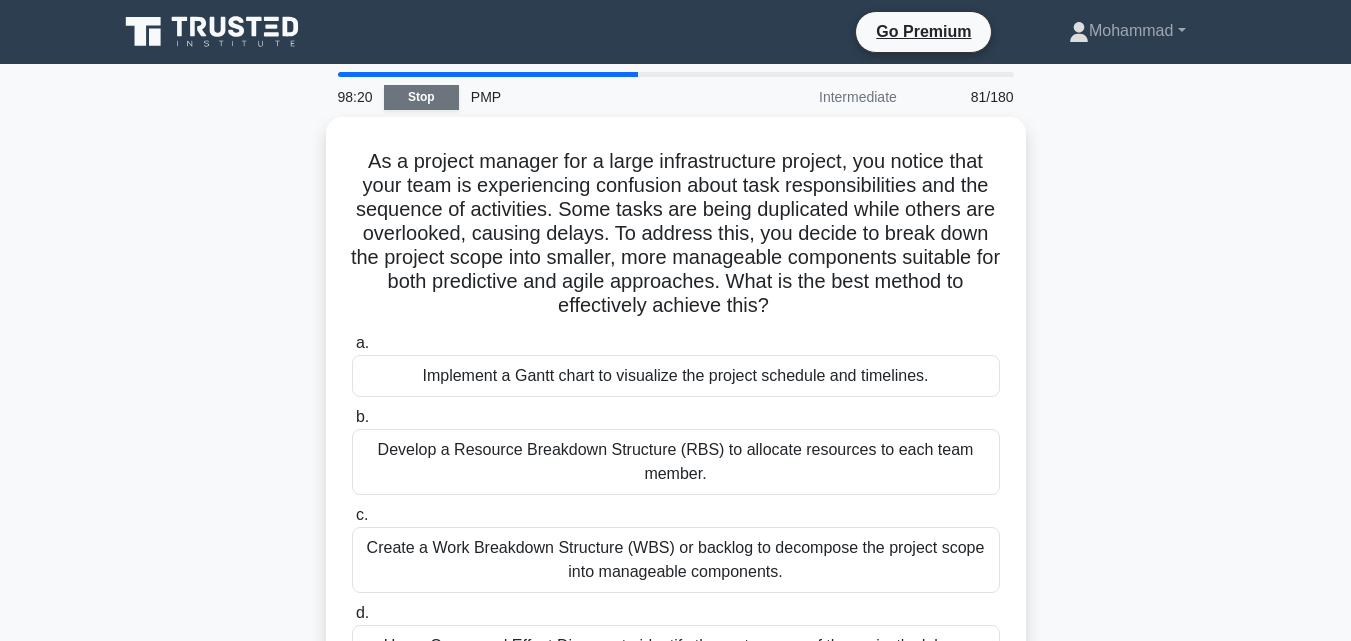 click on "Stop" at bounding box center [421, 97] 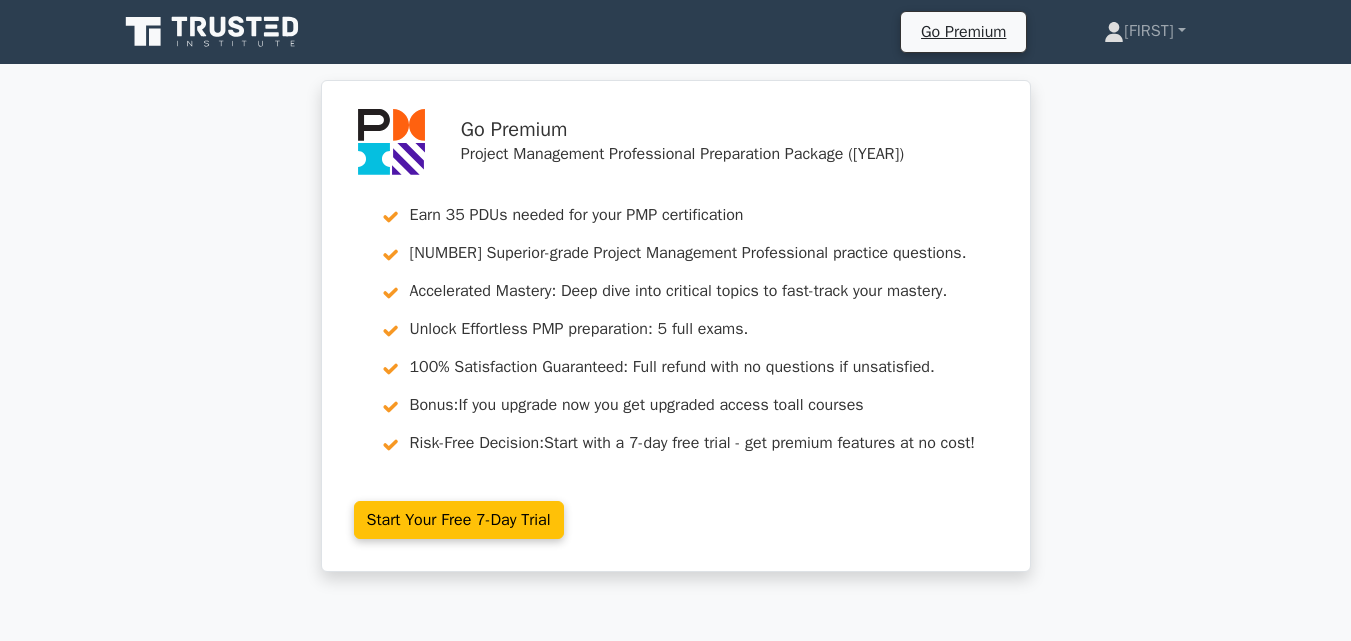 scroll, scrollTop: 0, scrollLeft: 0, axis: both 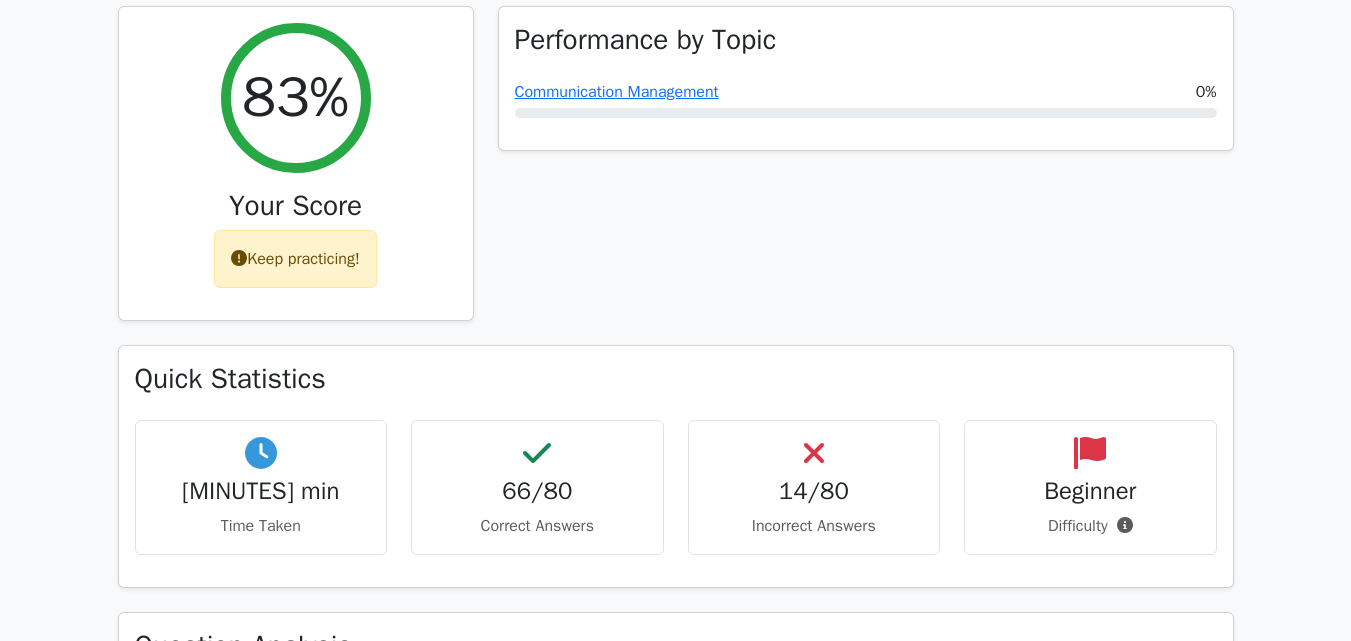 click on "Performance by Topic
Communication Management
0%" at bounding box center (866, 176) 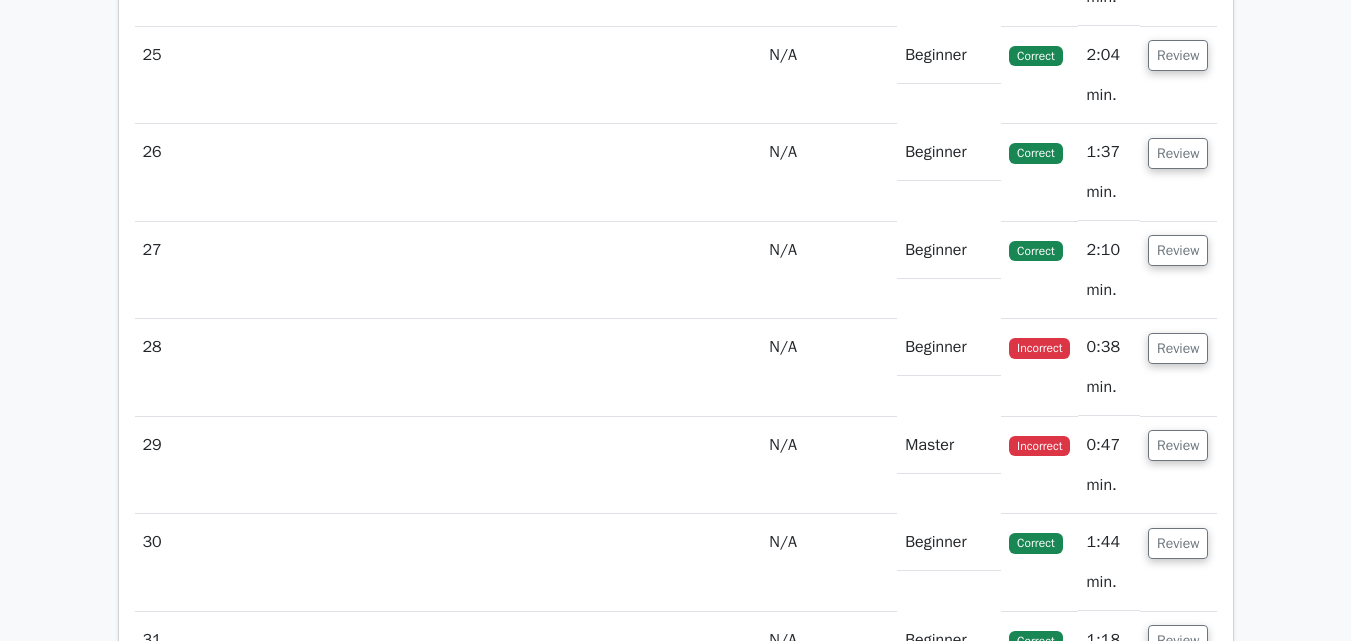 scroll, scrollTop: 4800, scrollLeft: 0, axis: vertical 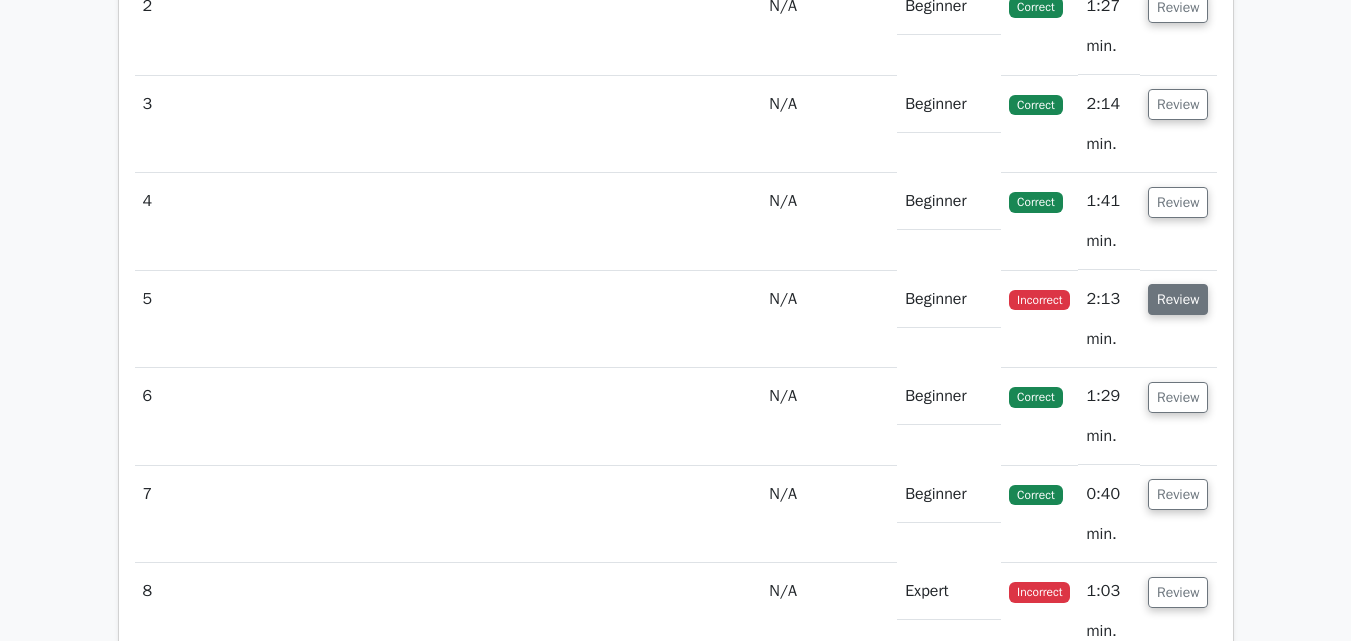 click on "Review" at bounding box center [1178, 299] 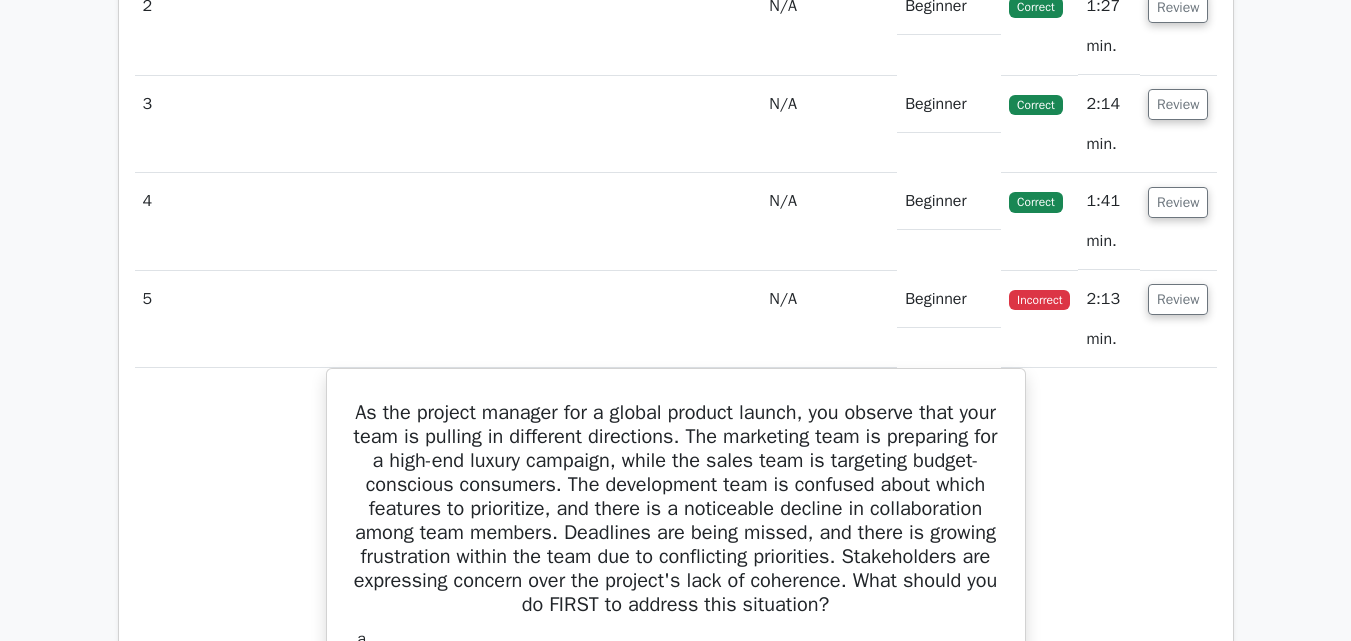 click on "As the project manager for a global product launch, you observe that your team is pulling in different directions. The marketing team is preparing for a high-end luxury campaign, while the sales team is targeting budget-conscious consumers. The development team is confused about which features to prioritize, and there is a noticeable decline in collaboration among team members. Deadlines are being missed, and there is growing frustration within the team due to conflicting priorities. Stakeholders are expressing concern over the project's lack of coherence.
What should you do FIRST to address this situation?
a.
b. c." at bounding box center (676, 836) 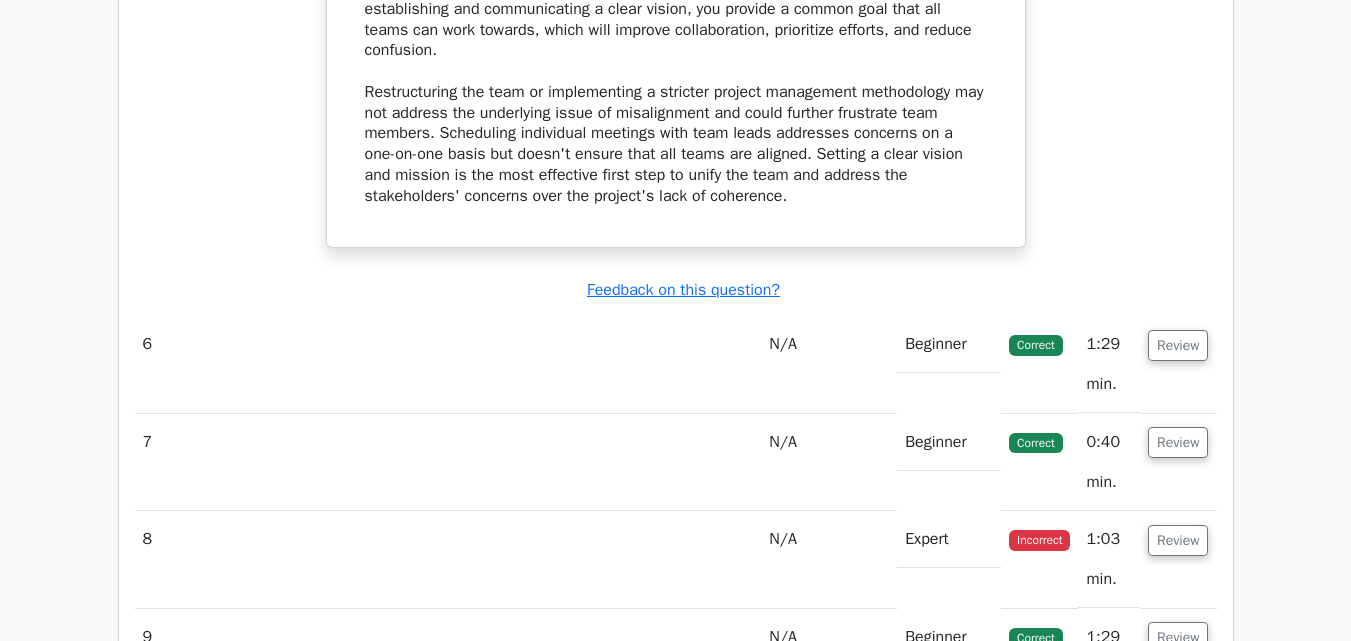 scroll, scrollTop: 3640, scrollLeft: 0, axis: vertical 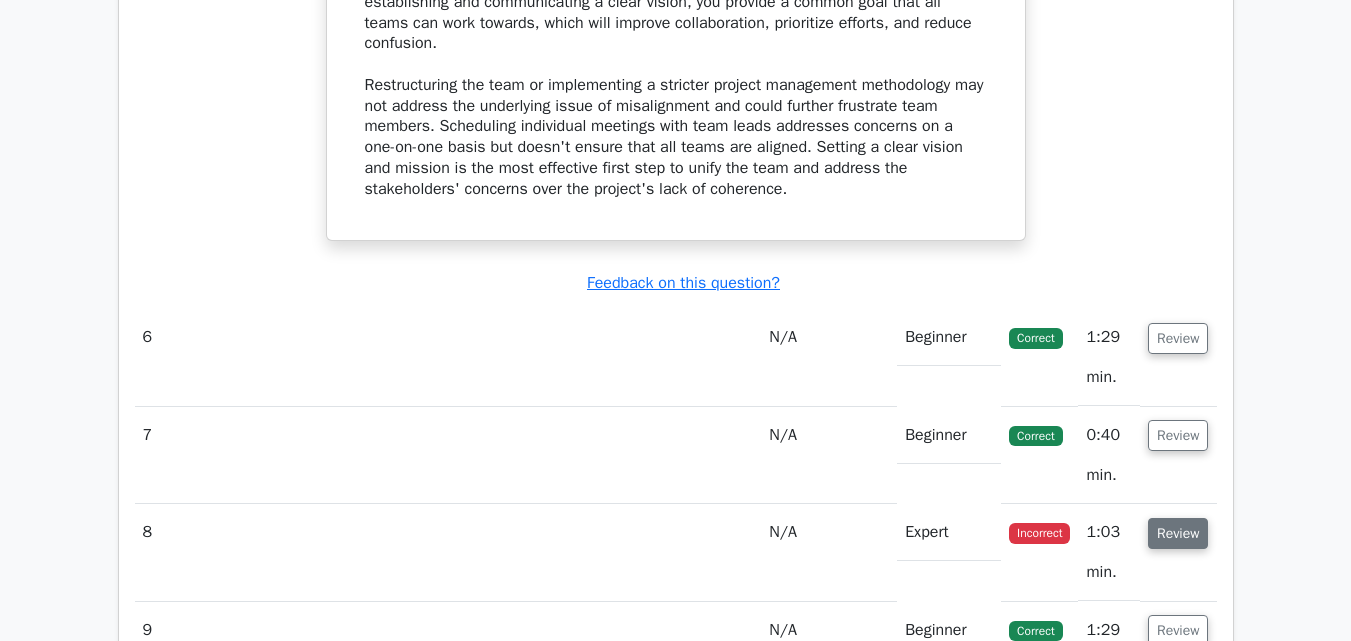 click on "Review" at bounding box center [1178, 533] 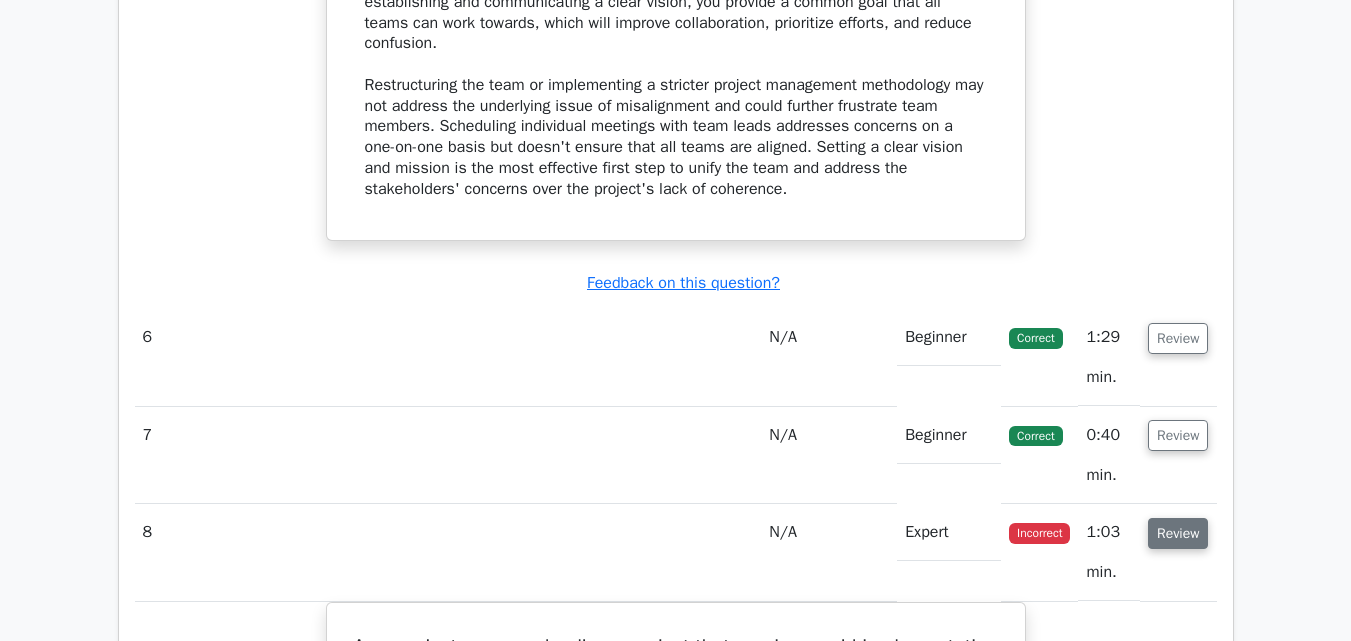 type 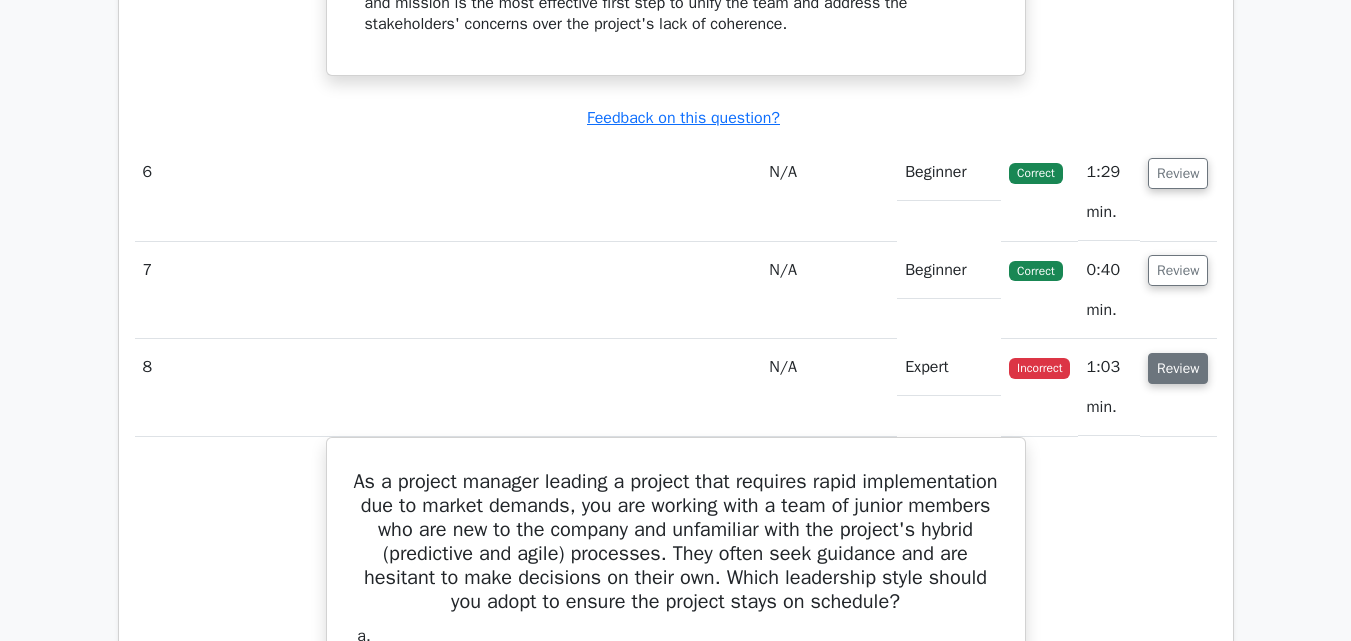 scroll, scrollTop: 3840, scrollLeft: 0, axis: vertical 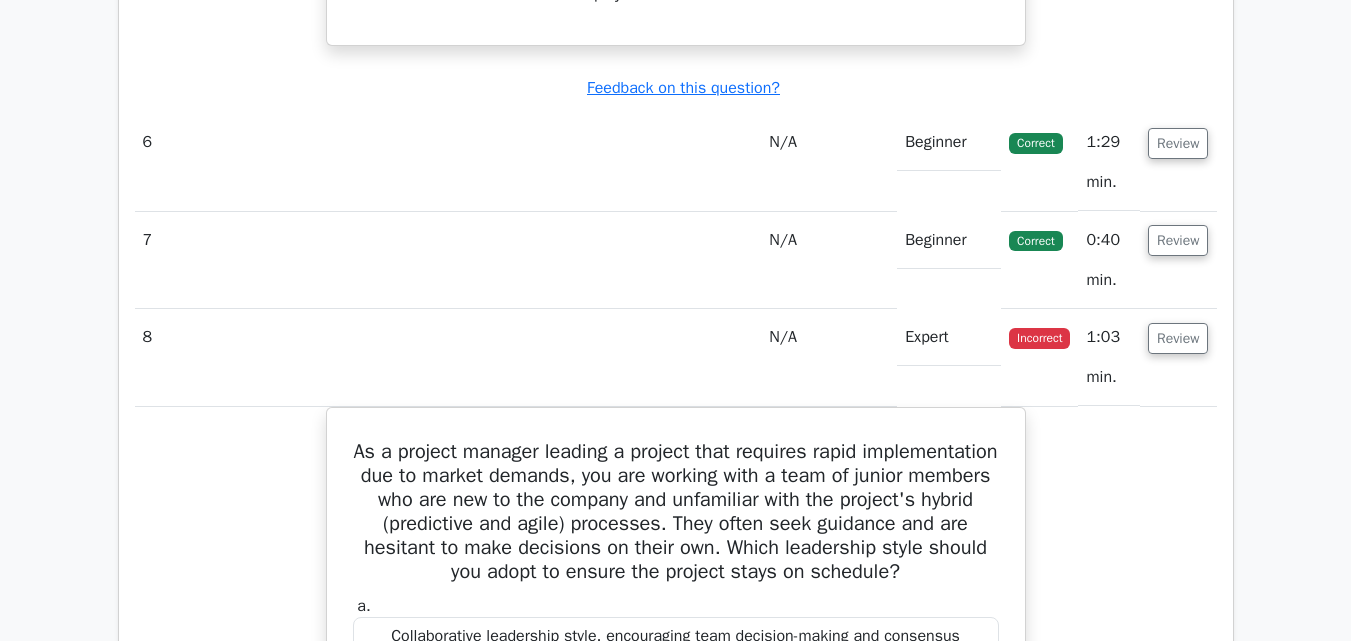 click on "Go Premium
Project Management Professional Preparation Package ([YEAR])
Earn 35 PDUs needed for your PMP certification
12955 Superior-grade  Project Management Professional practice questions.
Accelerated Mastery: Deep dive into critical topics to fast-track your mastery.
Unlock Effortless PMP preparation: 5 full exams.
100% Satisfaction Guaranteed: Full refund with no questions if unsatisfied.
Bonus: all courses" at bounding box center (675, 2886) 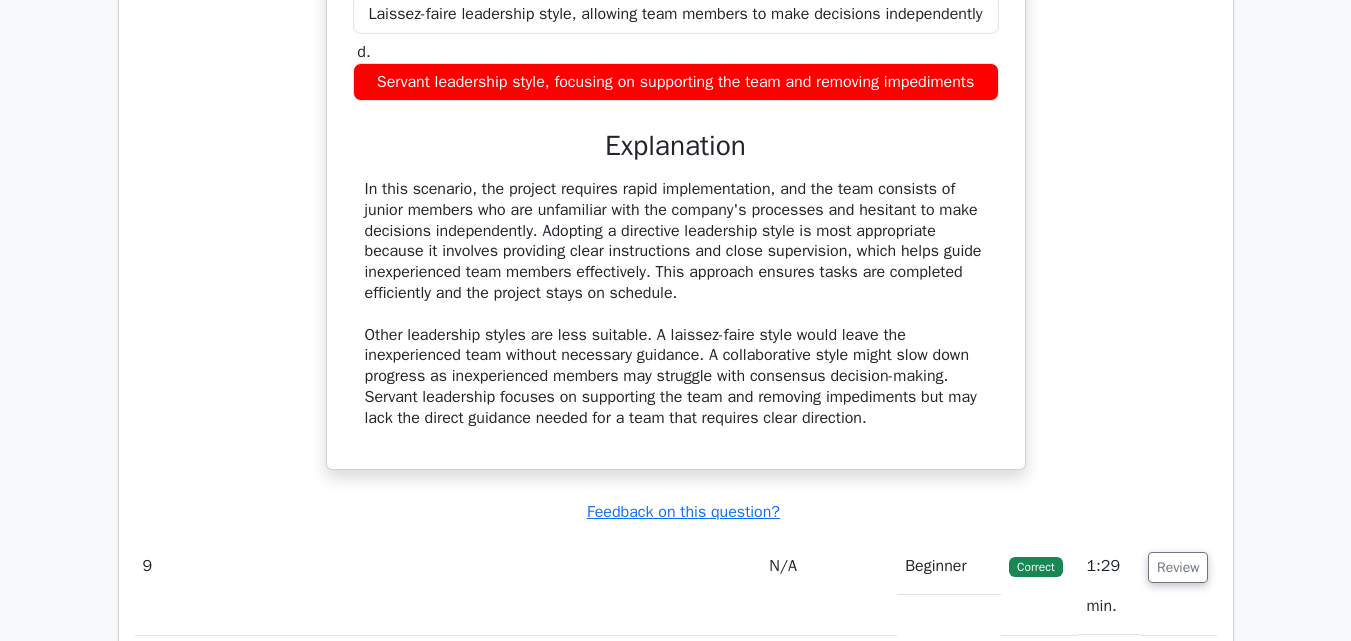 scroll, scrollTop: 4560, scrollLeft: 0, axis: vertical 